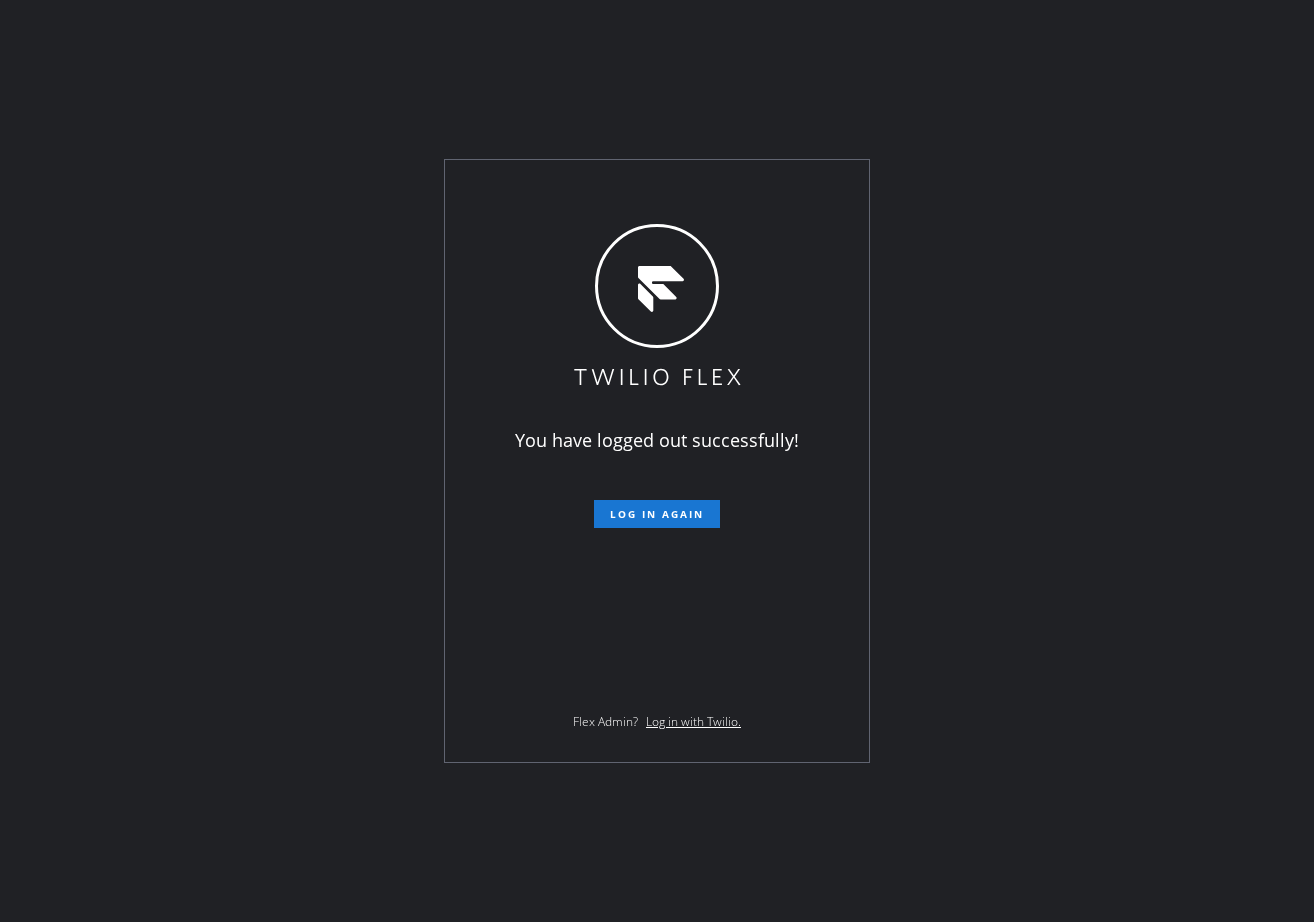 scroll, scrollTop: 0, scrollLeft: 0, axis: both 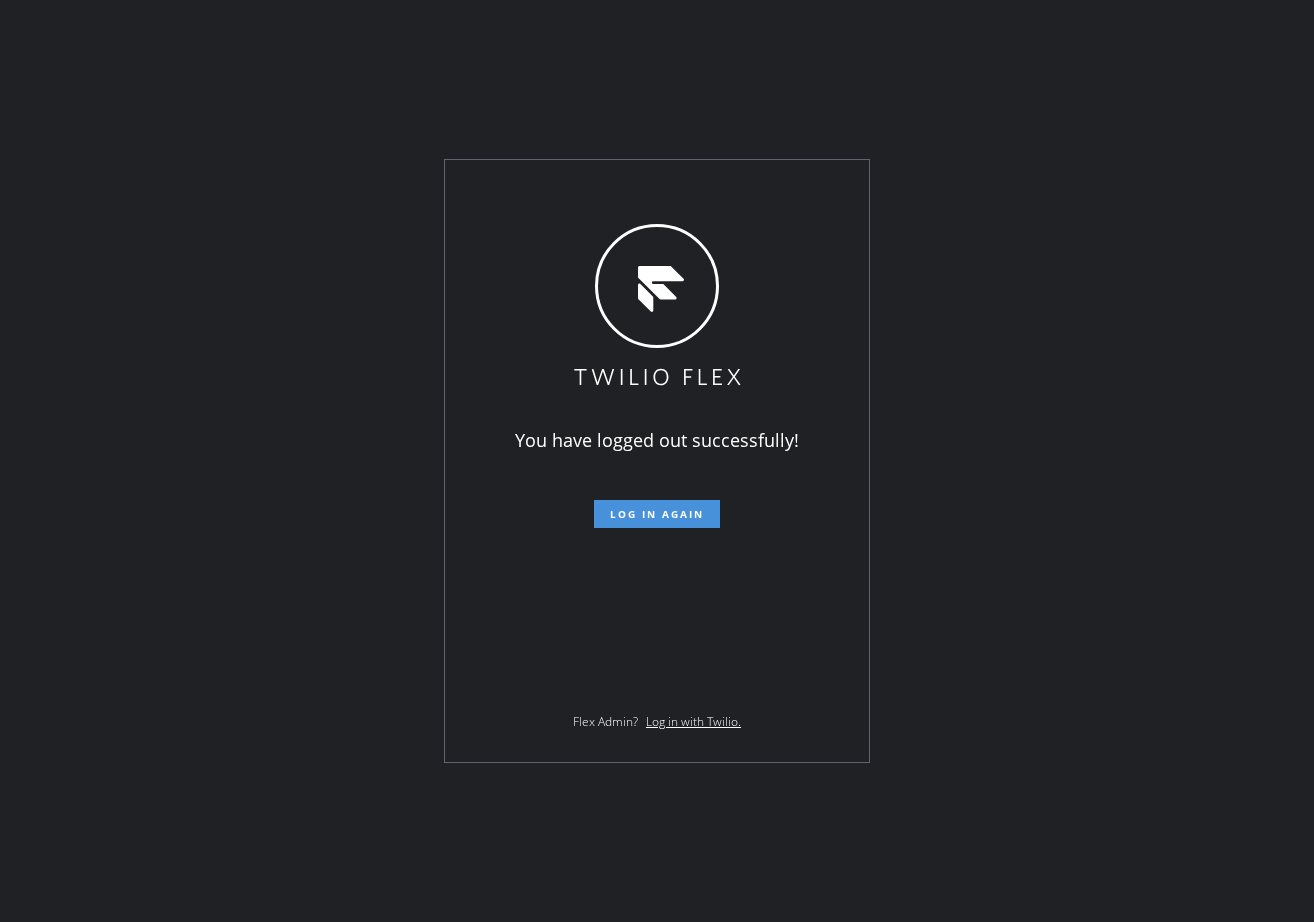 click on "Log in again" at bounding box center [657, 514] 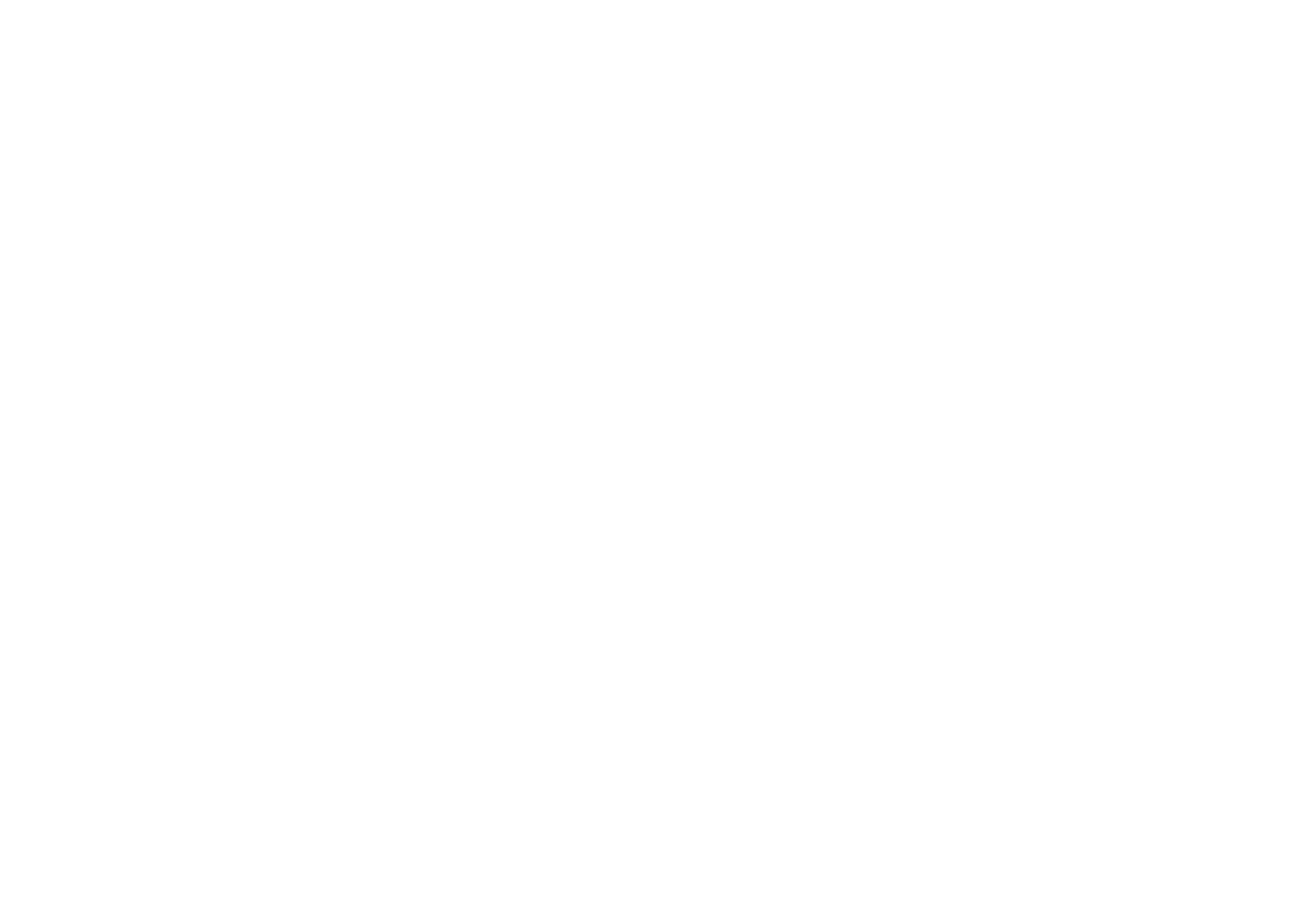 scroll, scrollTop: 0, scrollLeft: 0, axis: both 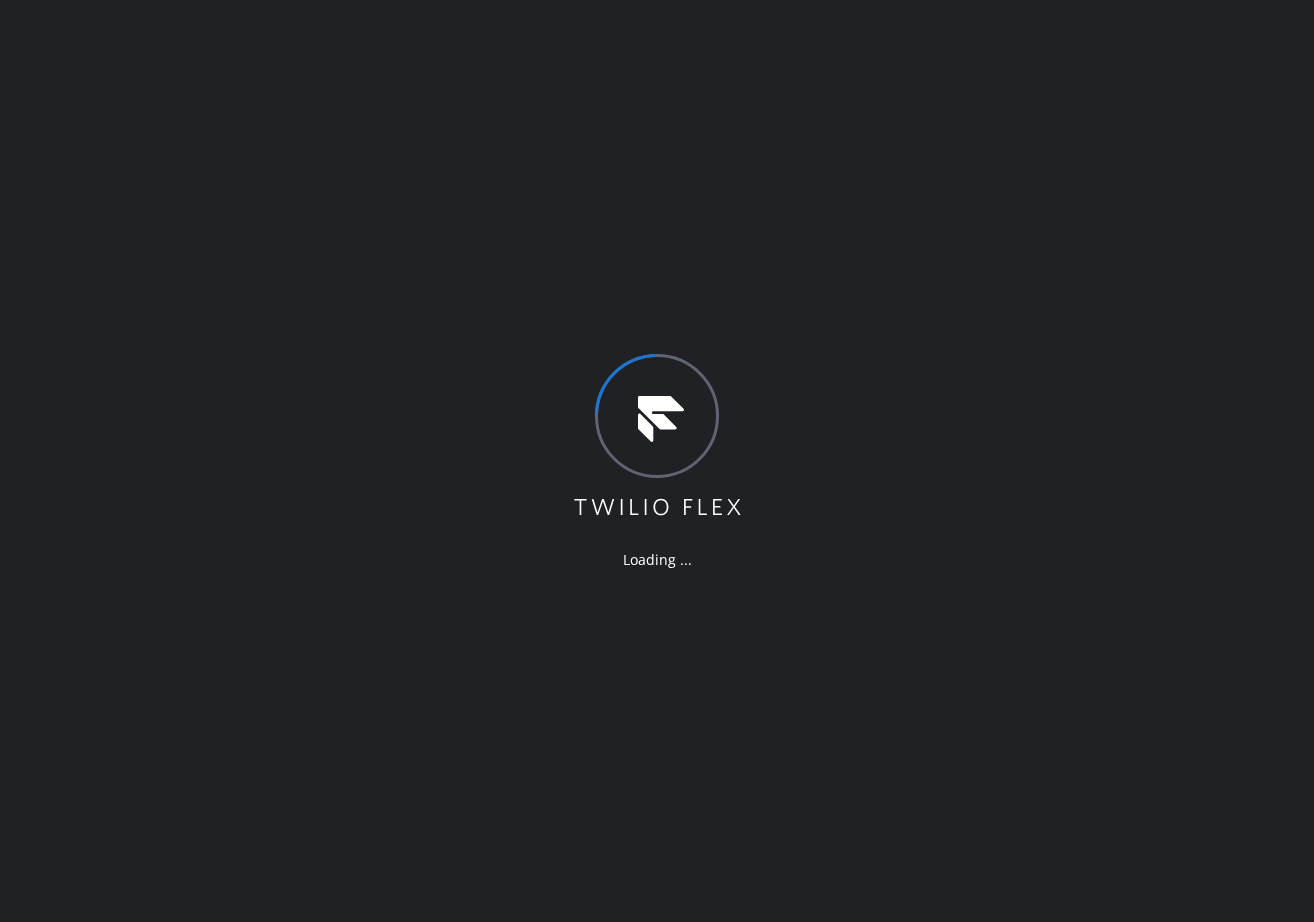 click on "Loading ..." at bounding box center [657, 461] 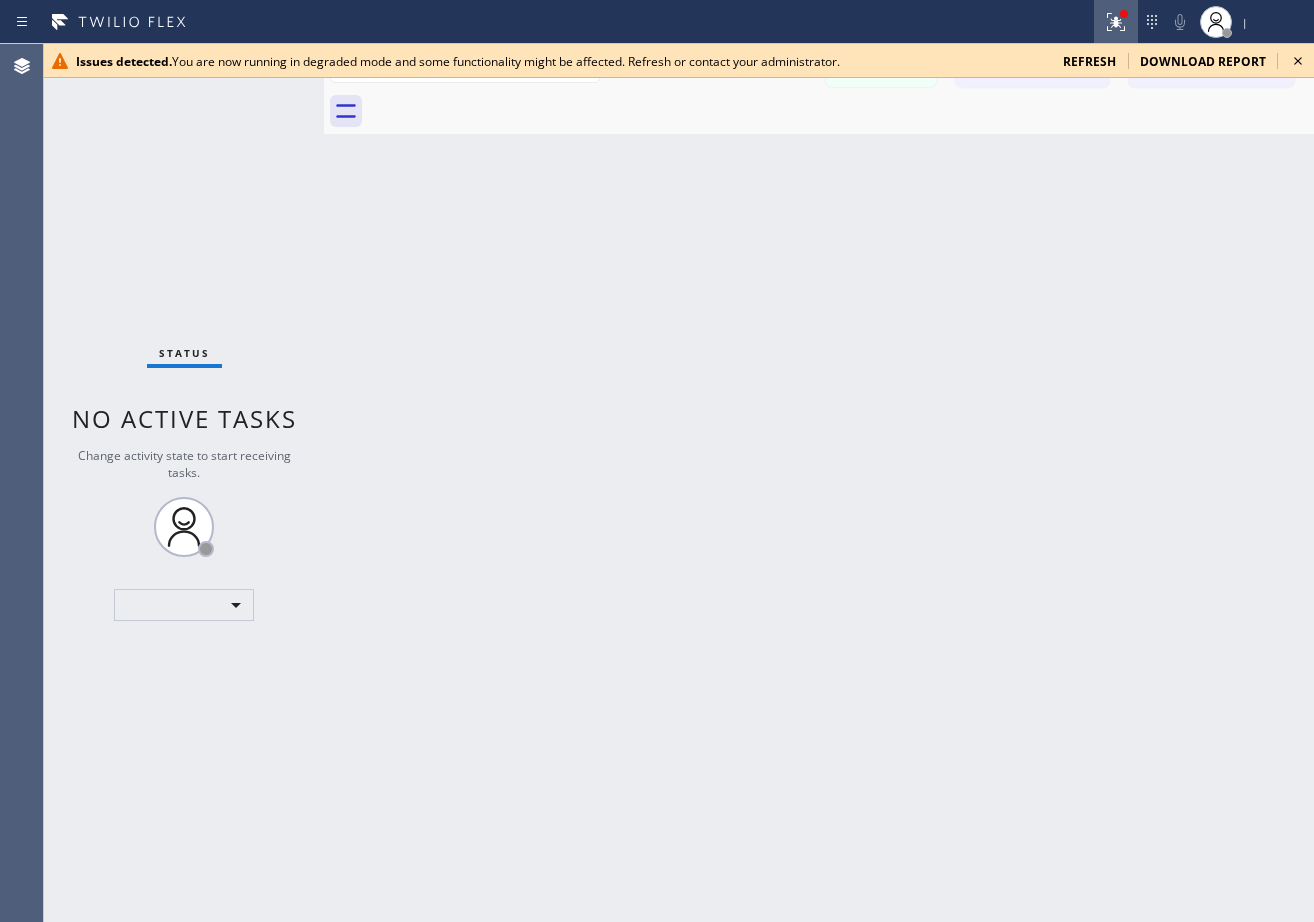 click 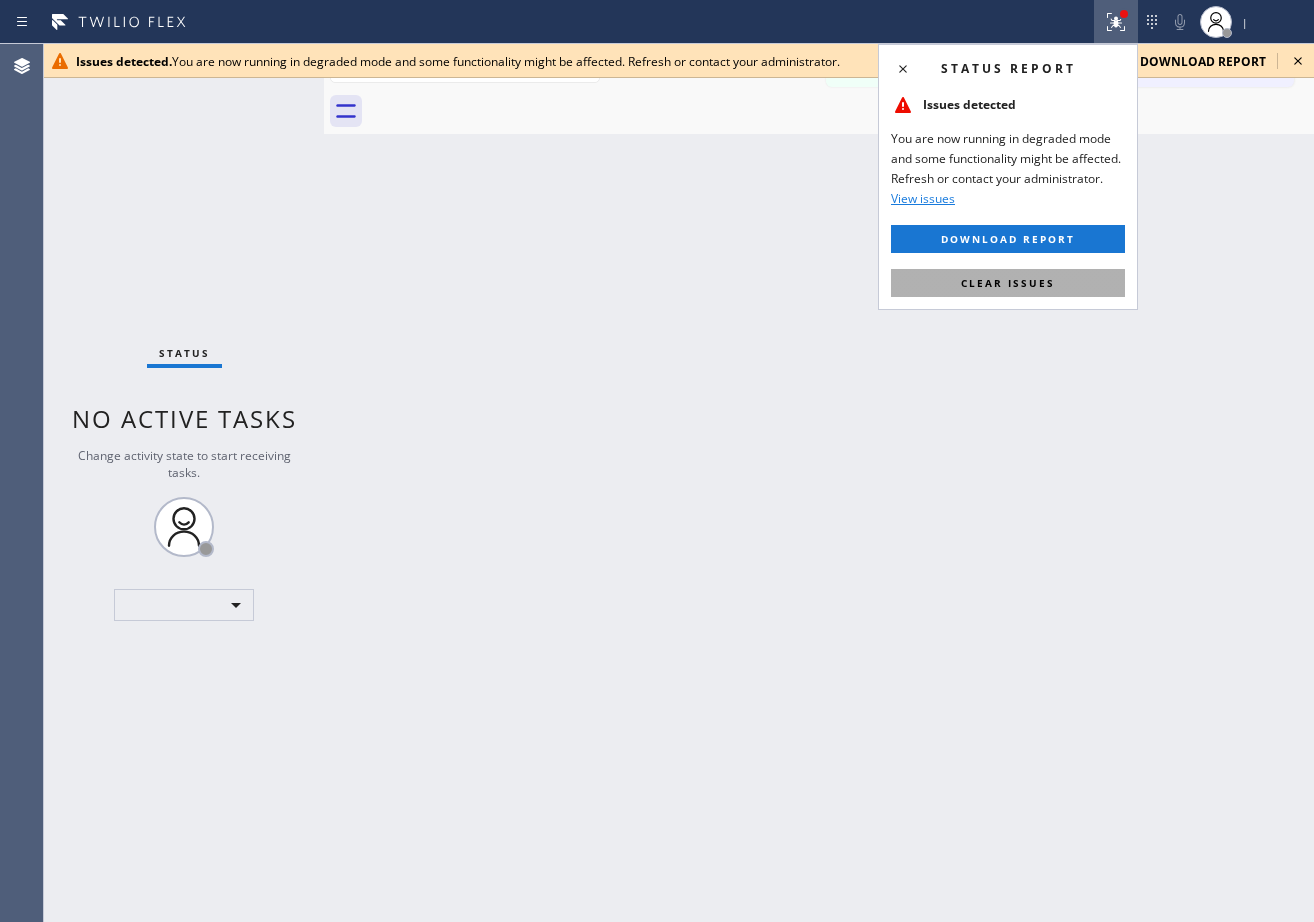 drag, startPoint x: 1058, startPoint y: 293, endPoint x: 1094, endPoint y: 80, distance: 216.02083 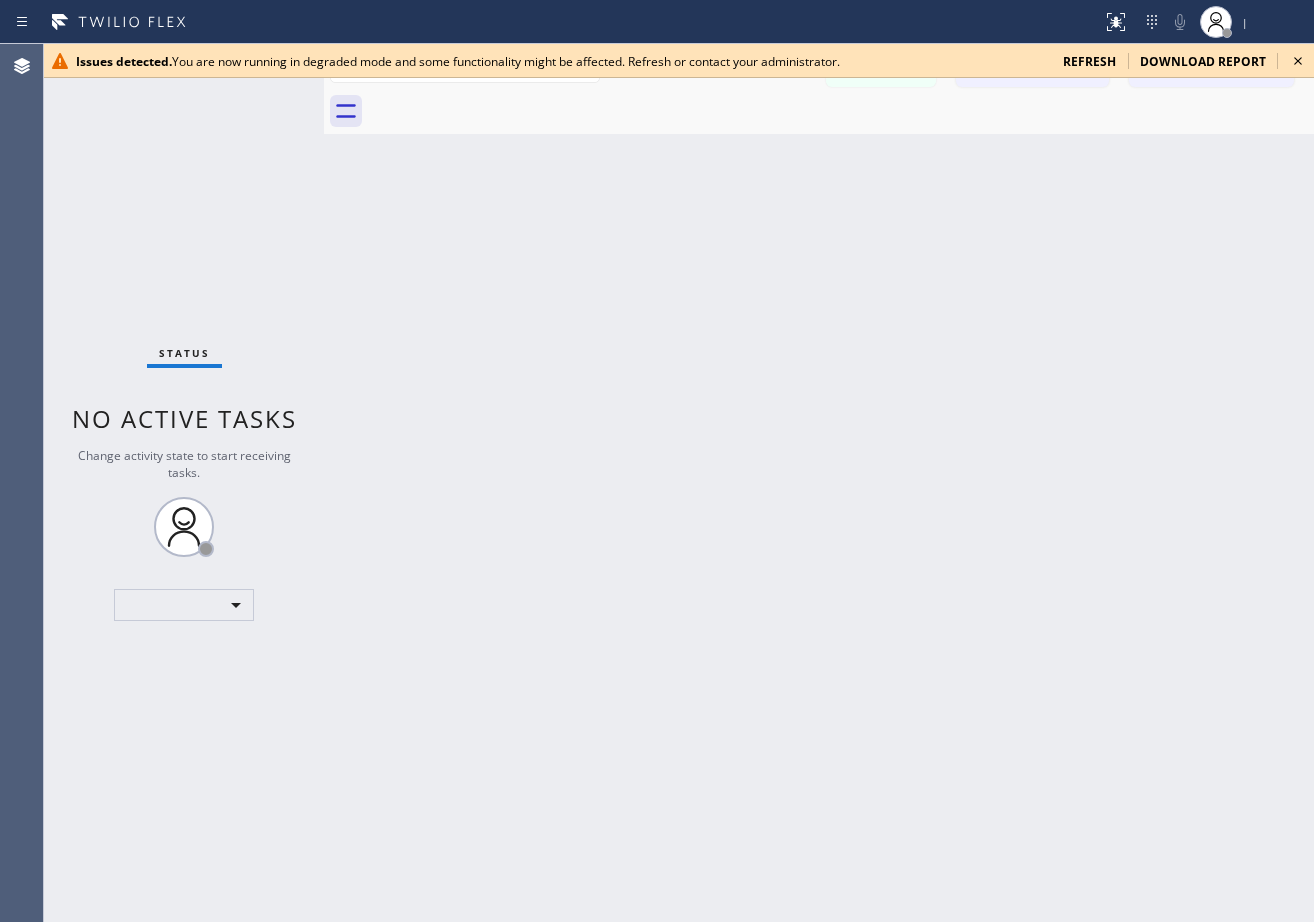 click on "refresh" at bounding box center (1089, 61) 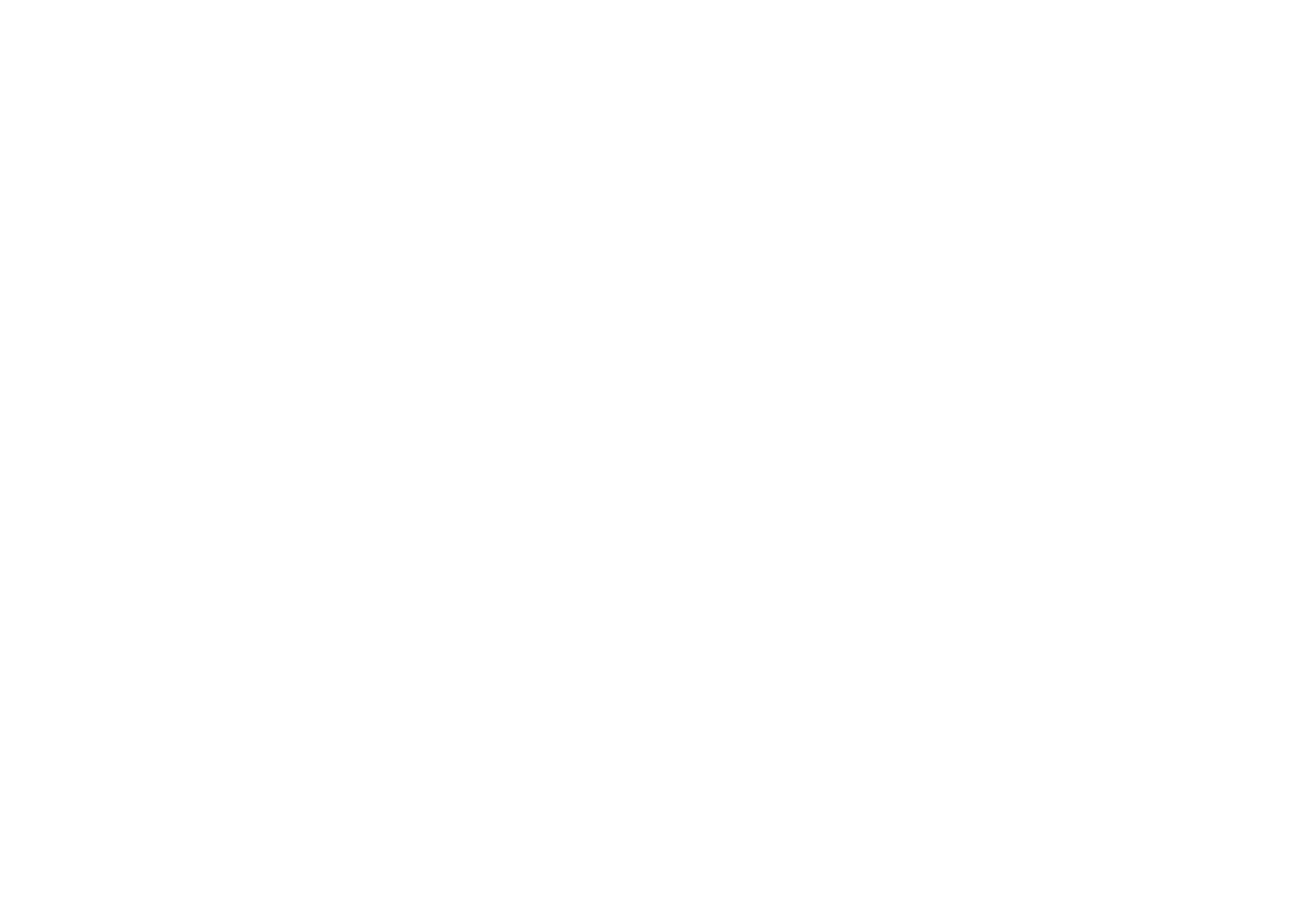 scroll, scrollTop: 0, scrollLeft: 0, axis: both 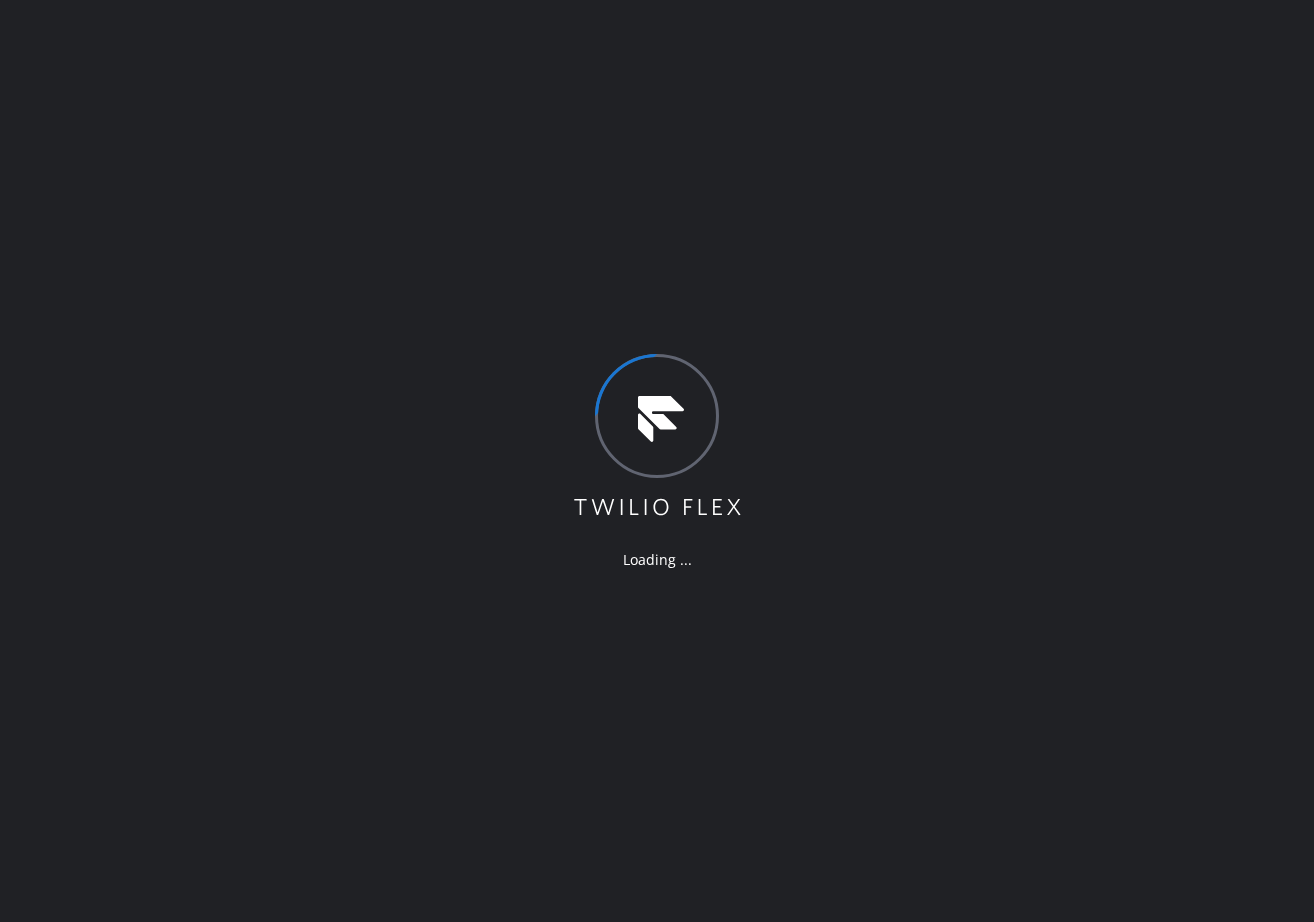 drag, startPoint x: 1003, startPoint y: 668, endPoint x: 912, endPoint y: 886, distance: 236.23082 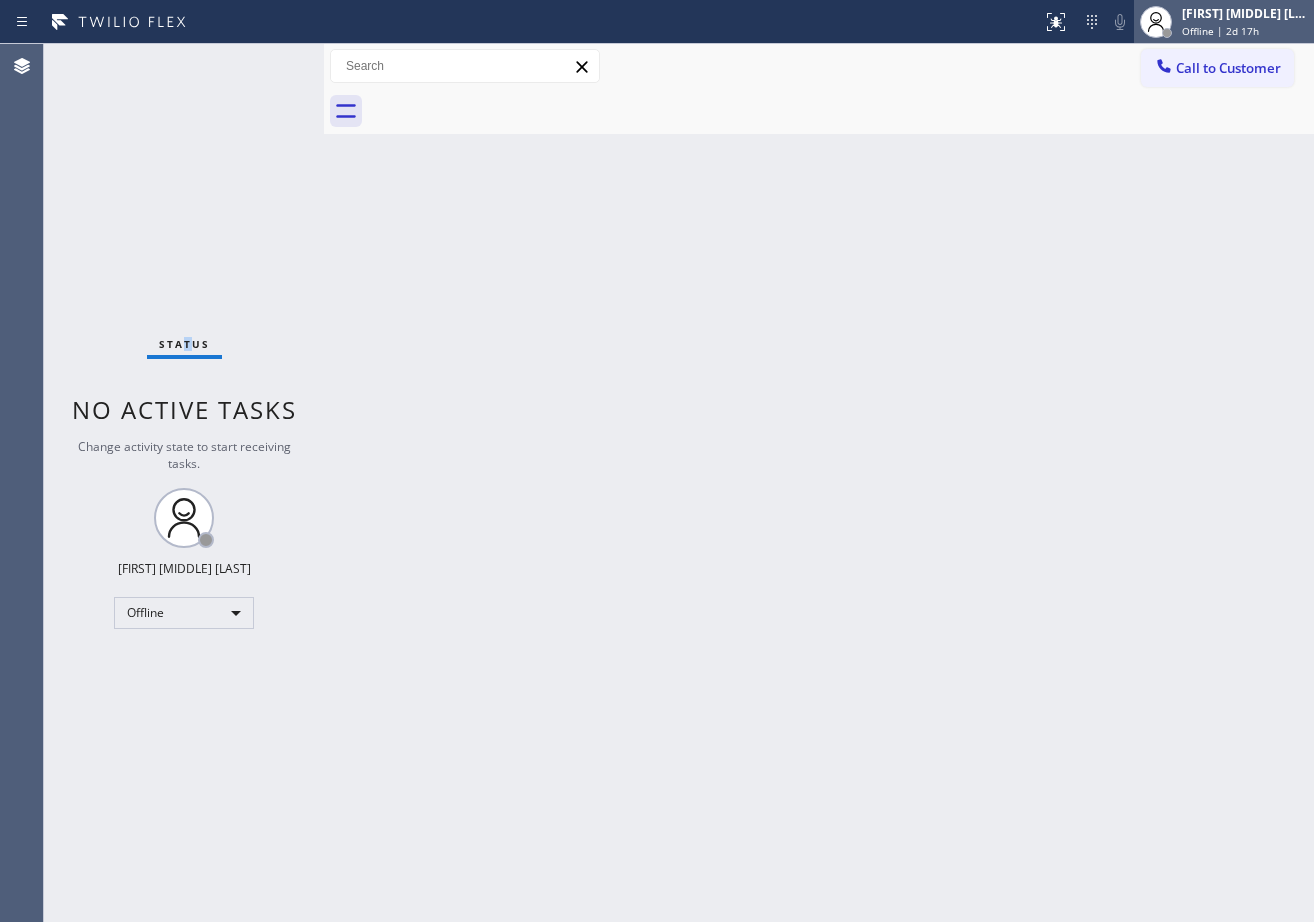 click 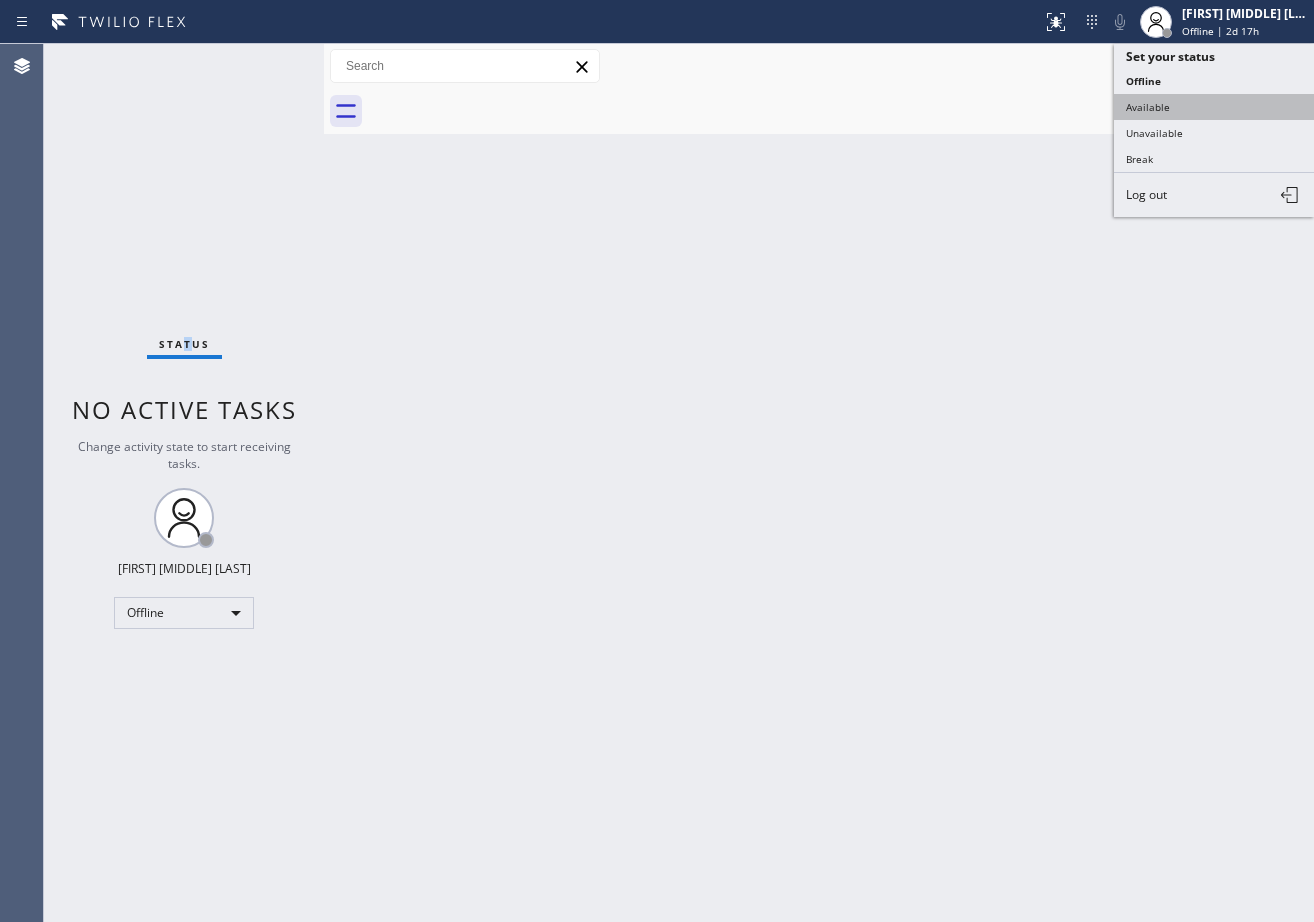 click on "Available" at bounding box center (1214, 107) 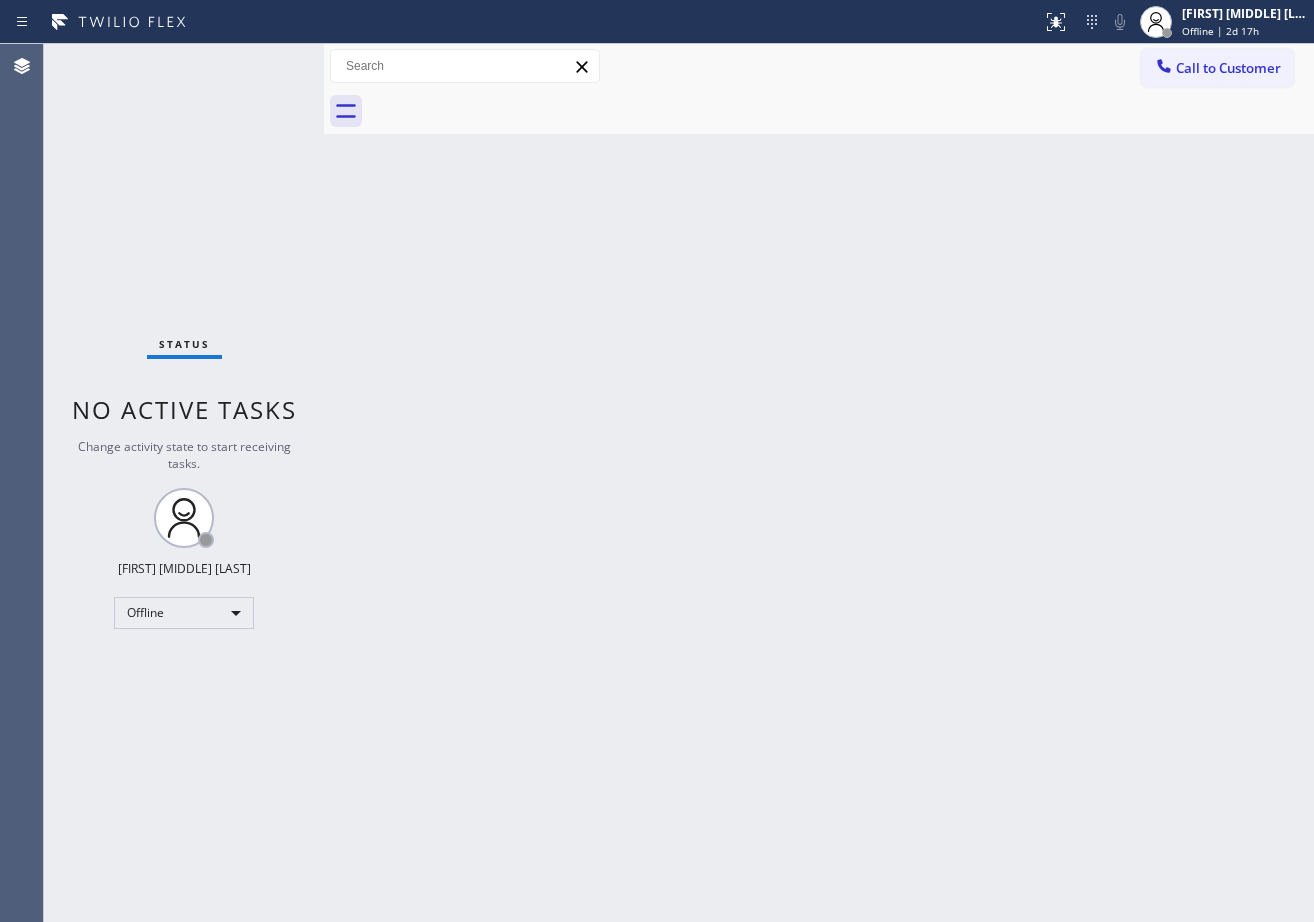 drag, startPoint x: 777, startPoint y: 266, endPoint x: 299, endPoint y: 82, distance: 512.19135 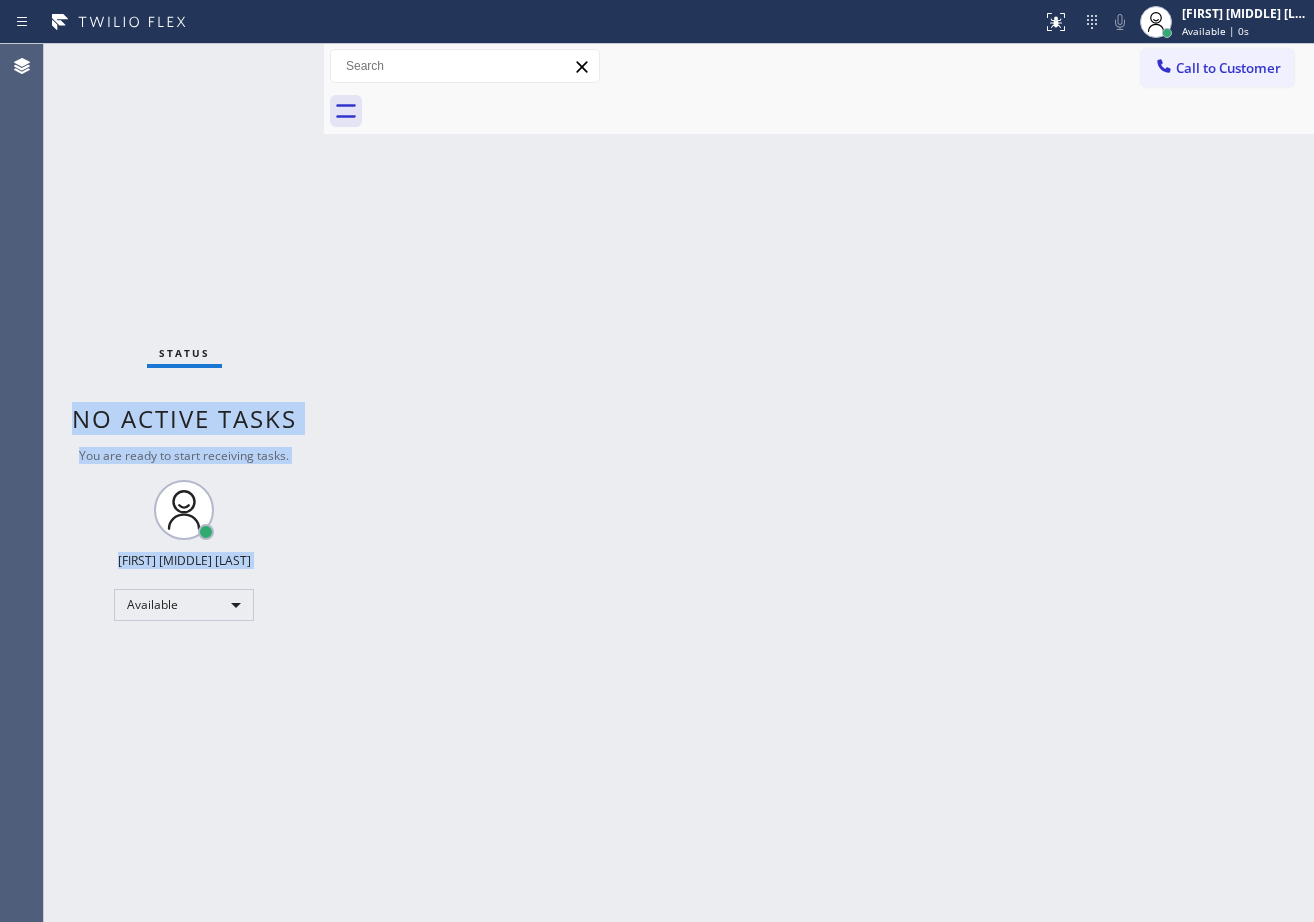 drag, startPoint x: 317, startPoint y: 60, endPoint x: 334, endPoint y: 66, distance: 18.027756 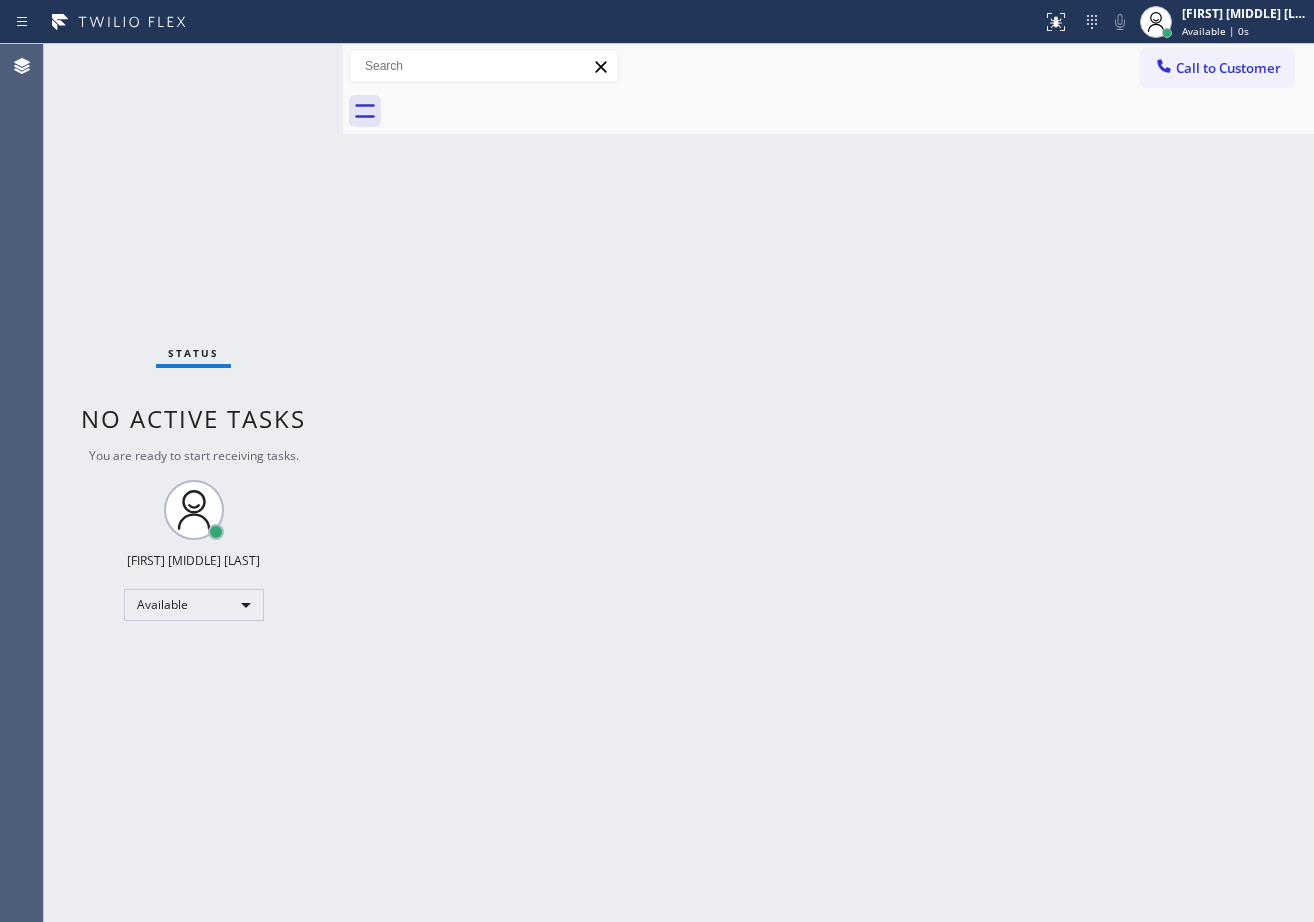 drag, startPoint x: 325, startPoint y: 60, endPoint x: 350, endPoint y: 70, distance: 26.925823 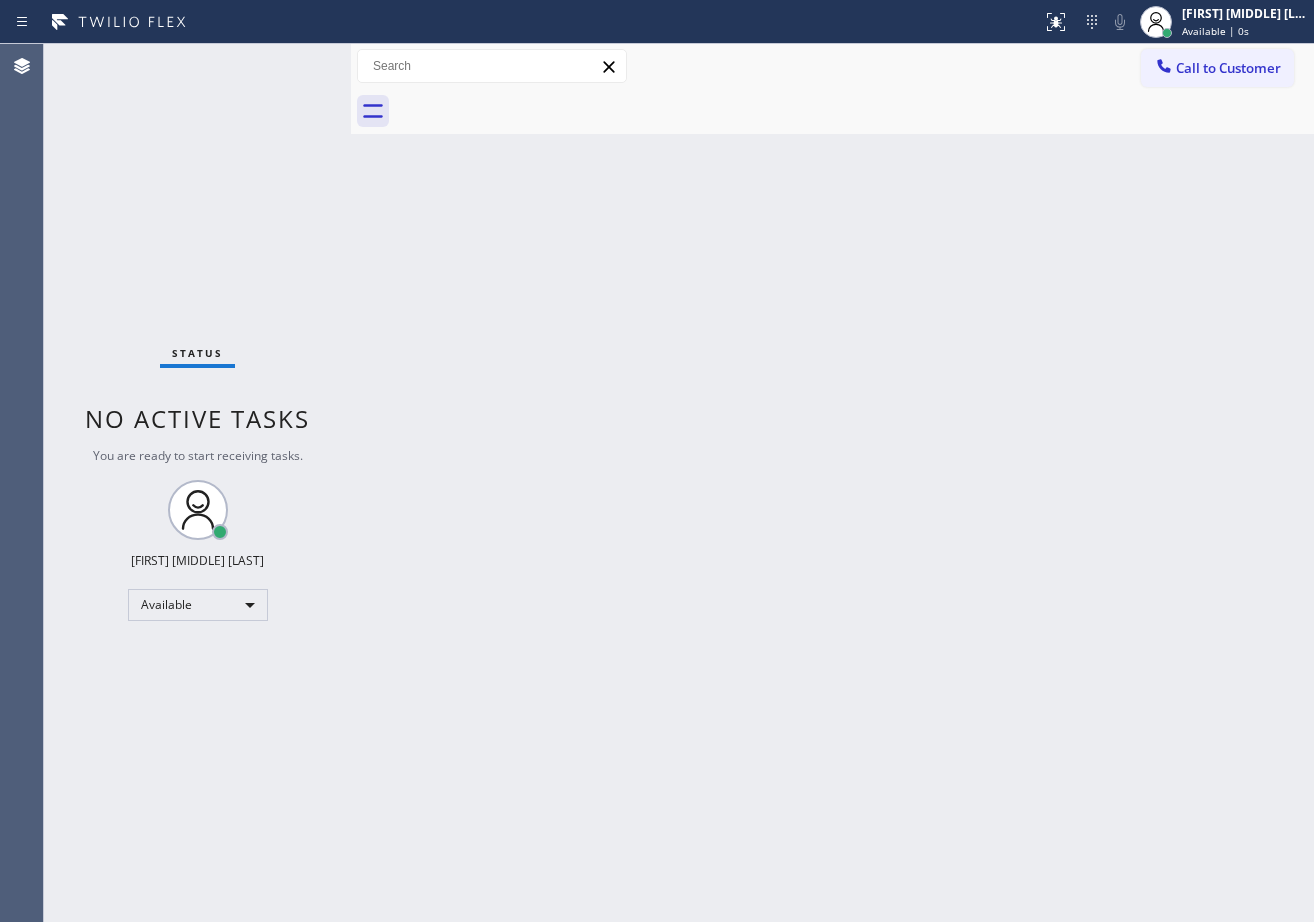drag, startPoint x: 878, startPoint y: 786, endPoint x: 917, endPoint y: 794, distance: 39.812057 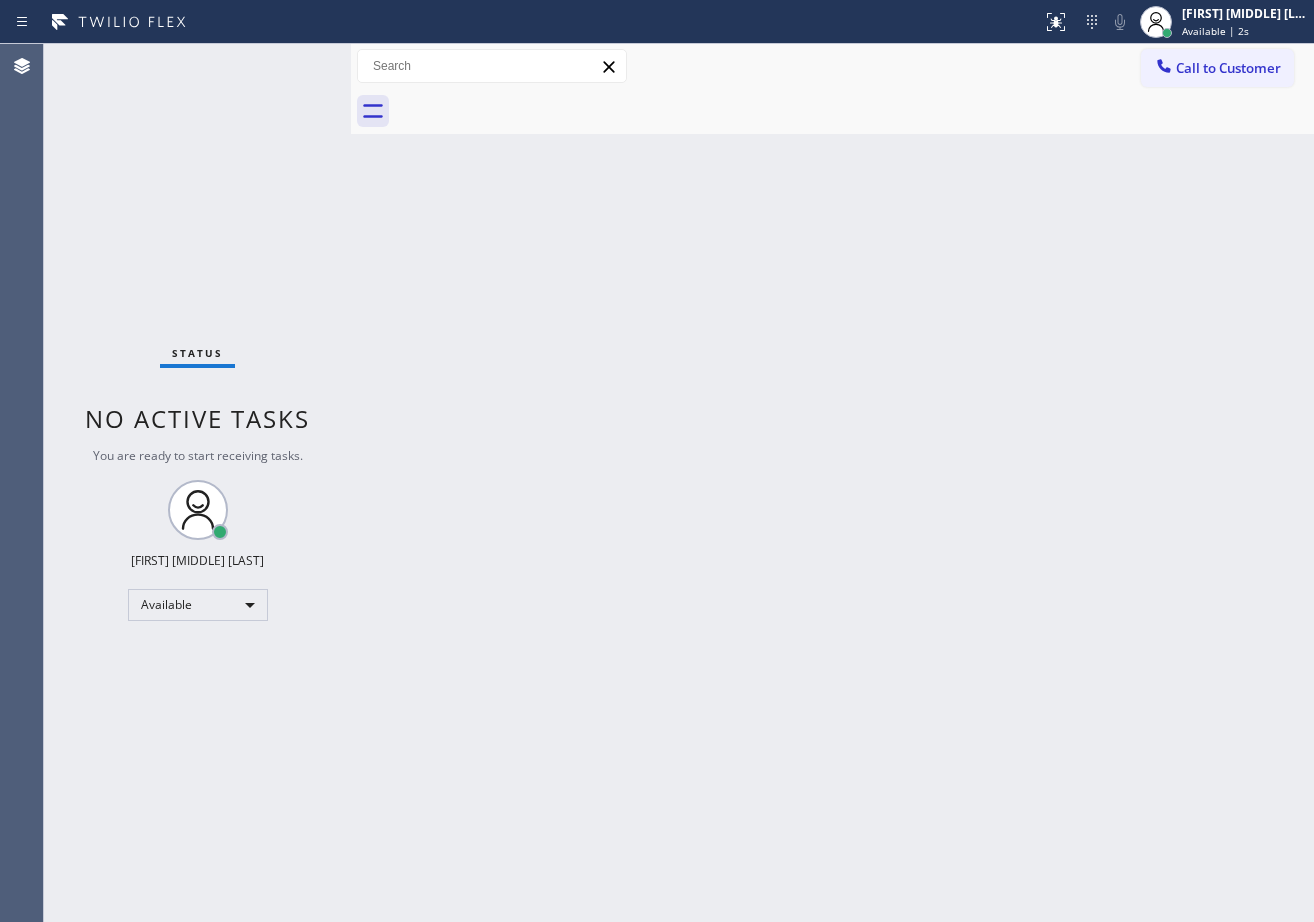 click on "Back to Dashboard Change Sender ID Customers Technicians Select a contact Outbound call Technician Search Technician Your caller id phone number Your caller id phone number Call Technician info Name   Phone none Address none Change Sender ID HVAC +18559994417 5 Star Appliance +18557314952 Appliance Repair +18554611149 Plumbing +18889090120 Air Duct Cleaning +18006865038  Electricians +18005688664 Cancel Change Check personal SMS Reset Change No tabs Call to Customer Outbound call Location Search location Your caller id phone number Customer number Call Outbound call Technician Search Technician Your caller id phone number Your caller id phone number Call" at bounding box center (832, 483) 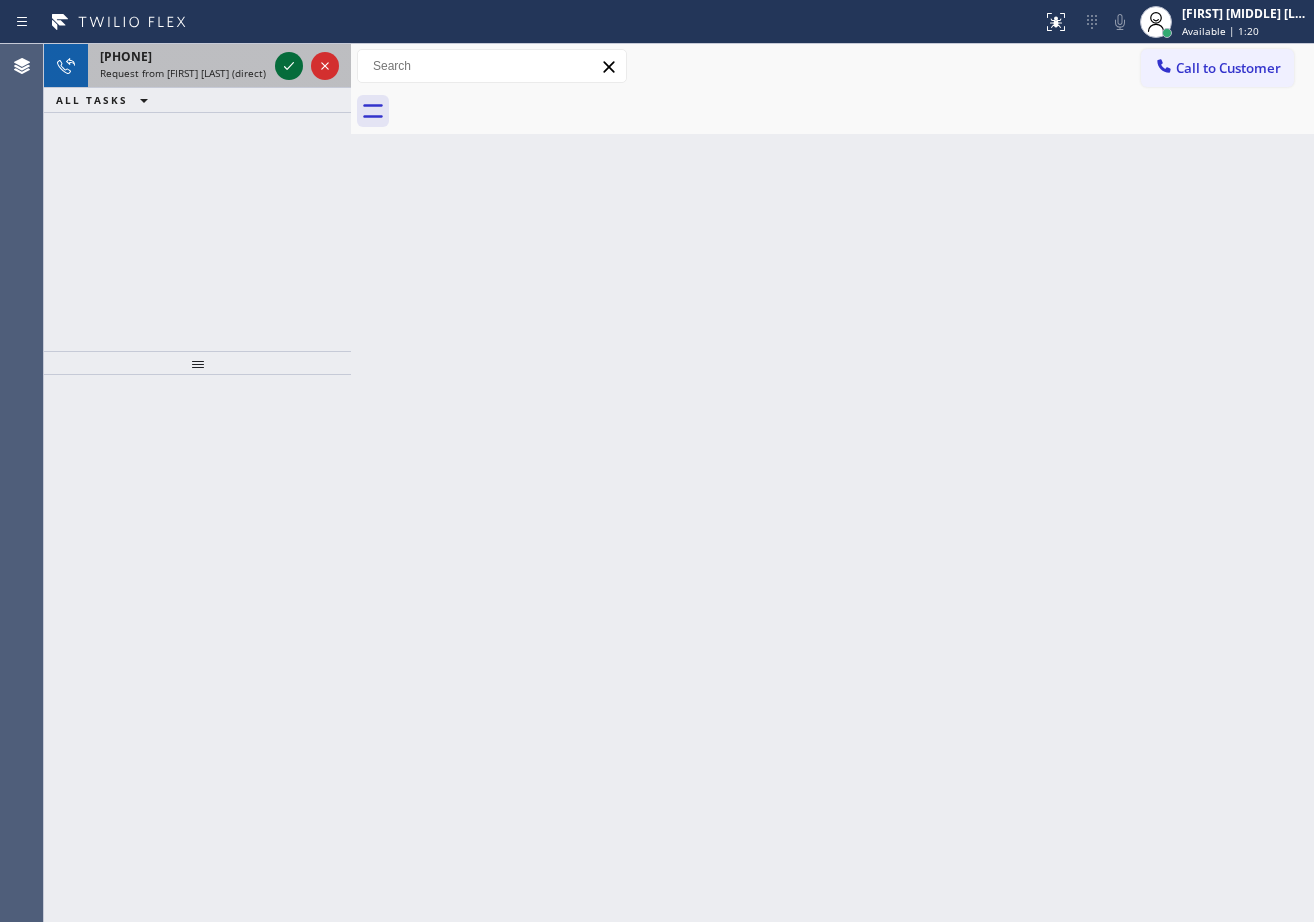 click 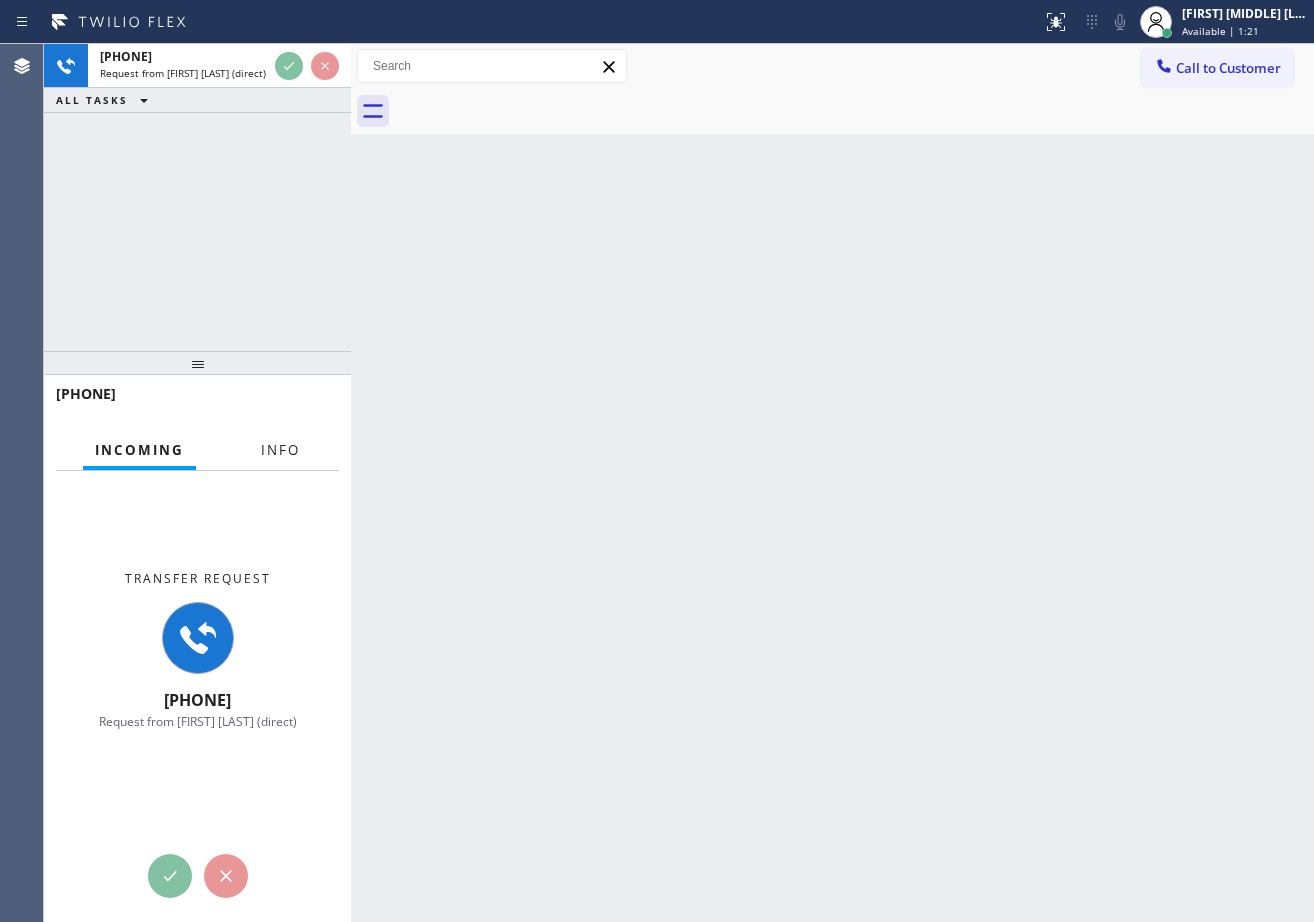 click on "Info" at bounding box center (280, 450) 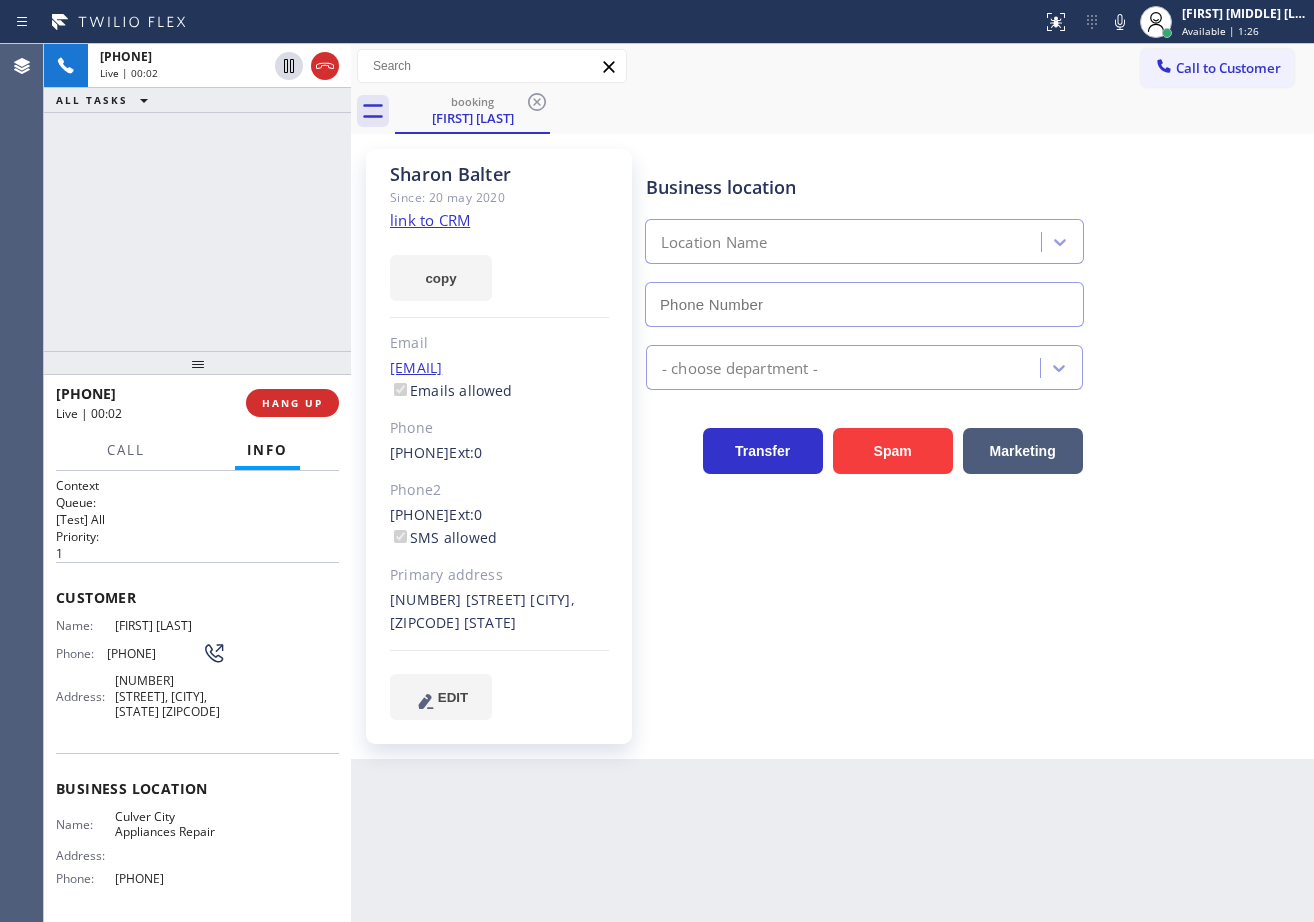 type on "[PHONE]" 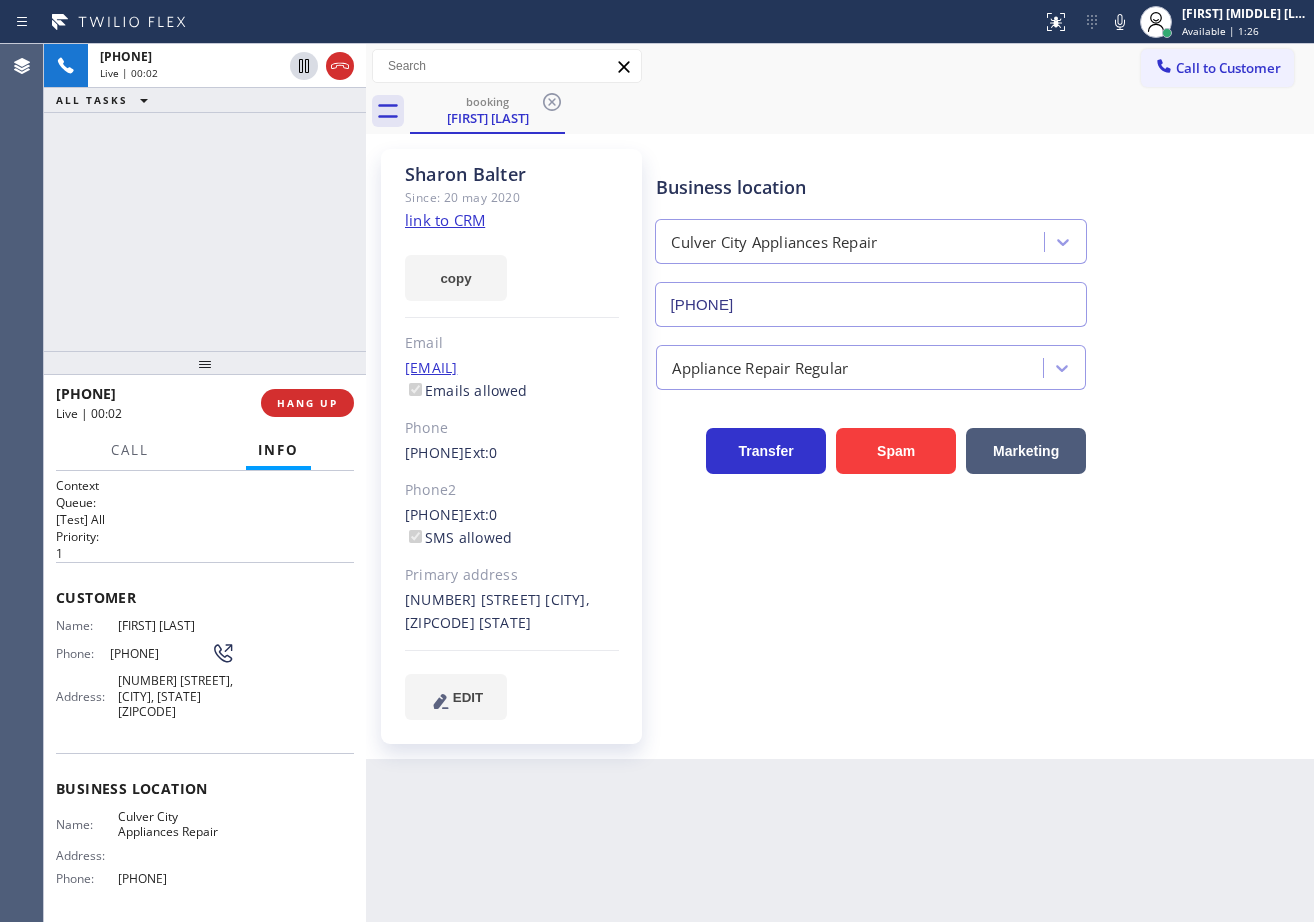 drag, startPoint x: 349, startPoint y: 95, endPoint x: 366, endPoint y: 101, distance: 18.027756 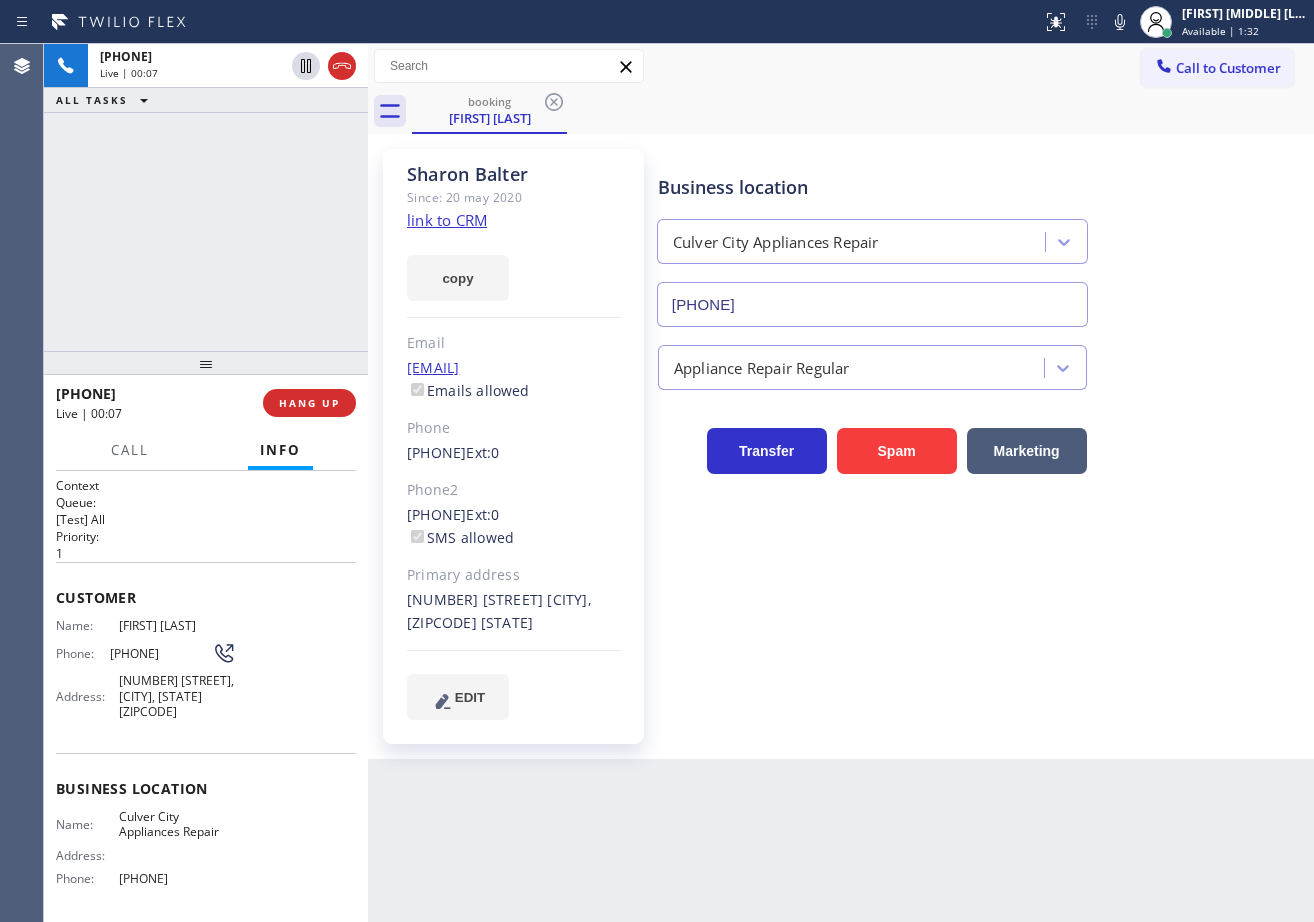 click on "link to CRM" 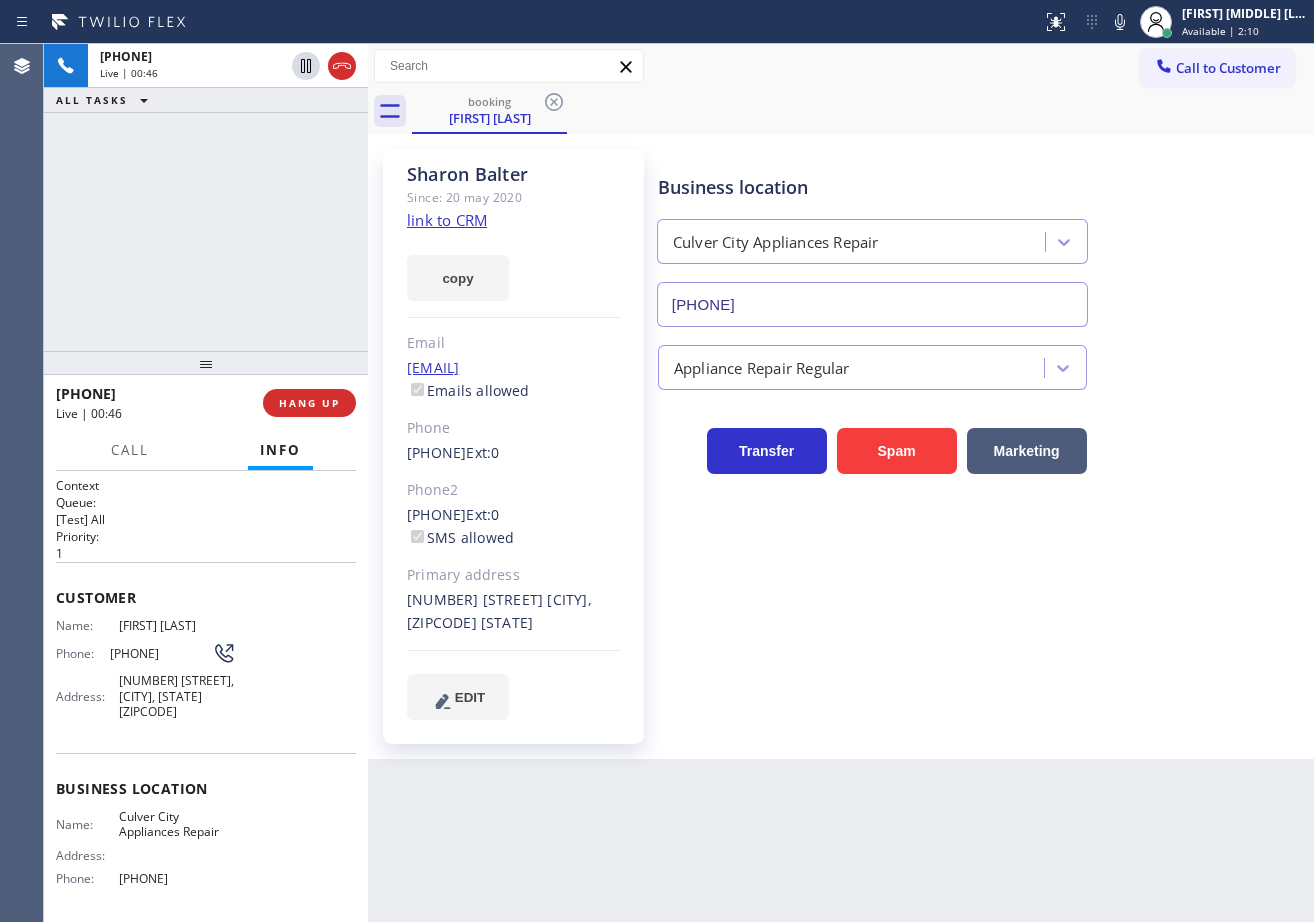 click on "Business location [CITY] Appliances Repair [PHONE] Appliance Repair Regular Transfer Spam Marketing" at bounding box center (981, 434) 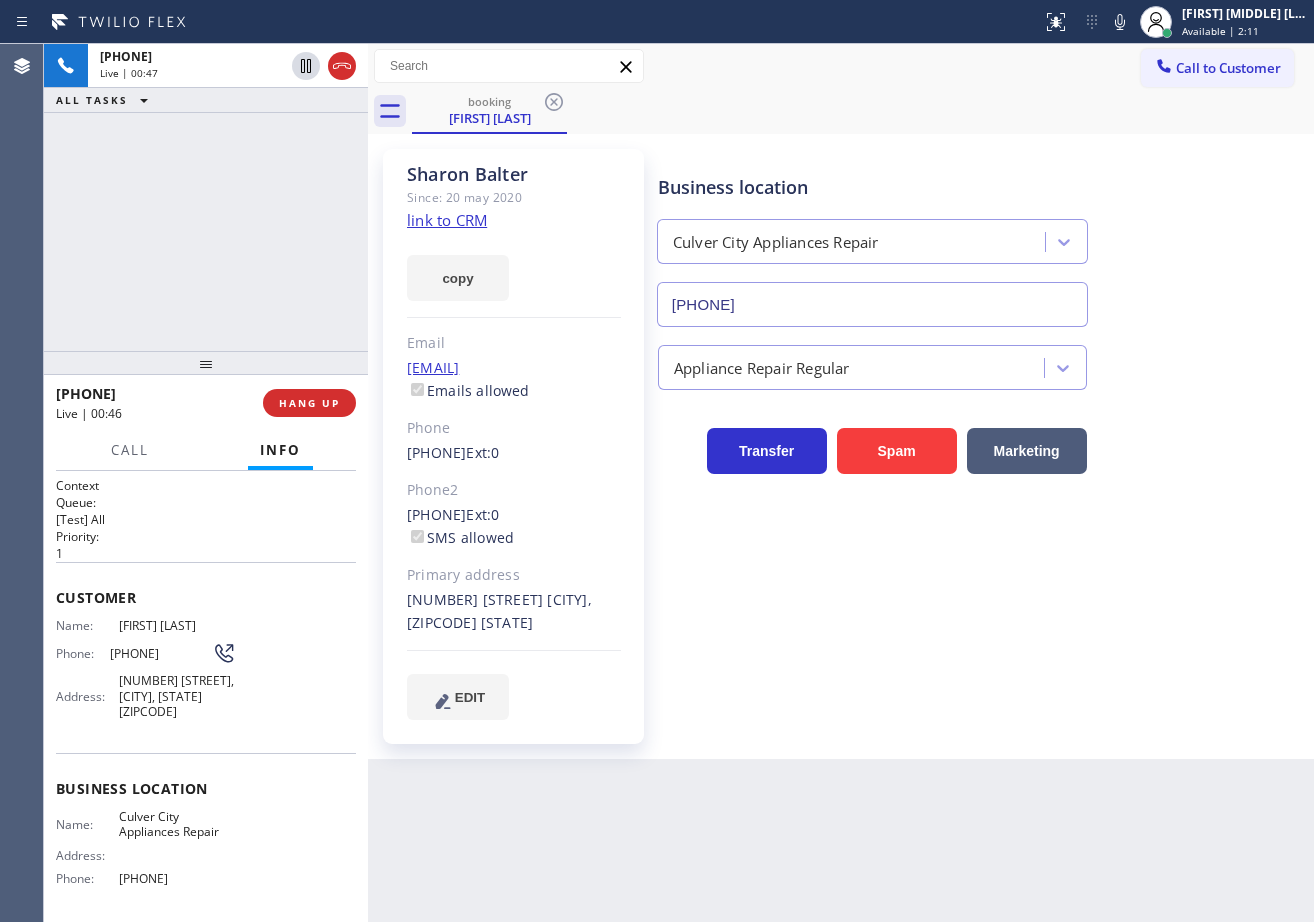 click on "Business location [CITY] Appliances Repair [PHONE] Appliance Repair Regular Transfer Spam Marketing" at bounding box center (981, 434) 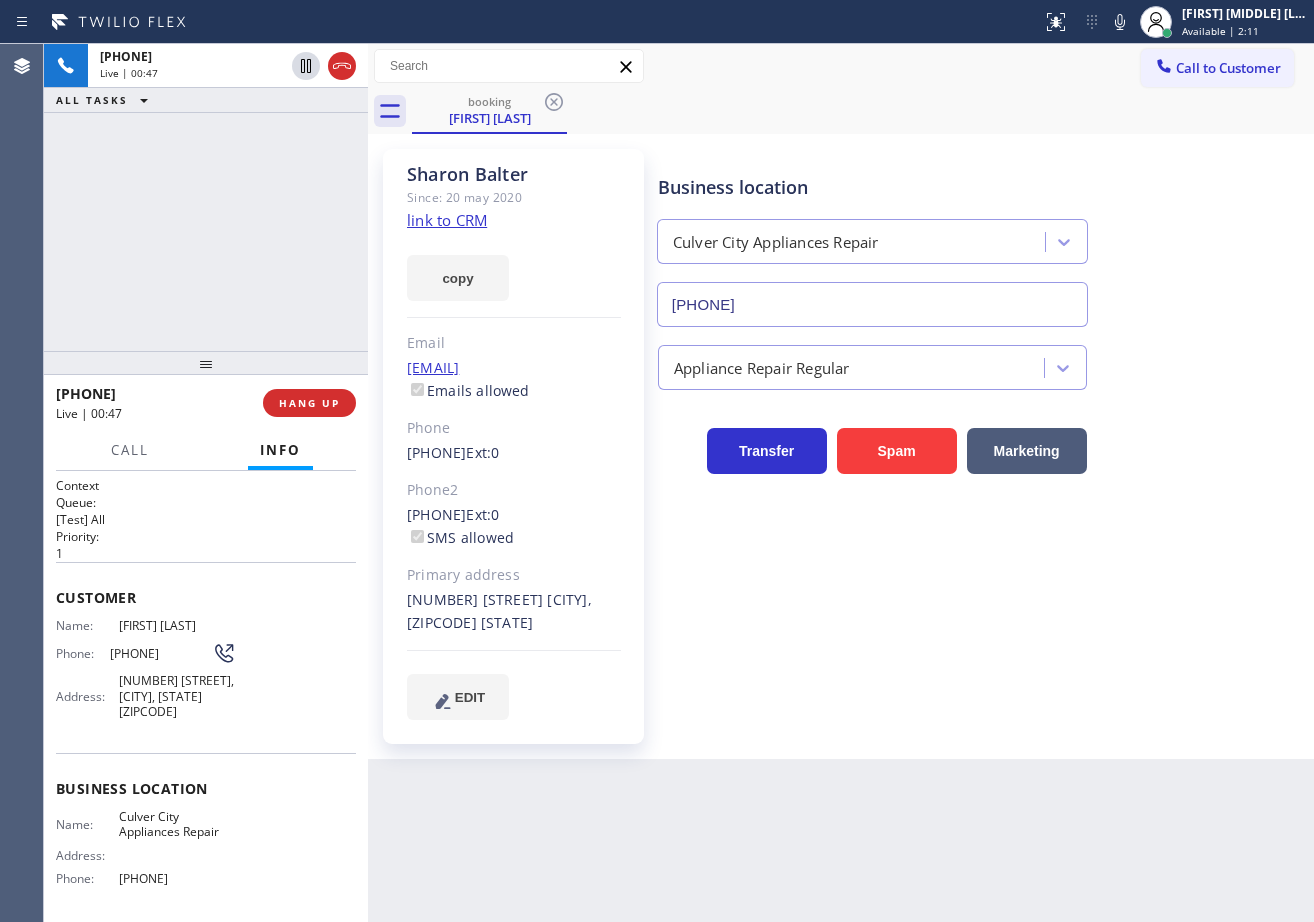 click on "Business location [CITY] Appliances Repair [PHONE] Appliance Repair Regular Transfer Spam Marketing" at bounding box center (981, 434) 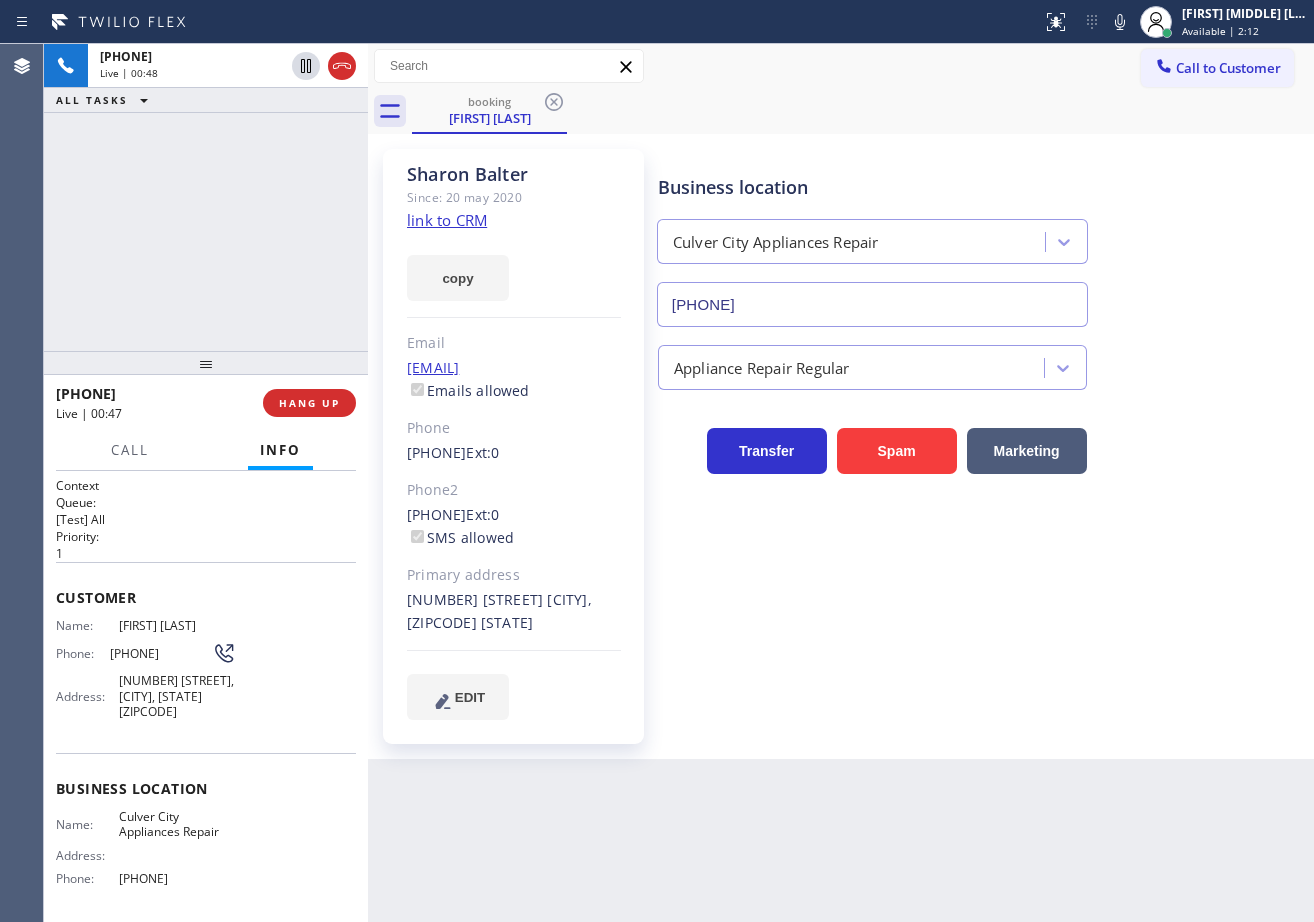 click on "Business location [CITY] Appliances Repair [PHONE] Appliance Repair Regular Transfer Spam Marketing" at bounding box center [981, 434] 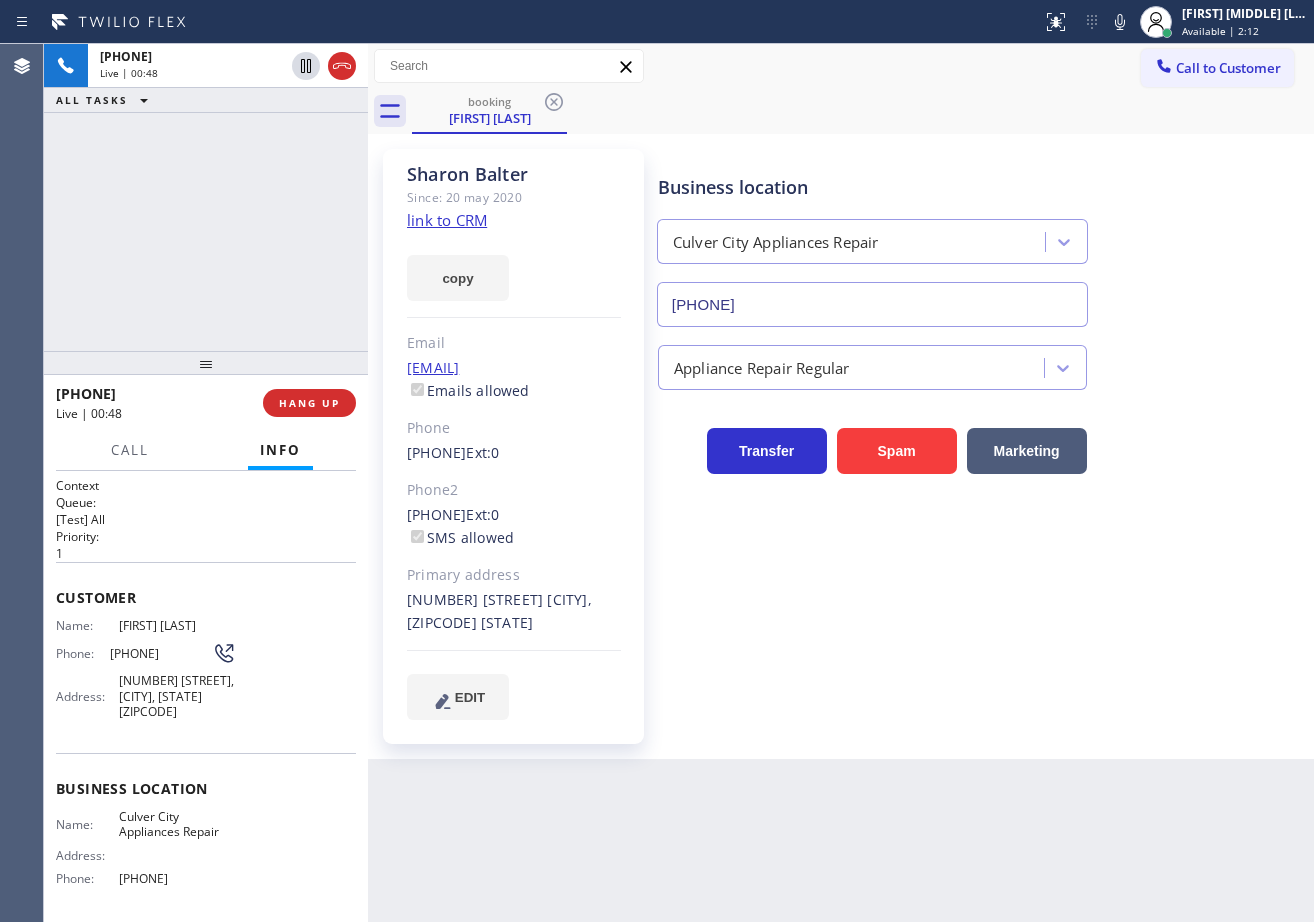 drag, startPoint x: 1121, startPoint y: 648, endPoint x: 1169, endPoint y: 549, distance: 110.02273 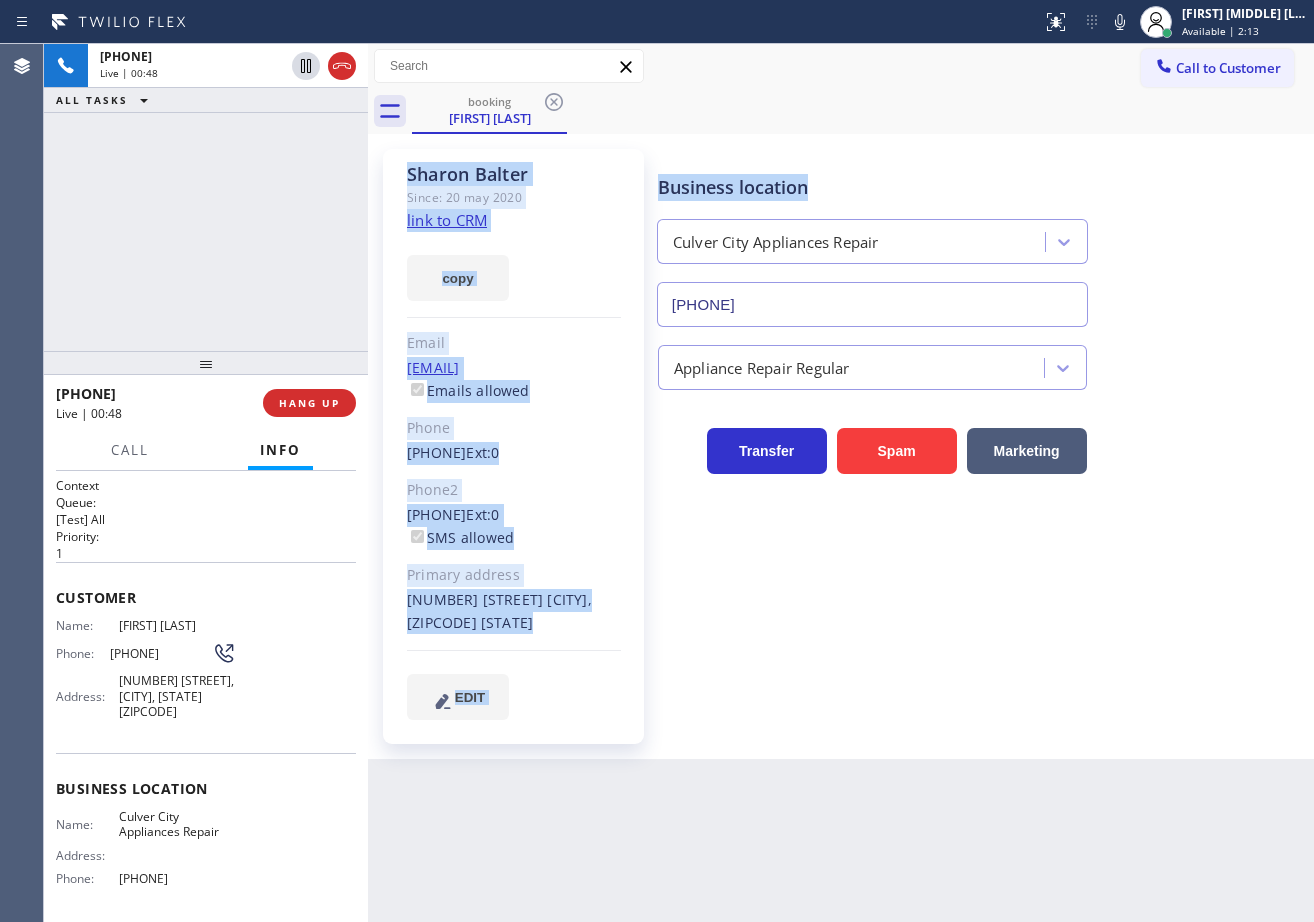 click on "booking [FIRST] [LAST] Call to Customer Outbound call Location Search location Your caller id phone number Customer number Call Outbound call Technician Search Technician Your caller id phone number Your caller id phone number Call booking [FIRST] [LAST] [FIRST]    [LAST] Since: 20 [MONTH] [YEAR] link to CRM copy Email [EMAIL]  Emails allowed Phone [PHONE]  Ext:  0 Phone2 [PHONE]  Ext:  0  SMS allowed Primary address  [NUMBER] [STREET] [CITY], [ZIPCODE] [STATE] EDIT Outbound call Location [CITY] Appliances Repair Your caller id phone number [PHONE] Customer number Call Outbound call Technician Search Technician Your caller id phone number Your caller id phone number Call [CITY] Appliances Repair [PHONE] Appliance Repair Regular Transfer Spam Marketing" at bounding box center [841, 401] 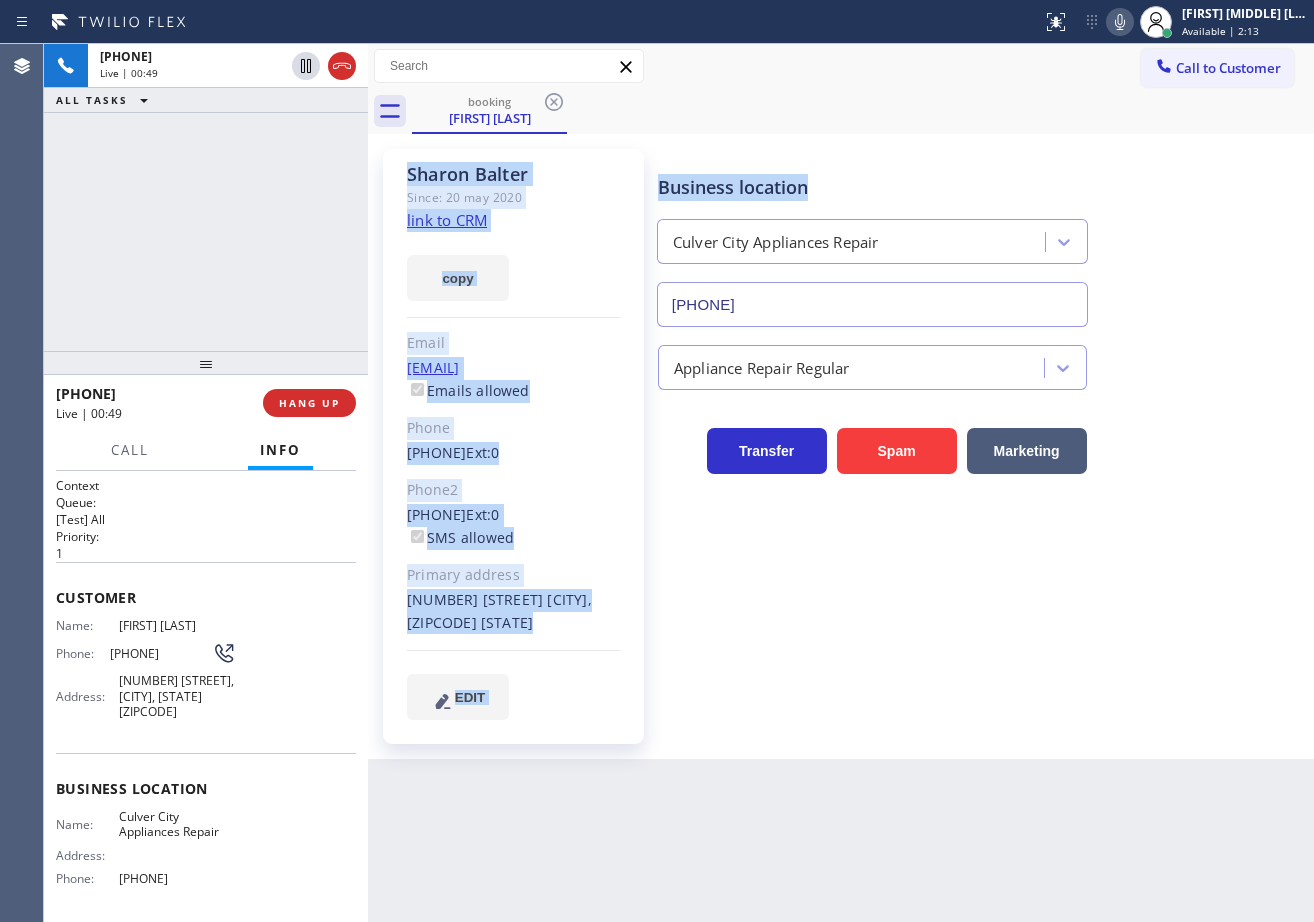 drag, startPoint x: 1143, startPoint y: 25, endPoint x: 1091, endPoint y: 123, distance: 110.94143 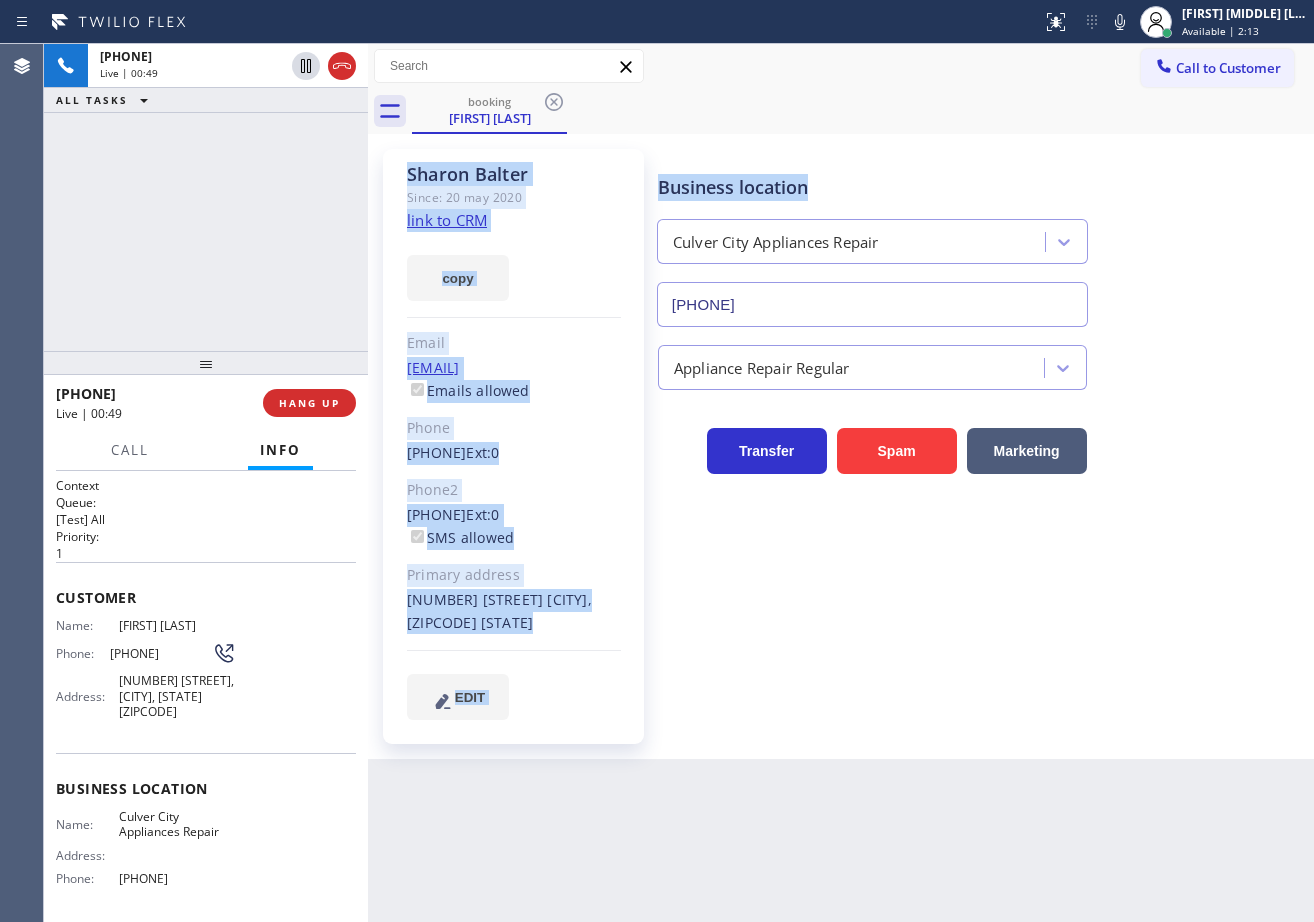 click 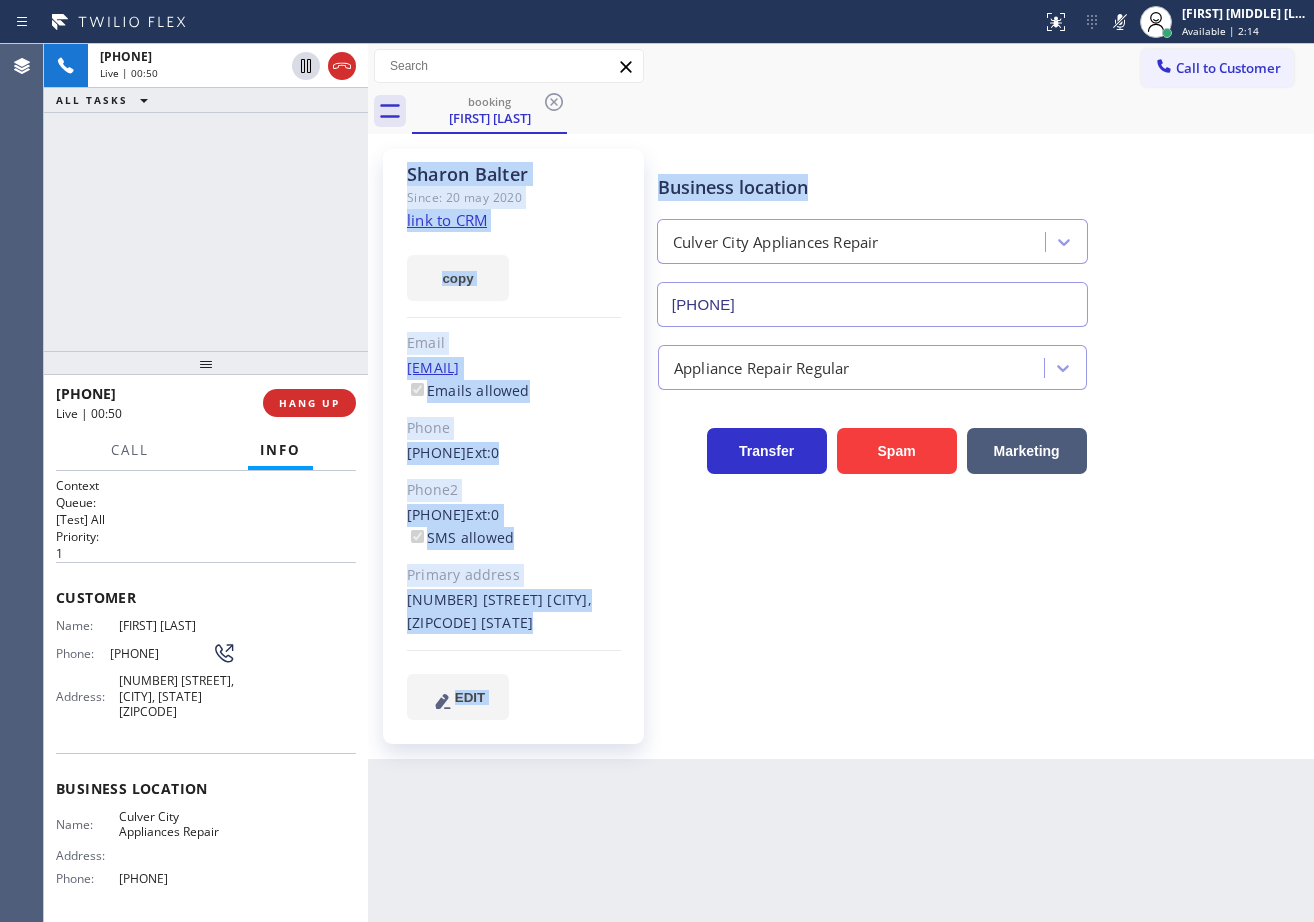 click on "[PHONE] Live | 00:50 ALL TASKS ALL TASKS ACTIVE TASKS TASKS IN WRAP UP" at bounding box center (206, 197) 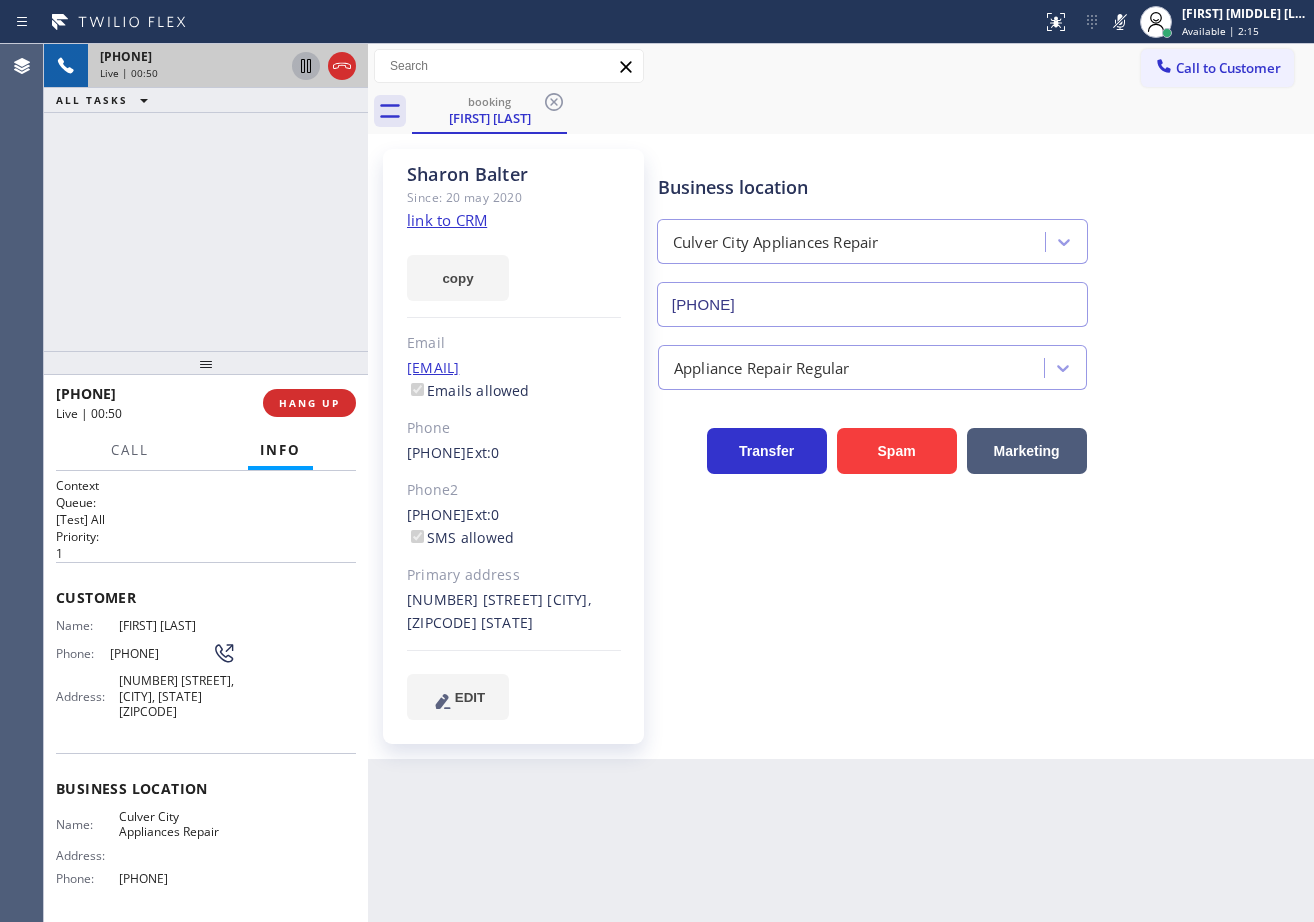 click 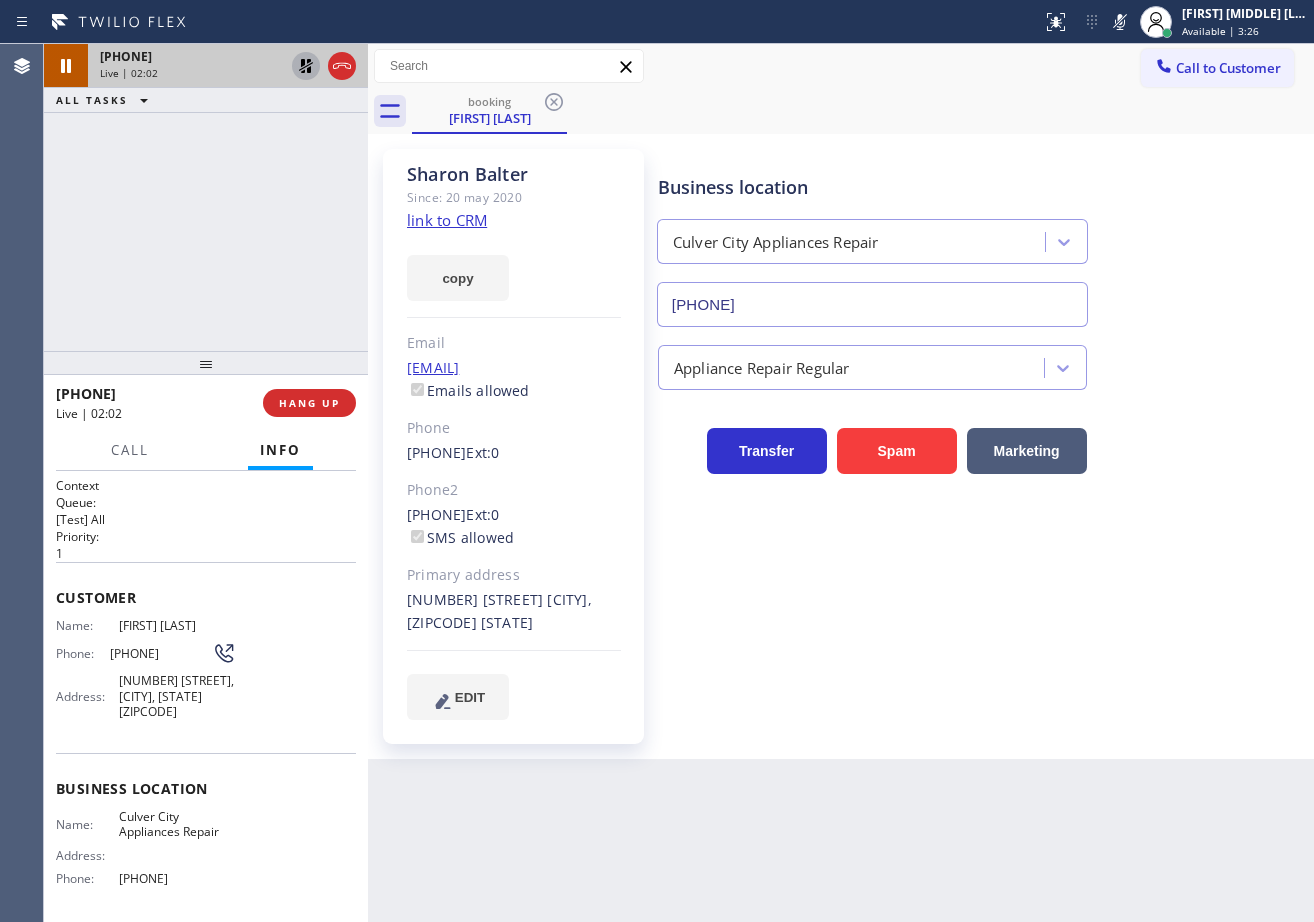 click 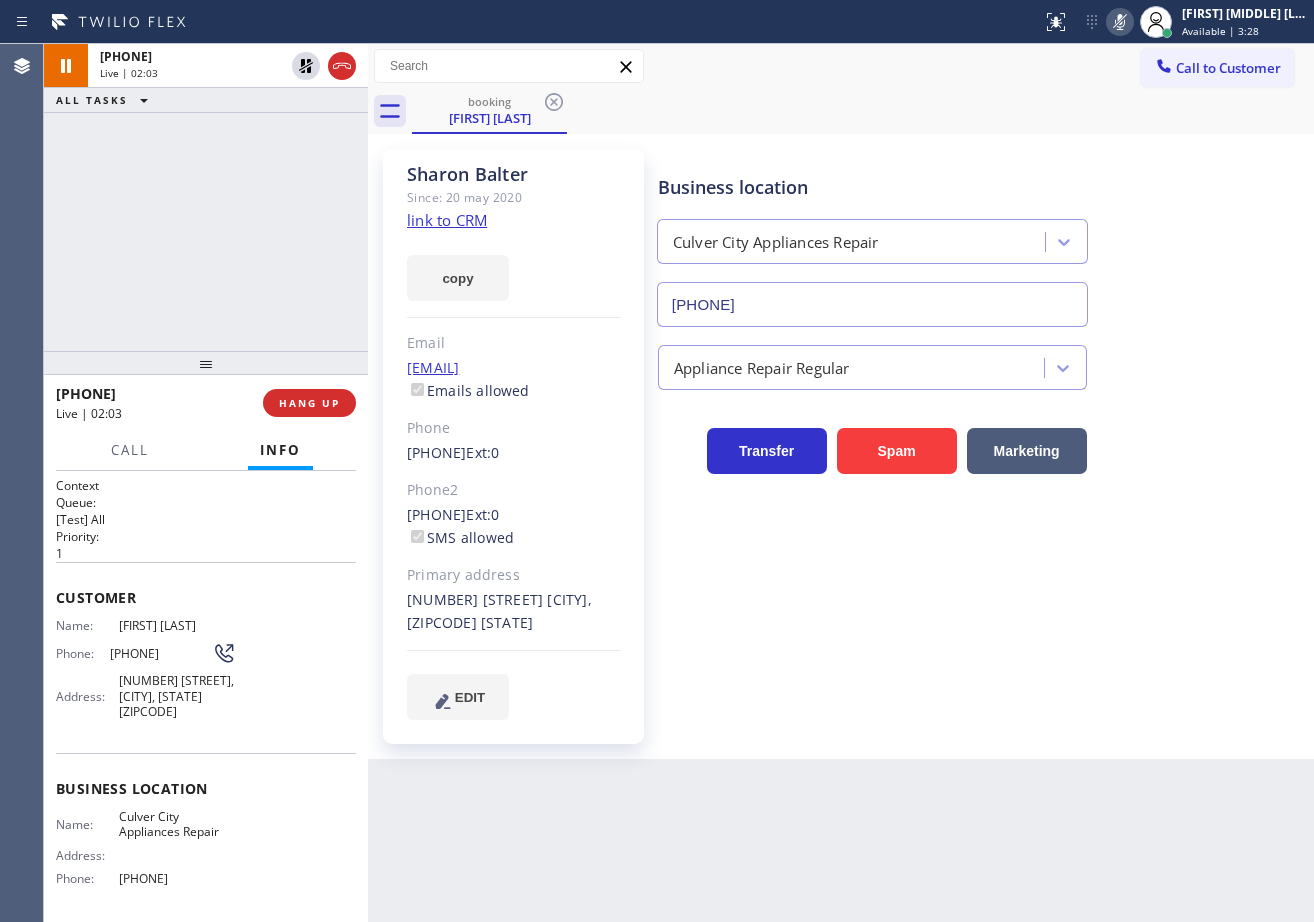 click 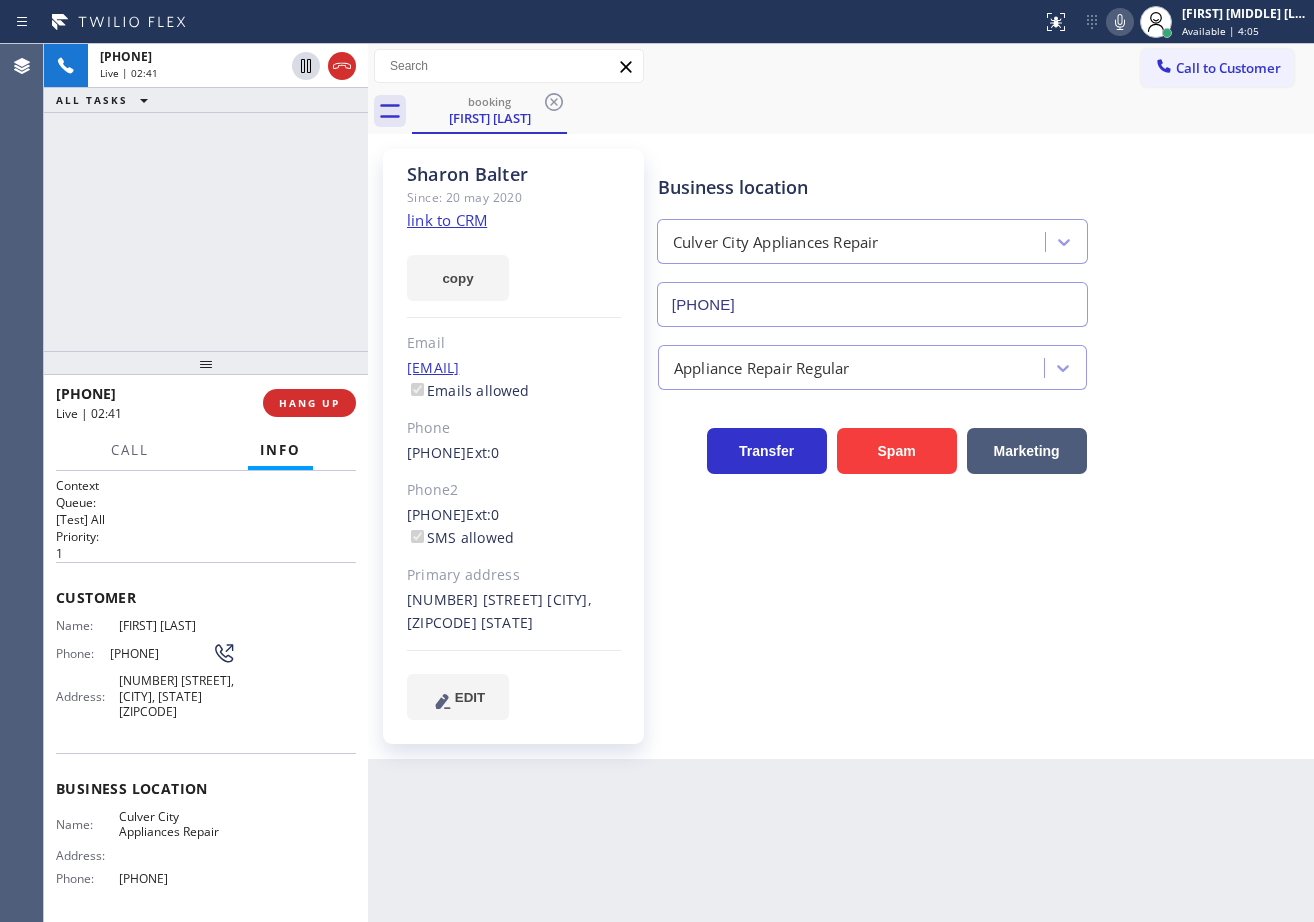 drag, startPoint x: 937, startPoint y: 101, endPoint x: 1010, endPoint y: 82, distance: 75.43209 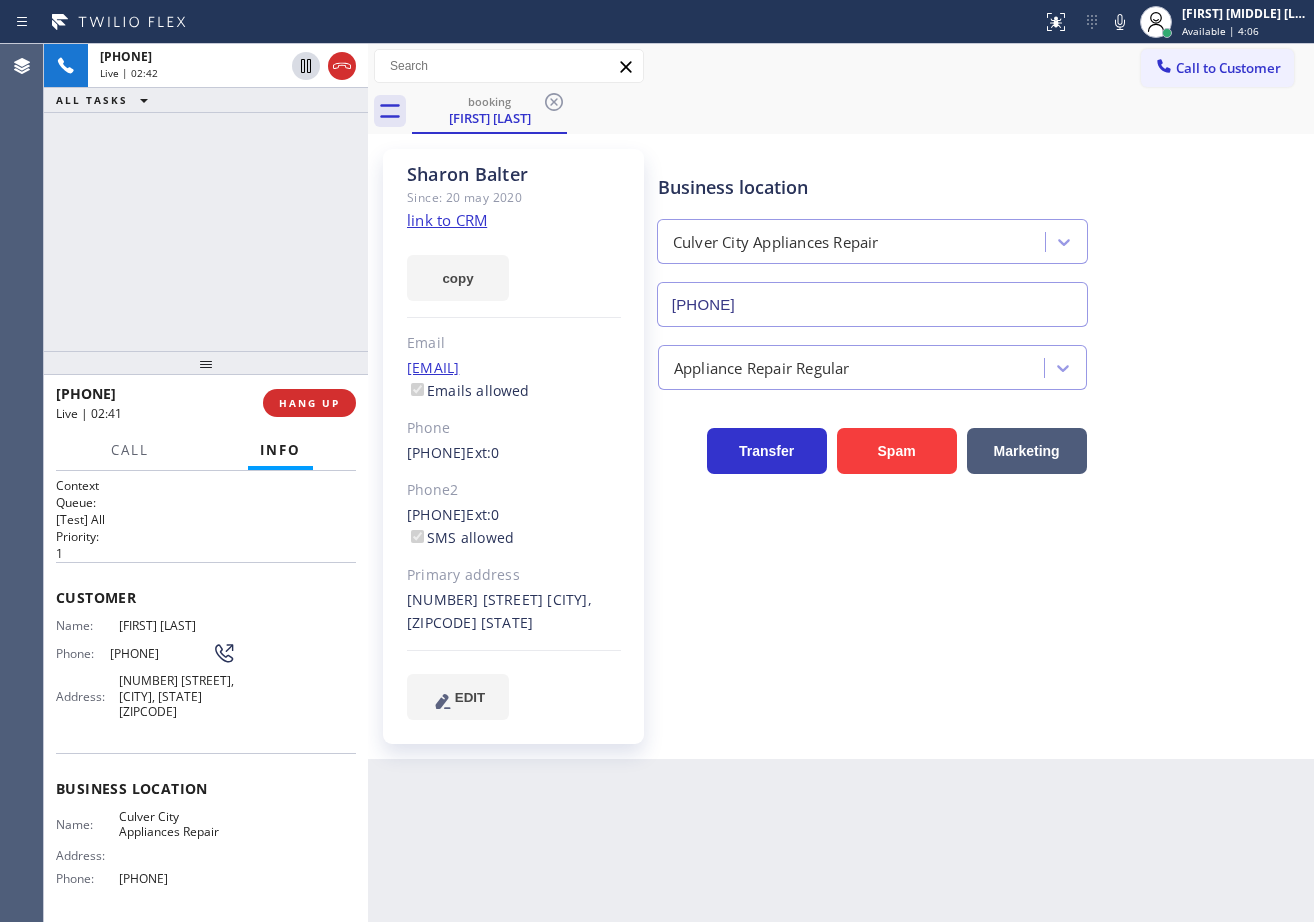 drag, startPoint x: 1144, startPoint y: 21, endPoint x: 1160, endPoint y: 122, distance: 102.259476 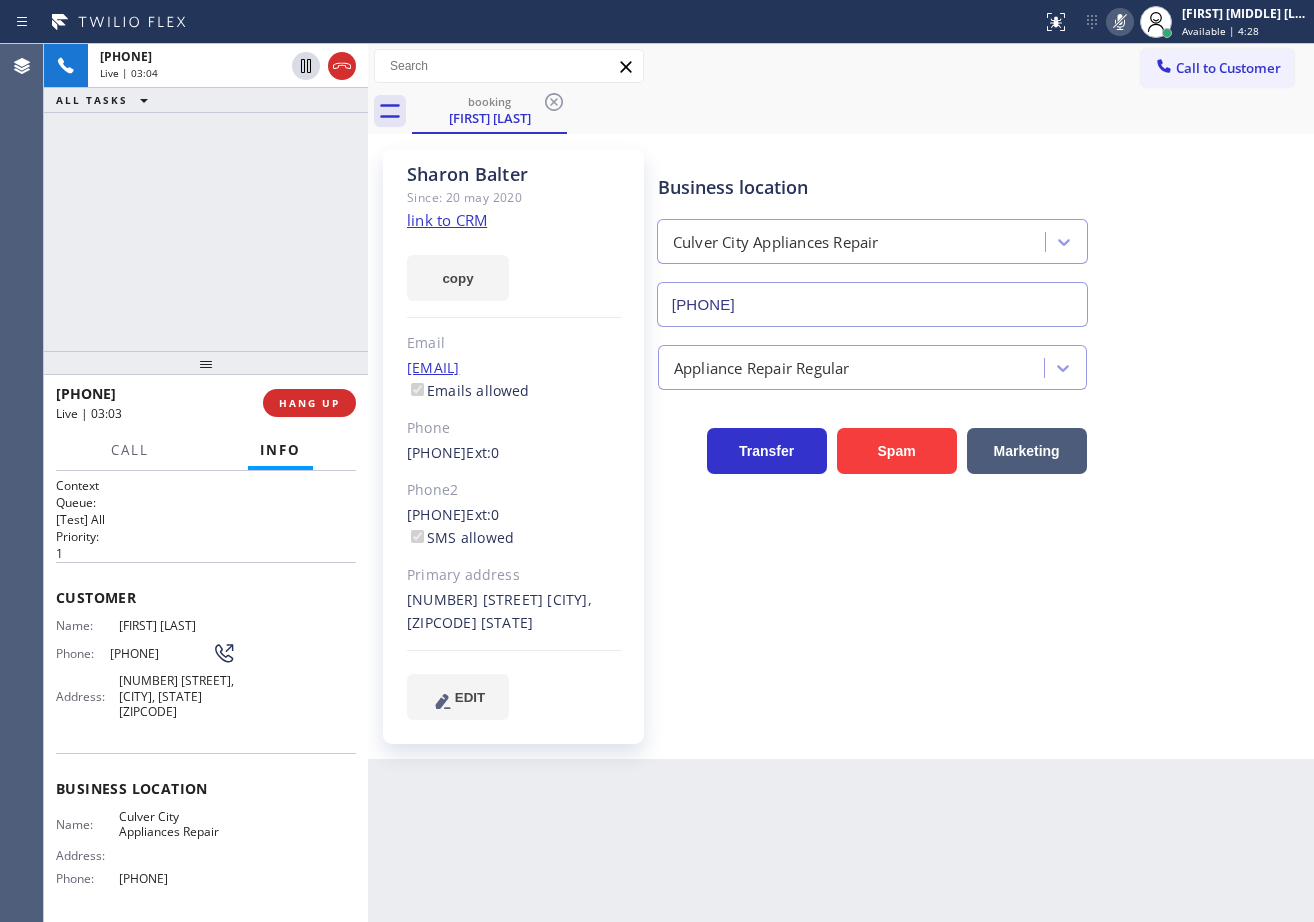 drag, startPoint x: 1132, startPoint y: 18, endPoint x: 1127, endPoint y: 71, distance: 53.235325 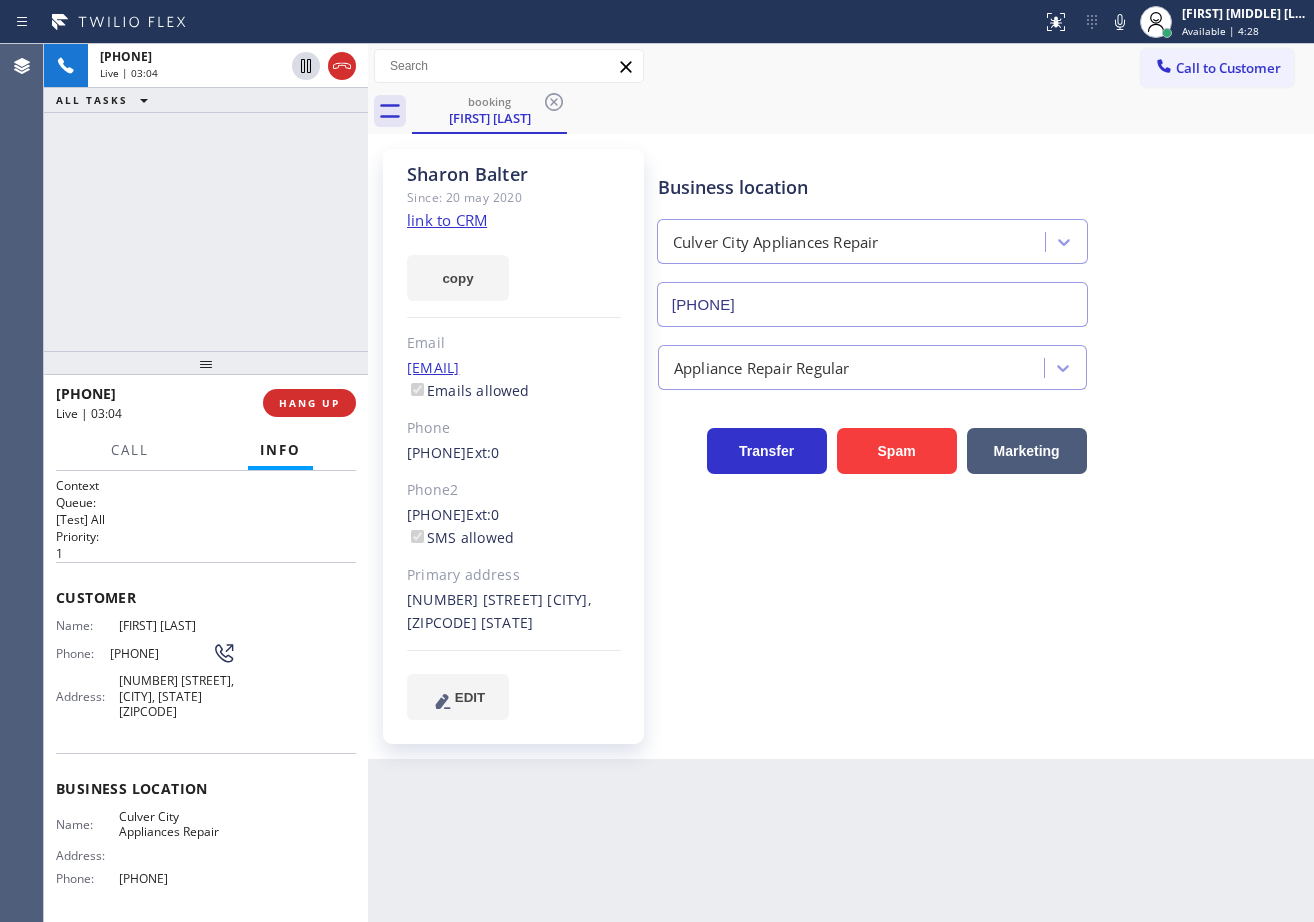 click on "Call to Customer Outbound call Location Search location Your caller id phone number Customer number Call Outbound call Technician Search Technician Your caller id phone number Your caller id phone number Call" at bounding box center (841, 66) 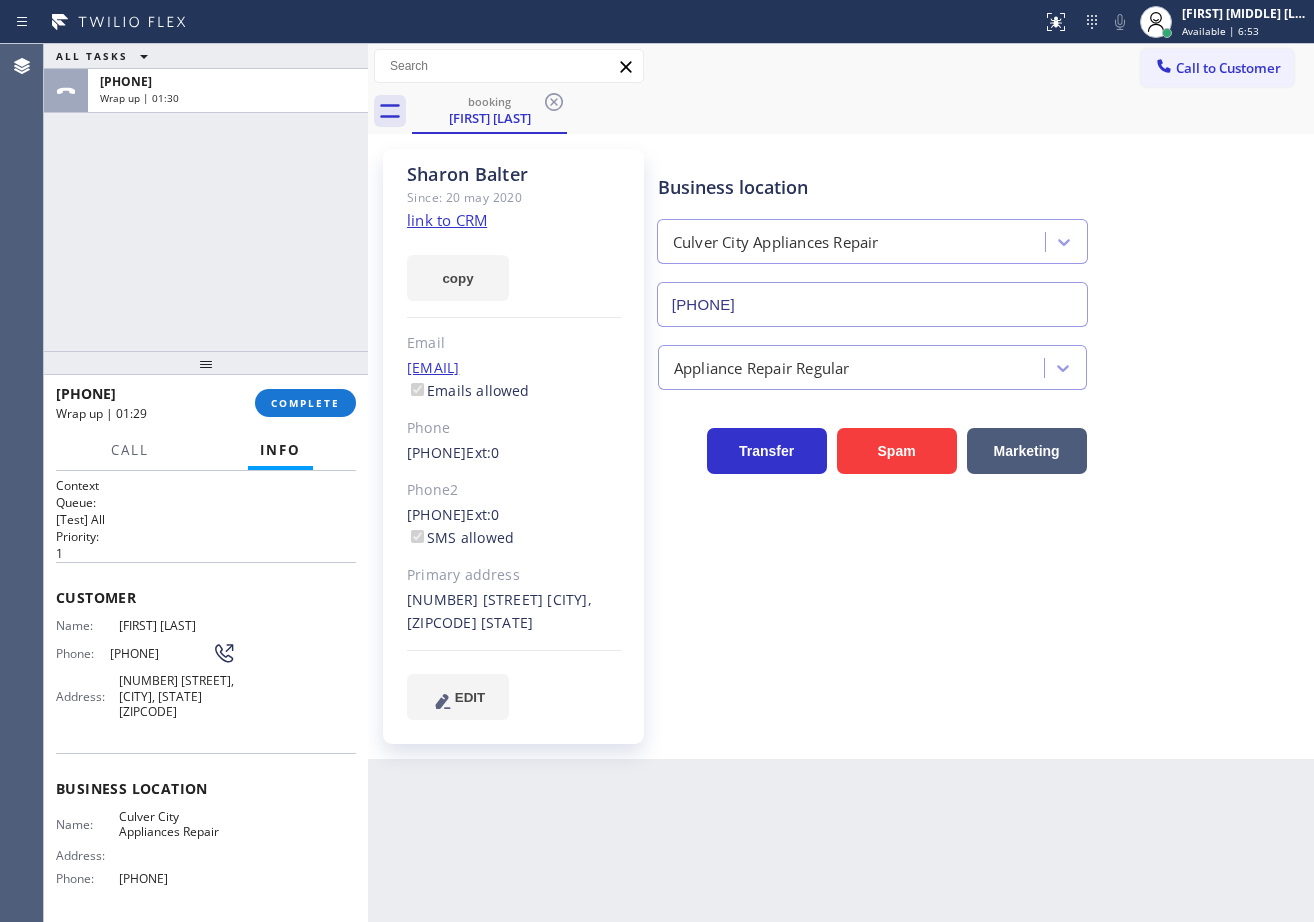 click on "[PHONE] Wrap up | 01:29 COMPLETE" at bounding box center (206, 403) 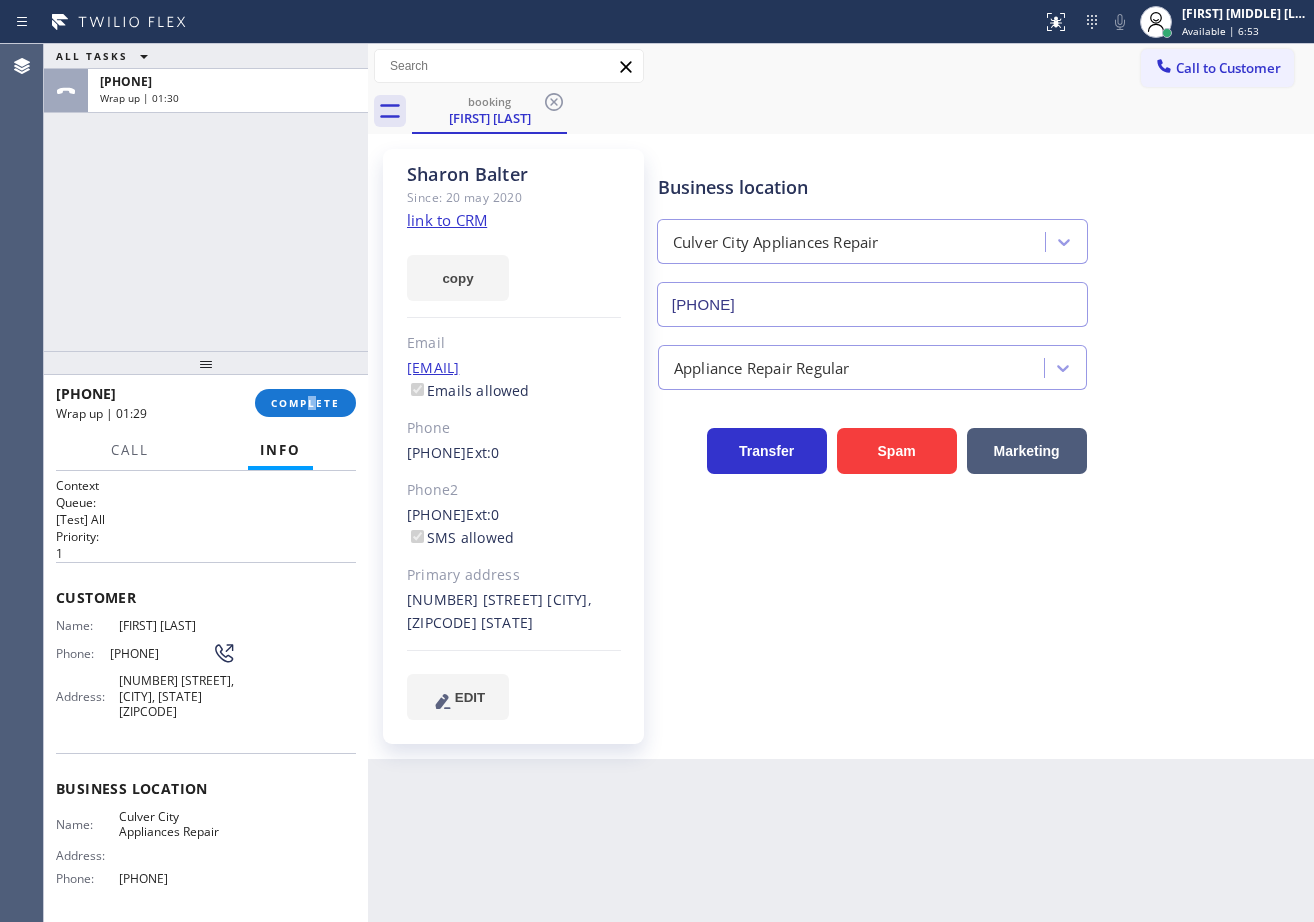 click on "[PHONE] Wrap up | 01:29 COMPLETE" at bounding box center [206, 403] 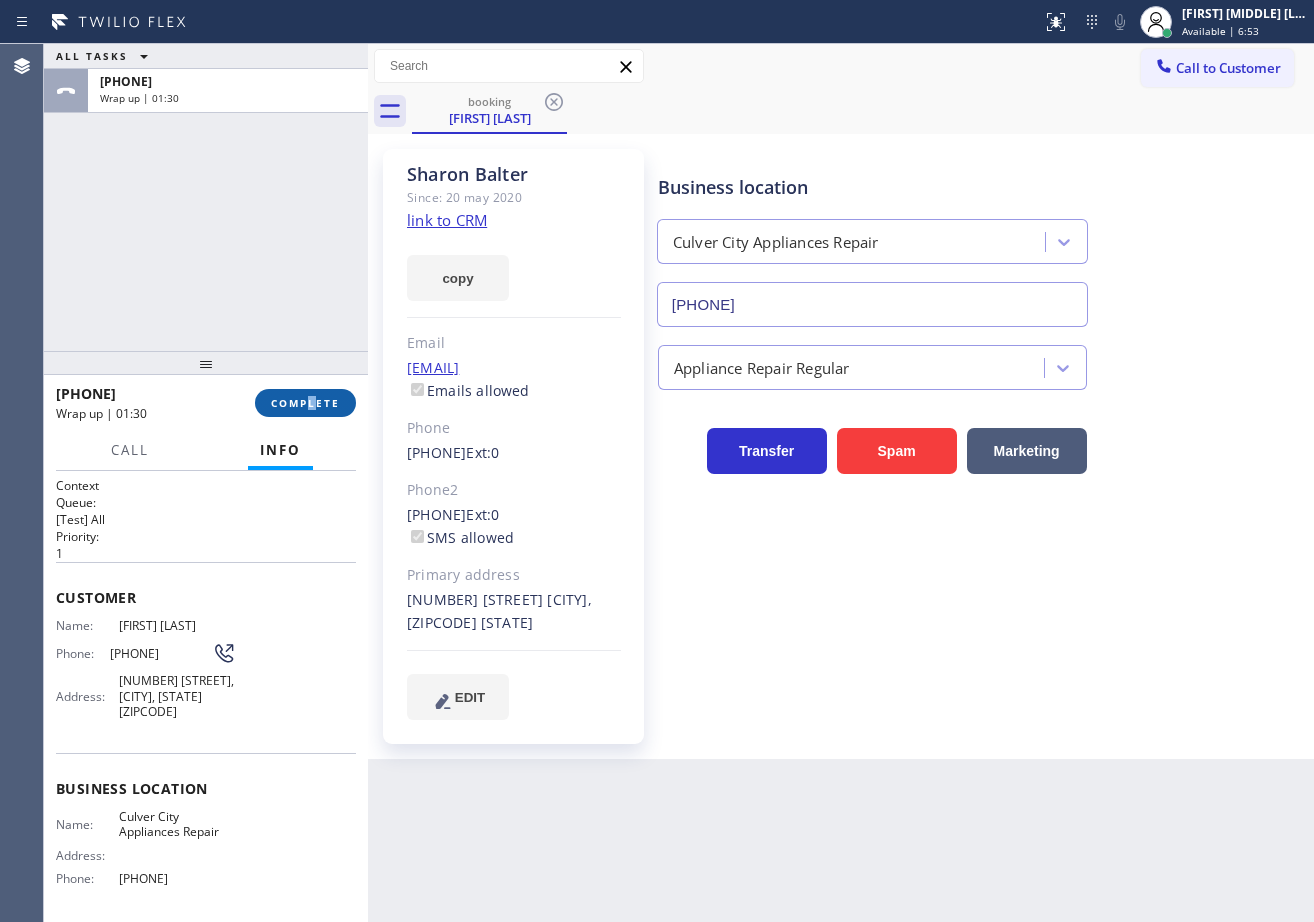 click on "COMPLETE" at bounding box center (305, 403) 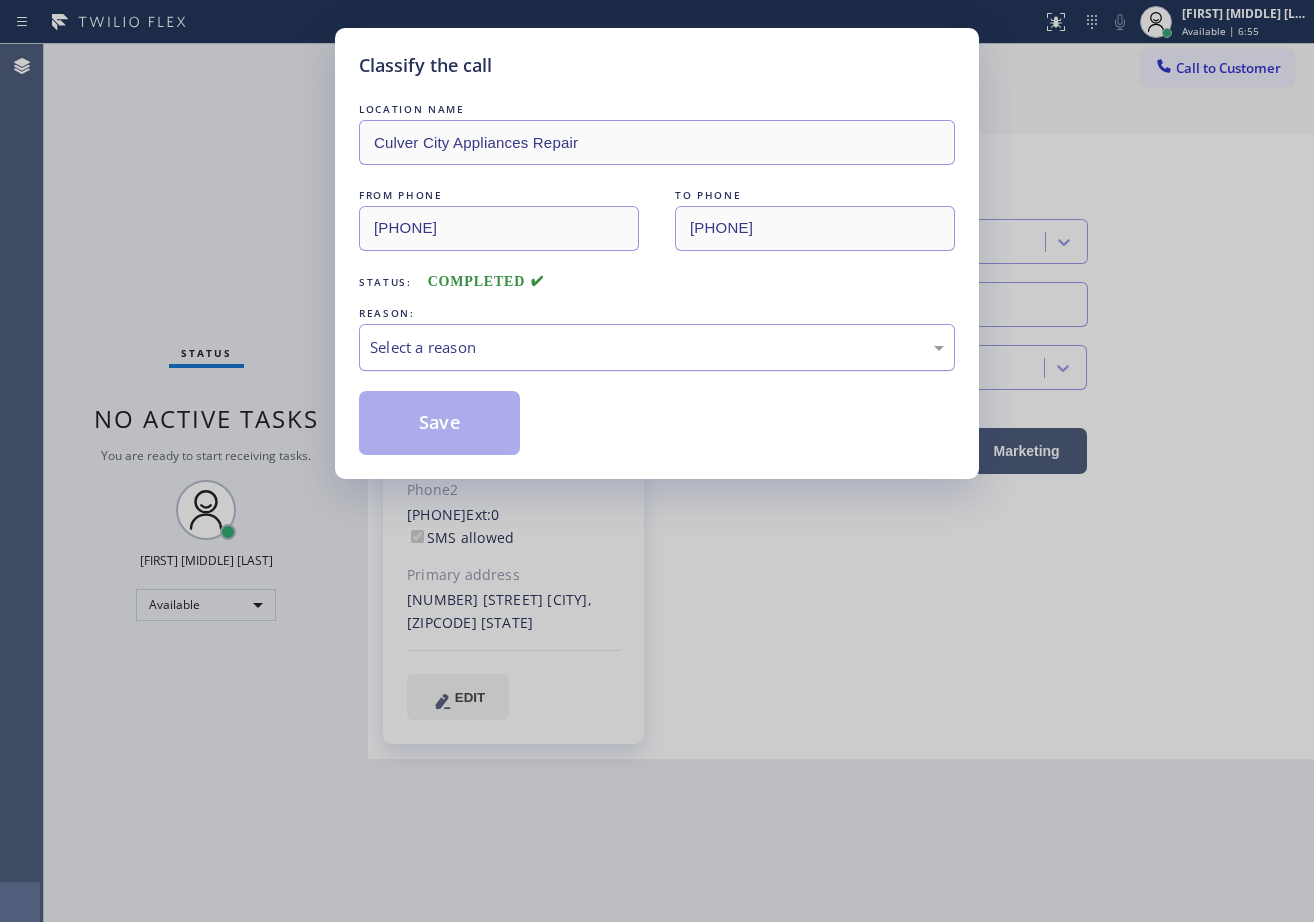click on "Select a reason" at bounding box center [657, 347] 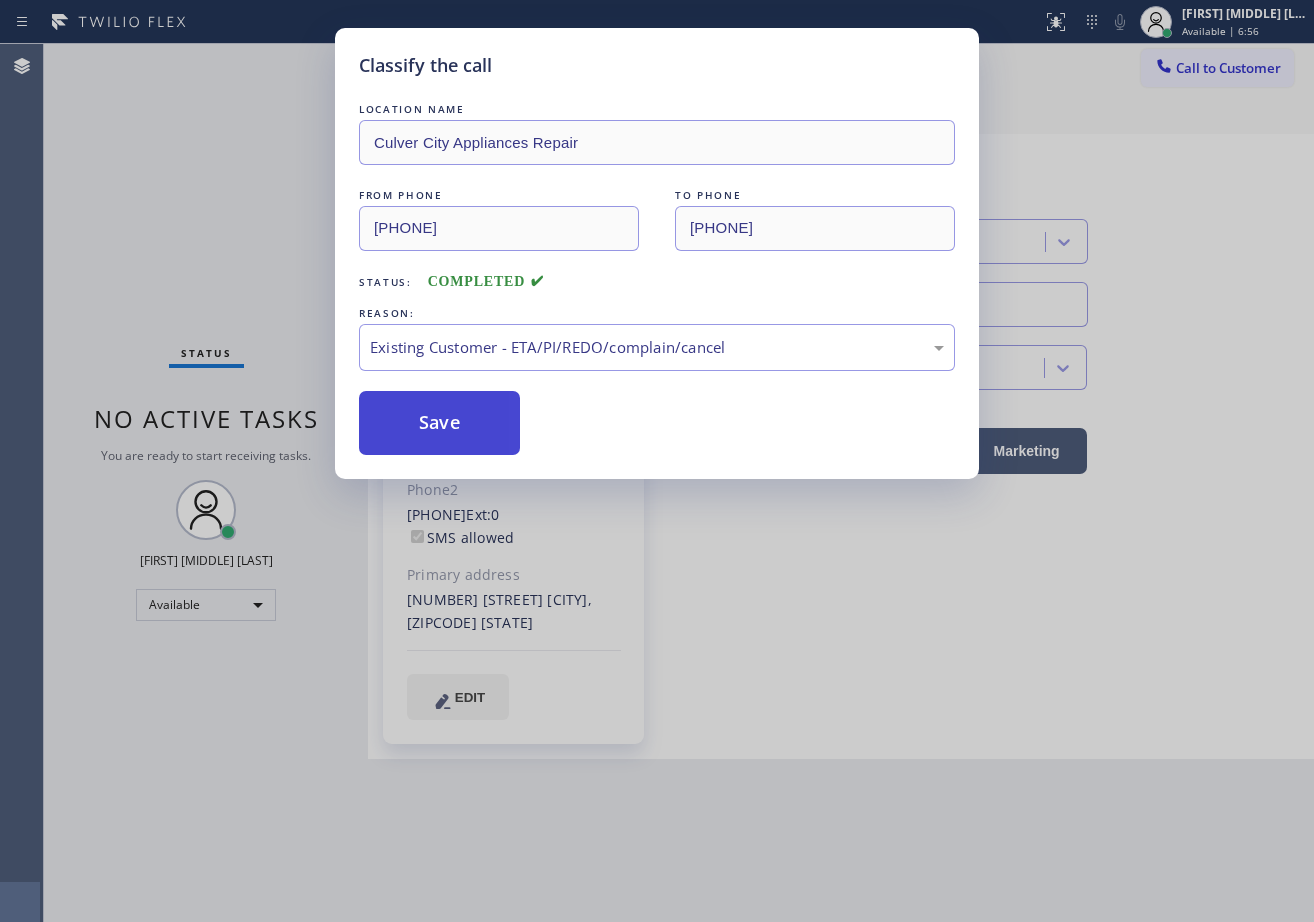 click on "Save" at bounding box center (439, 423) 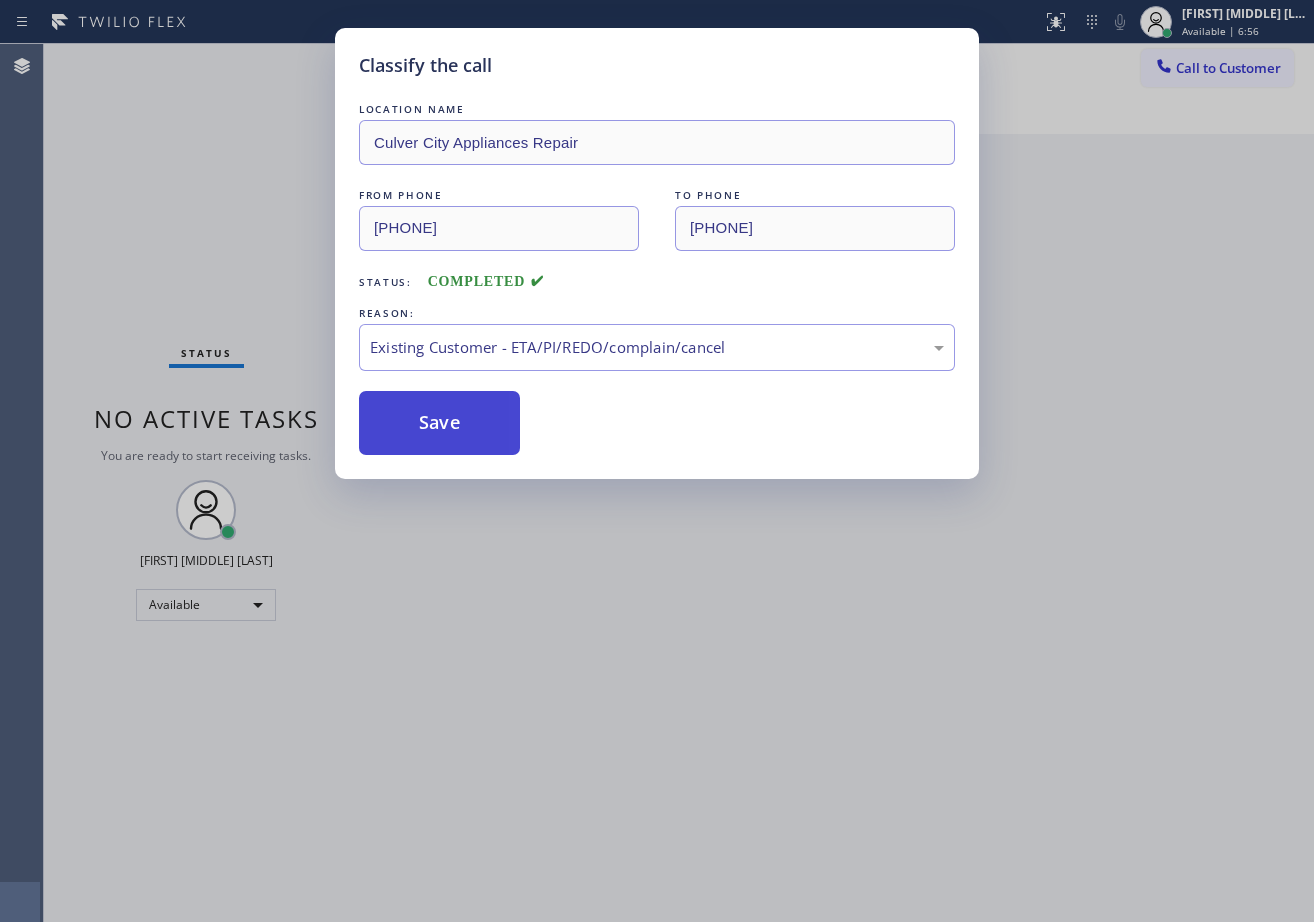 click on "Save" at bounding box center [439, 423] 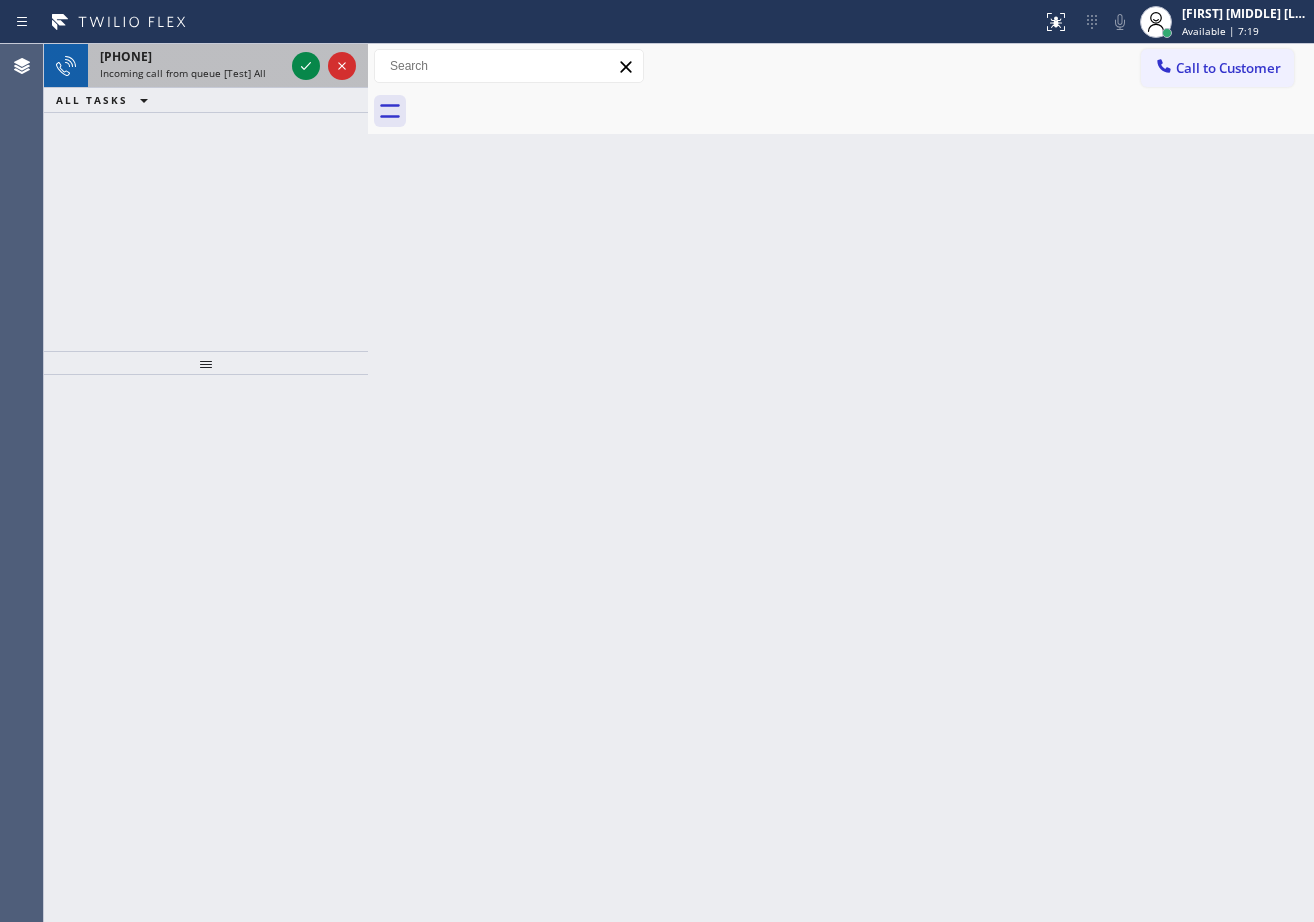 drag, startPoint x: 237, startPoint y: 70, endPoint x: 246, endPoint y: 65, distance: 10.29563 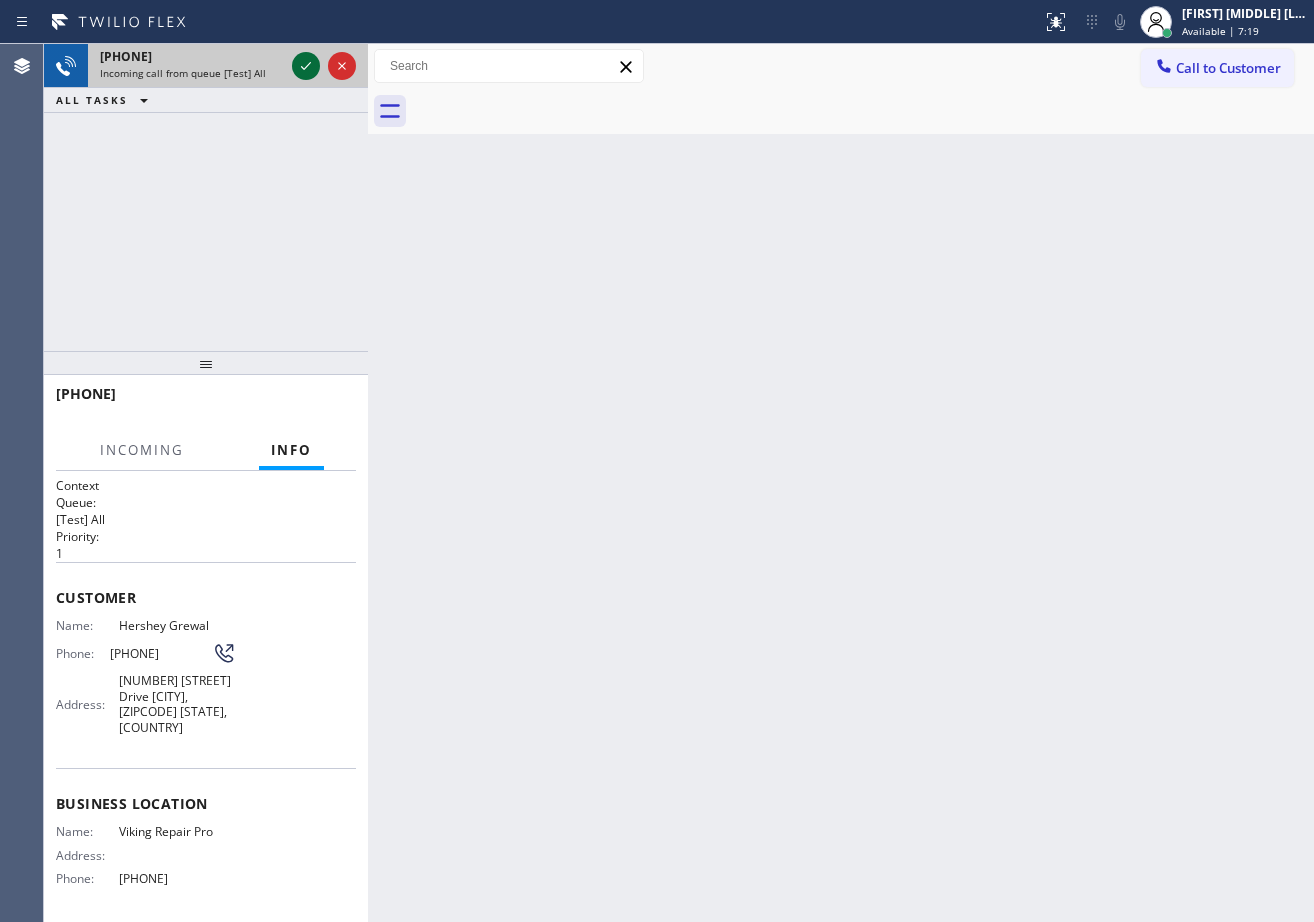drag, startPoint x: 246, startPoint y: 65, endPoint x: 300, endPoint y: 60, distance: 54.230988 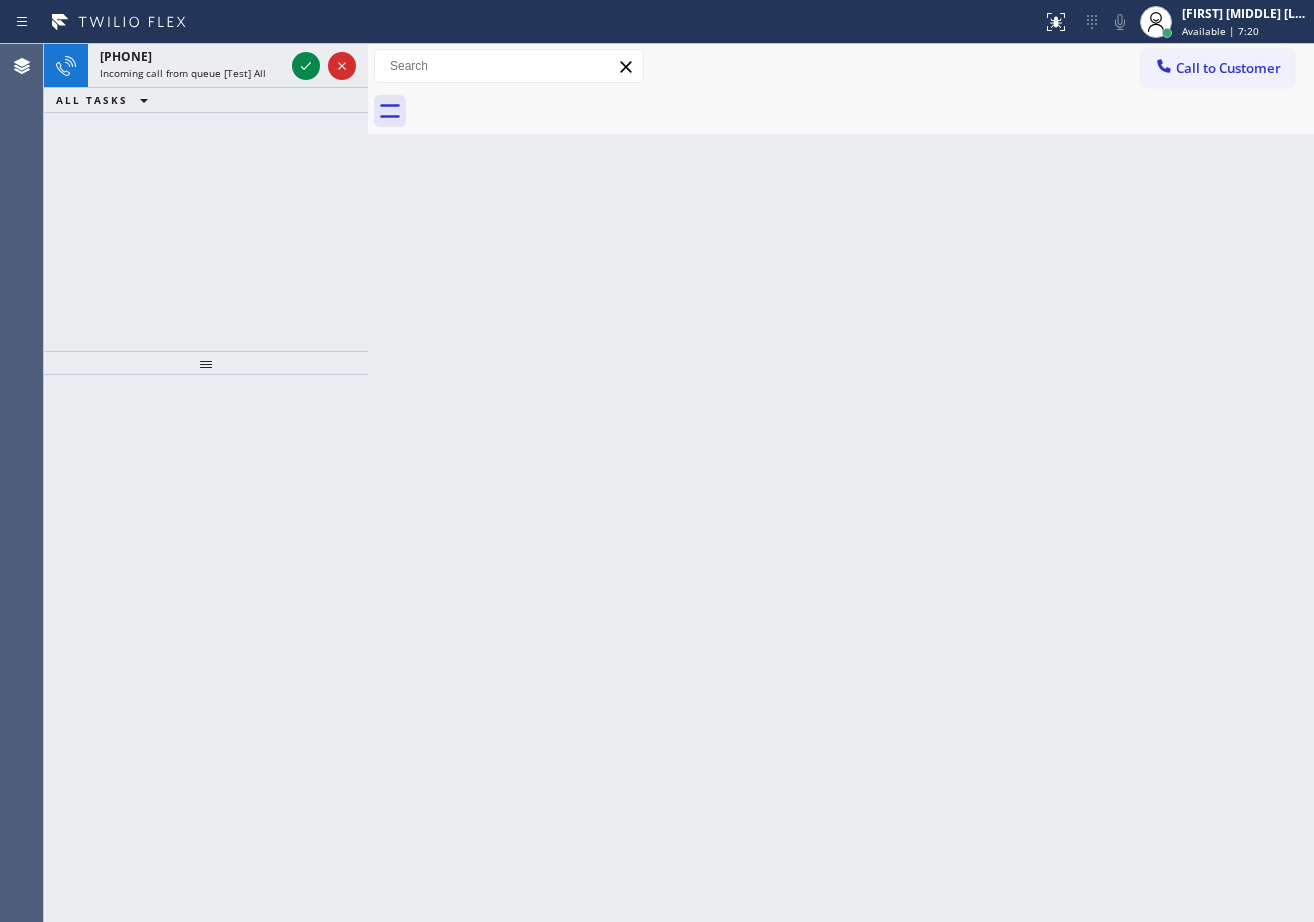 click 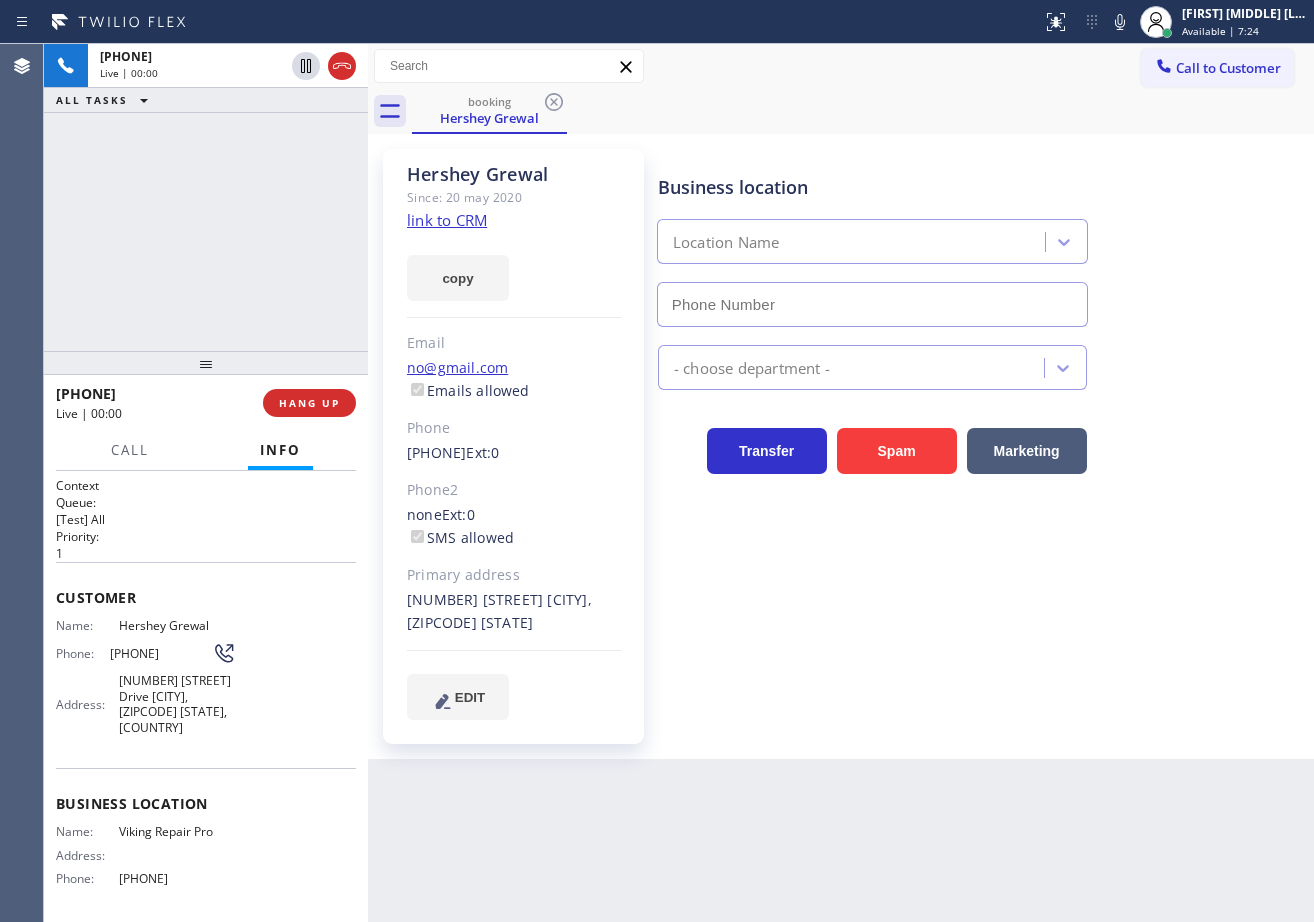 type on "[PHONE]" 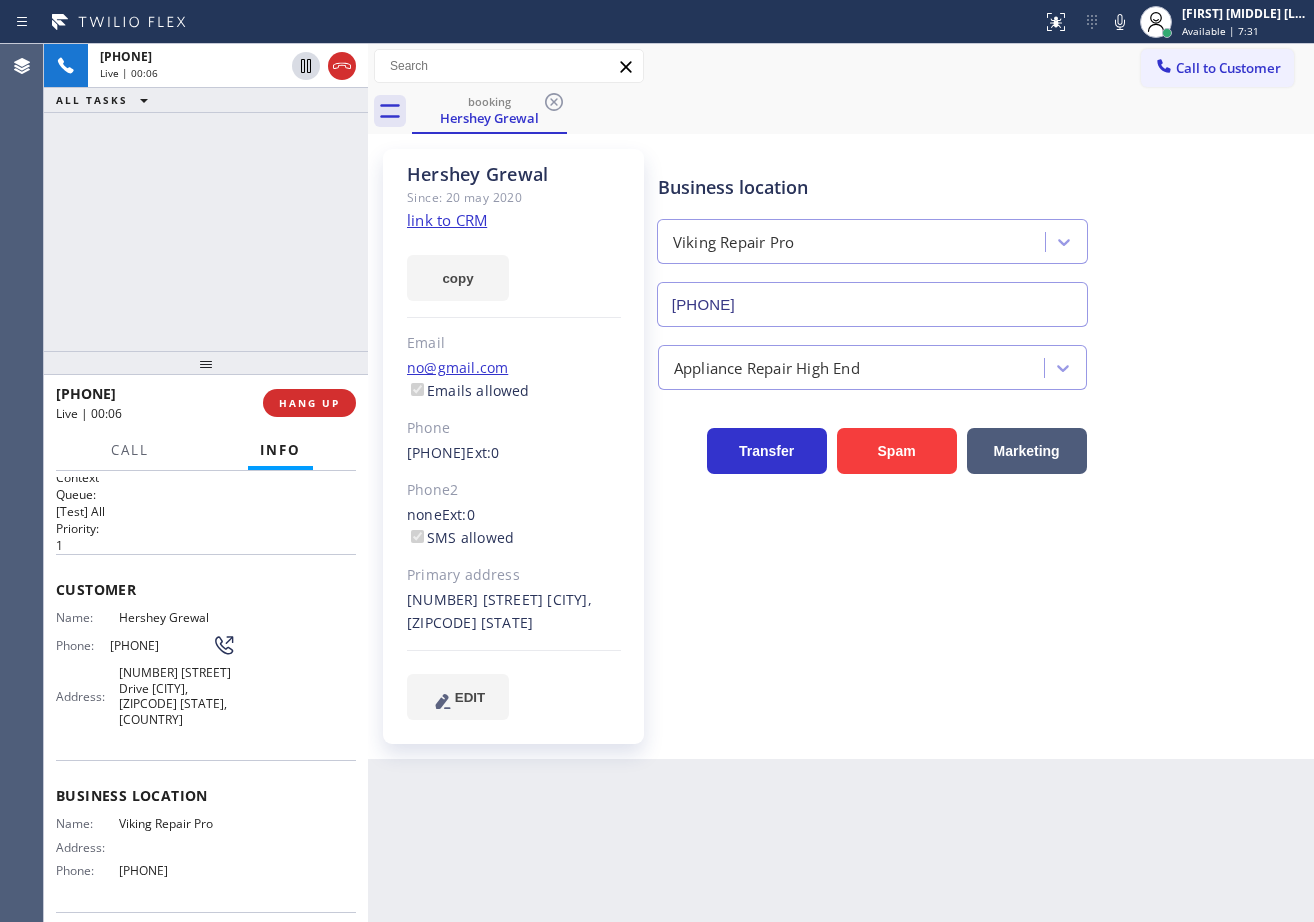 scroll, scrollTop: 0, scrollLeft: 0, axis: both 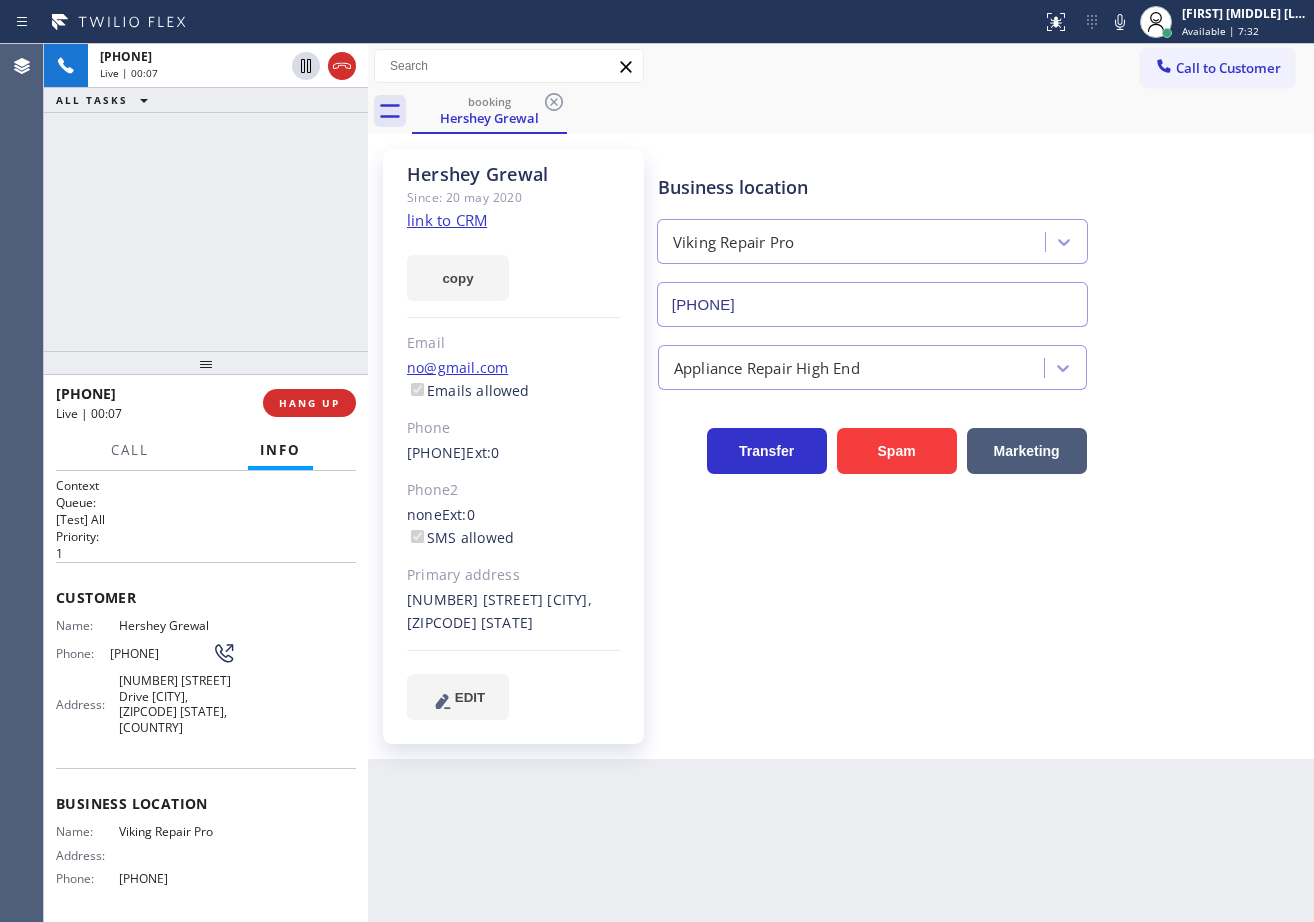 click on "link to CRM" 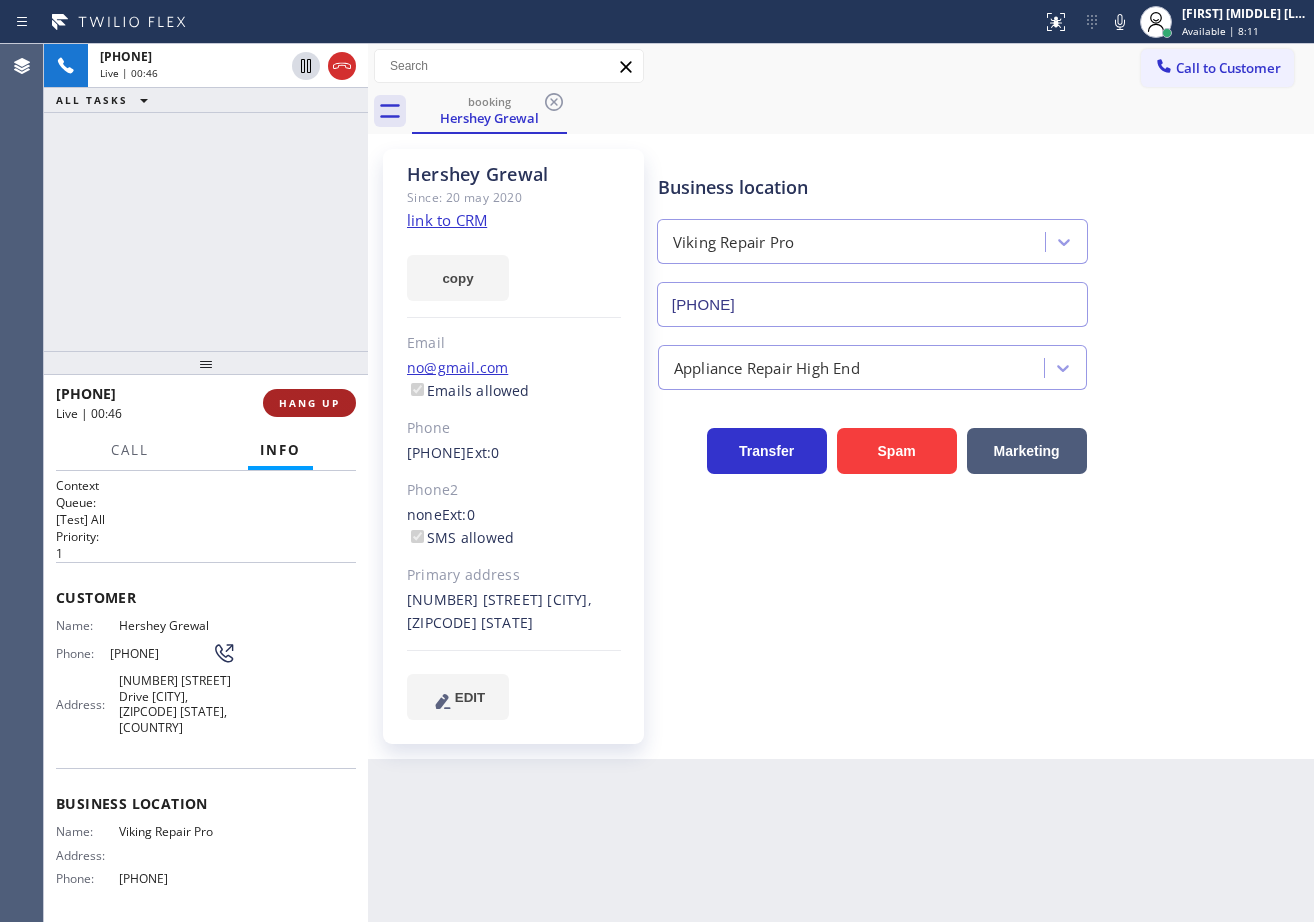 click on "HANG UP" at bounding box center (309, 403) 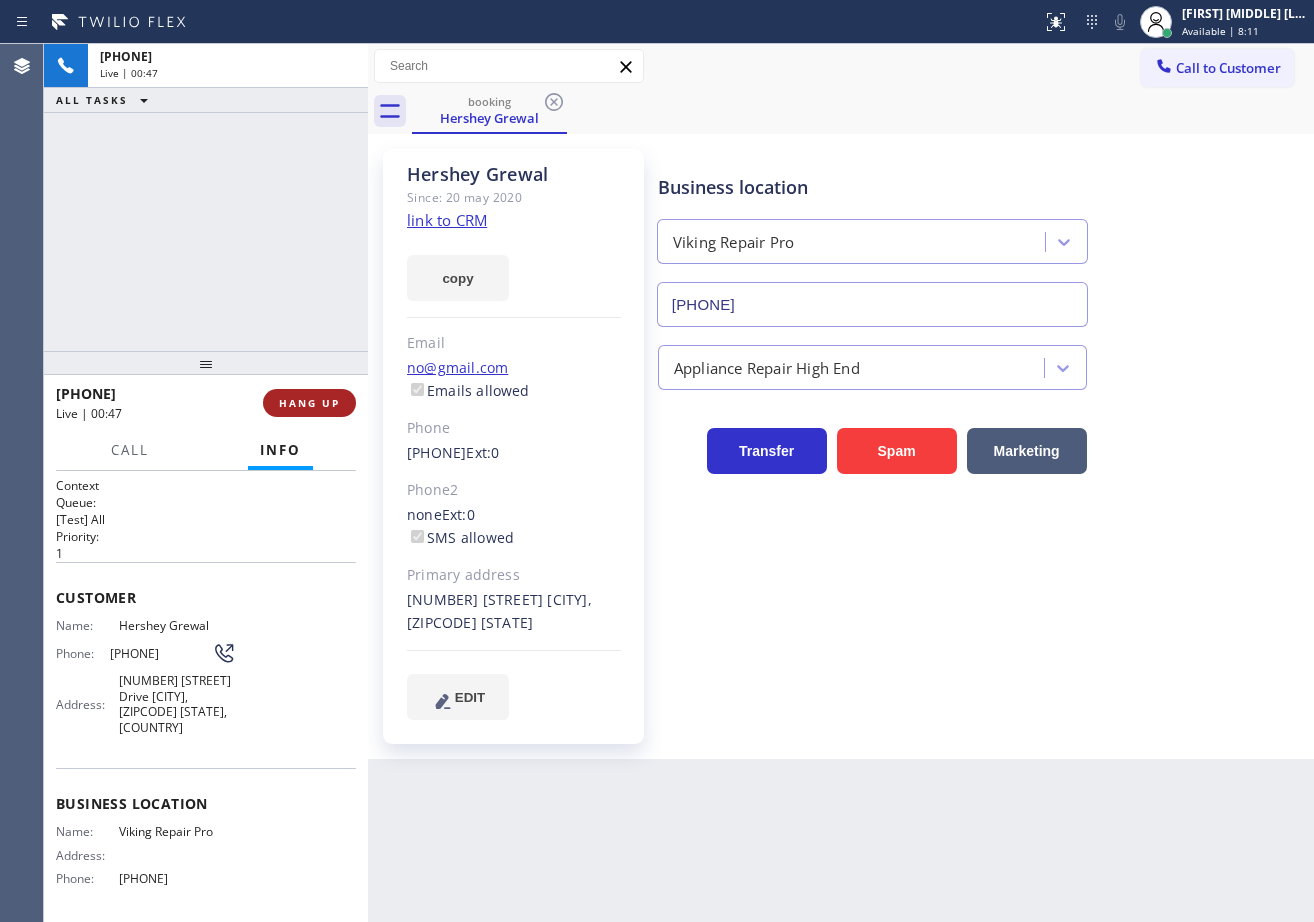 click on "HANG UP" at bounding box center (309, 403) 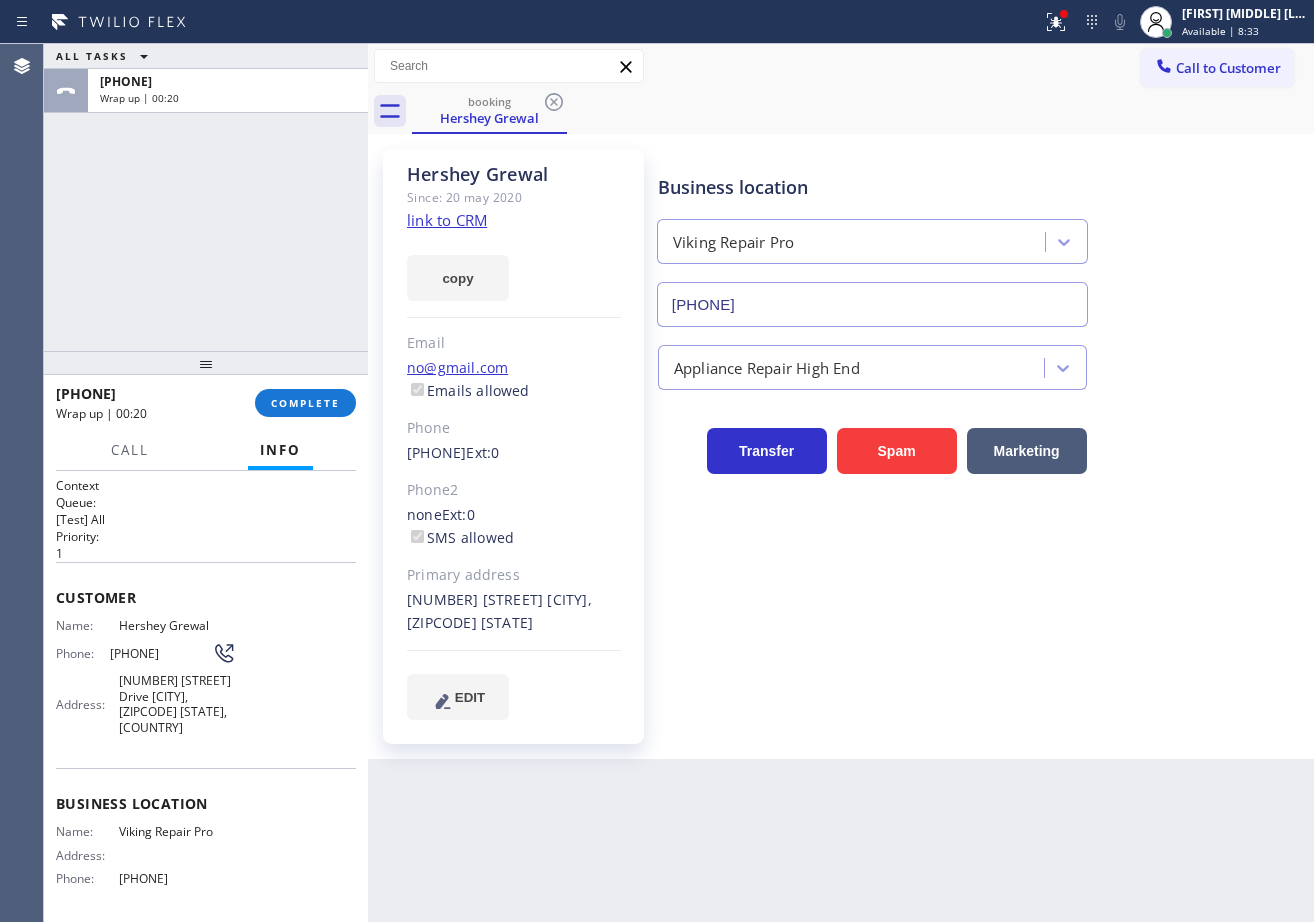 click on "ALL TASKS ALL TASKS ACTIVE TASKS TASKS IN WRAP UP [PHONE] Wrap up | 00:20" at bounding box center (206, 197) 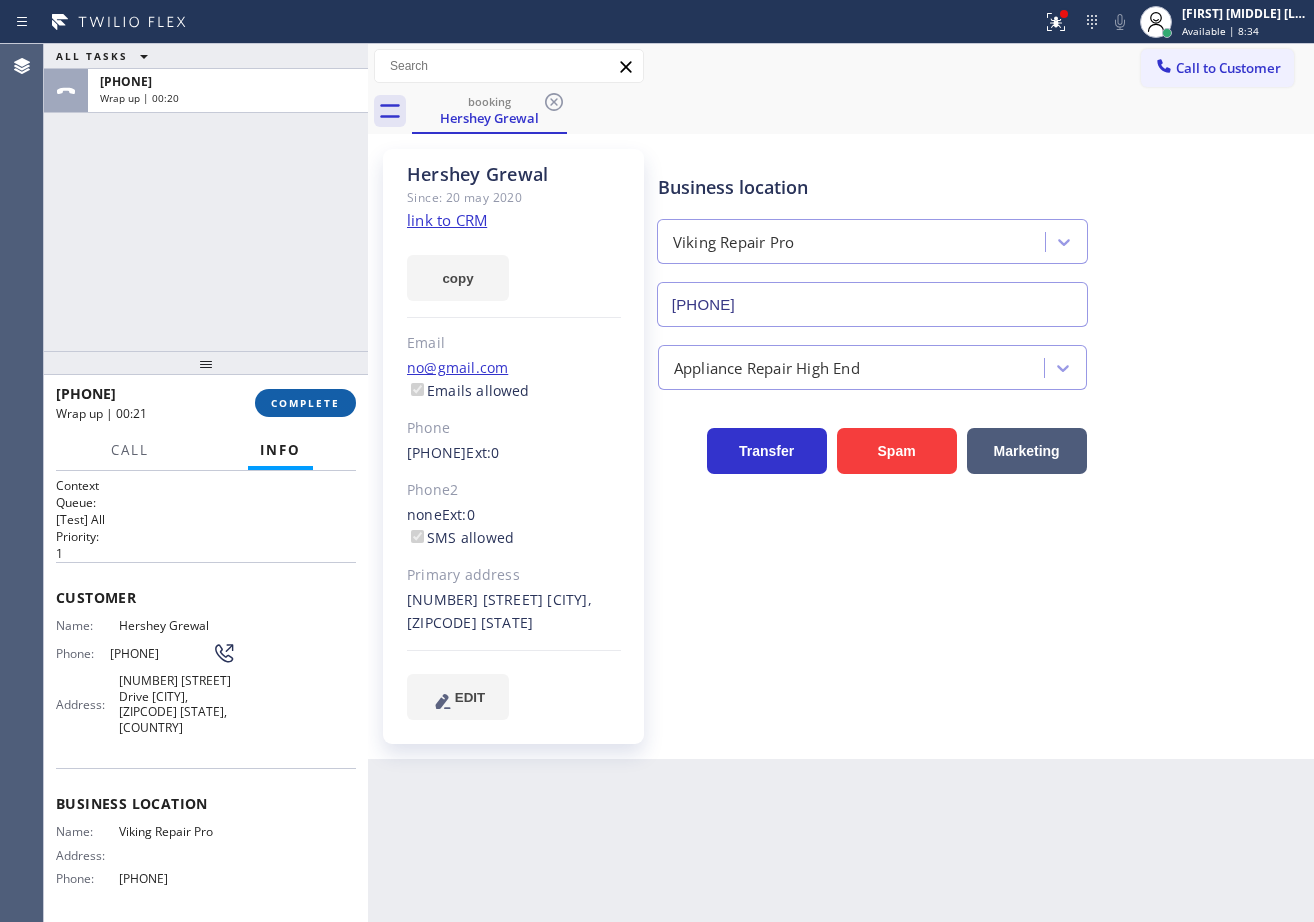 click on "COMPLETE" at bounding box center (305, 403) 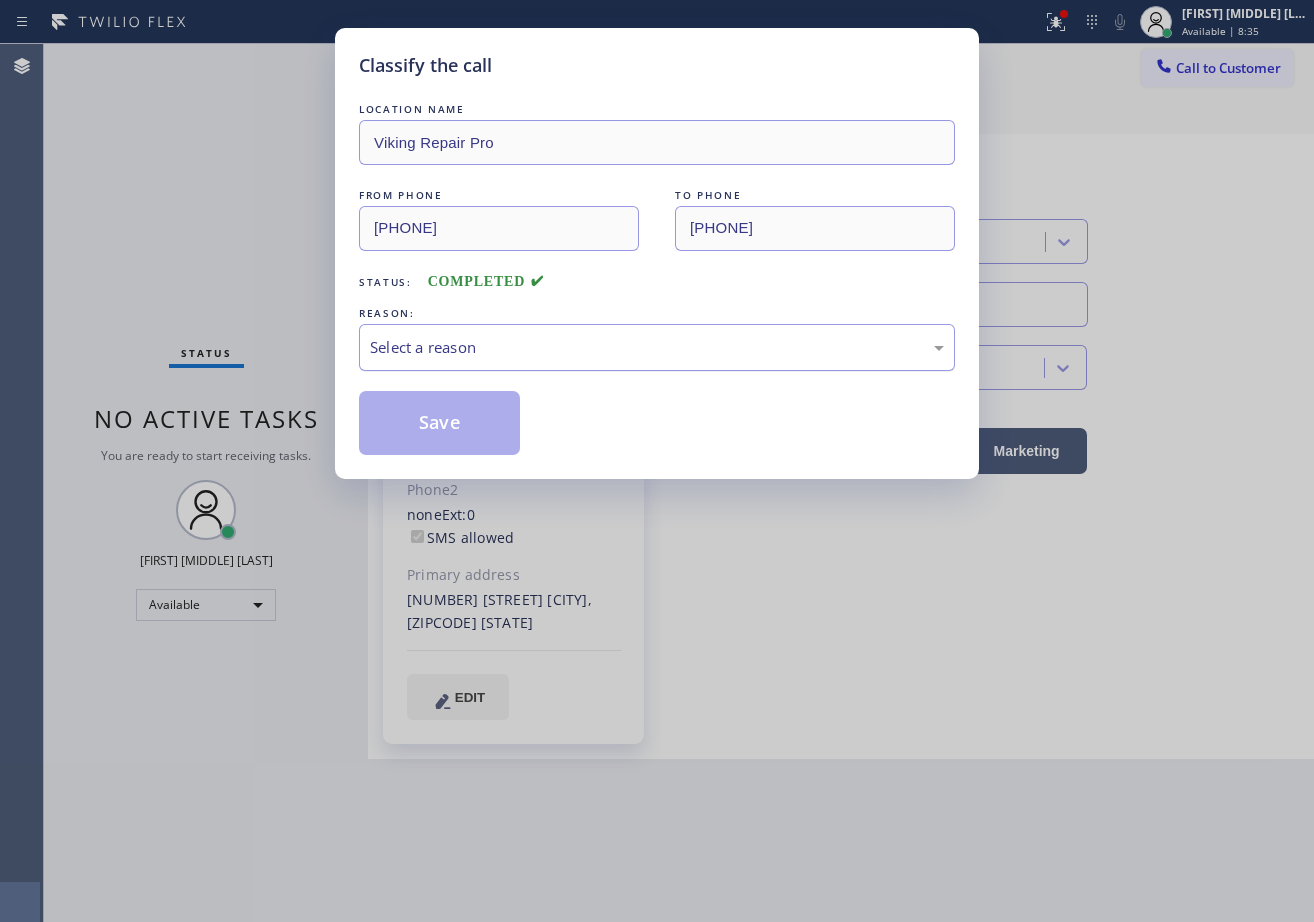 click on "Select a reason" at bounding box center (657, 347) 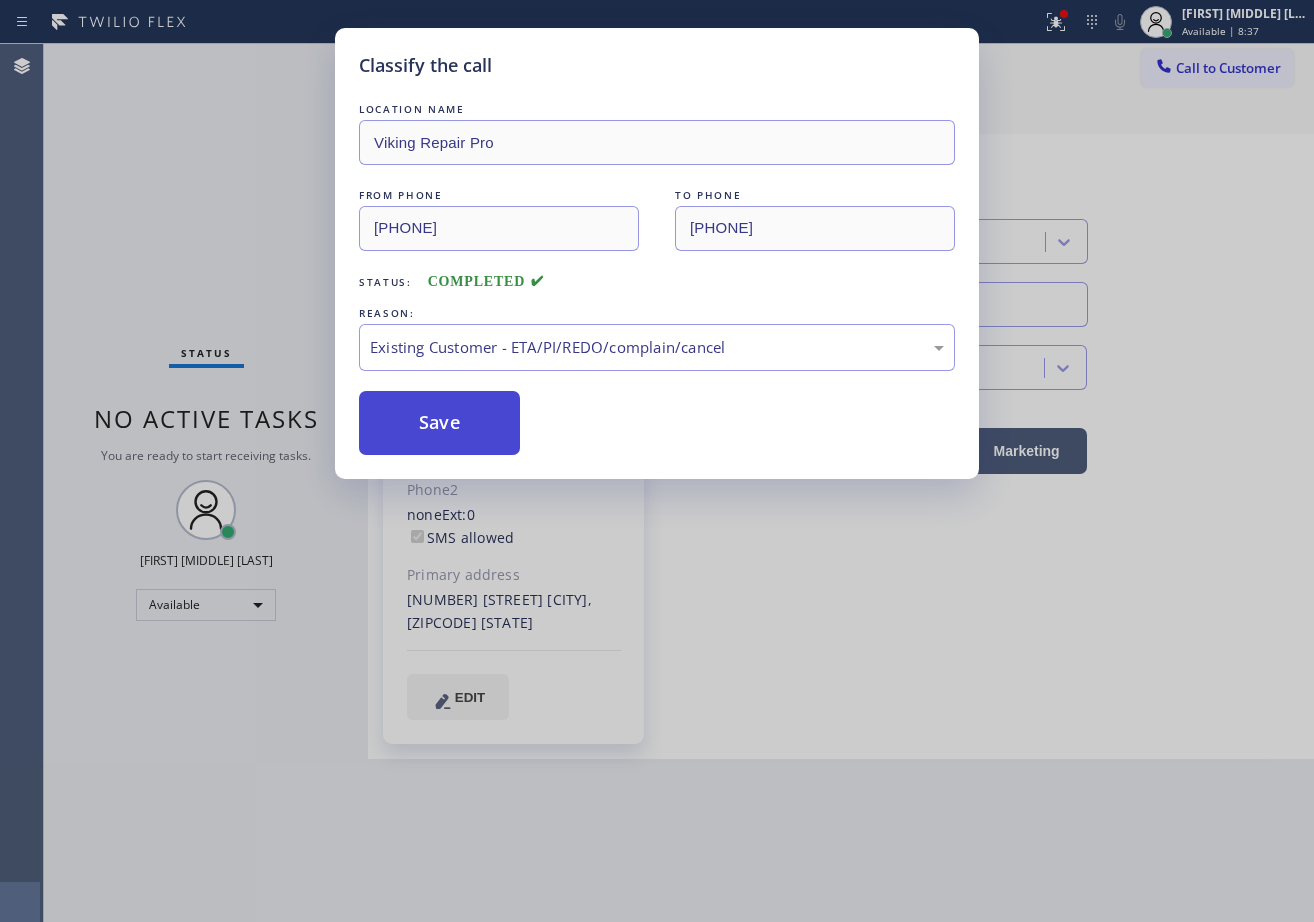 click on "Save" at bounding box center (439, 423) 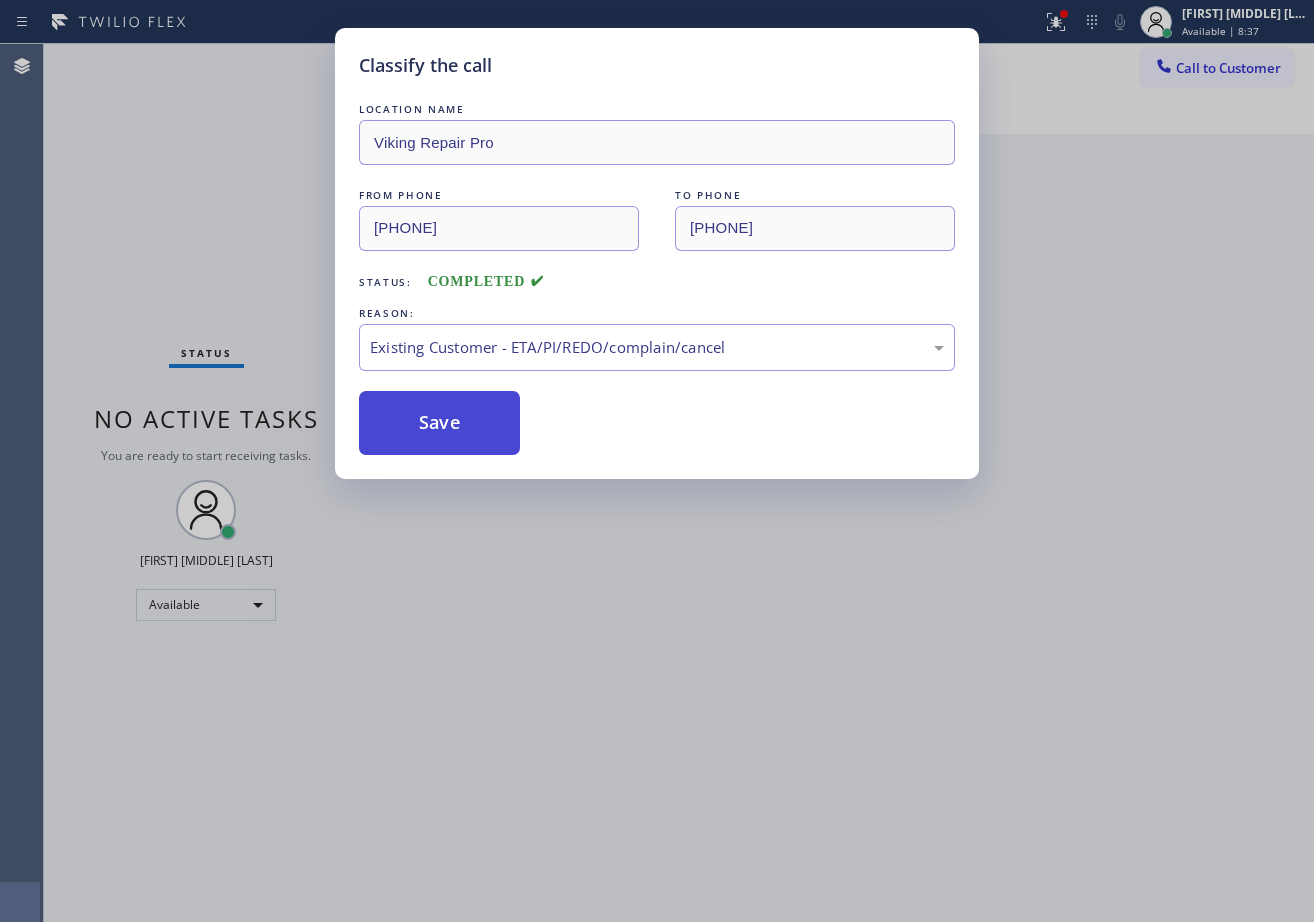 type 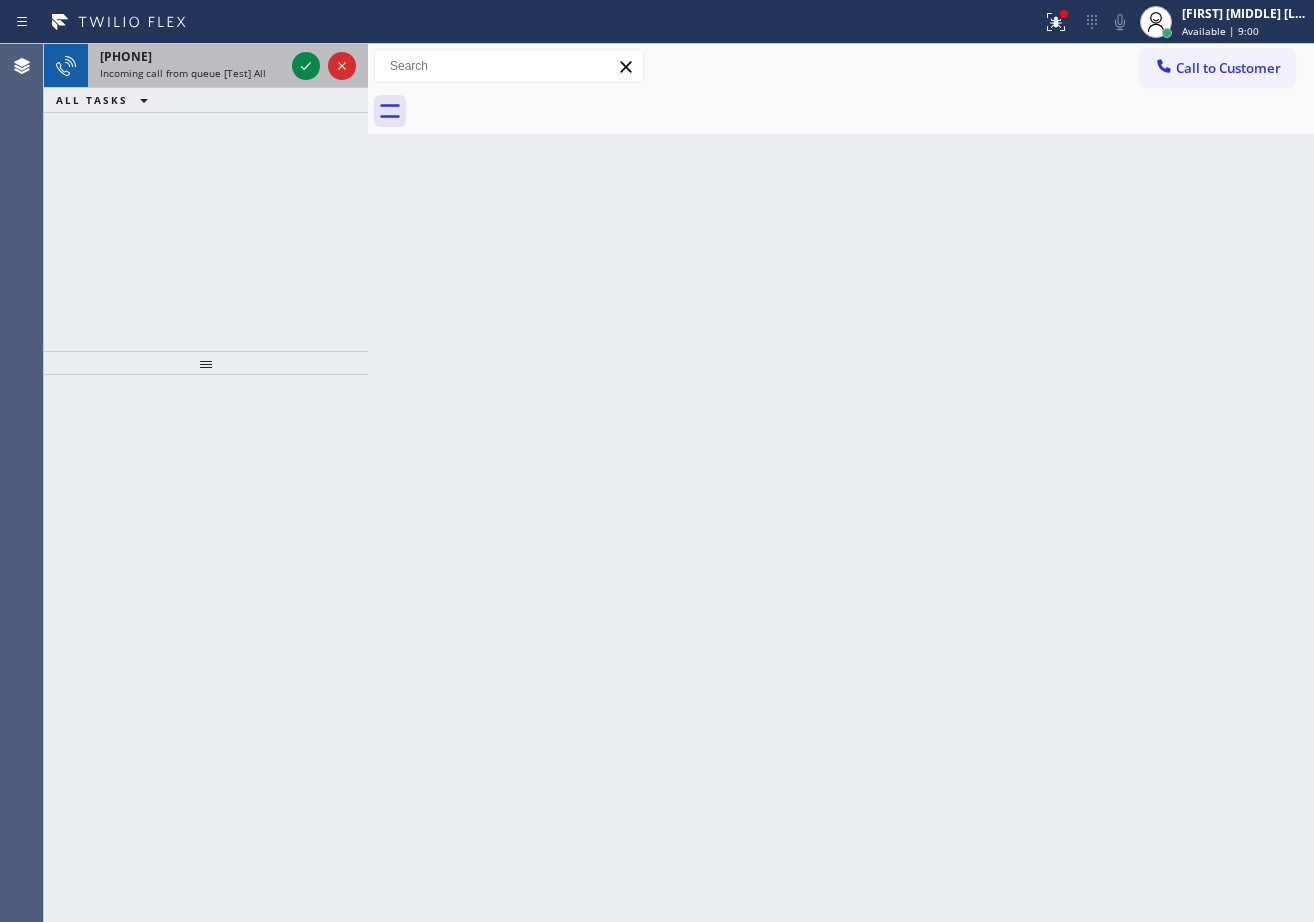 drag, startPoint x: 231, startPoint y: 77, endPoint x: 260, endPoint y: 70, distance: 29.832869 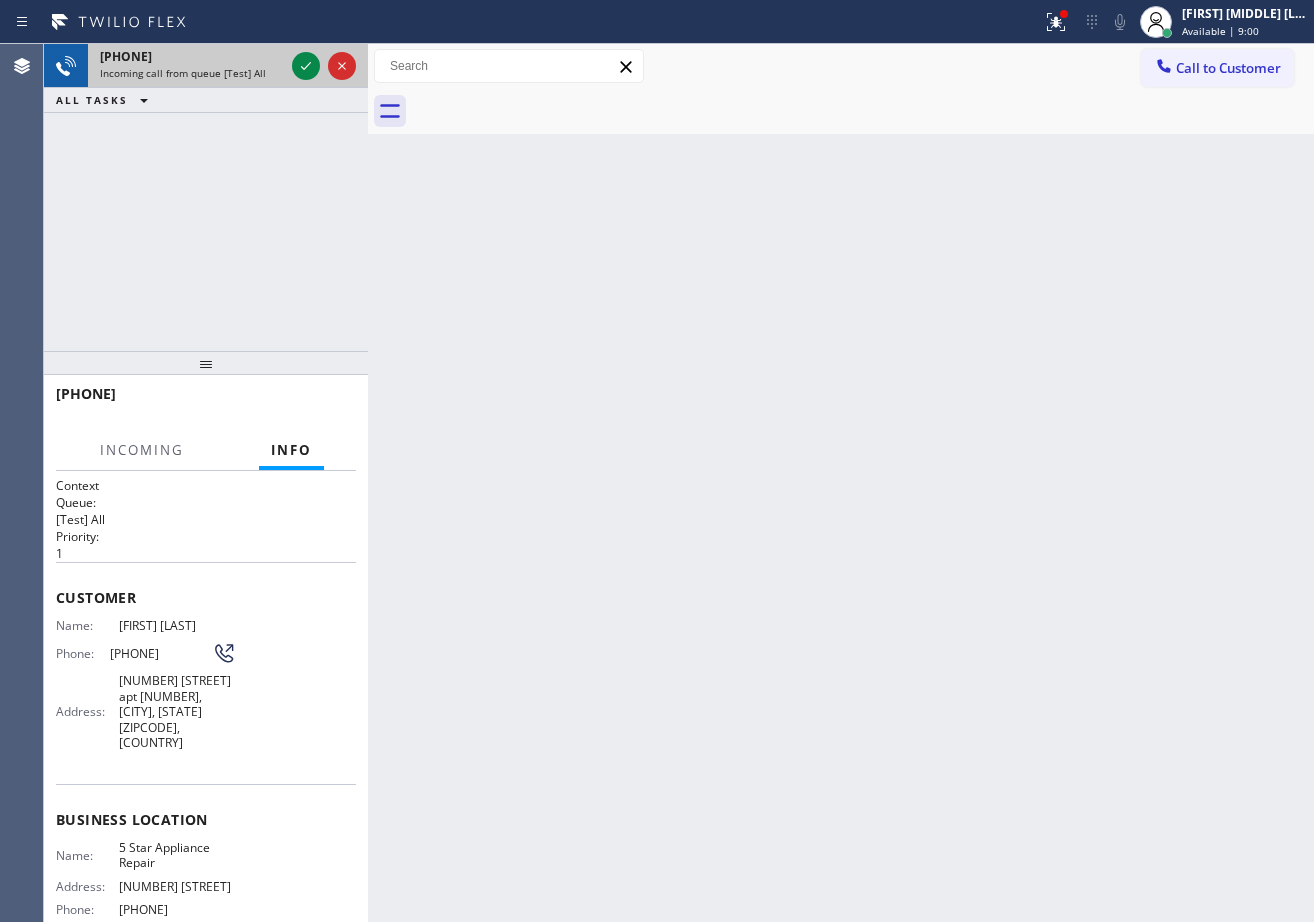 drag, startPoint x: 260, startPoint y: 70, endPoint x: 270, endPoint y: 69, distance: 10.049875 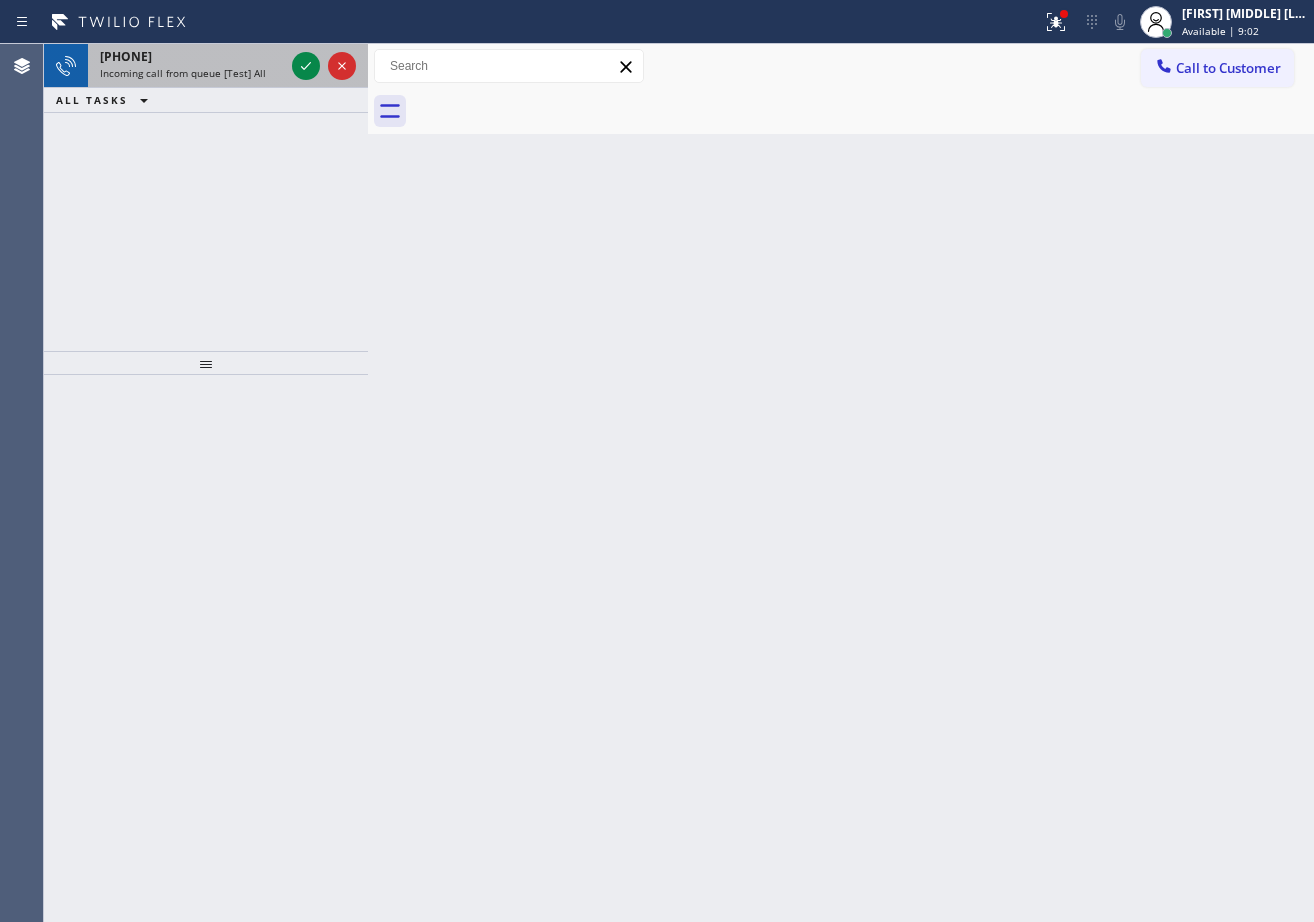 click on "[PHONE] Incoming call from queue [Test] All" at bounding box center (188, 66) 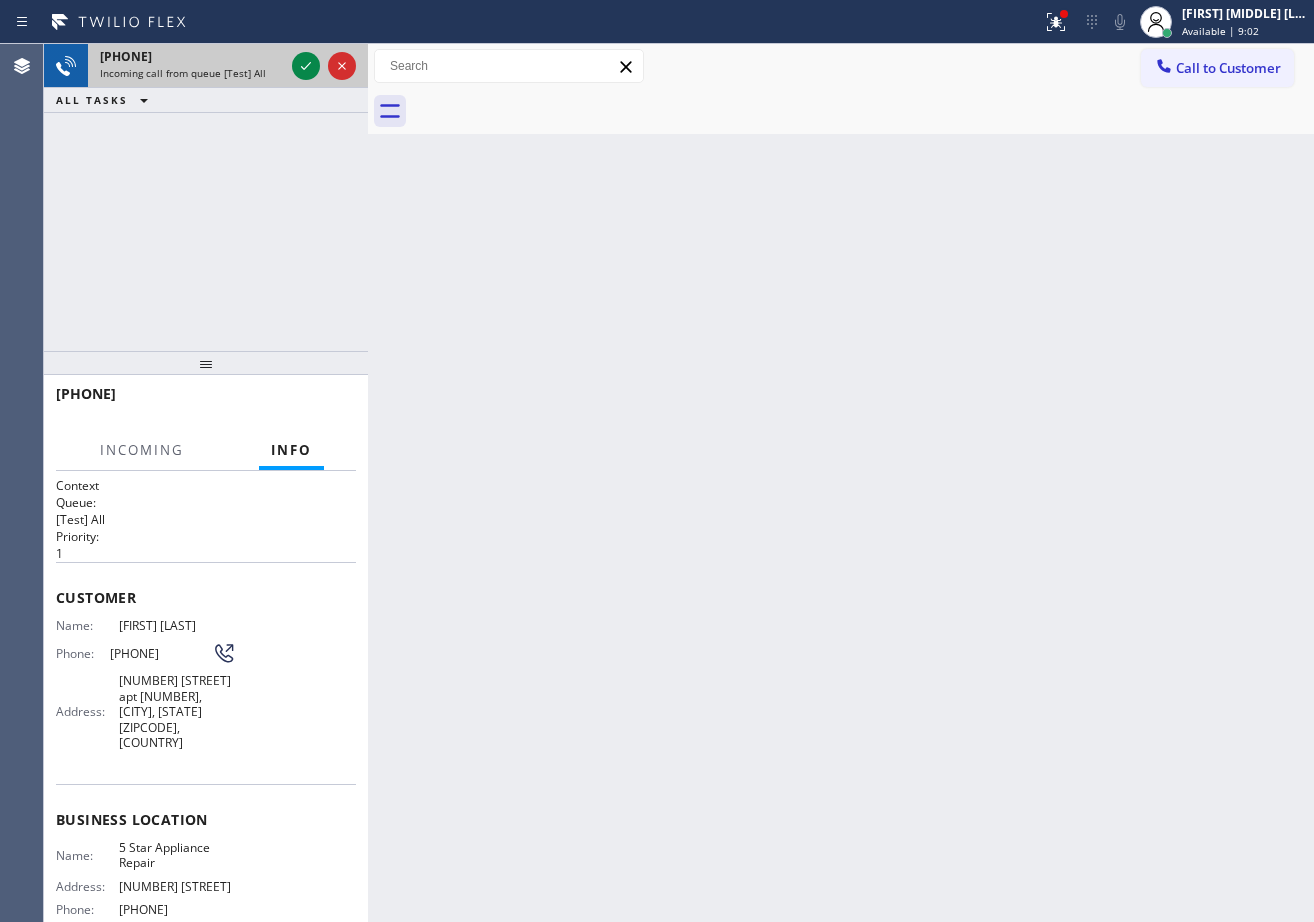 drag, startPoint x: 263, startPoint y: 65, endPoint x: 289, endPoint y: 63, distance: 26.076809 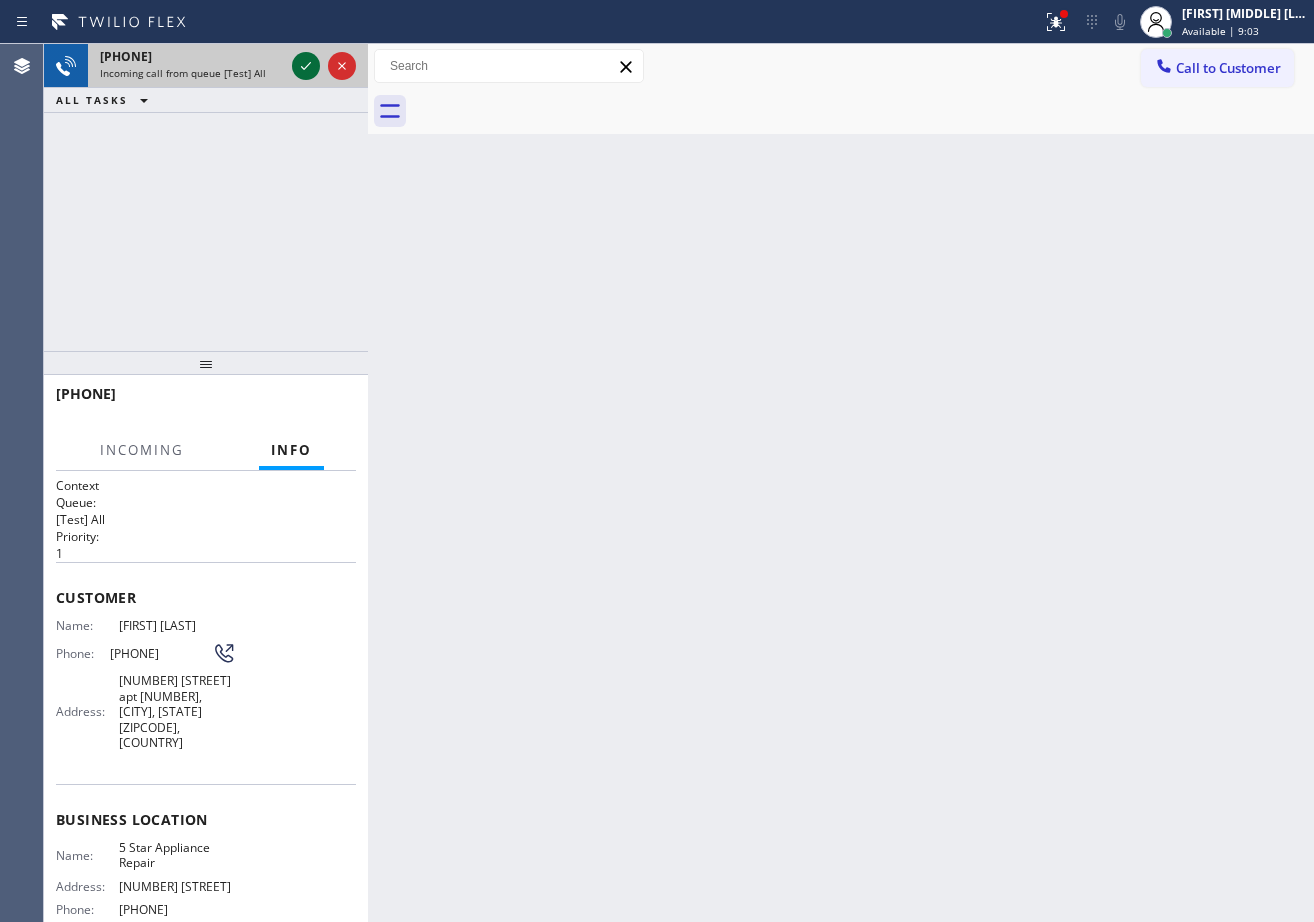 click 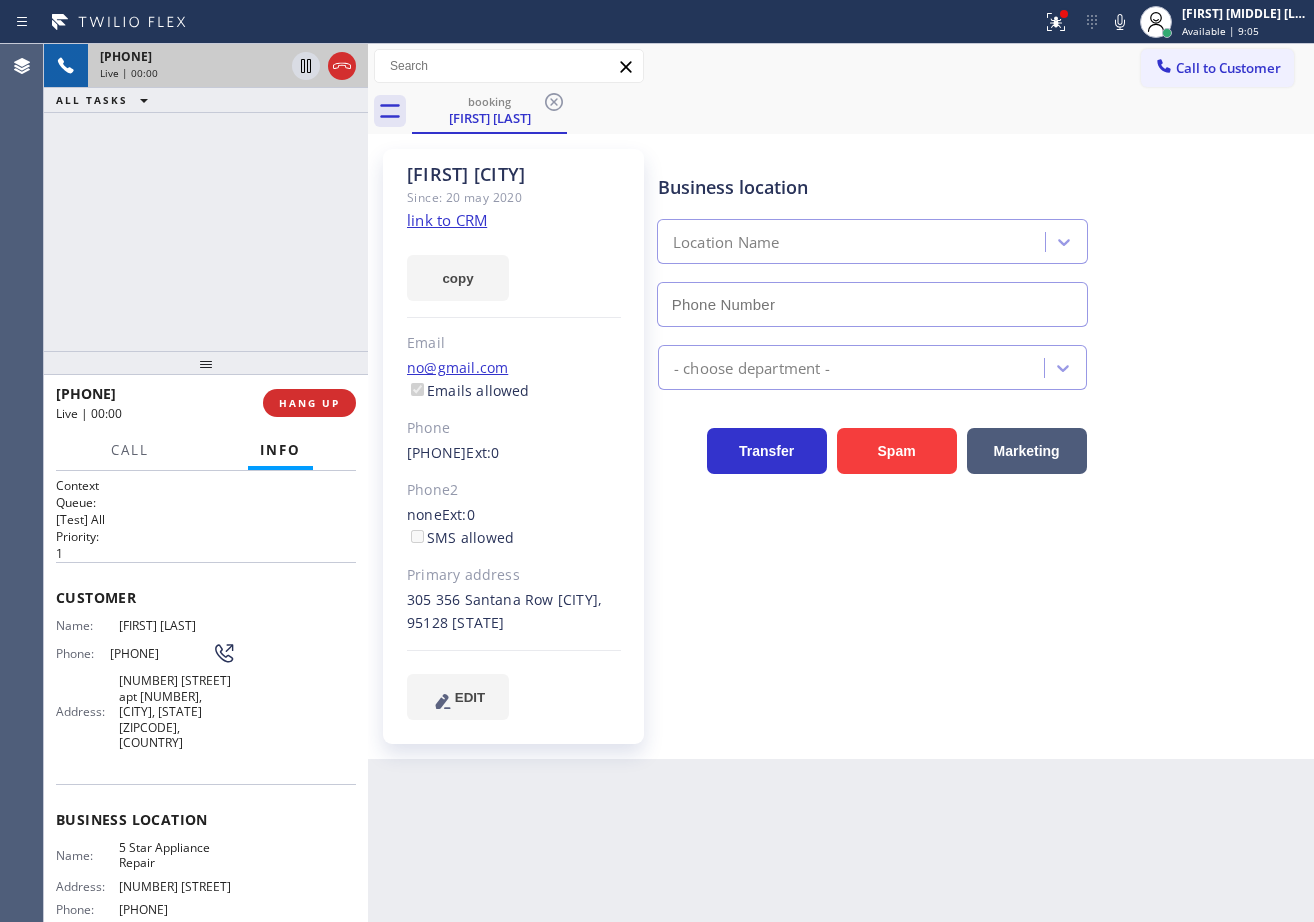 type on "[PHONE]" 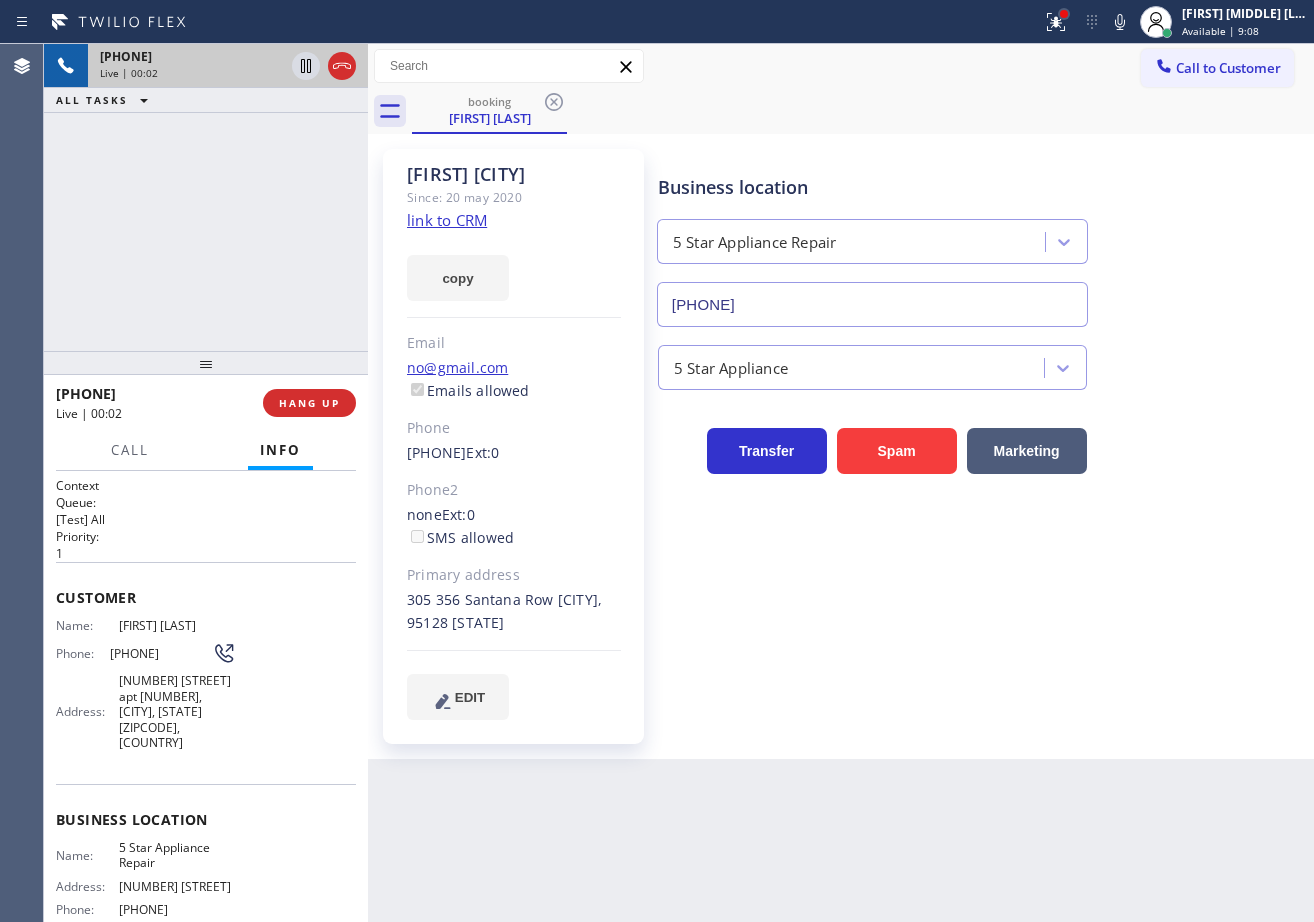 click at bounding box center [1064, 14] 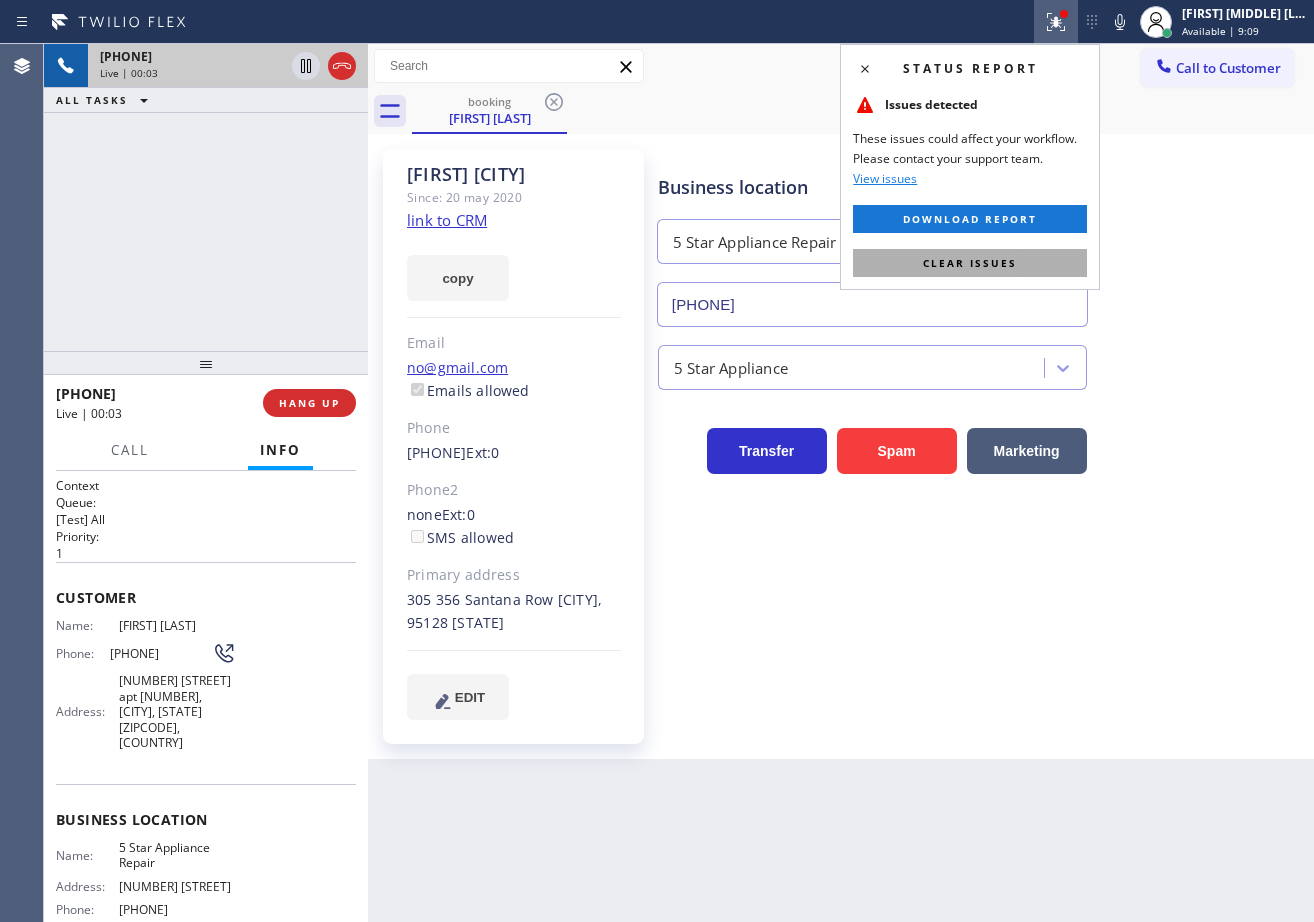 click on "Clear issues" at bounding box center (970, 263) 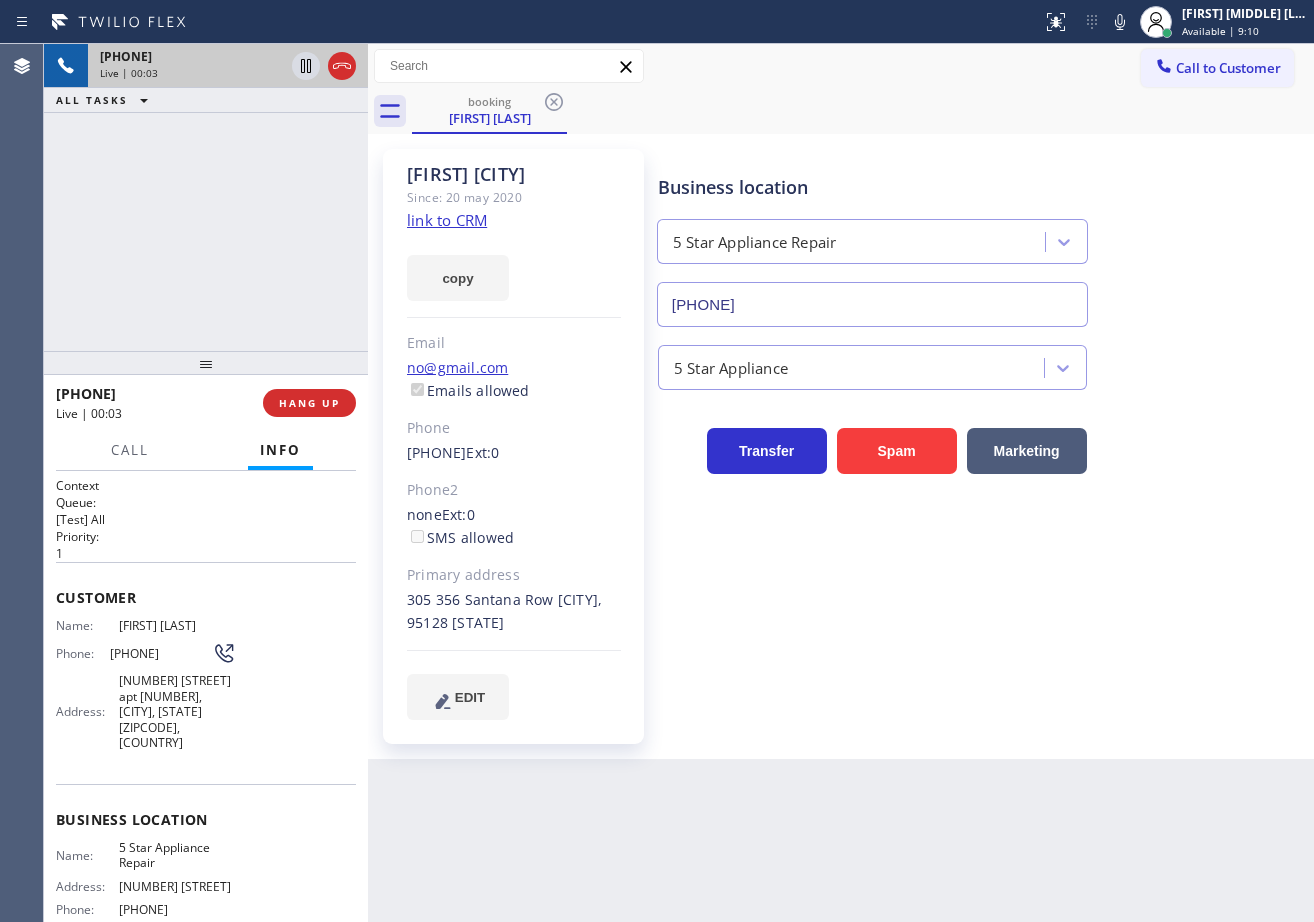 click on "booking Bruce [LASTNAME] [CITY]" at bounding box center (863, 111) 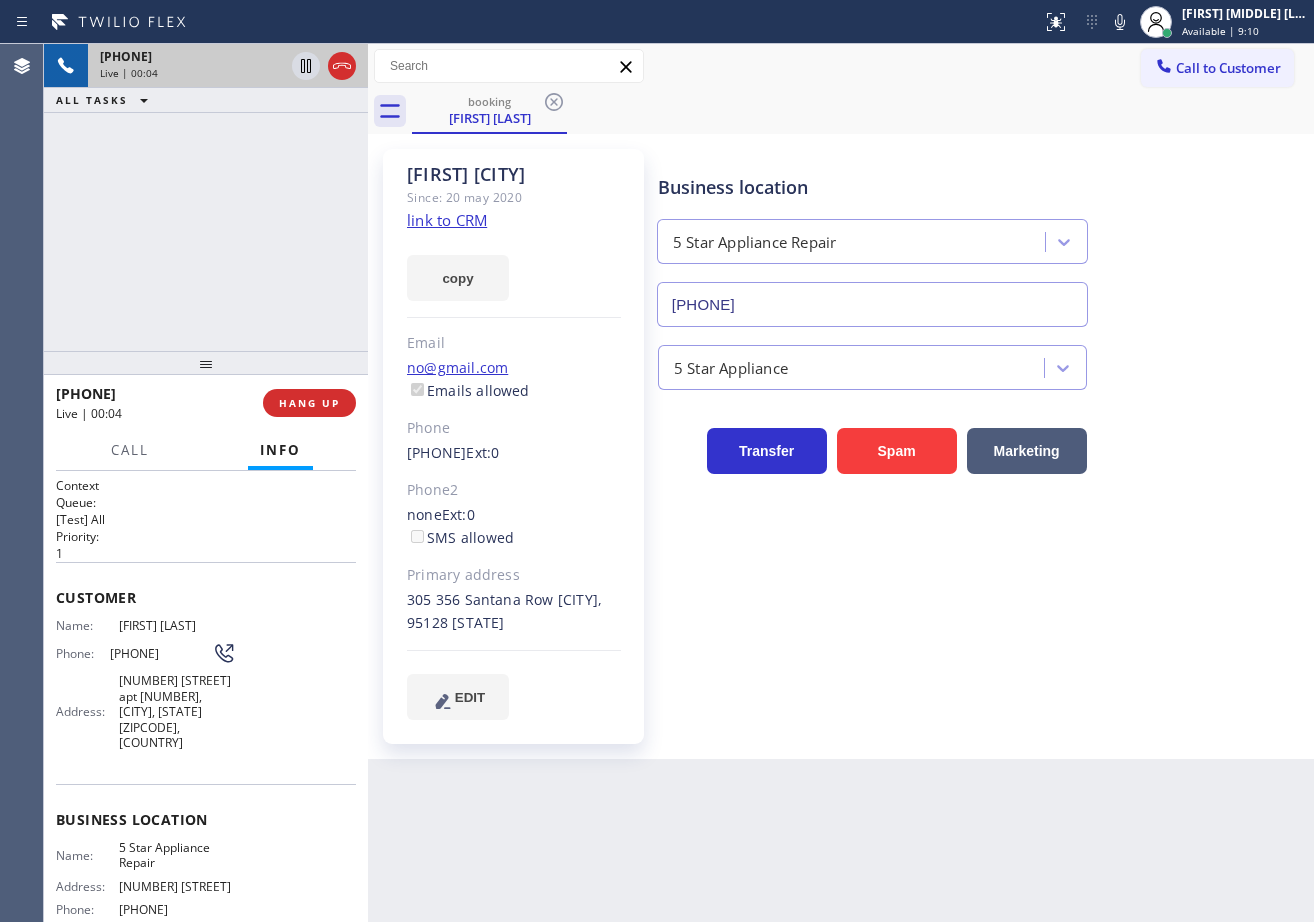 click on "link to CRM" 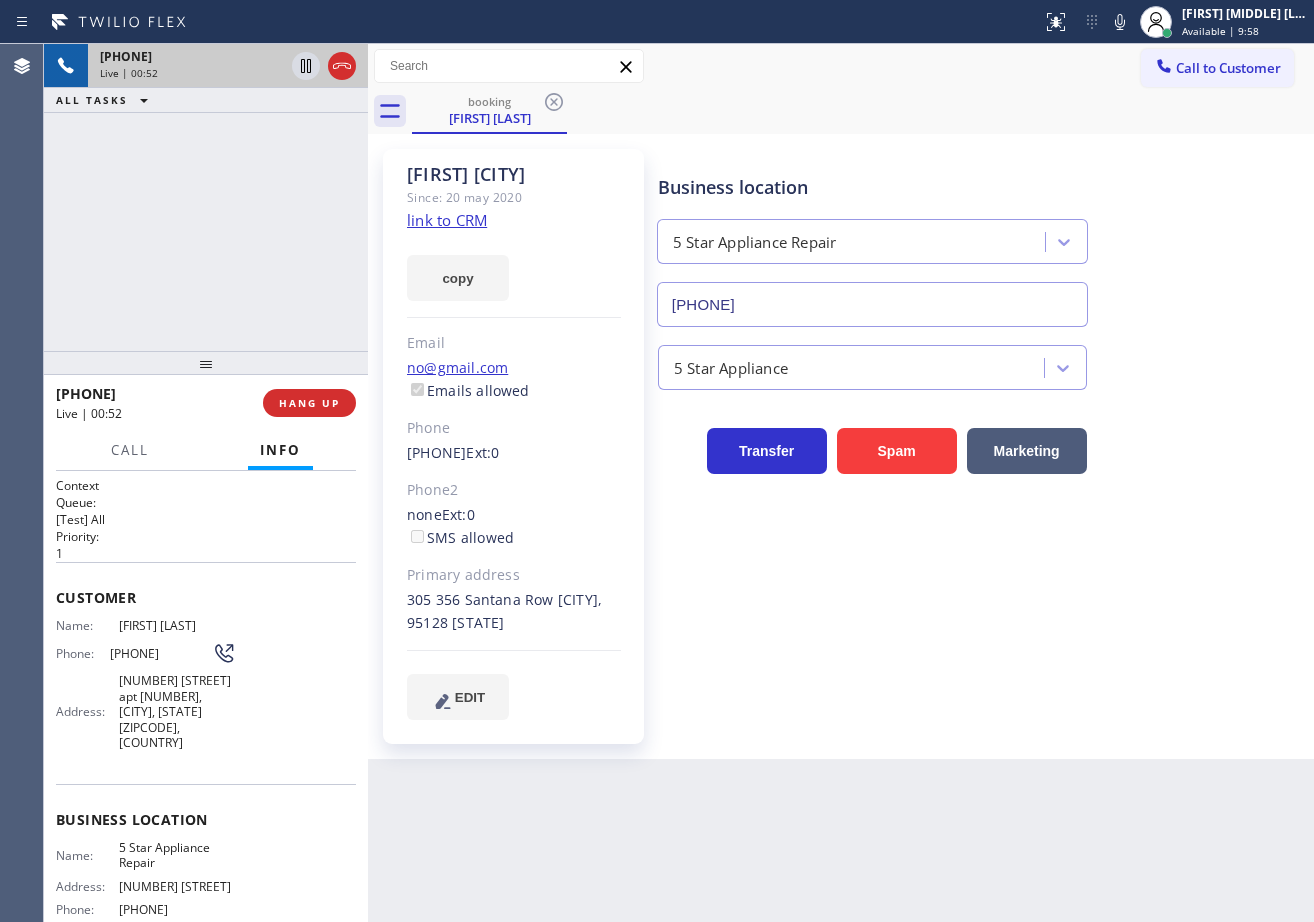 click on "Business location 5 Star Appliance Repair [PHONE] 5 Star Appliance Transfer Spam Marketing" at bounding box center [981, 454] 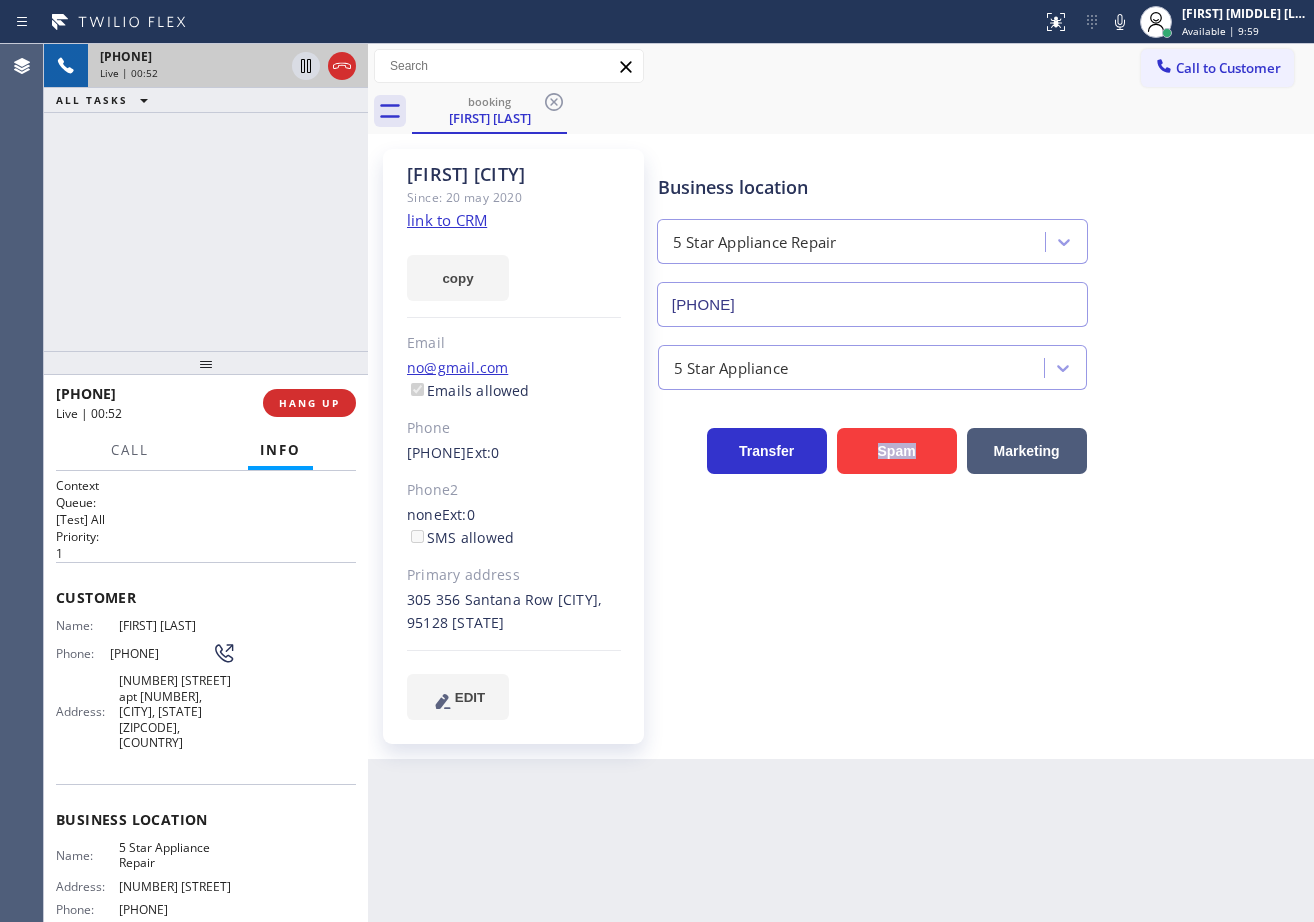 click on "Business location 5 Star Appliance Repair [PHONE] 5 Star Appliance Transfer Spam Marketing" at bounding box center [981, 454] 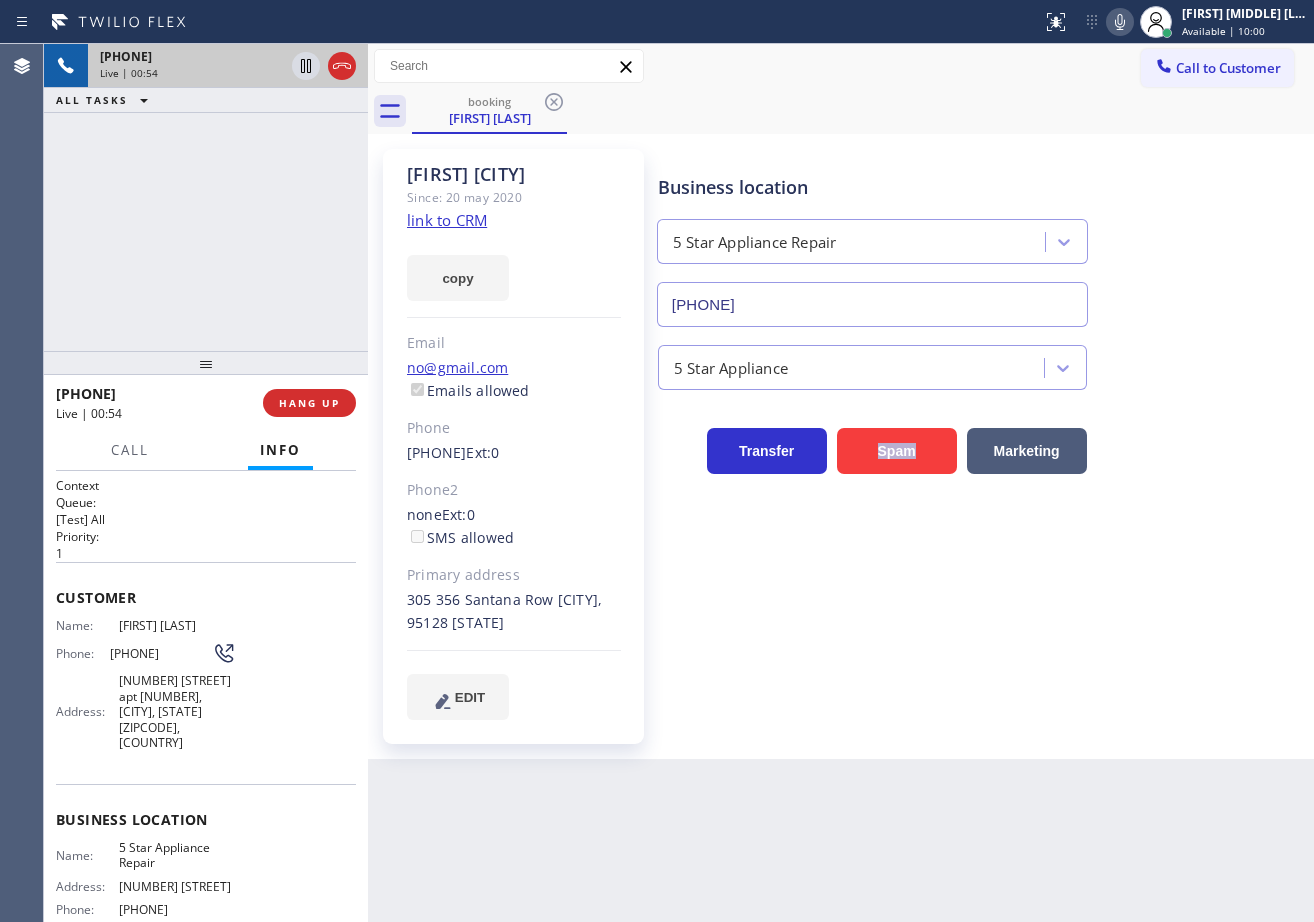 click 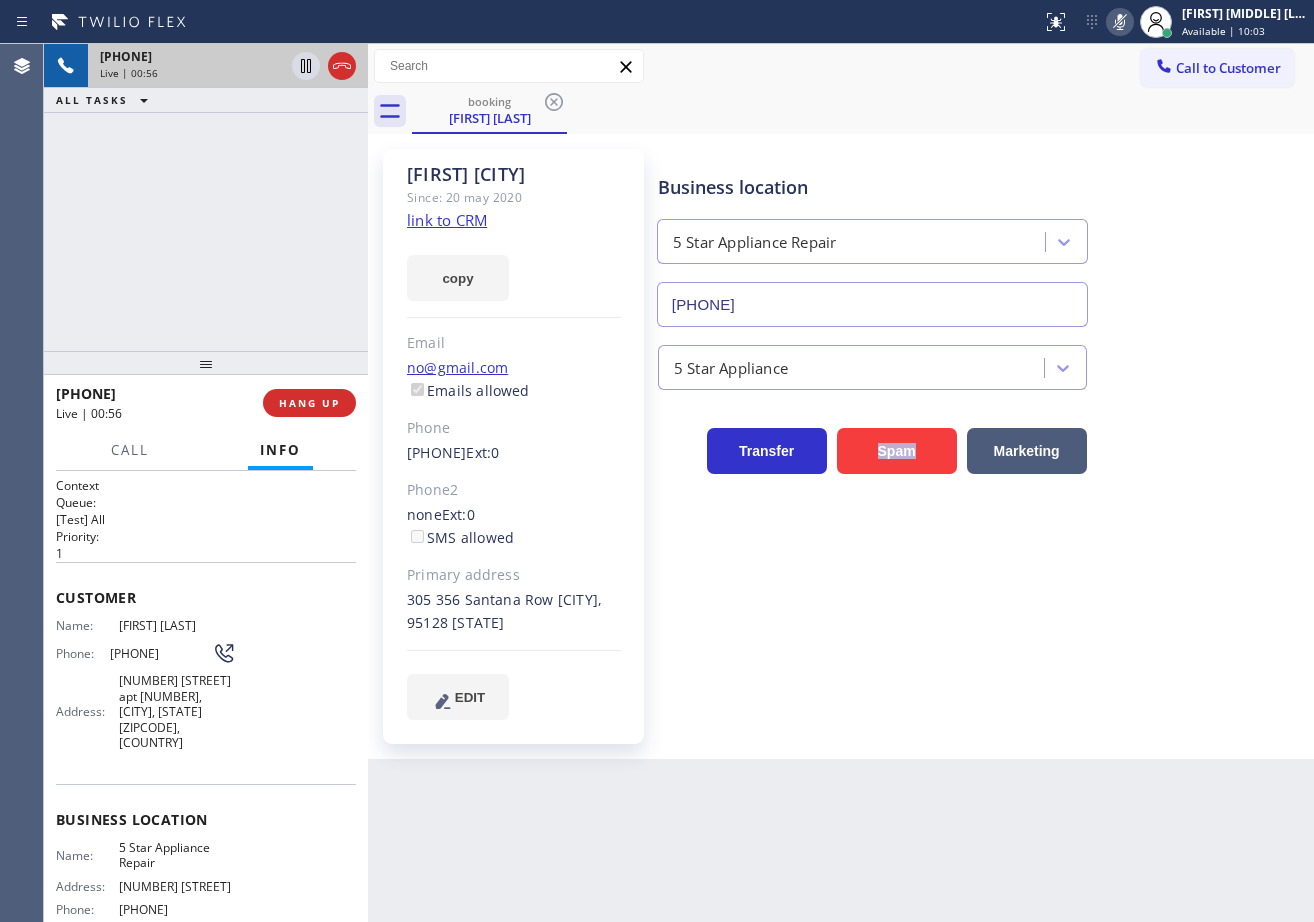 type 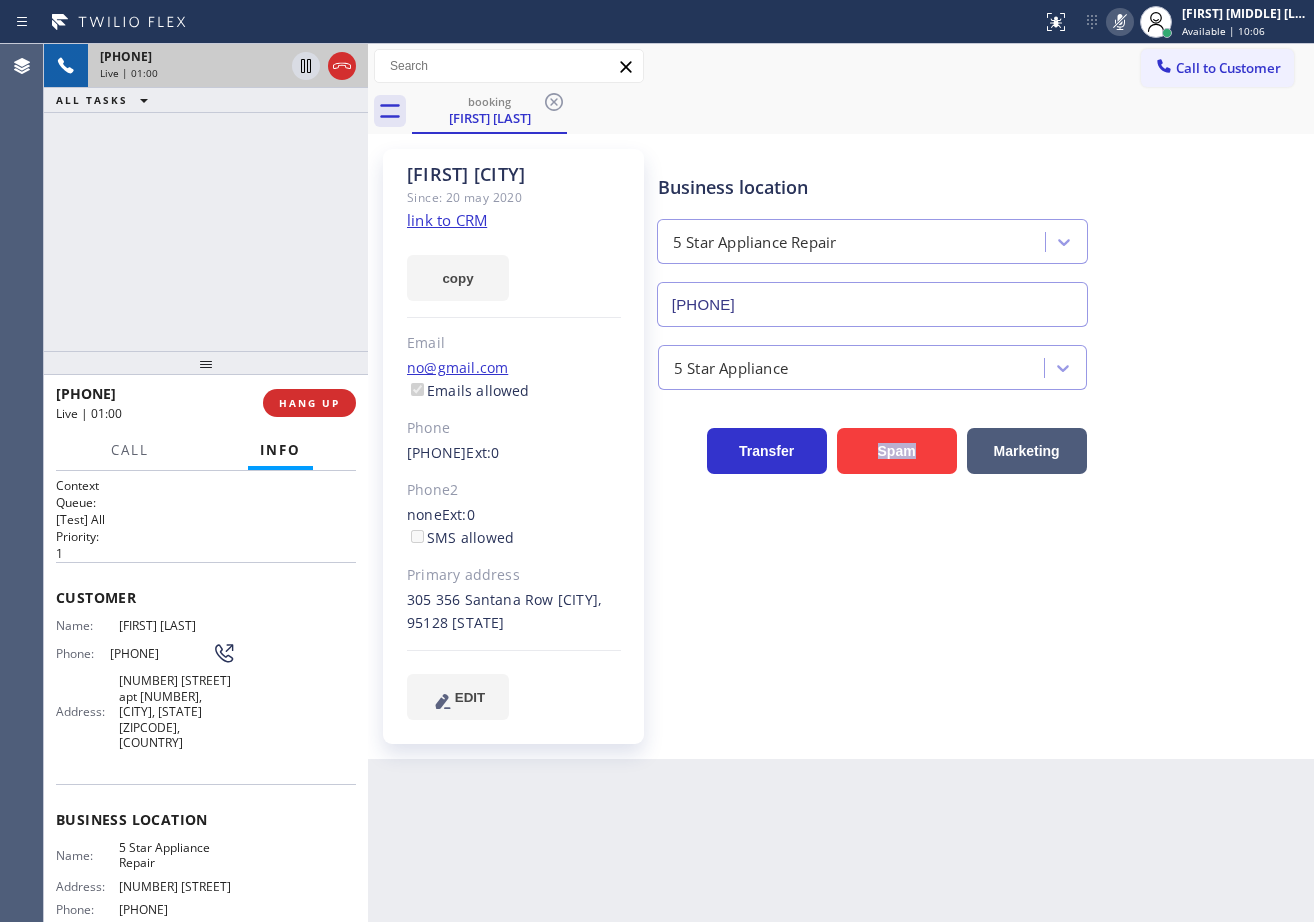 click 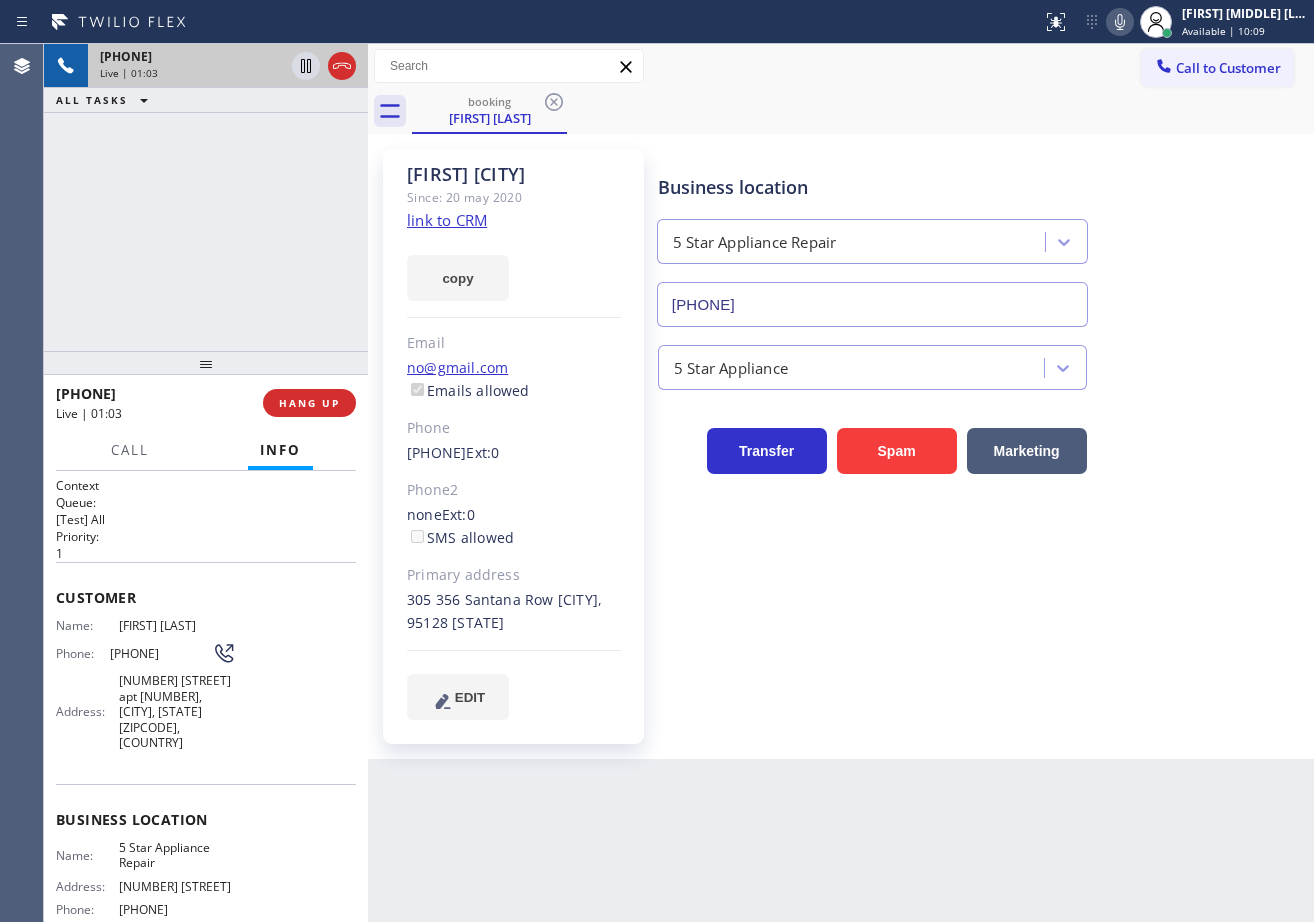 click on "[PHONE] Live | 01:03 ALL TASKS ALL TASKS ACTIVE TASKS TASKS IN WRAP UP" at bounding box center [206, 197] 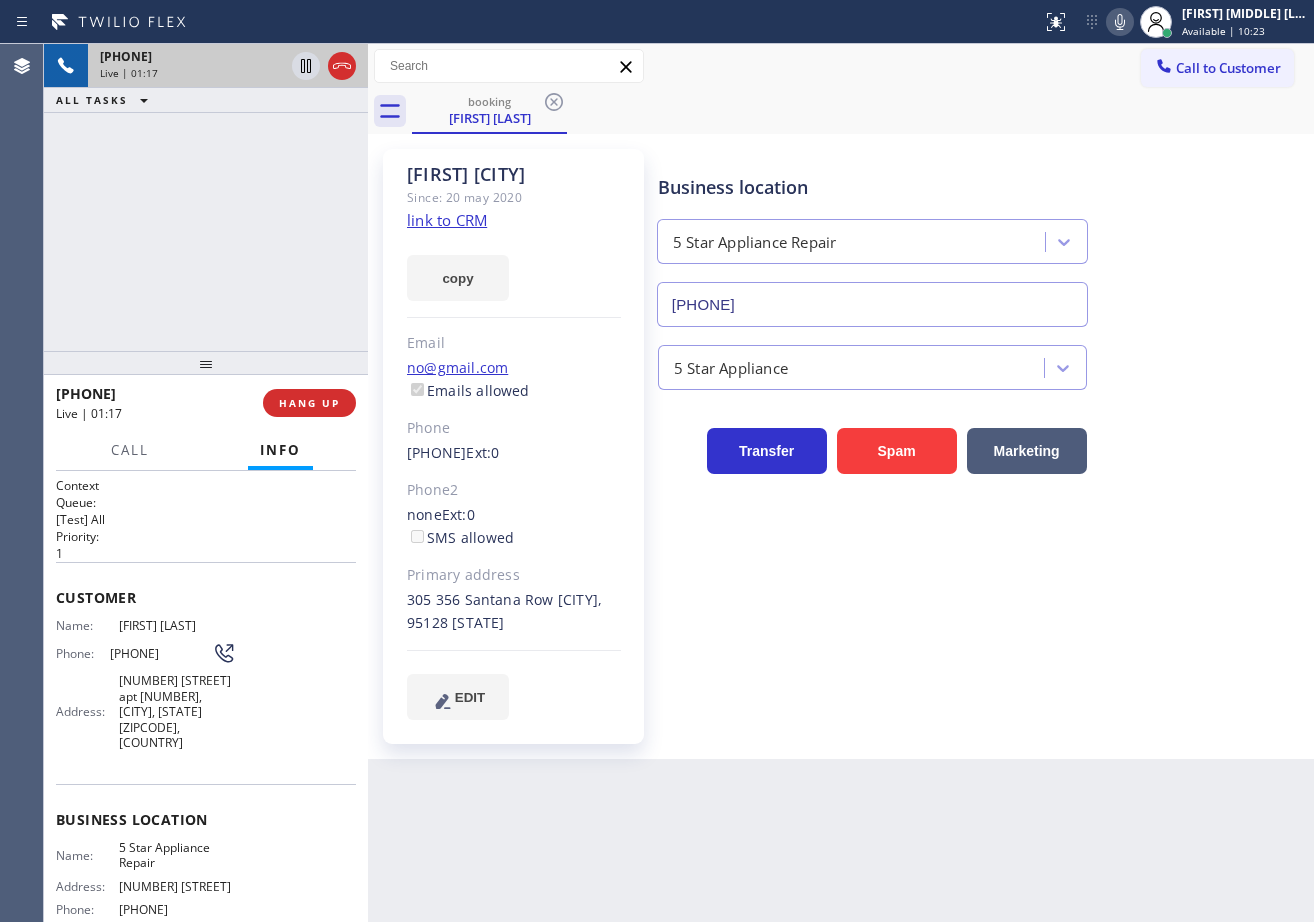 click on "Business location 5 Star Appliance Repair [PHONE]" at bounding box center [981, 236] 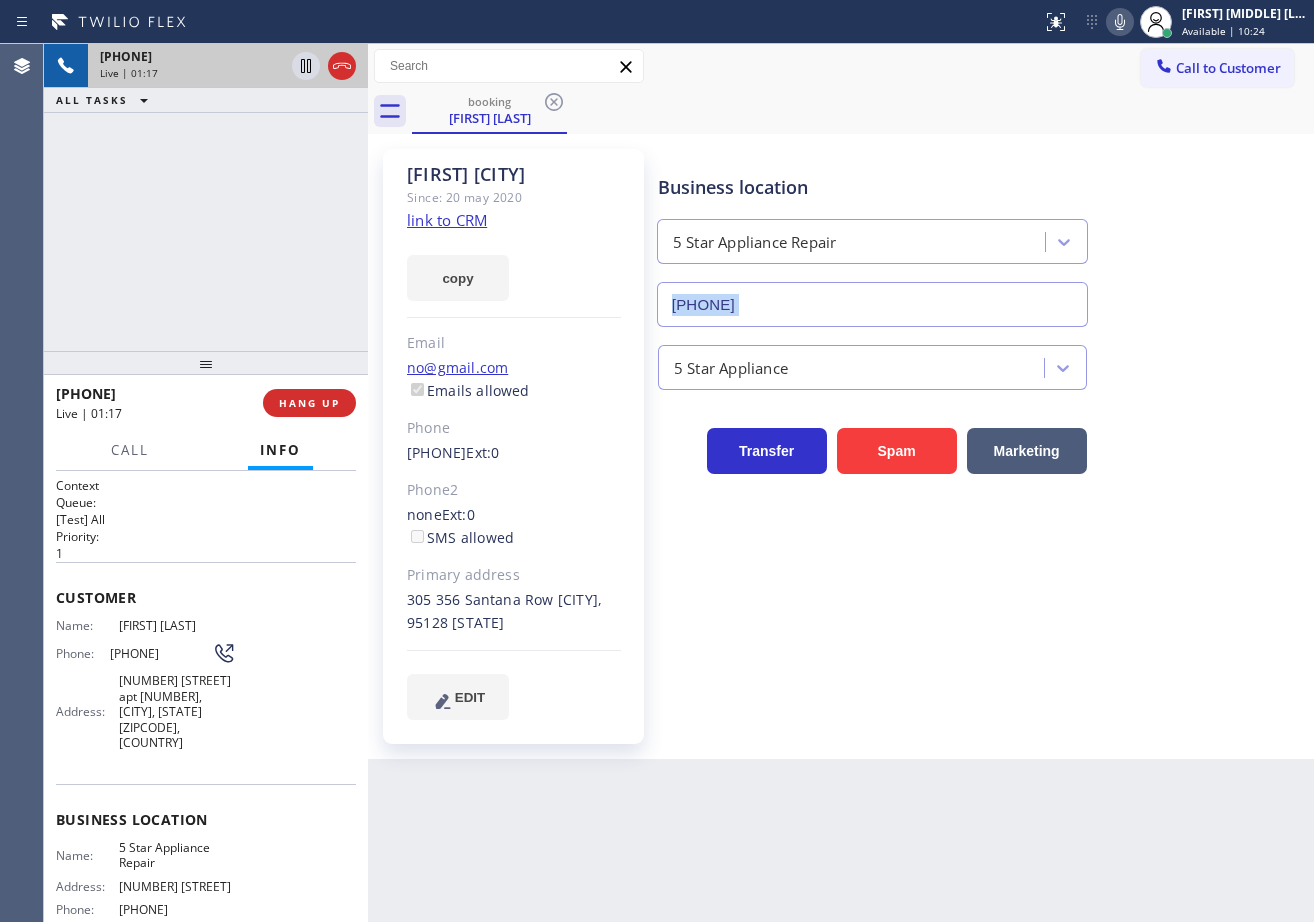 click on "Business location 5 Star Appliance Repair [PHONE]" at bounding box center (981, 236) 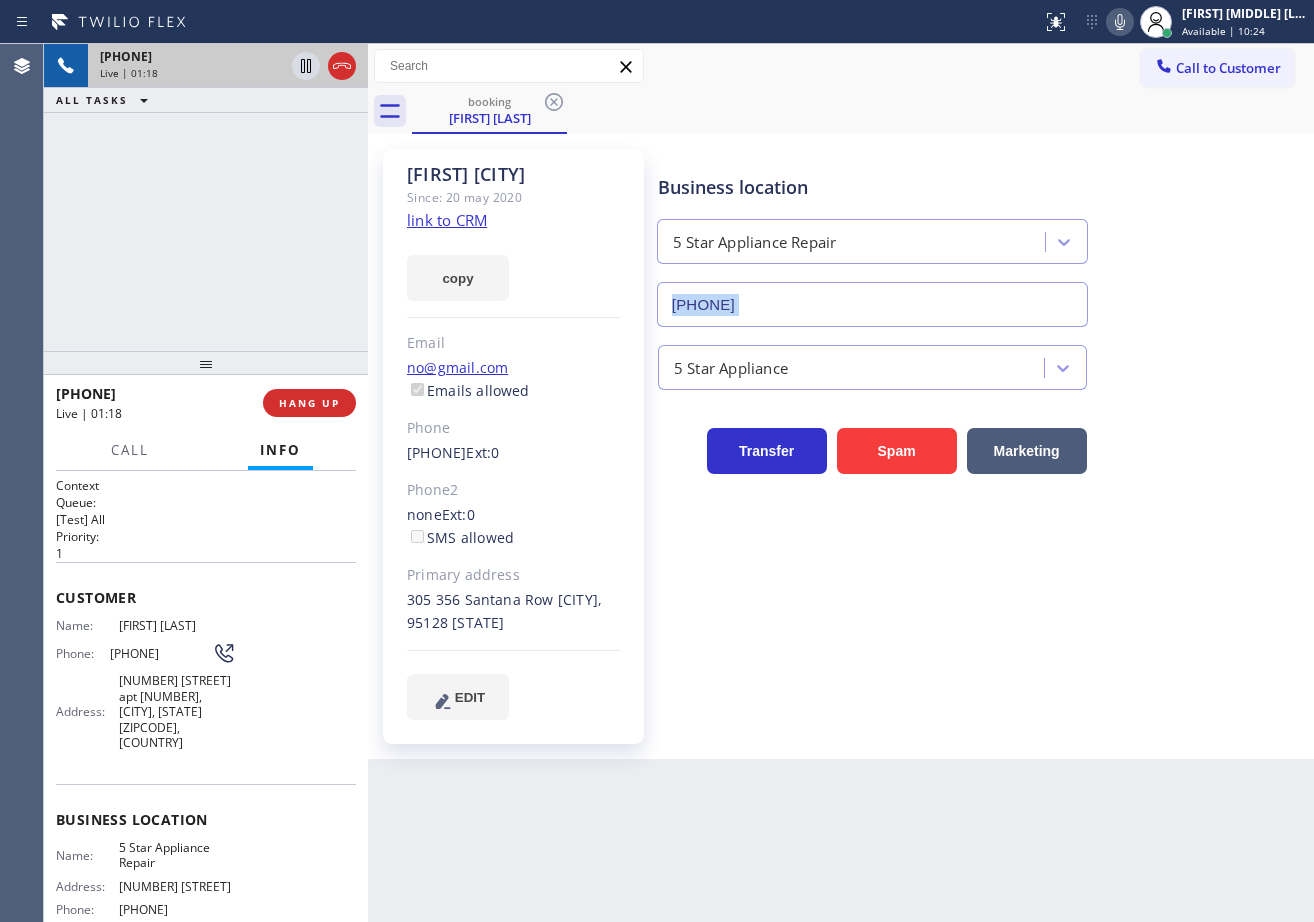 click on "Business location 5 Star Appliance Repair [PHONE]" at bounding box center [981, 236] 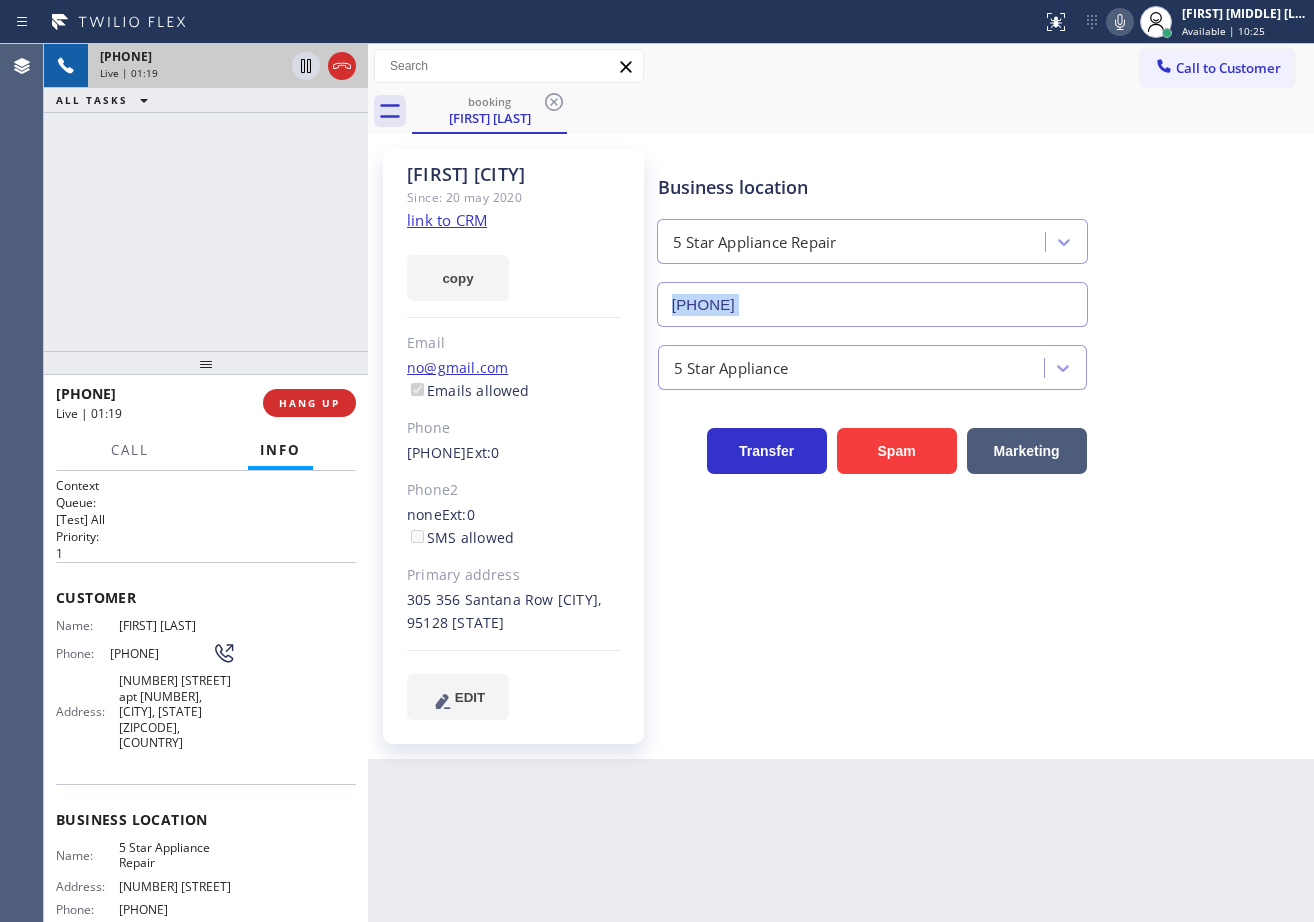click 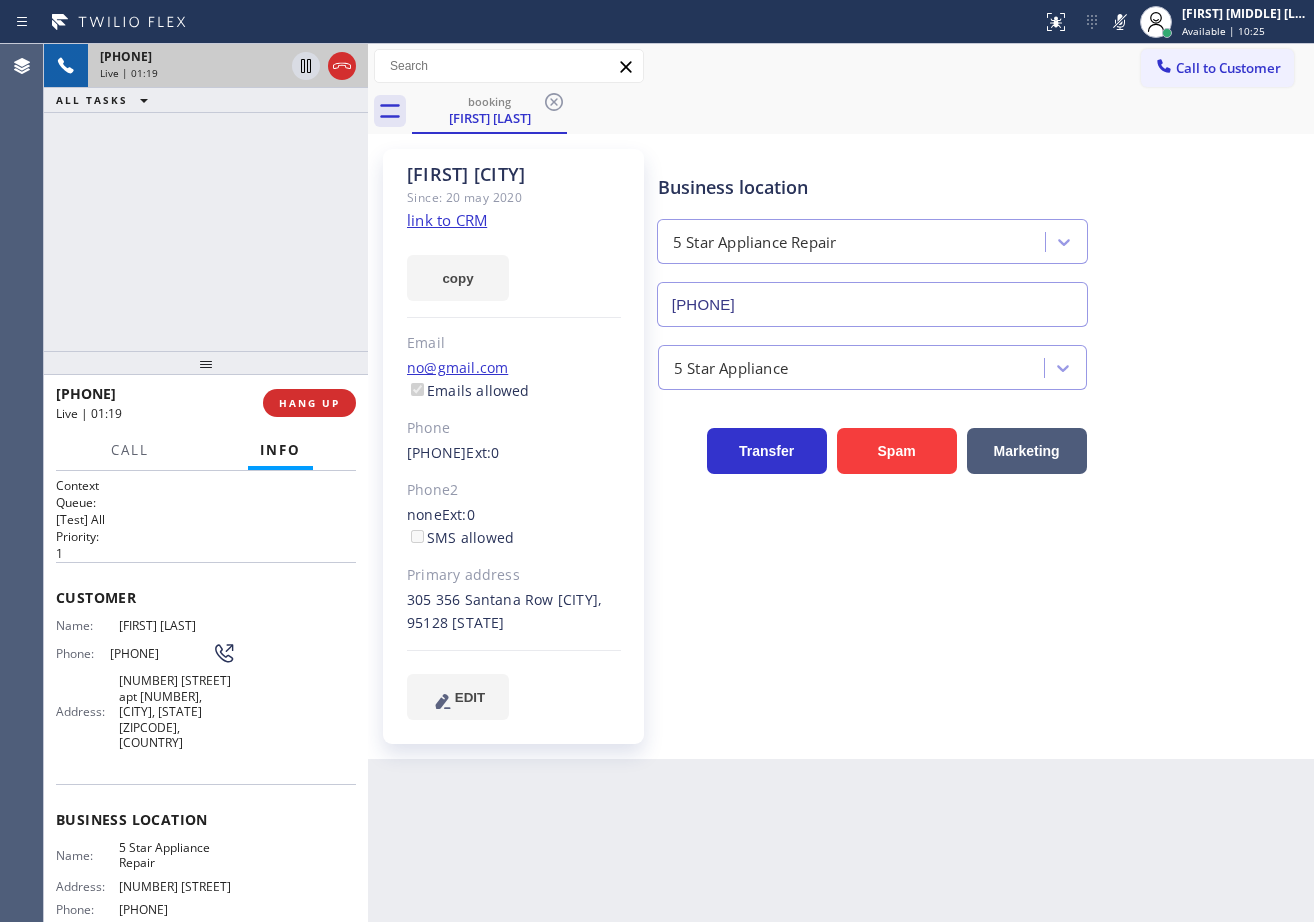 click on "booking Bruce [LASTNAME] [CITY]" at bounding box center [863, 111] 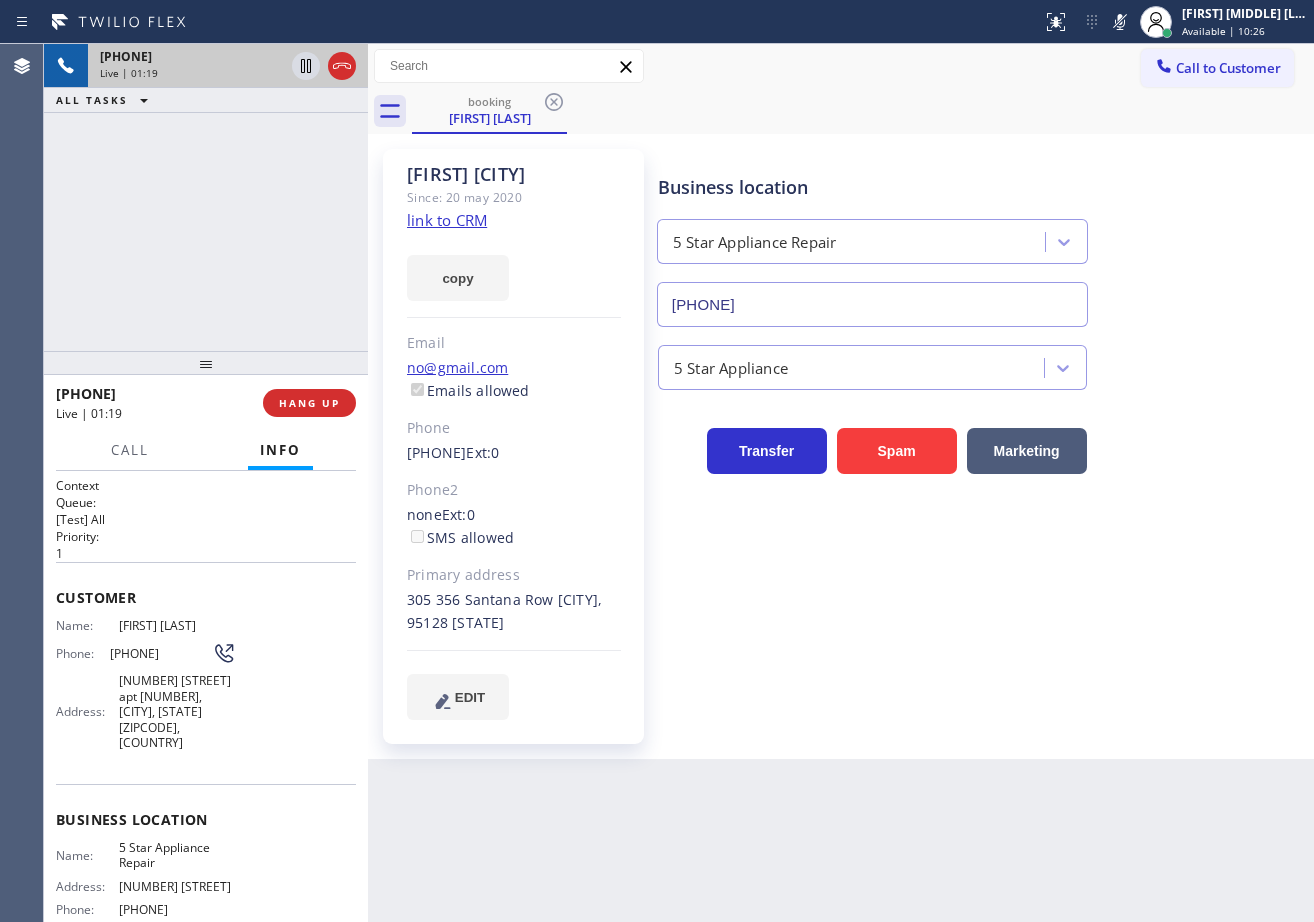 click on "[PHONE] Live | 01:19 ALL TASKS ALL TASKS ACTIVE TASKS TASKS IN WRAP UP" at bounding box center (206, 197) 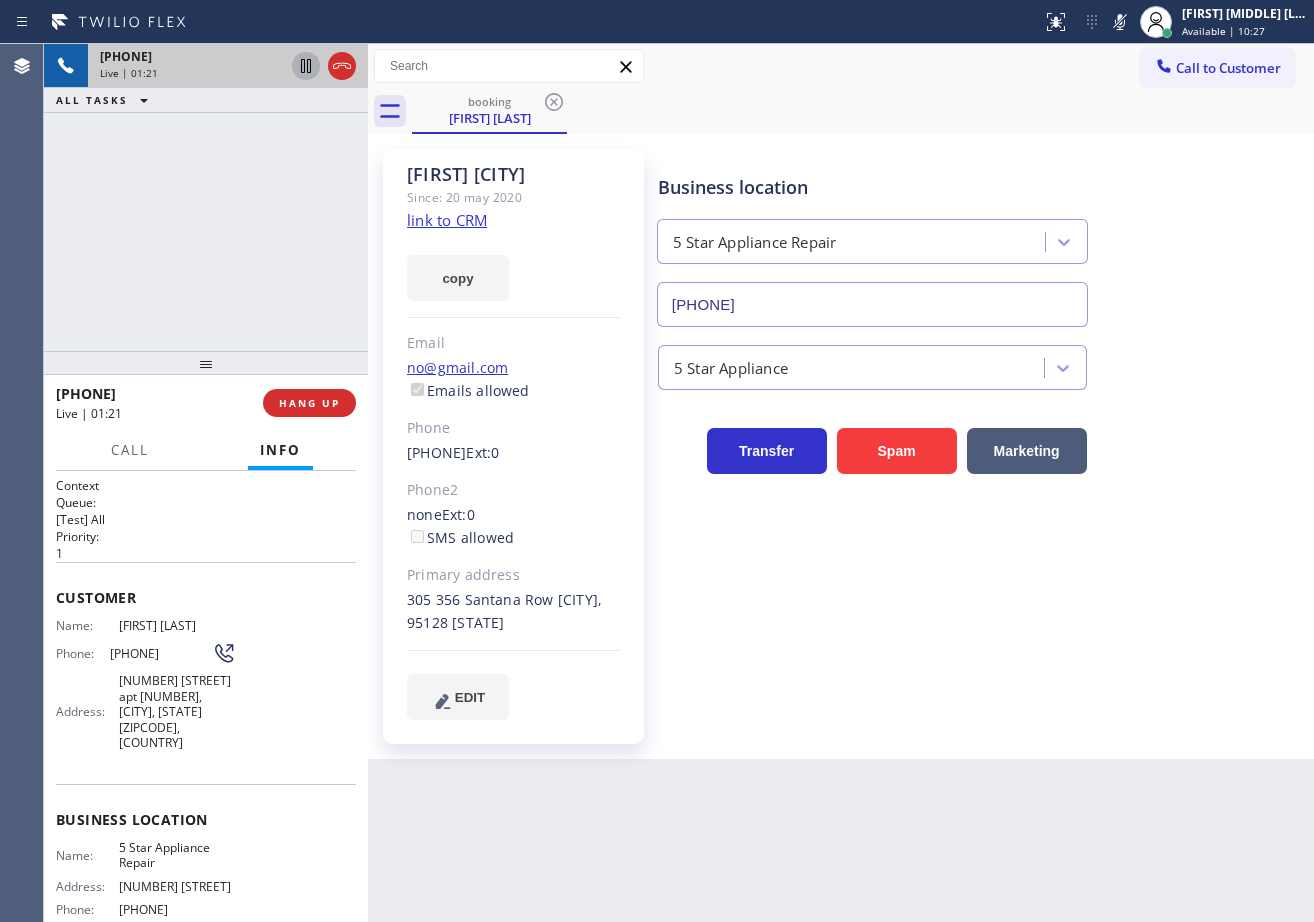 click 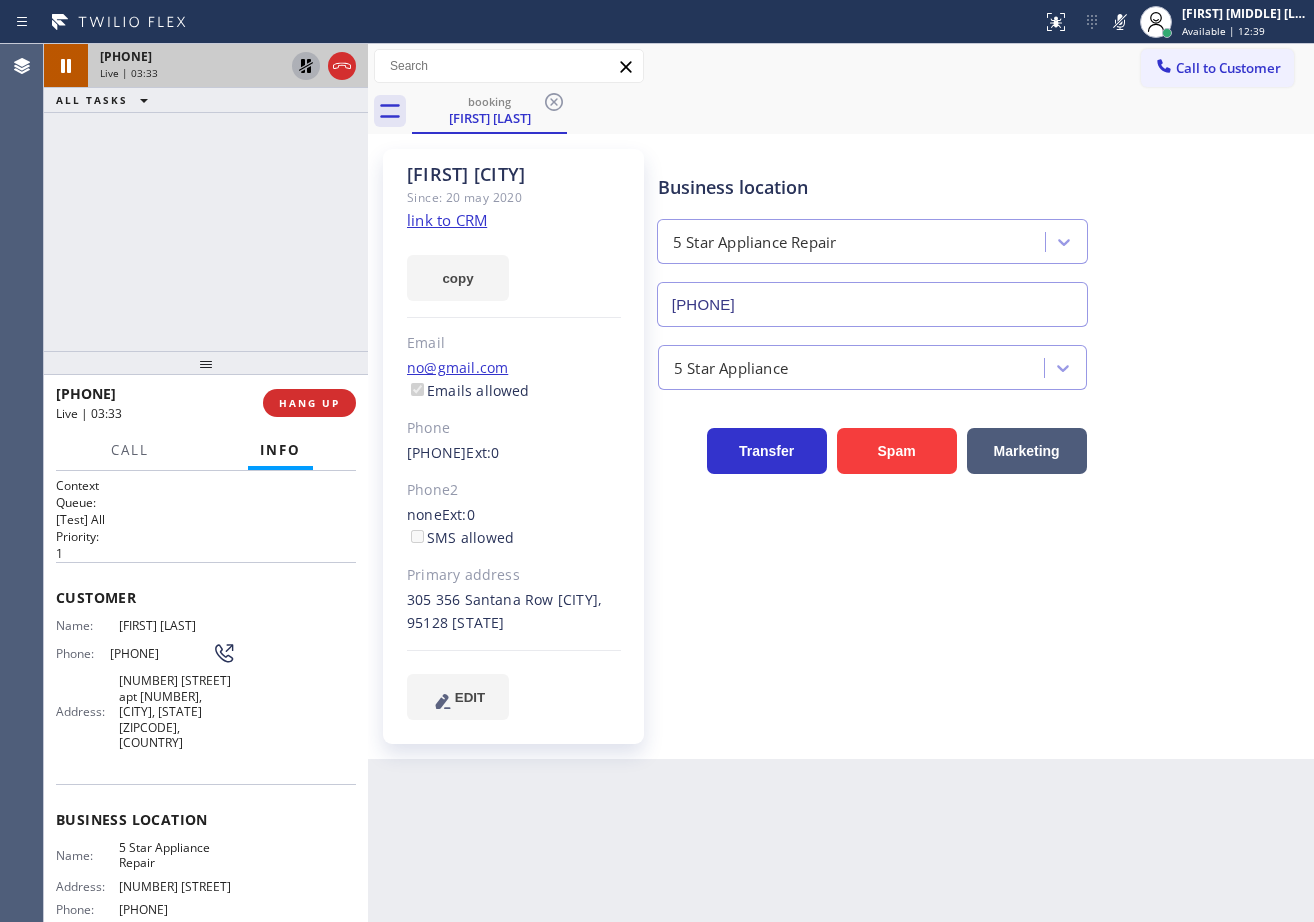 click 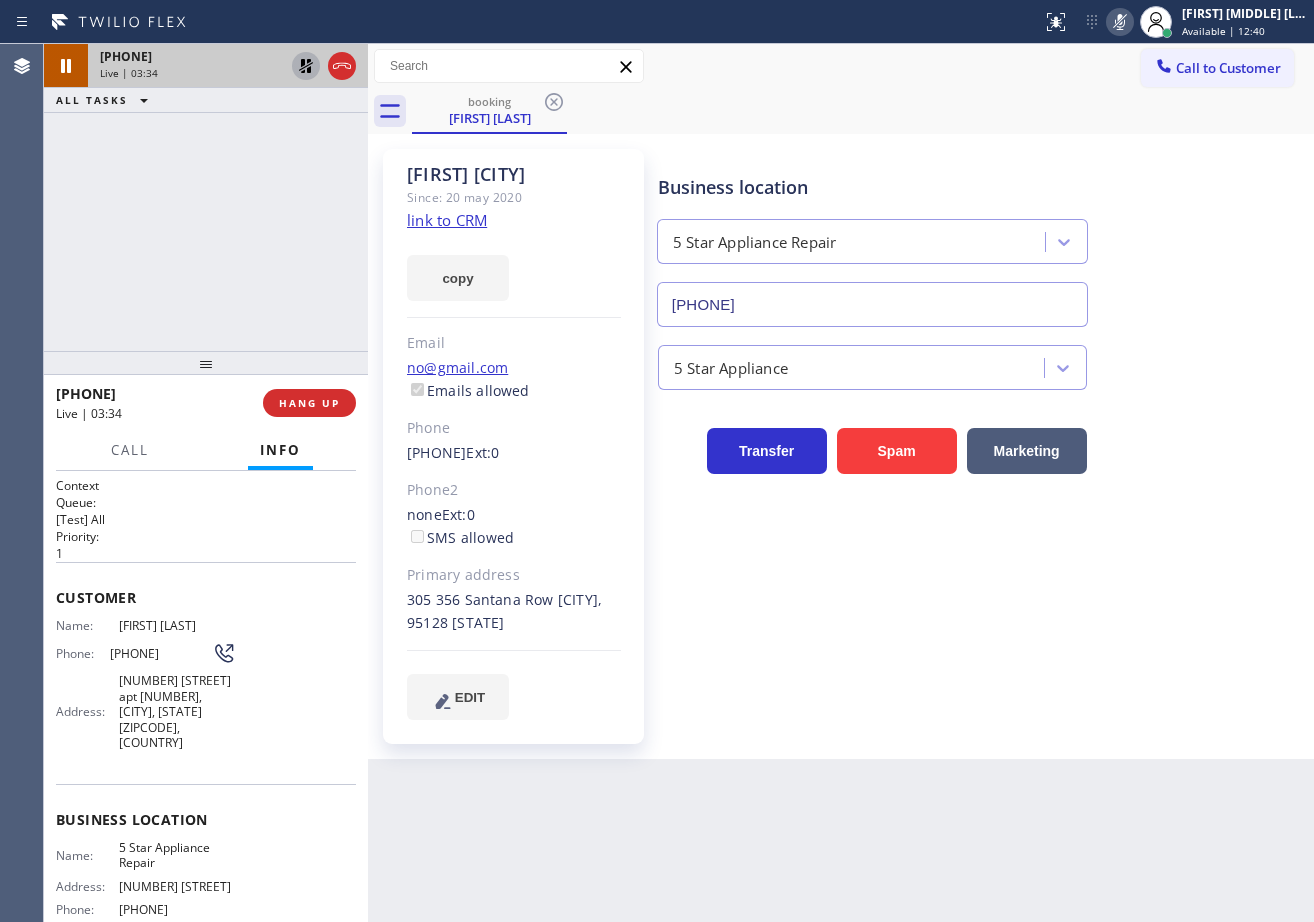 click 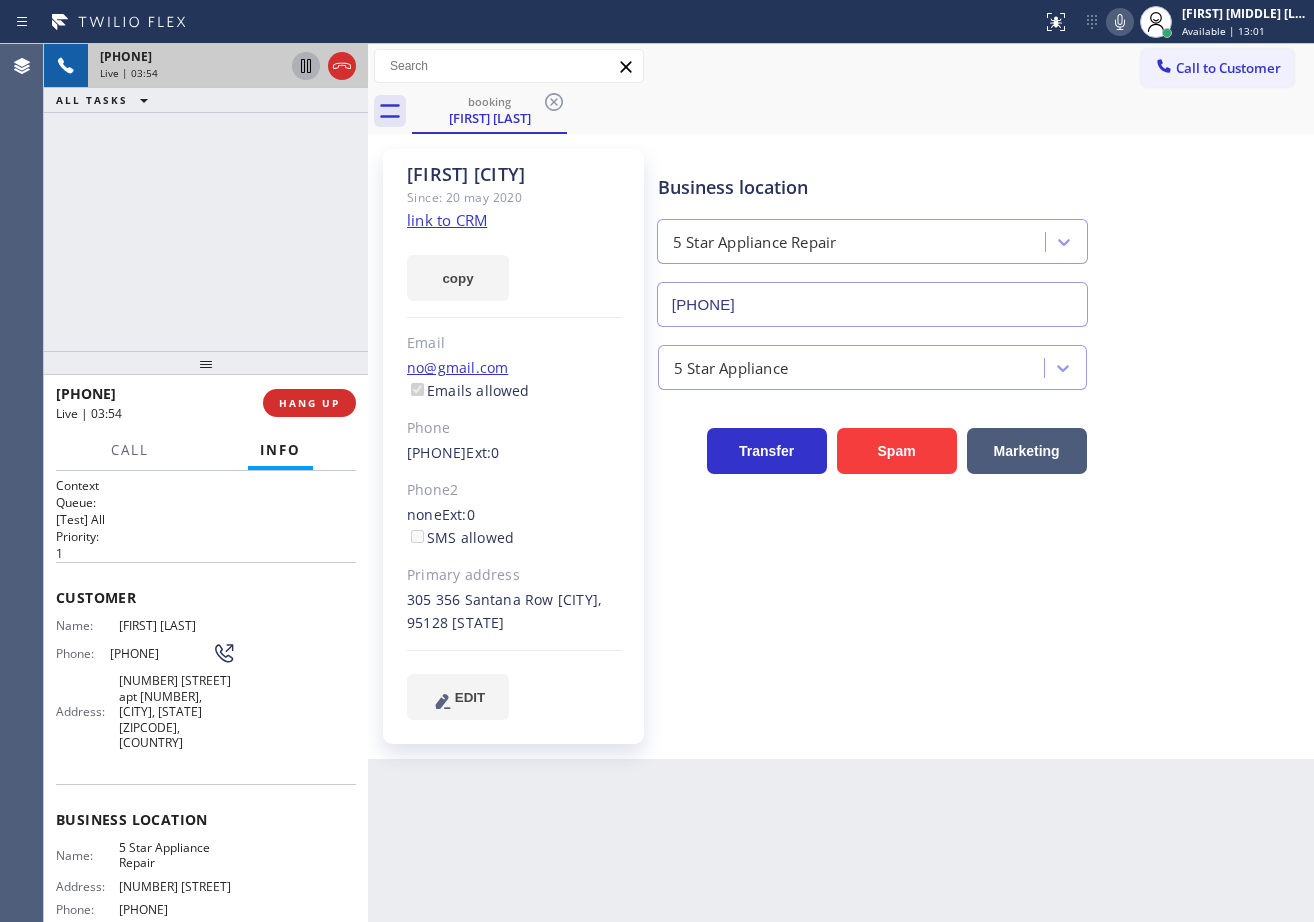 click on "[PHONE] Live | 03:54 ALL TASKS ALL TASKS ACTIVE TASKS TASKS IN WRAP UP" at bounding box center (206, 197) 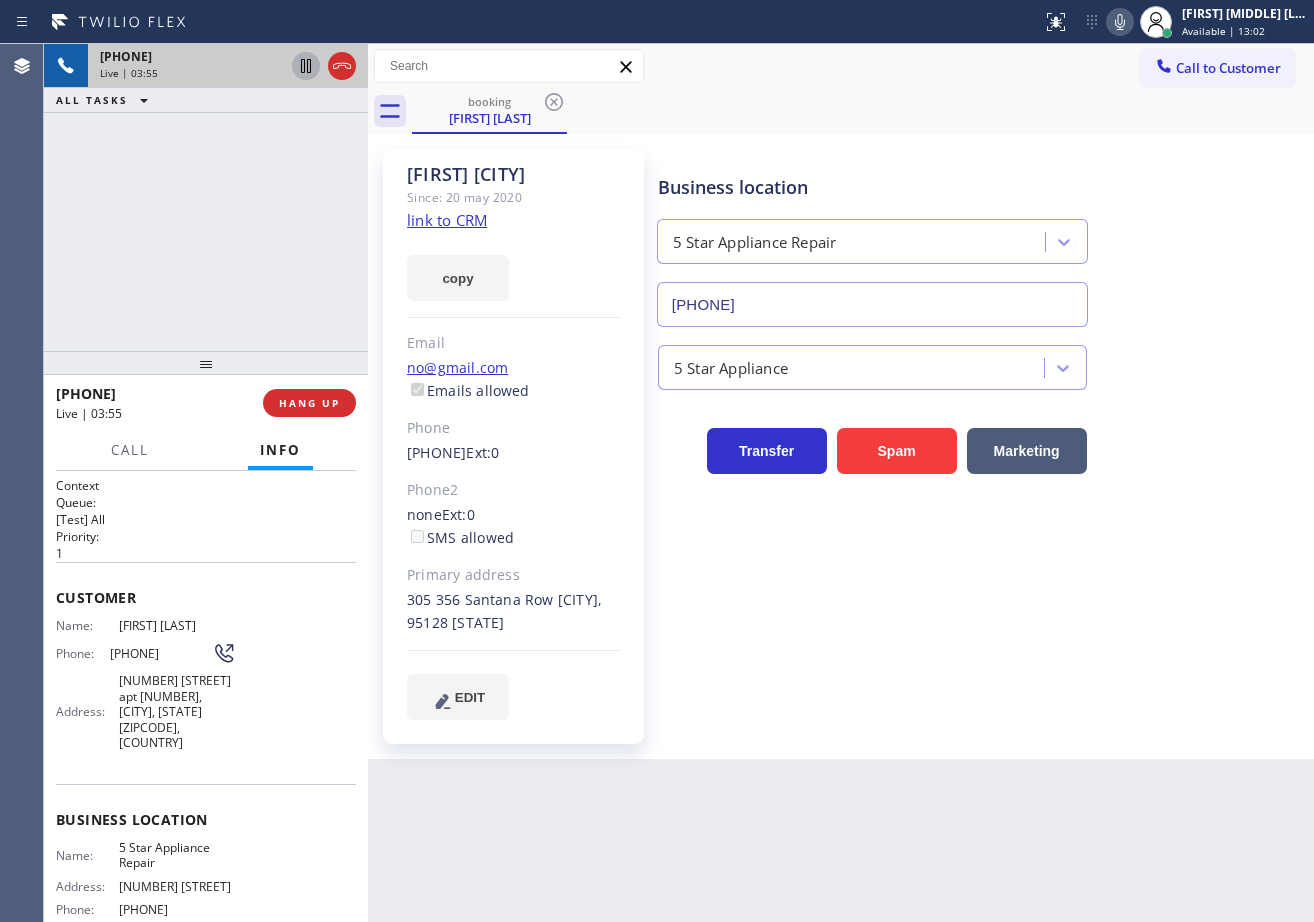 click at bounding box center (324, 66) 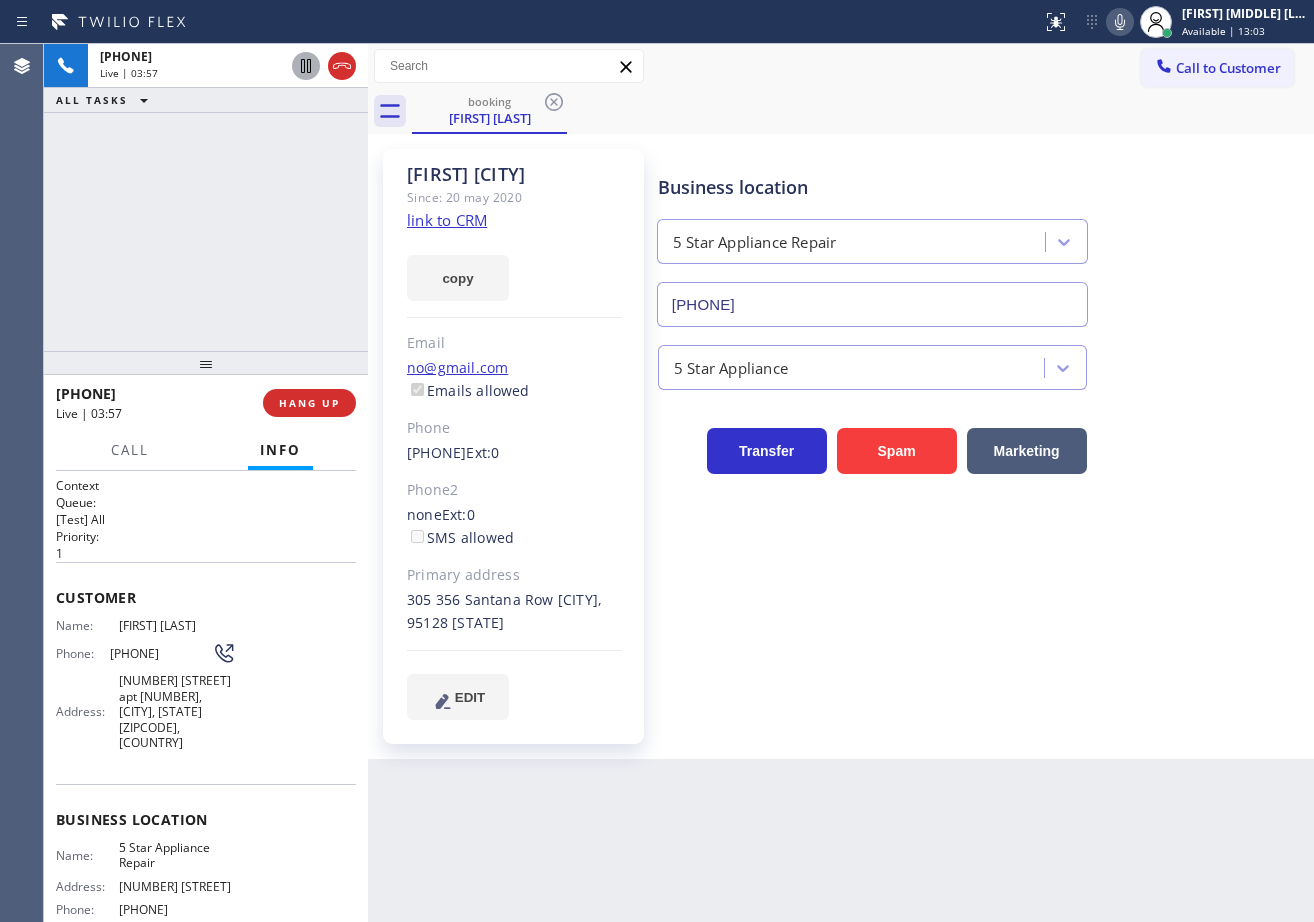 click 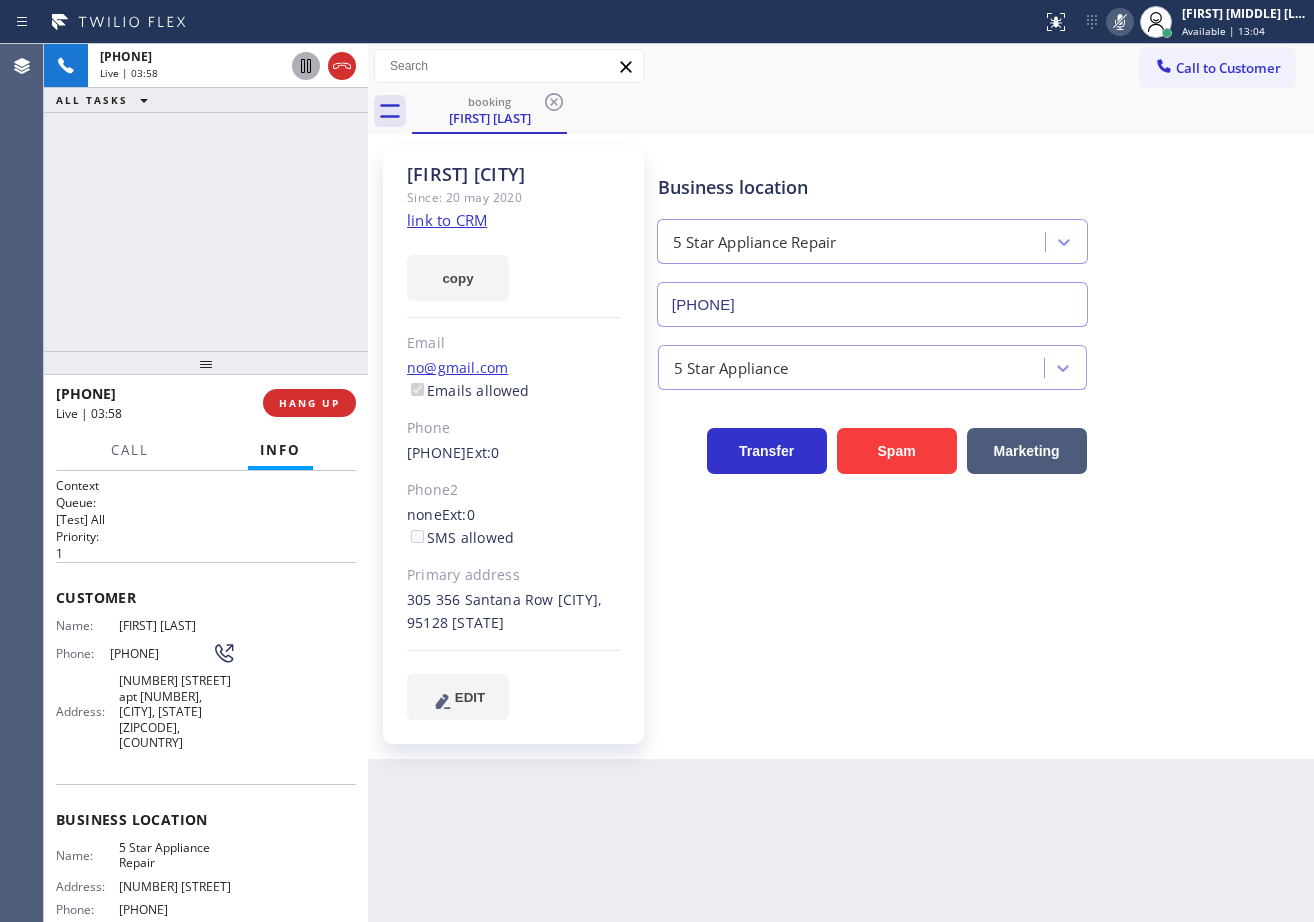 click 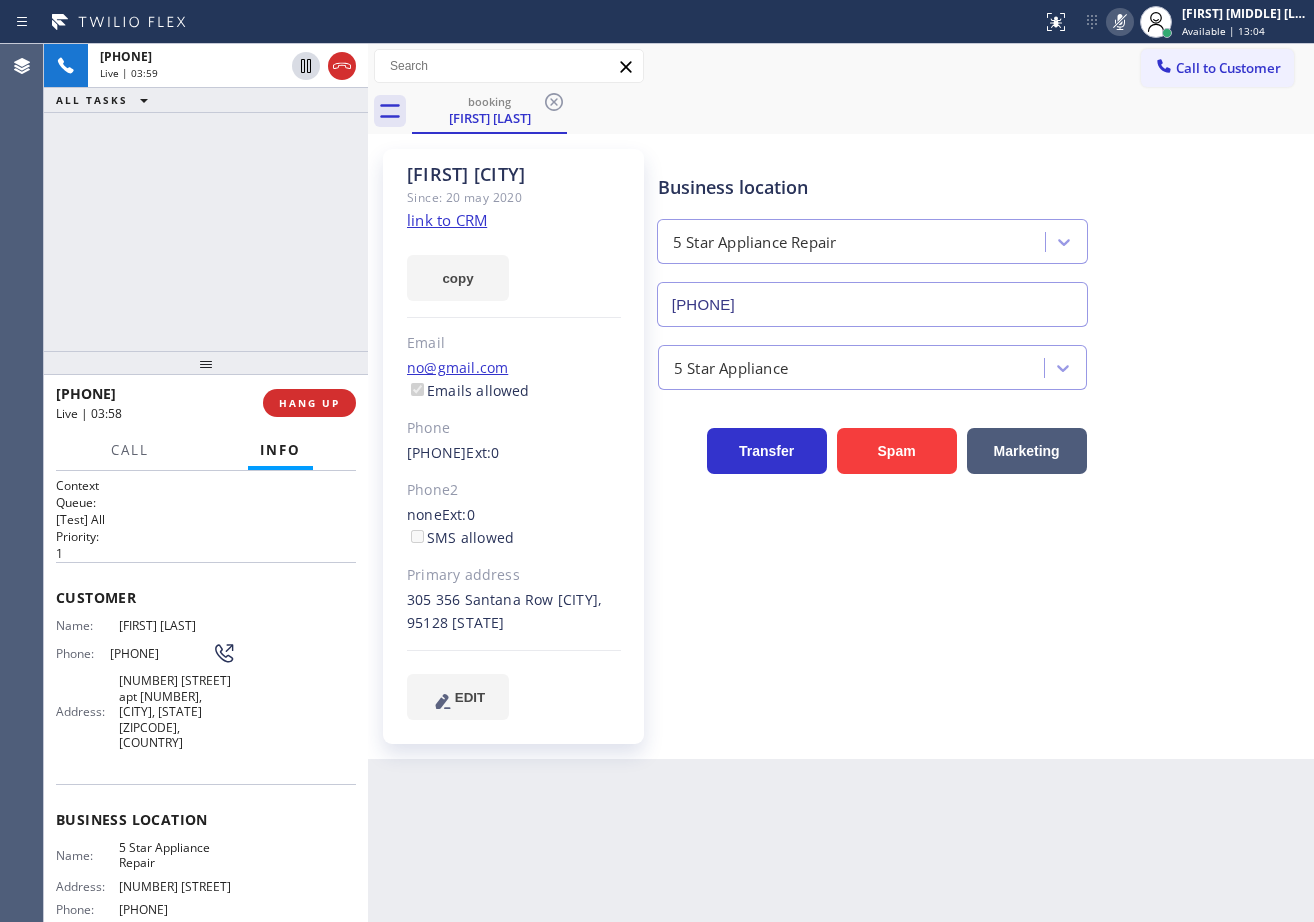 click on "[PHONE] Live | 03:59 ALL TASKS ALL TASKS ACTIVE TASKS TASKS IN WRAP UP" at bounding box center (206, 197) 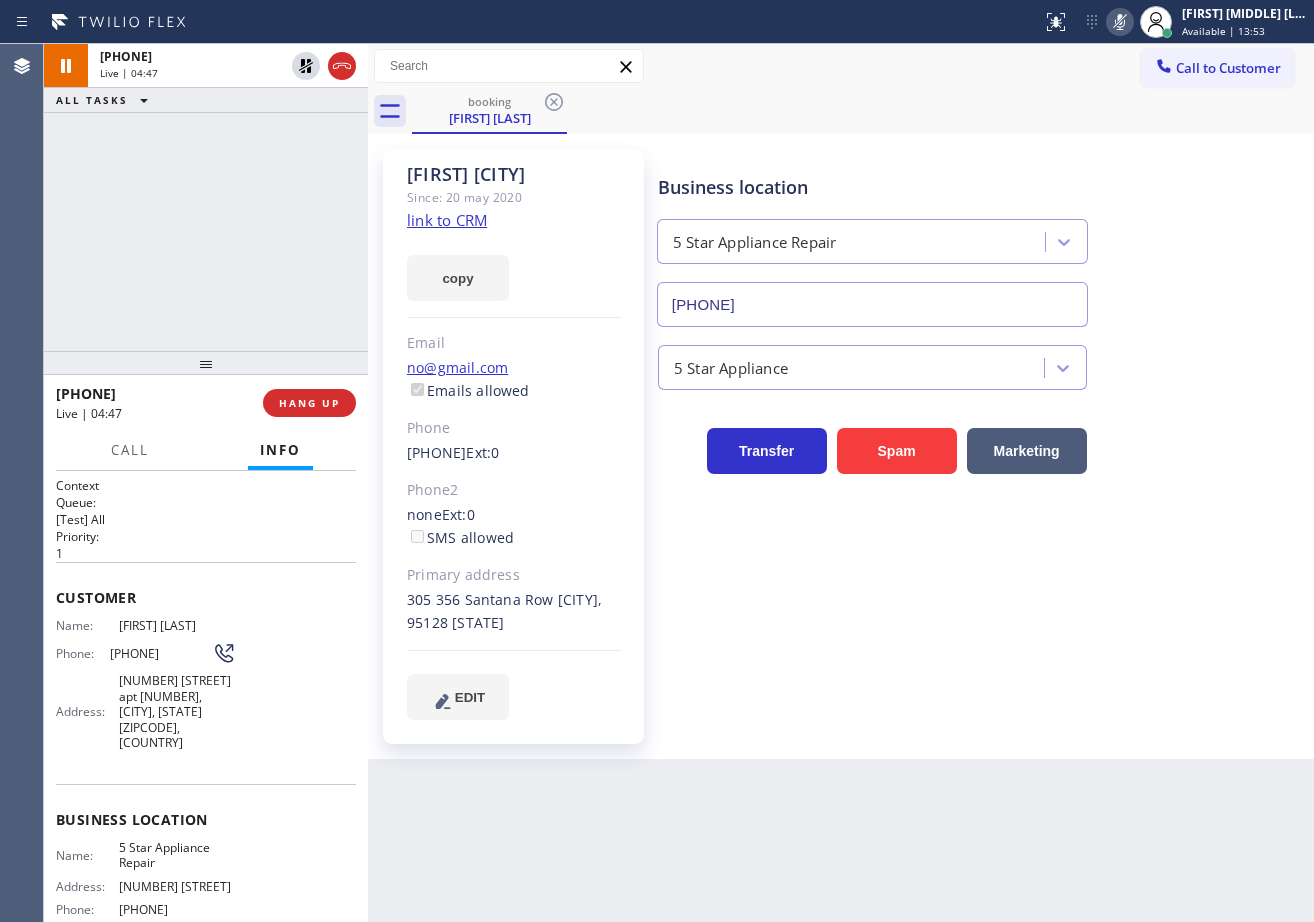 click on "Business location 5 Star Appliance Repair [PHONE] 5 Star Appliance Transfer Spam Marketing" at bounding box center (981, 434) 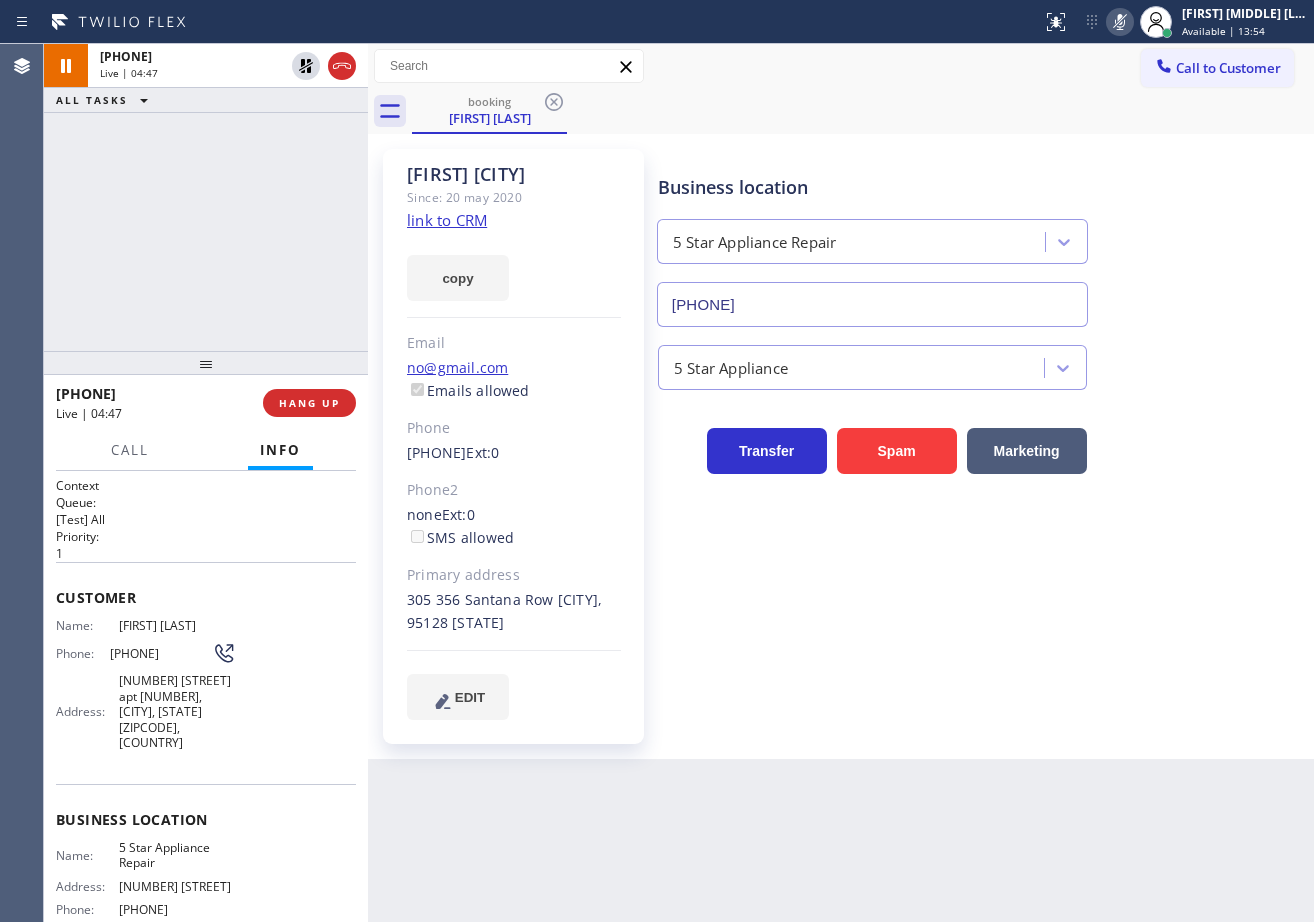 click on "Business location 5 Star Appliance Repair [PHONE] 5 Star Appliance Transfer Spam Marketing" at bounding box center [981, 434] 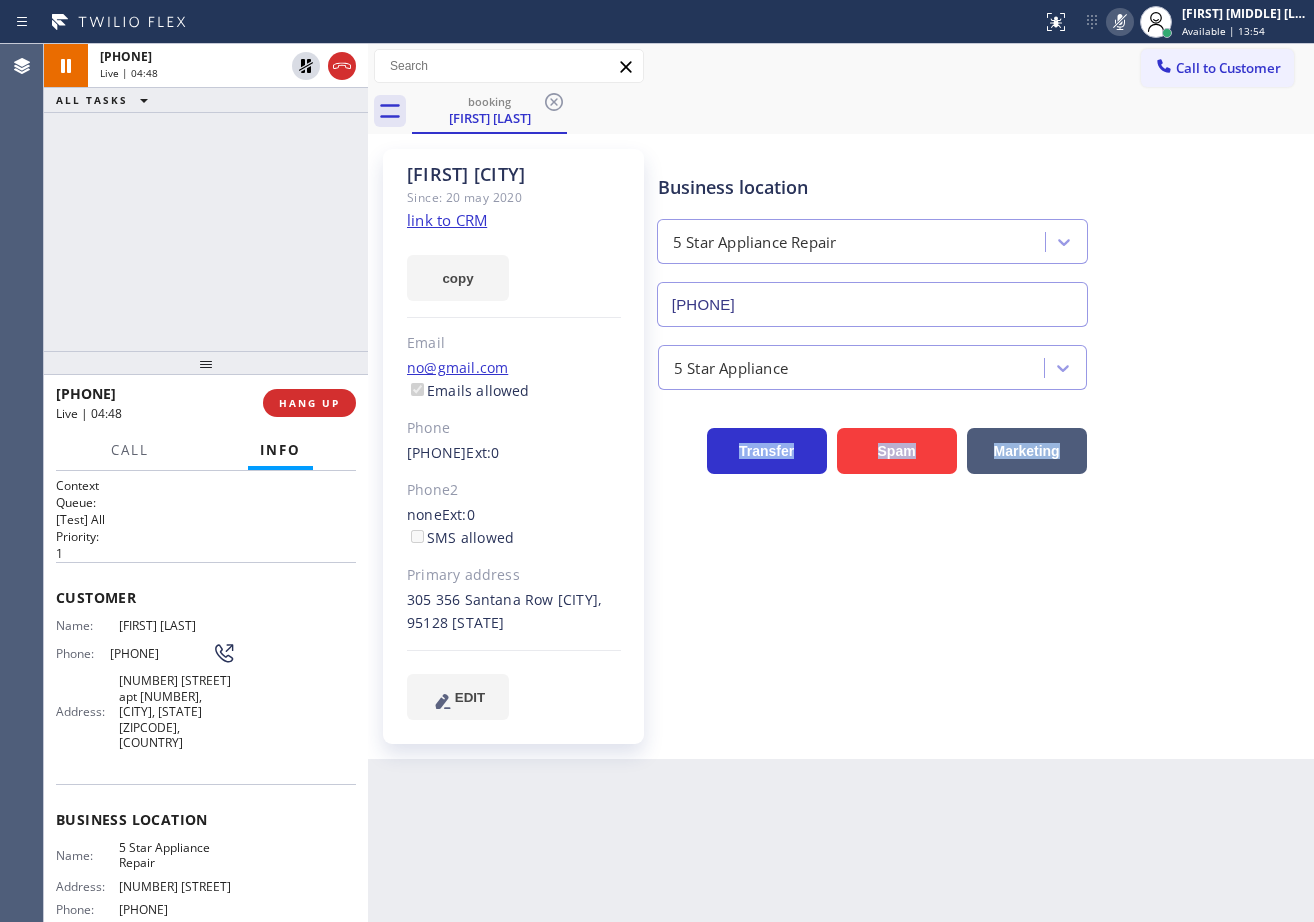 click on "Business location 5 Star Appliance Repair [PHONE] 5 Star Appliance Transfer Spam Marketing" at bounding box center [981, 434] 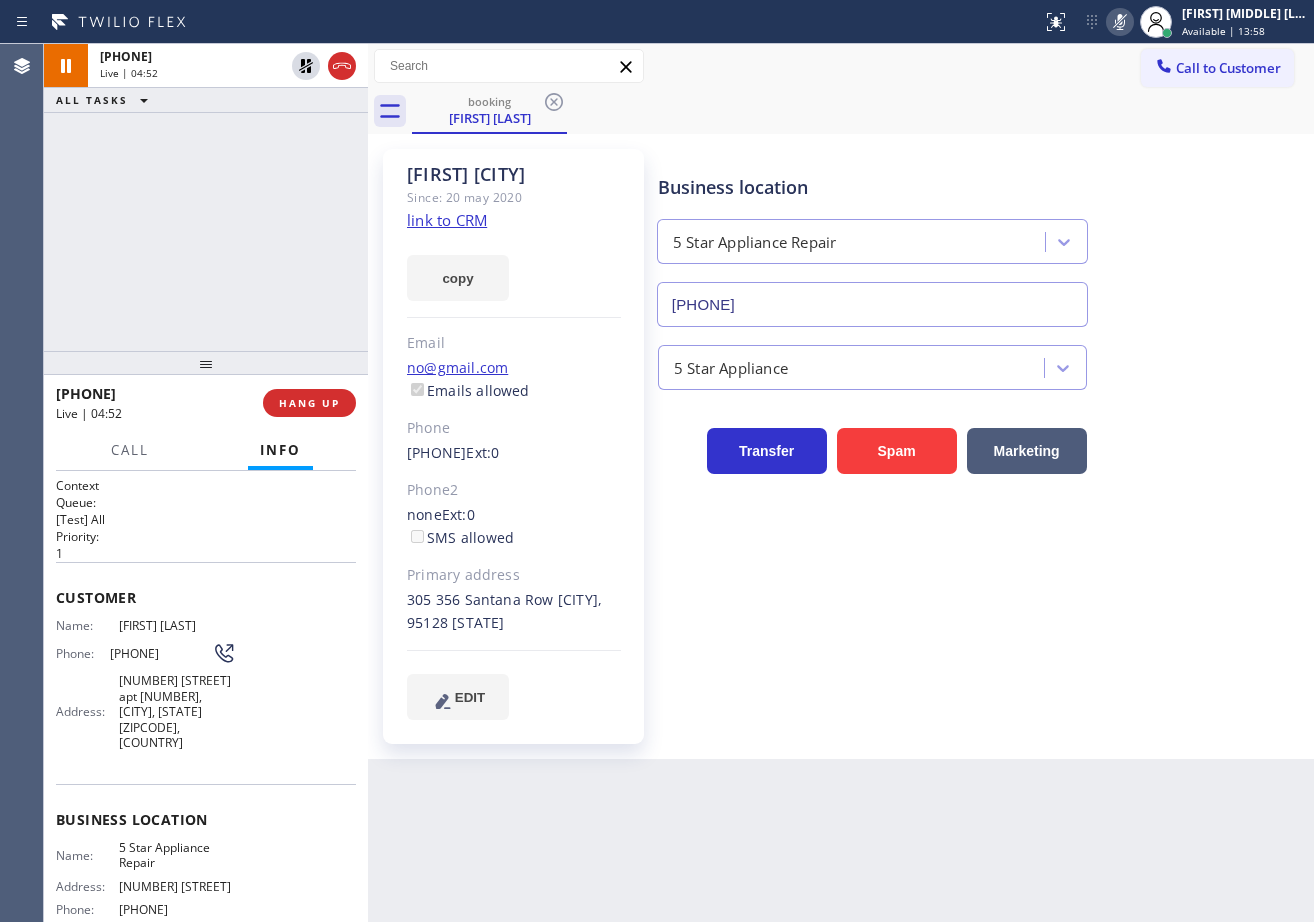 click on "Business location 5 Star Appliance Repair [PHONE]" at bounding box center (981, 236) 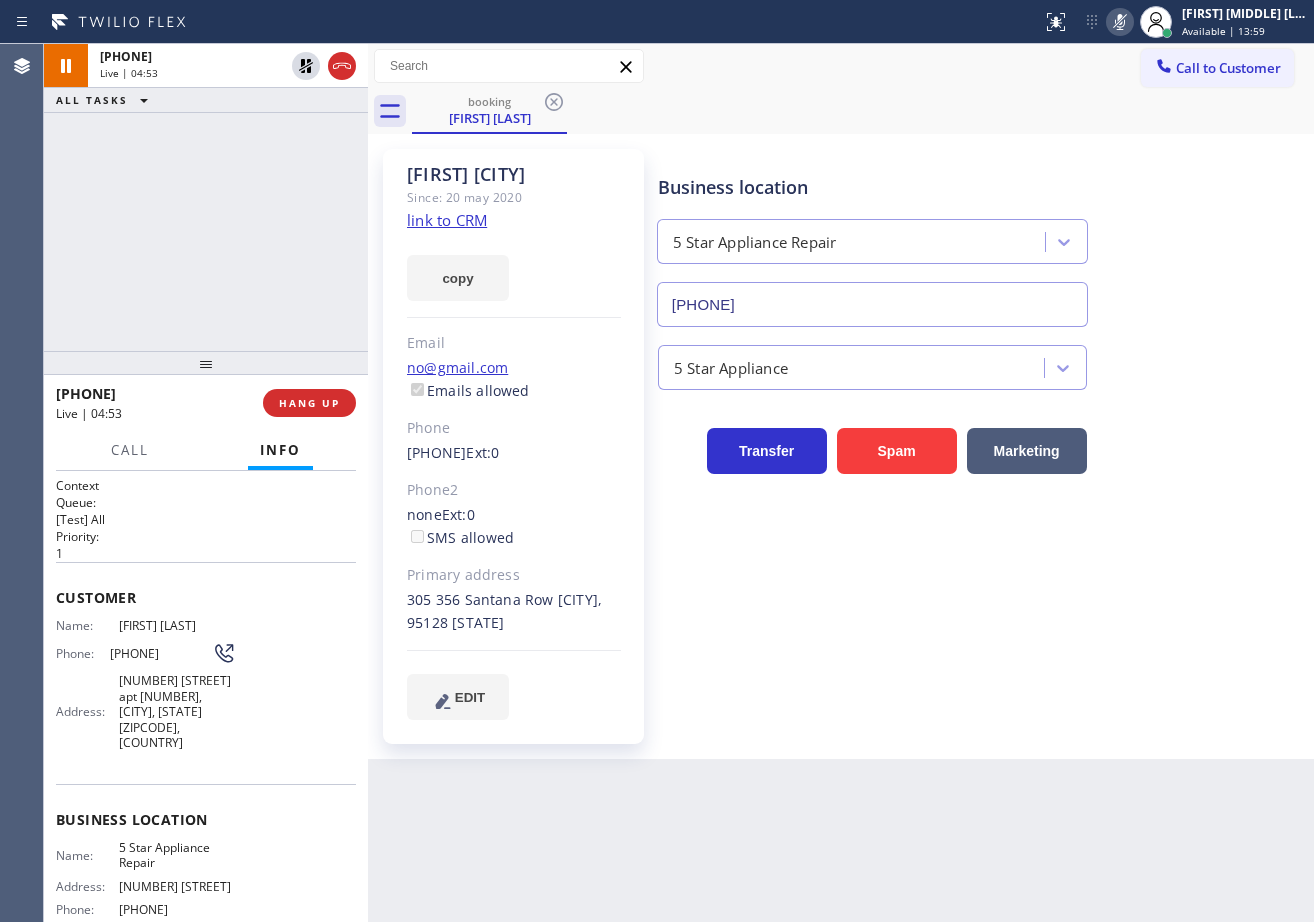 click on "[PHONE] Live | 04:53 ALL TASKS ALL TASKS ACTIVE TASKS TASKS IN WRAP UP" at bounding box center [206, 197] 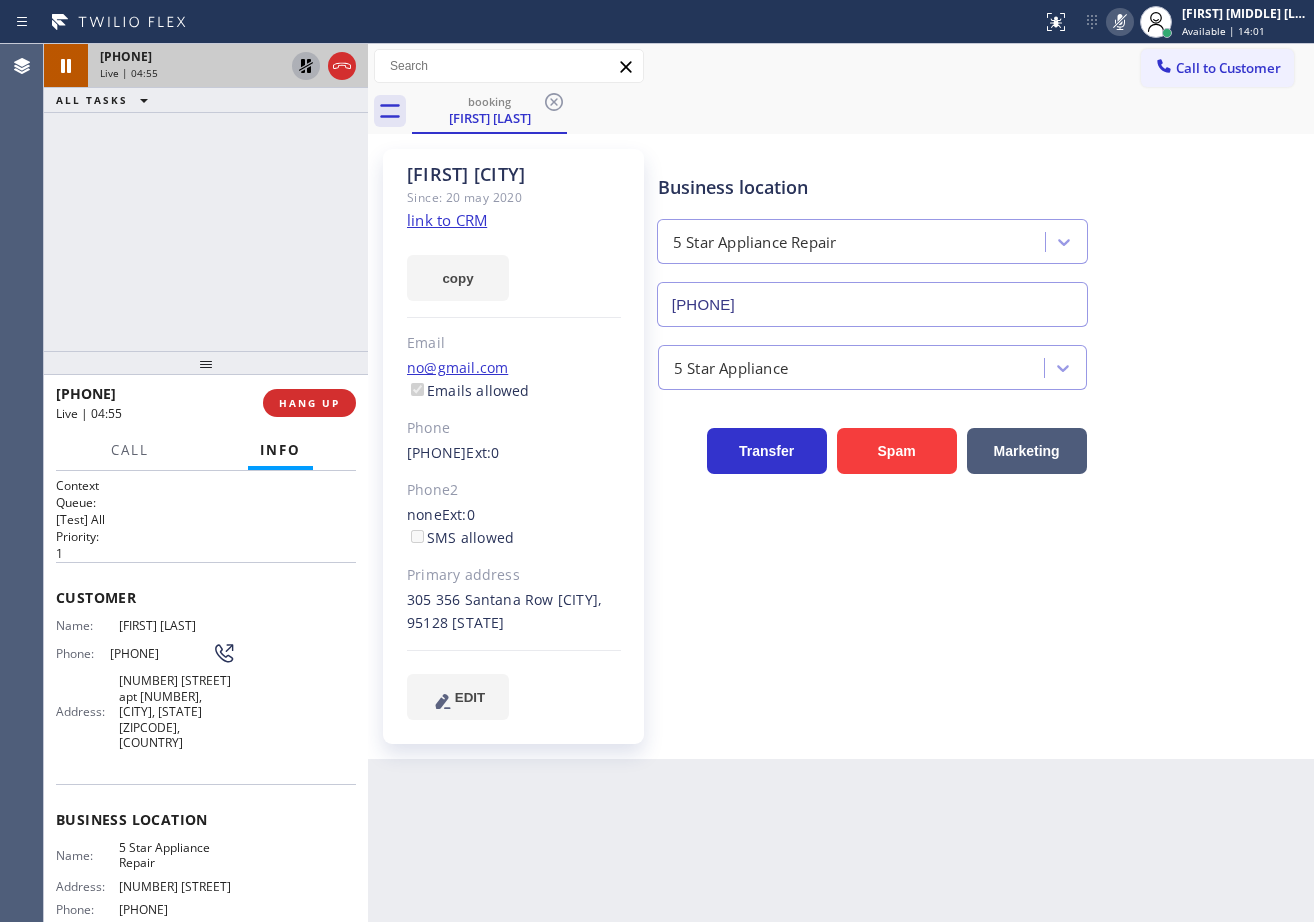 click 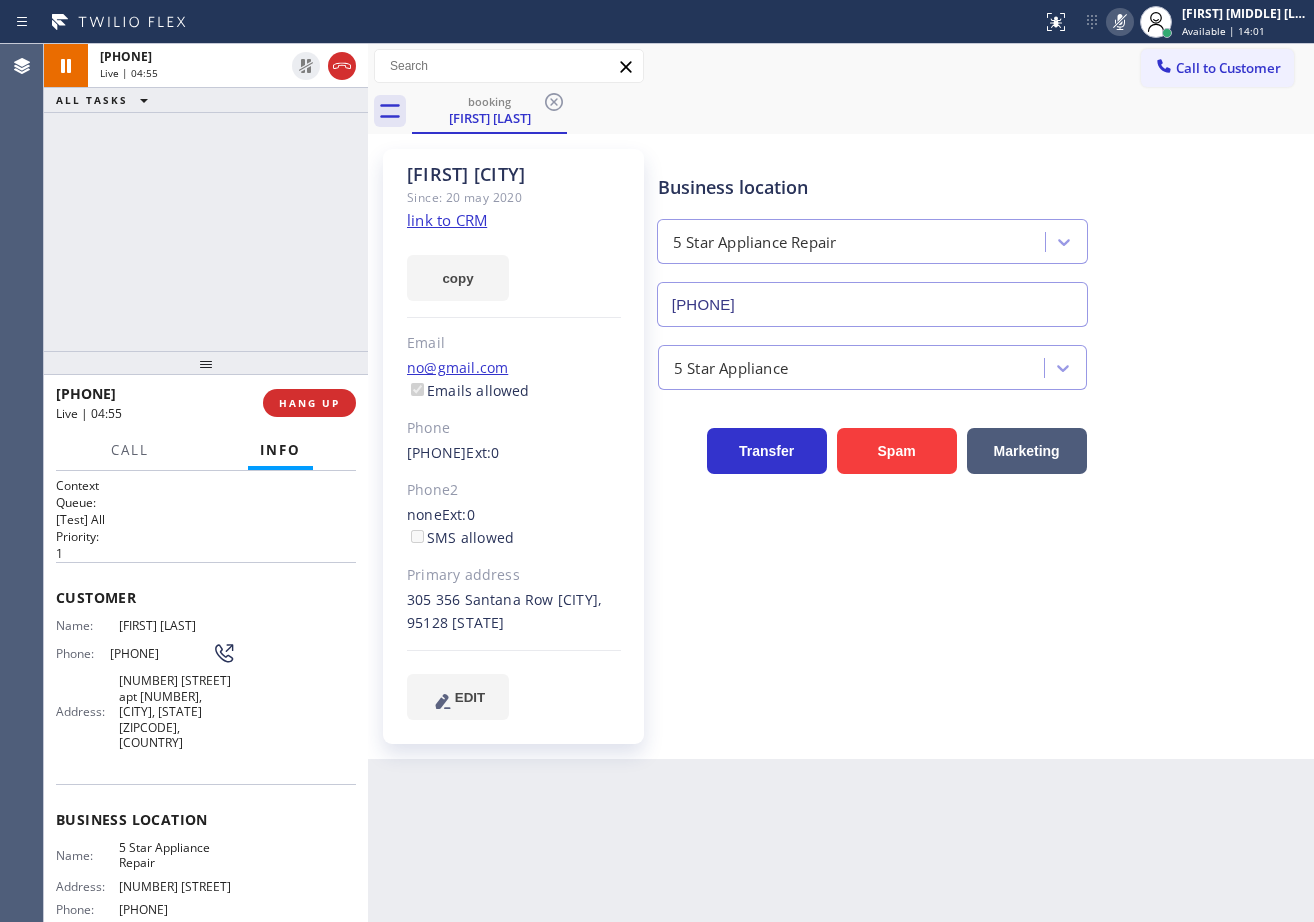 click on "[PHONE] Live | 04:55 ALL TASKS ALL TASKS ACTIVE TASKS TASKS IN WRAP UP" at bounding box center (206, 197) 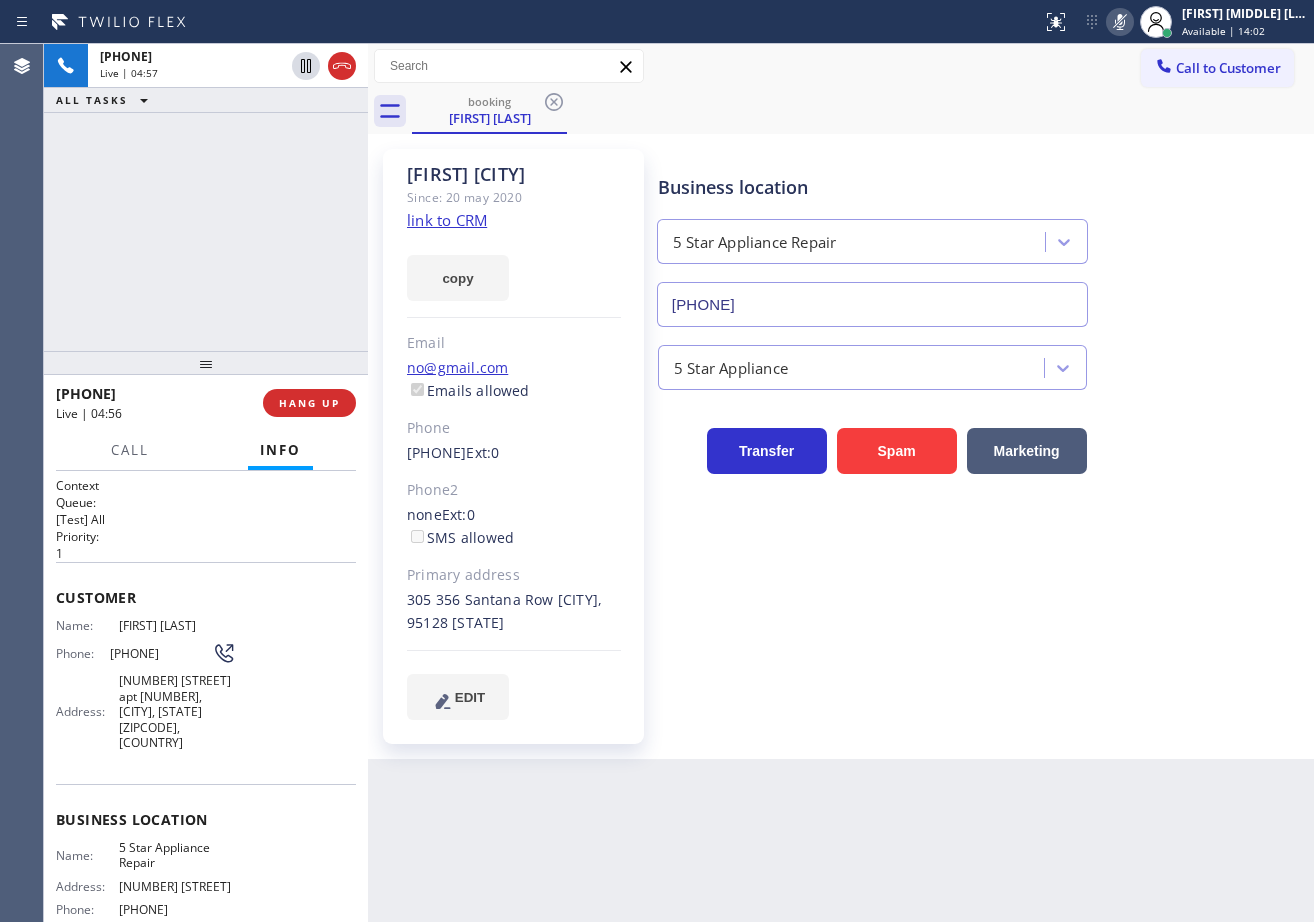 click 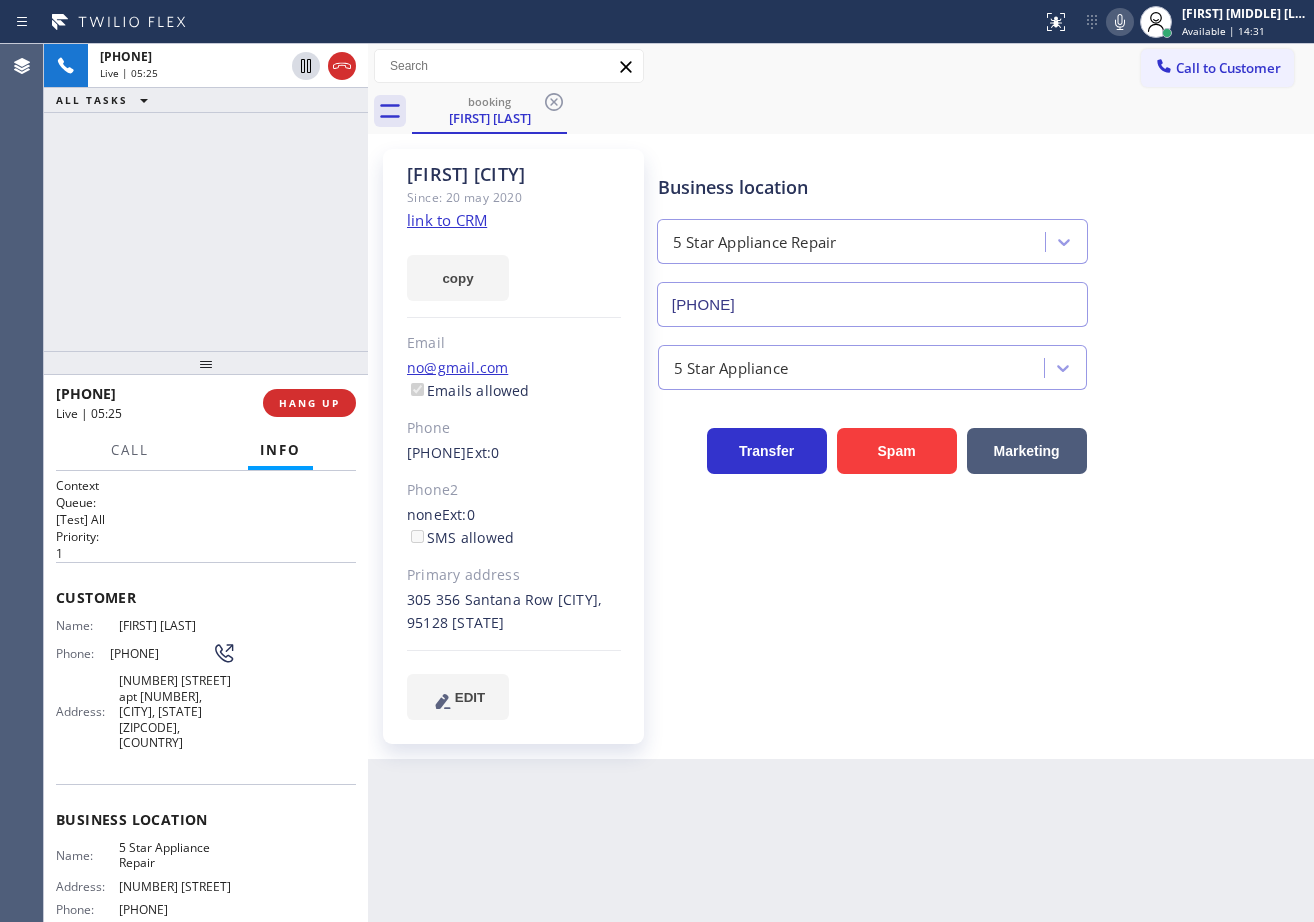 click 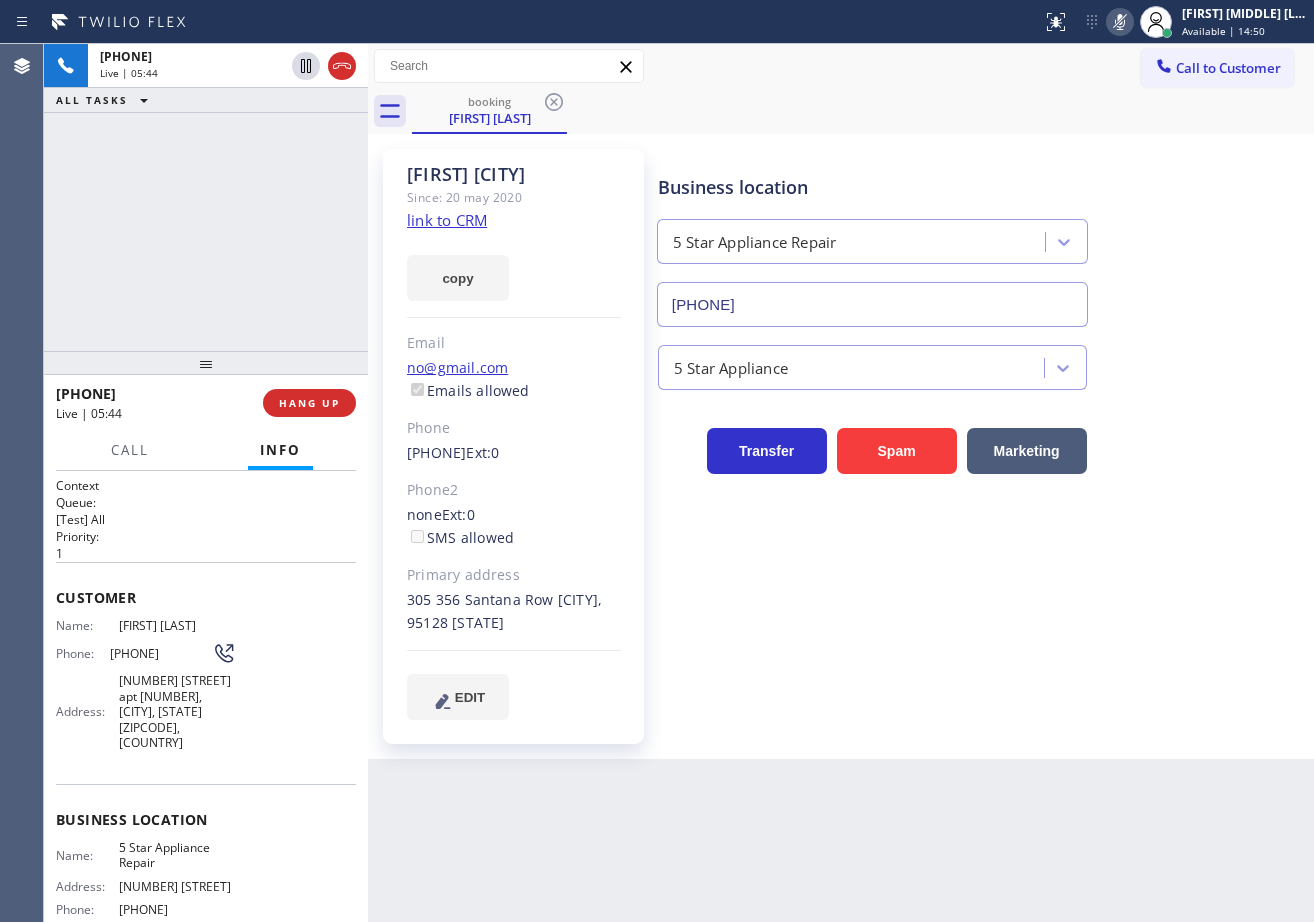 click 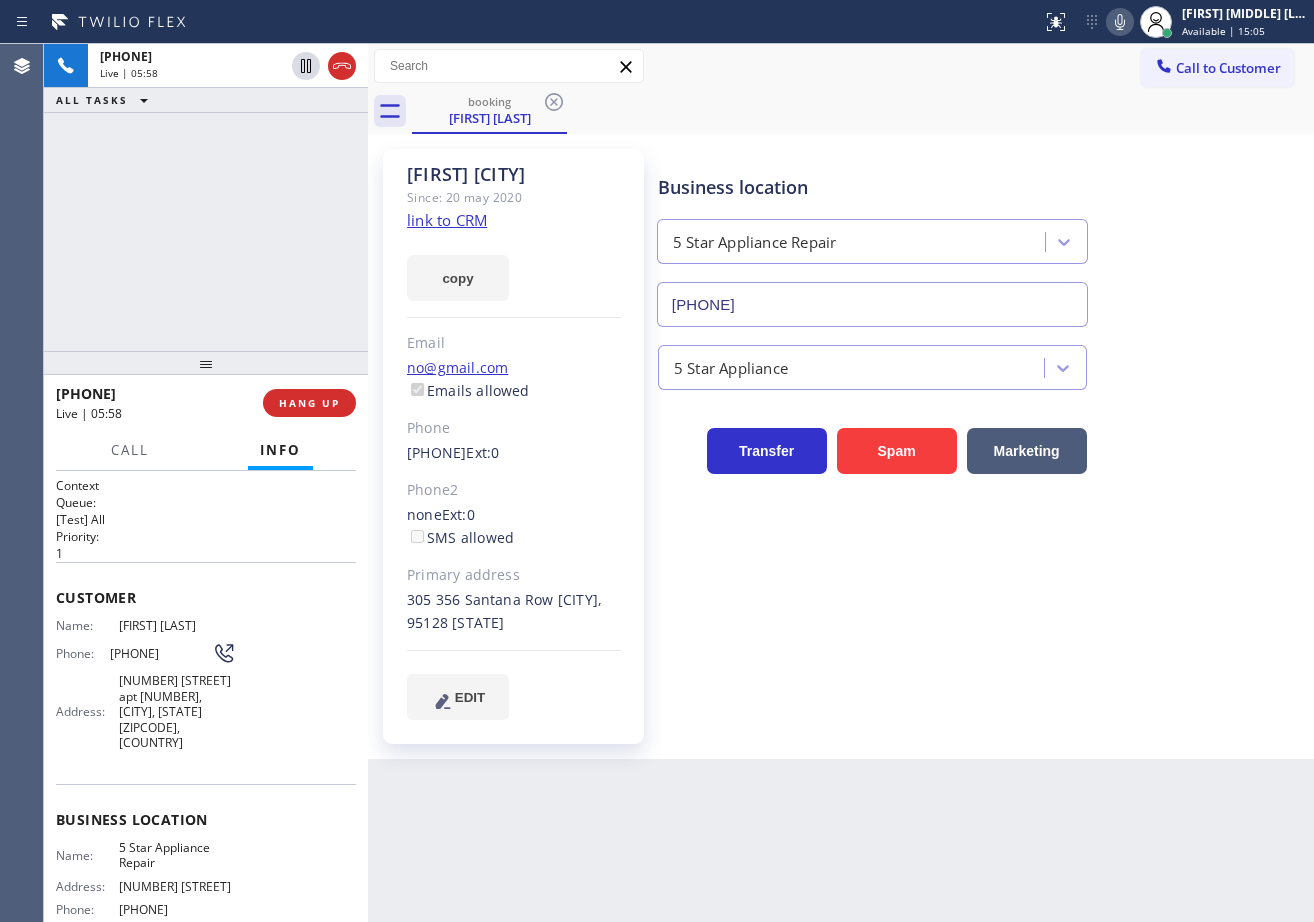 click at bounding box center [1120, 22] 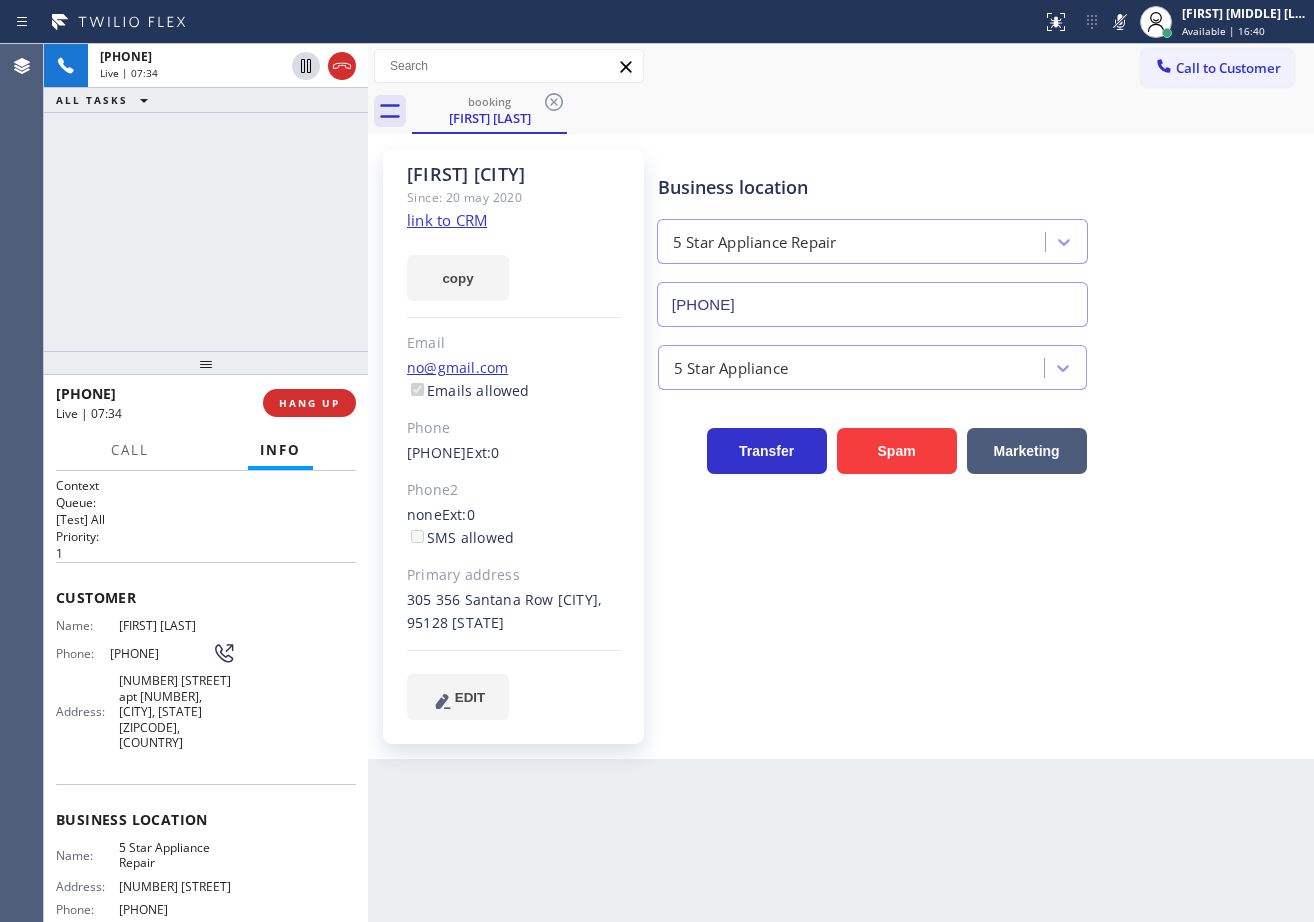 click 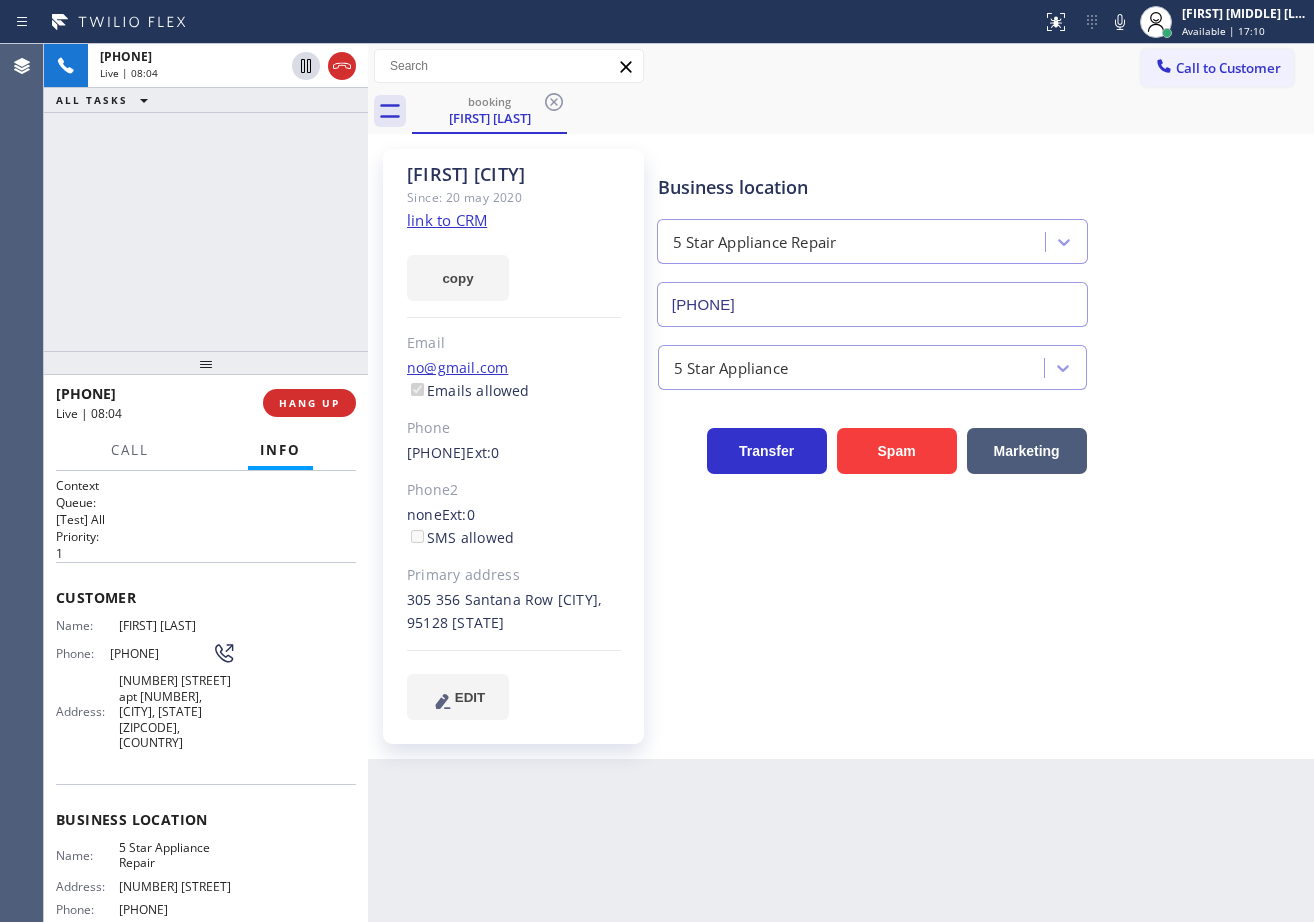 click on "[PHONE] Live | 08:04 ALL TASKS ALL TASKS ACTIVE TASKS TASKS IN WRAP UP" at bounding box center (206, 197) 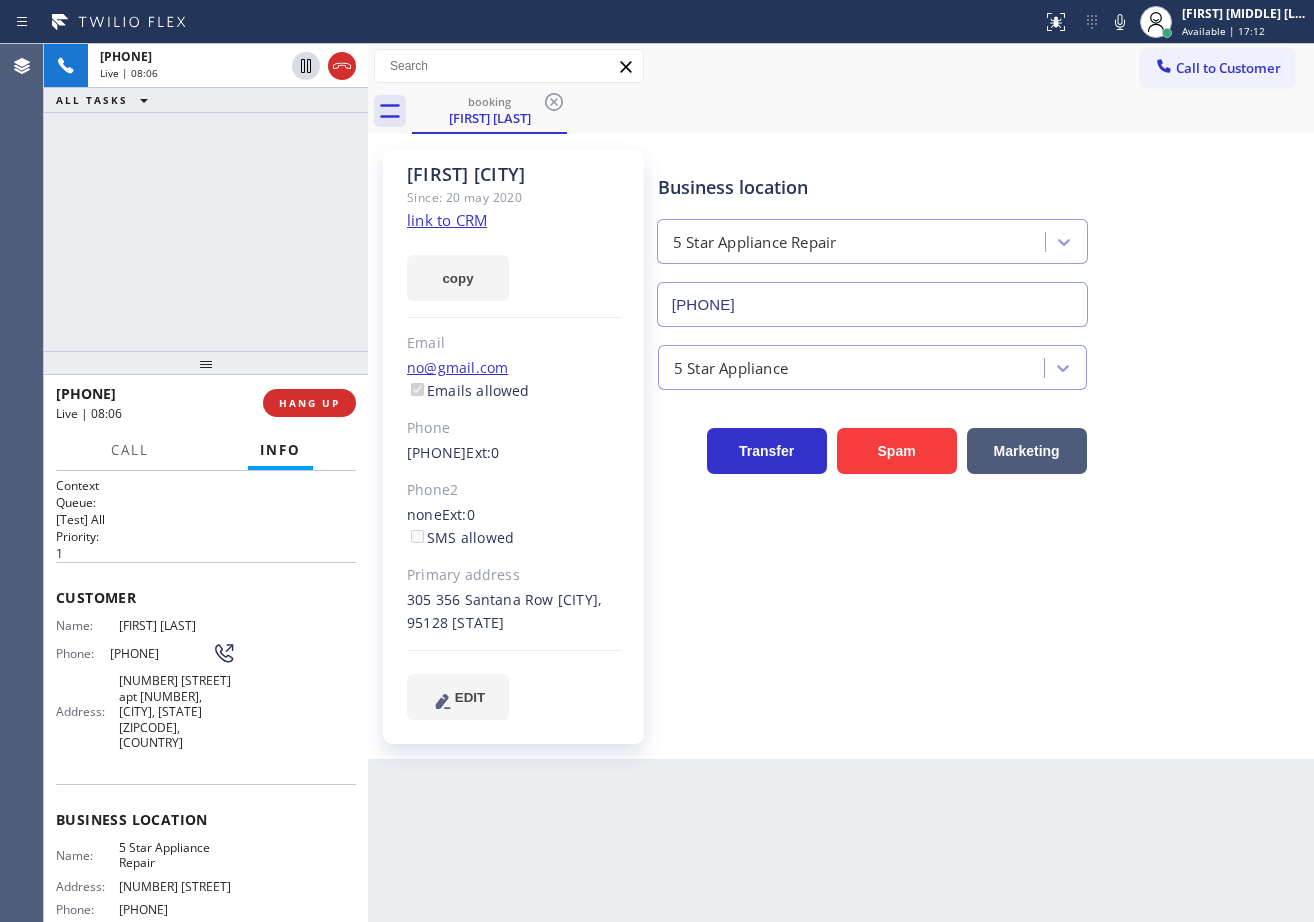 click on "Back to Dashboard Change Sender ID Customers Technicians Select a contact Outbound call Technician Search Technician Your caller id phone number Your caller id phone number Call Technician info Name   Phone none Address none Change Sender ID HVAC [PHONE] 5 Star Appliance [PHONE] Appliance Repair [PHONE] Plumbing [PHONE] Air Duct Cleaning [PHONE]  Electricians [PHONE] Cancel Change Check personal SMS Reset Change booking [FIRST] [LAST] Call to Customer Outbound call Location Search location Your caller id phone number Customer number Call Outbound call Technician Search Technician Your caller id phone number Your caller id phone number Call booking [FIRST] [LAST] [FIRST]    [LAST] Since: 20 [MONTH] [YEAR] link to CRM copy Email [EMAIL]  Emails allowed Phone [PHONE]  Ext:  0 Phone2 none  Ext:  0  SMS allowed Primary address [NUMBER] [STREET] [CITY], [ZIPCODE] [STATE] EDIT Outbound call Location 5 Star Appliance Repair Your caller id phone number [PHONE] Customer number Call" at bounding box center [841, 483] 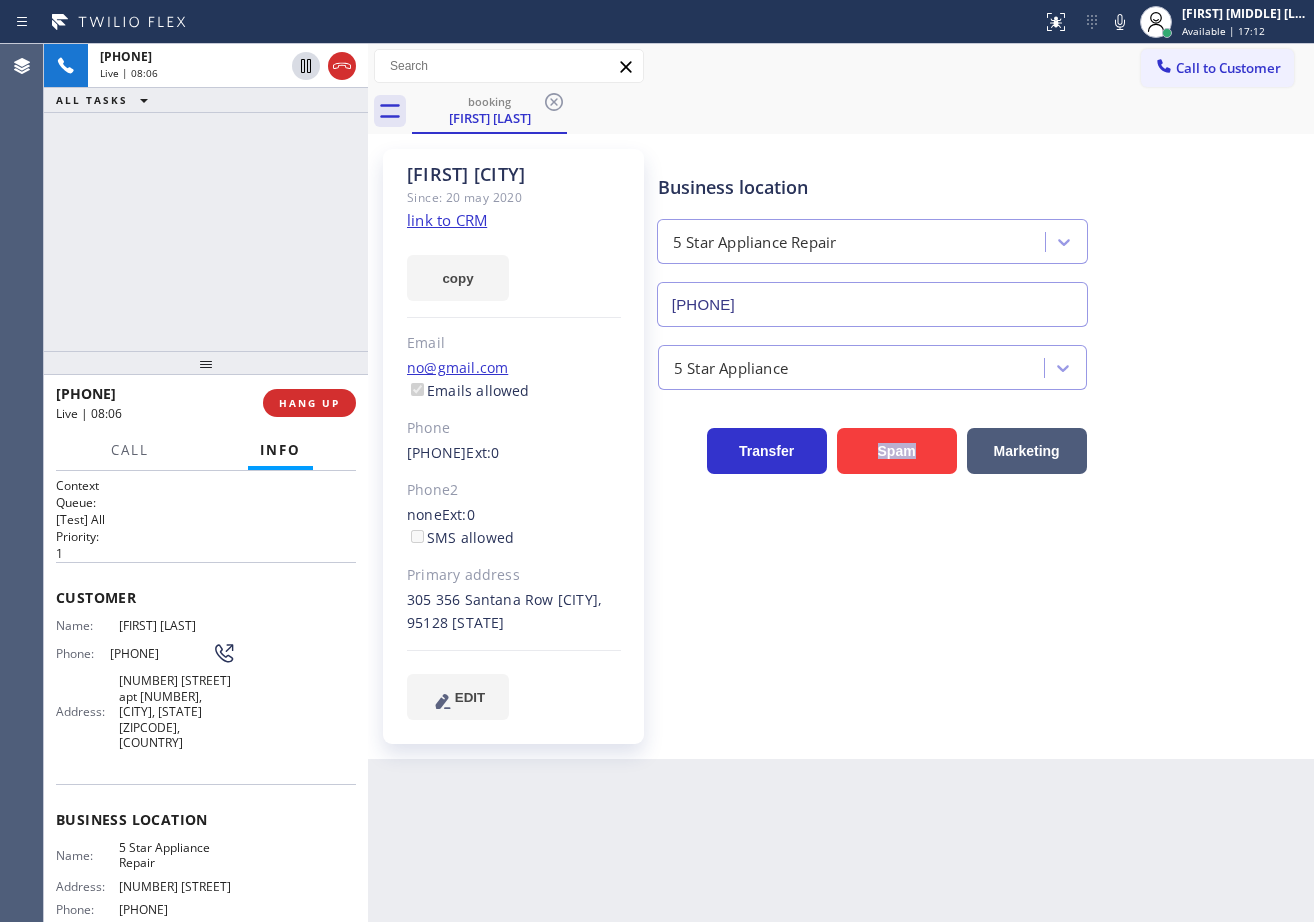click on "Back to Dashboard Change Sender ID Customers Technicians Select a contact Outbound call Technician Search Technician Your caller id phone number Your caller id phone number Call Technician info Name   Phone none Address none Change Sender ID HVAC [PHONE] 5 Star Appliance [PHONE] Appliance Repair [PHONE] Plumbing [PHONE] Air Duct Cleaning [PHONE]  Electricians [PHONE] Cancel Change Check personal SMS Reset Change booking [FIRST] [LAST] Call to Customer Outbound call Location Search location Your caller id phone number Customer number Call Outbound call Technician Search Technician Your caller id phone number Your caller id phone number Call booking [FIRST] [LAST] [FIRST]    [LAST] Since: 20 [MONTH] [YEAR] link to CRM copy Email [EMAIL]  Emails allowed Phone [PHONE]  Ext:  0 Phone2 none  Ext:  0  SMS allowed Primary address [NUMBER] [STREET] [CITY], [ZIPCODE] [STATE] EDIT Outbound call Location 5 Star Appliance Repair Your caller id phone number [PHONE] Customer number Call" at bounding box center [841, 483] 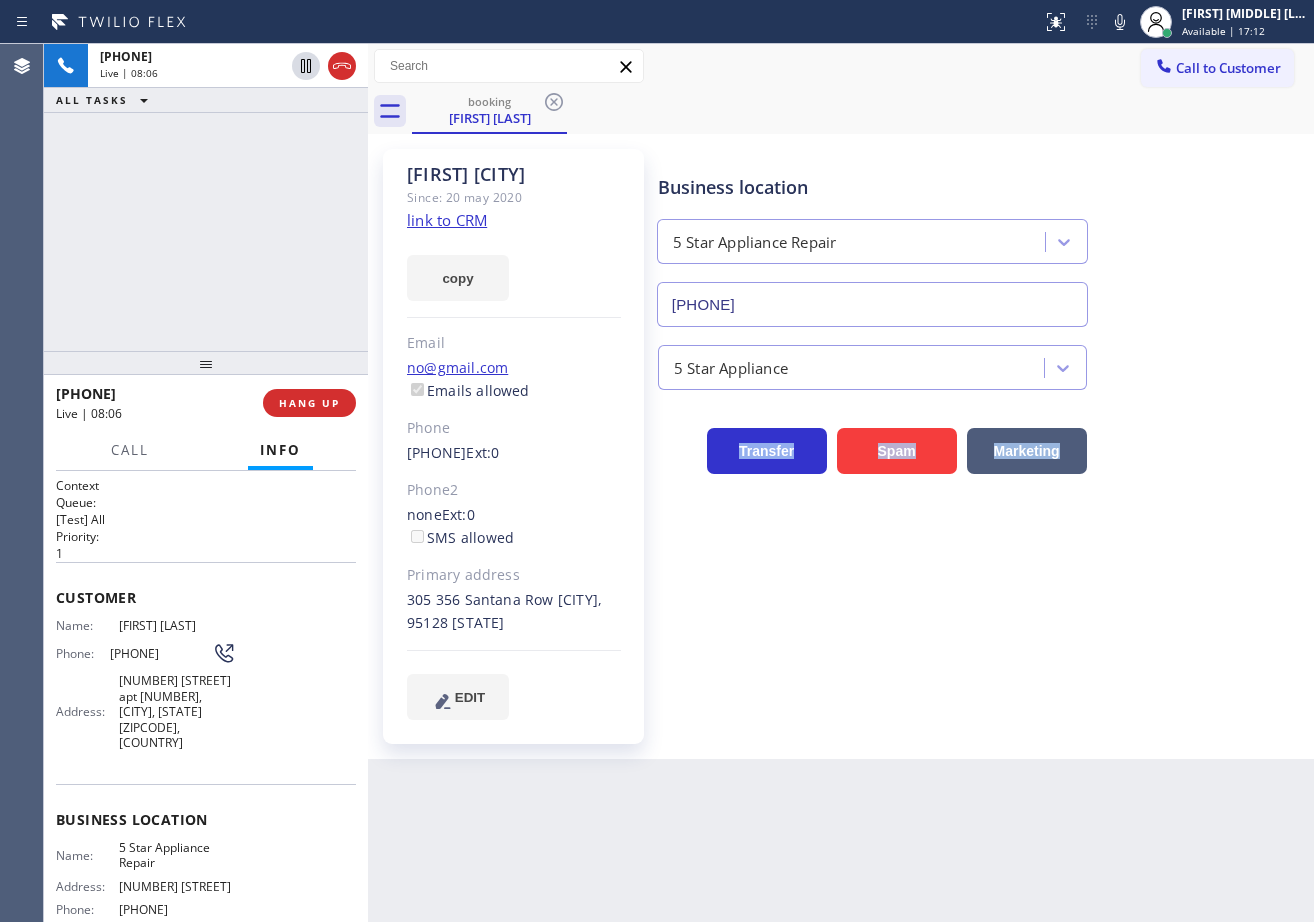 click on "Back to Dashboard Change Sender ID Customers Technicians Select a contact Outbound call Technician Search Technician Your caller id phone number Your caller id phone number Call Technician info Name   Phone none Address none Change Sender ID HVAC [PHONE] 5 Star Appliance [PHONE] Appliance Repair [PHONE] Plumbing [PHONE] Air Duct Cleaning [PHONE]  Electricians [PHONE] Cancel Change Check personal SMS Reset Change booking [FIRST] [LAST] Call to Customer Outbound call Location Search location Your caller id phone number Customer number Call Outbound call Technician Search Technician Your caller id phone number Your caller id phone number Call booking [FIRST] [LAST] [FIRST]    [LAST] Since: 20 [MONTH] [YEAR] link to CRM copy Email [EMAIL]  Emails allowed Phone [PHONE]  Ext:  0 Phone2 none  Ext:  0  SMS allowed Primary address [NUMBER] [STREET] [CITY], [ZIPCODE] [STATE] EDIT Outbound call Location 5 Star Appliance Repair Your caller id phone number [PHONE] Customer number Call" at bounding box center [841, 483] 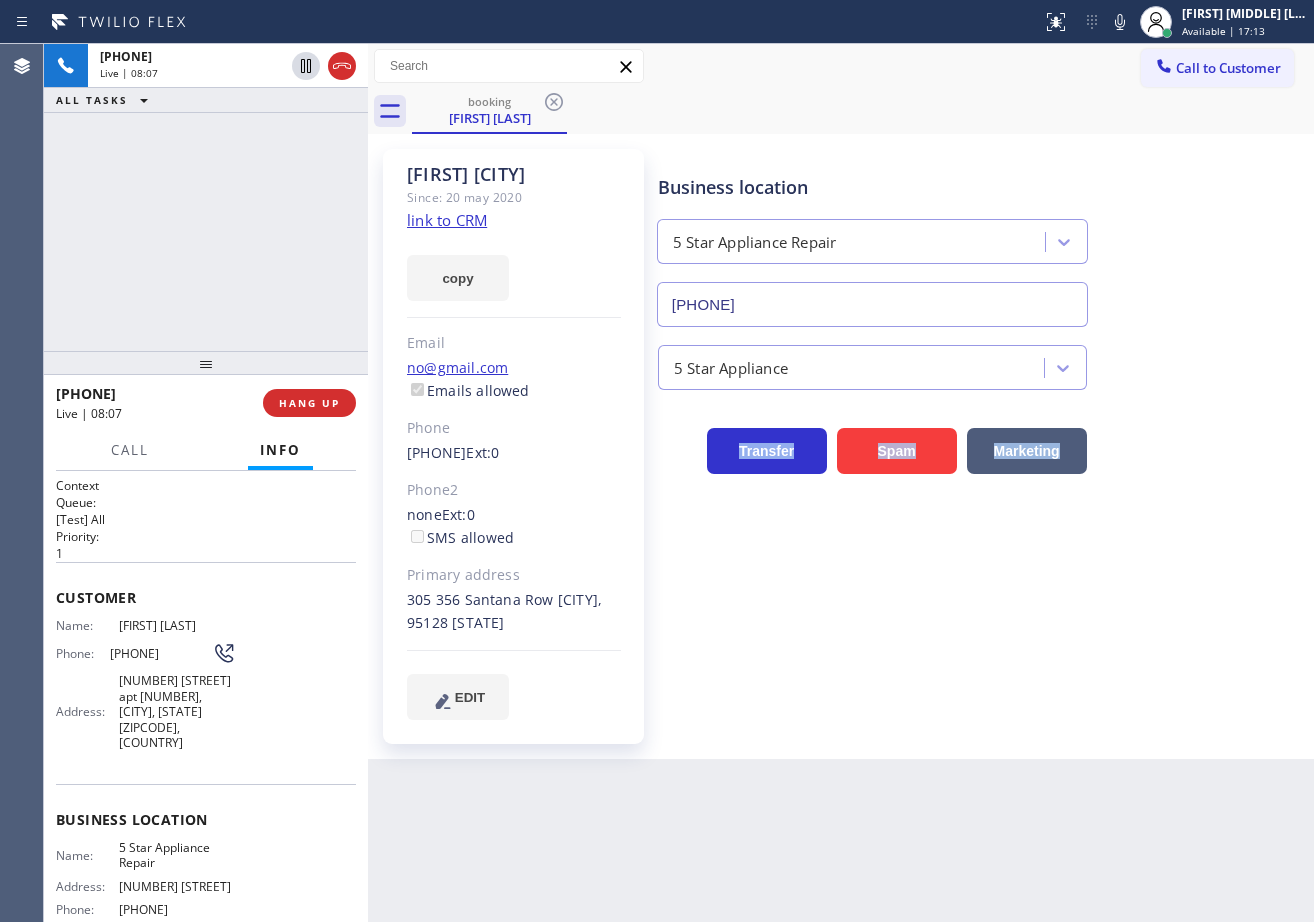 click on "Back to Dashboard Change Sender ID Customers Technicians Select a contact Outbound call Technician Search Technician Your caller id phone number Your caller id phone number Call Technician info Name   Phone none Address none Change Sender ID HVAC [PHONE] 5 Star Appliance [PHONE] Appliance Repair [PHONE] Plumbing [PHONE] Air Duct Cleaning [PHONE]  Electricians [PHONE] Cancel Change Check personal SMS Reset Change booking [FIRST] [LAST] Call to Customer Outbound call Location Search location Your caller id phone number Customer number Call Outbound call Technician Search Technician Your caller id phone number Your caller id phone number Call booking [FIRST] [LAST] [FIRST]    [LAST] Since: 20 [MONTH] [YEAR] link to CRM copy Email [EMAIL]  Emails allowed Phone [PHONE]  Ext:  0 Phone2 none  Ext:  0  SMS allowed Primary address [NUMBER] [STREET] [CITY], [ZIPCODE] [STATE] EDIT Outbound call Location 5 Star Appliance Repair Your caller id phone number [PHONE] Customer number Call" at bounding box center (841, 483) 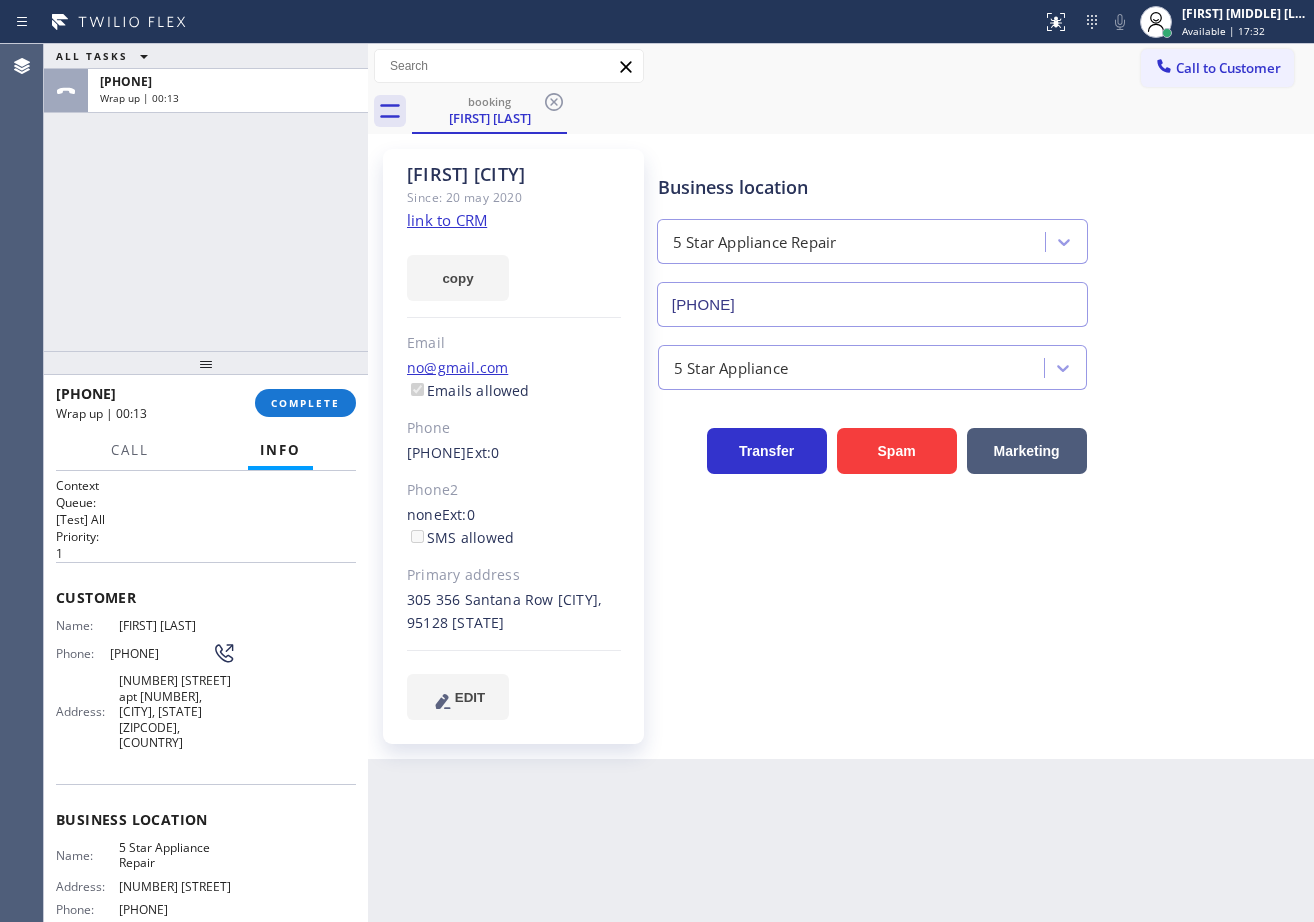 click on "ALL TASKS ALL TASKS ACTIVE TASKS TASKS IN WRAP UP [PHONE] Wrap up | 00:13" at bounding box center [206, 197] 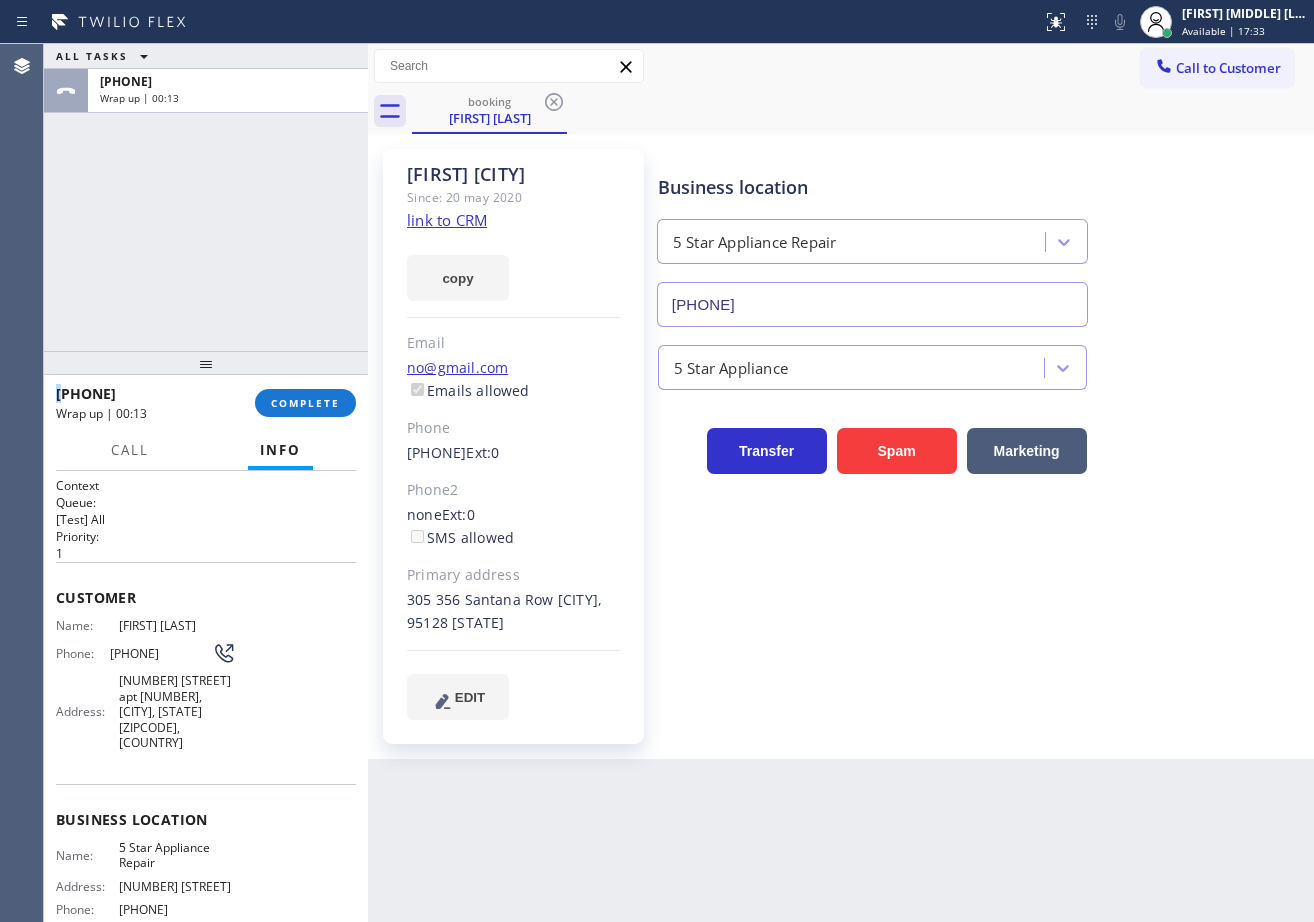 click on "ALL TASKS ALL TASKS ACTIVE TASKS TASKS IN WRAP UP [PHONE] Wrap up | 00:13" at bounding box center (206, 197) 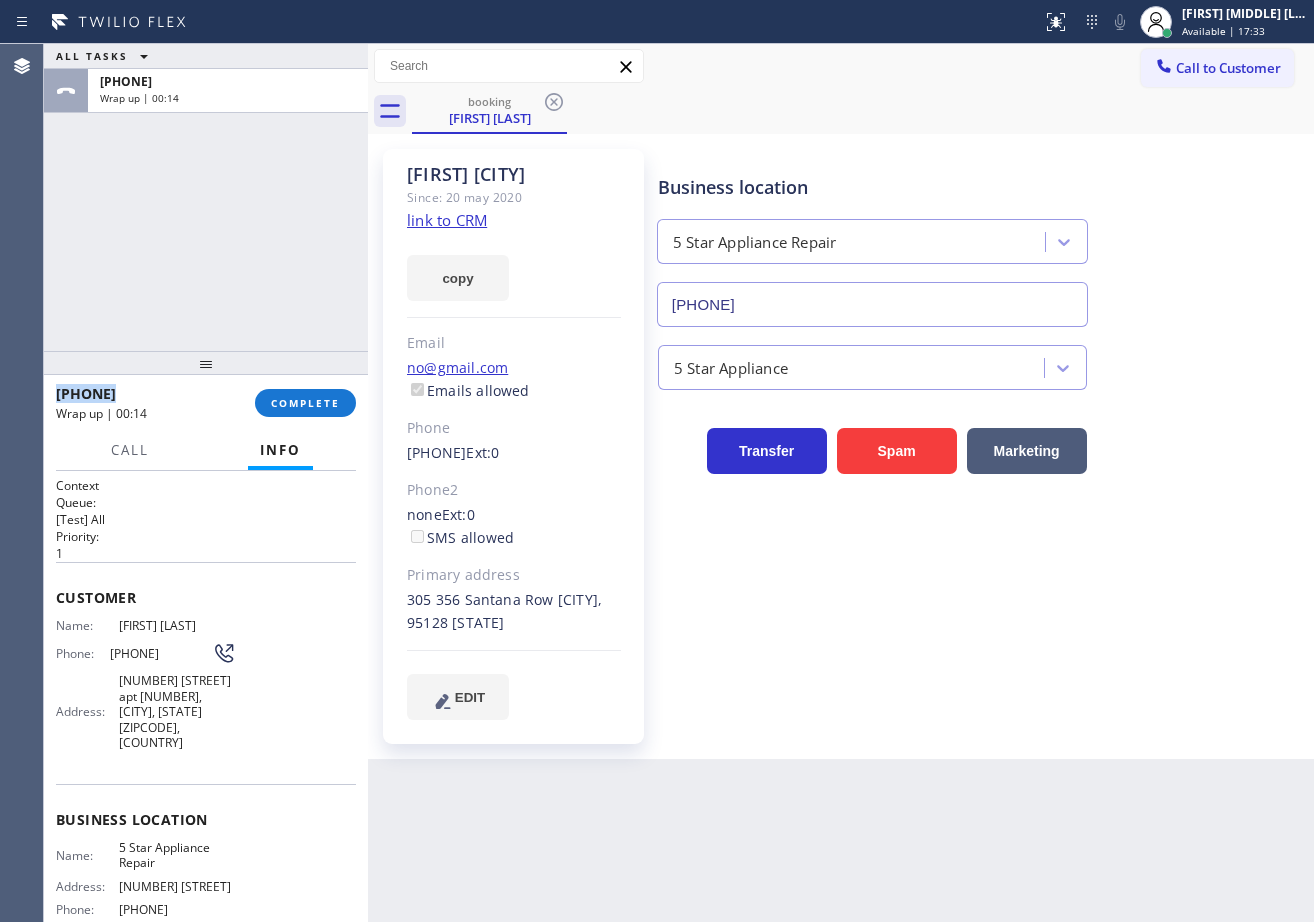click on "ALL TASKS ALL TASKS ACTIVE TASKS TASKS IN WRAP UP [PHONE] Wrap up | 00:14" at bounding box center (206, 197) 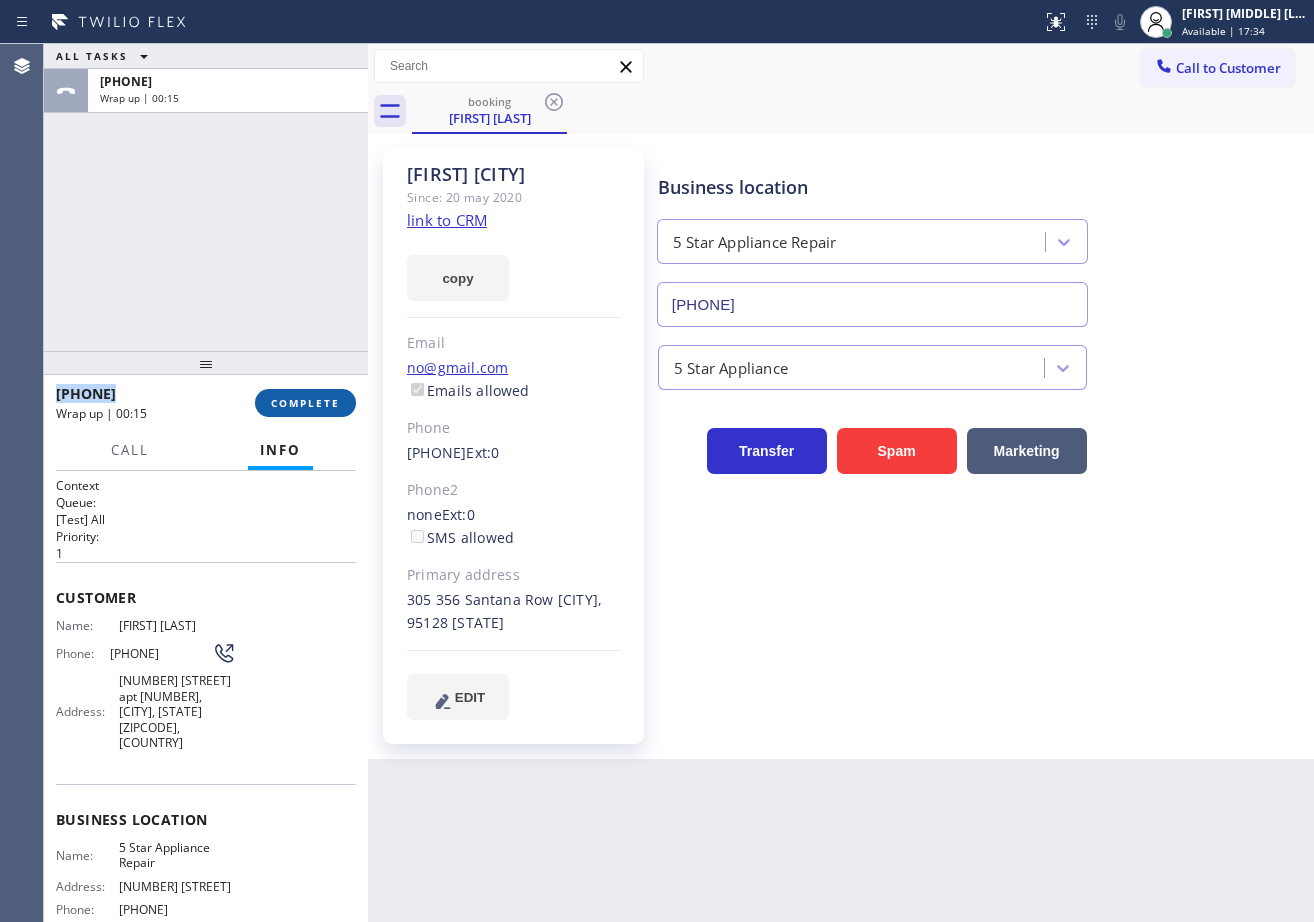 click on "COMPLETE" at bounding box center [305, 403] 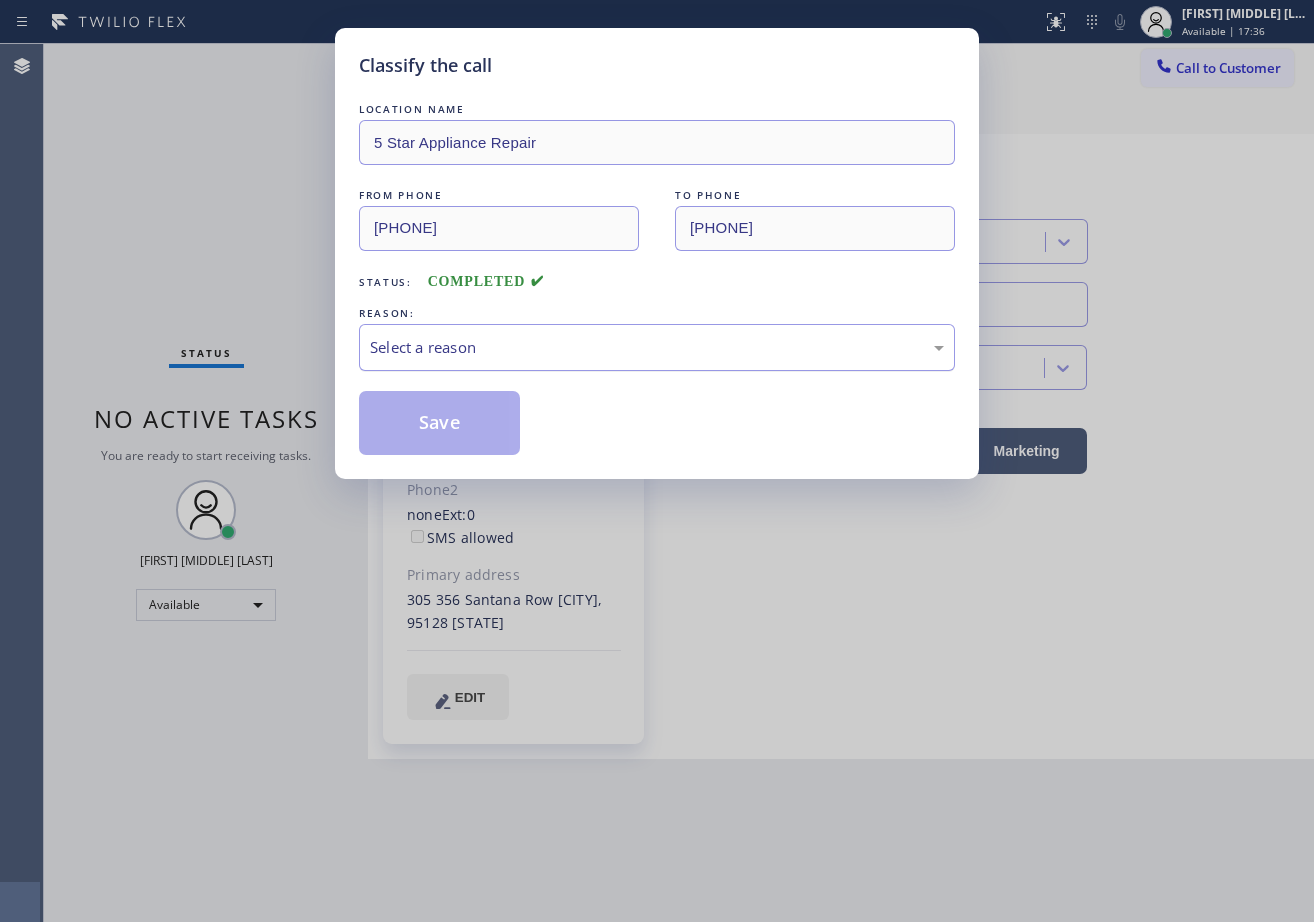 click on "Select a reason" at bounding box center [657, 347] 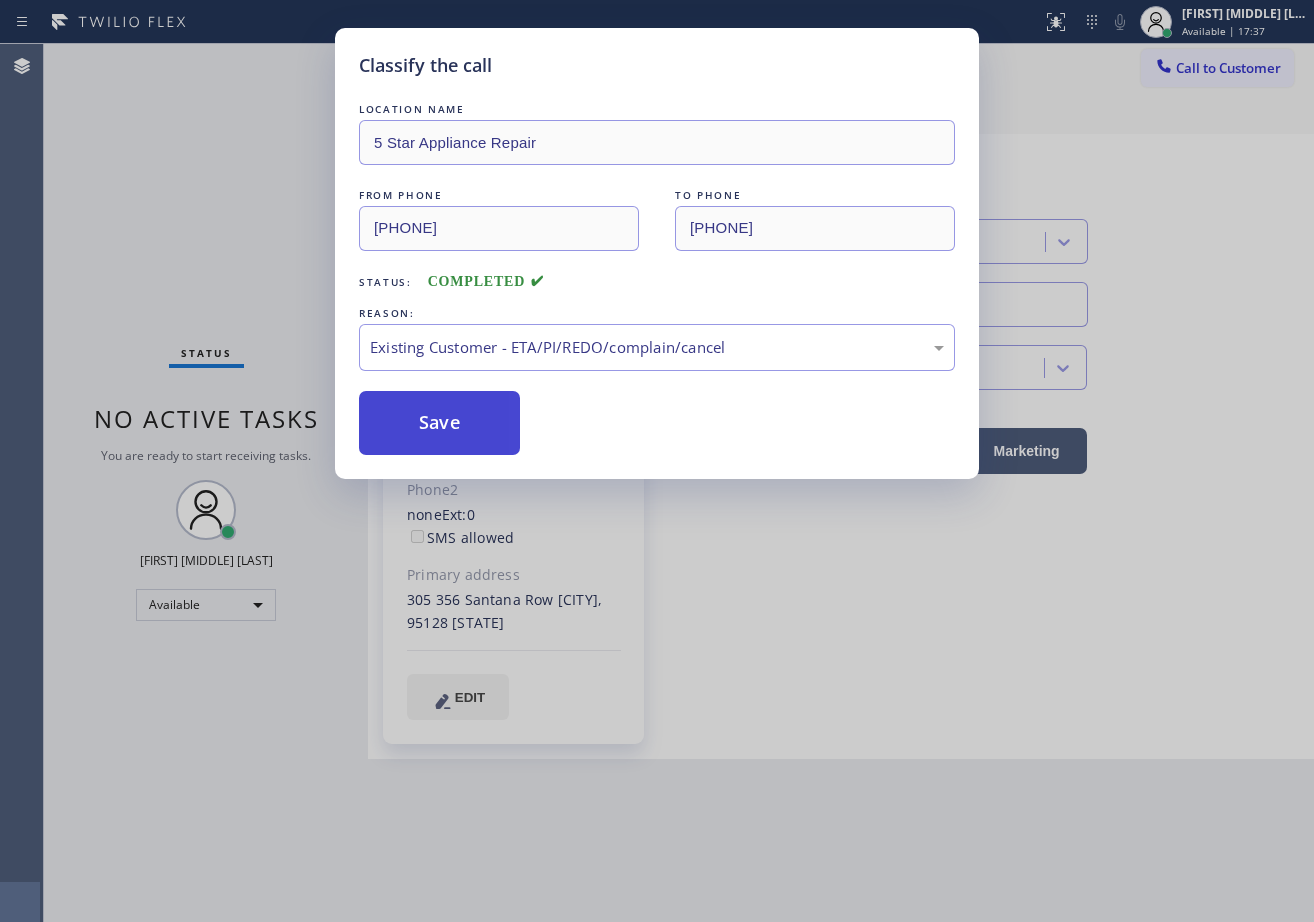 click on "Save" at bounding box center (439, 423) 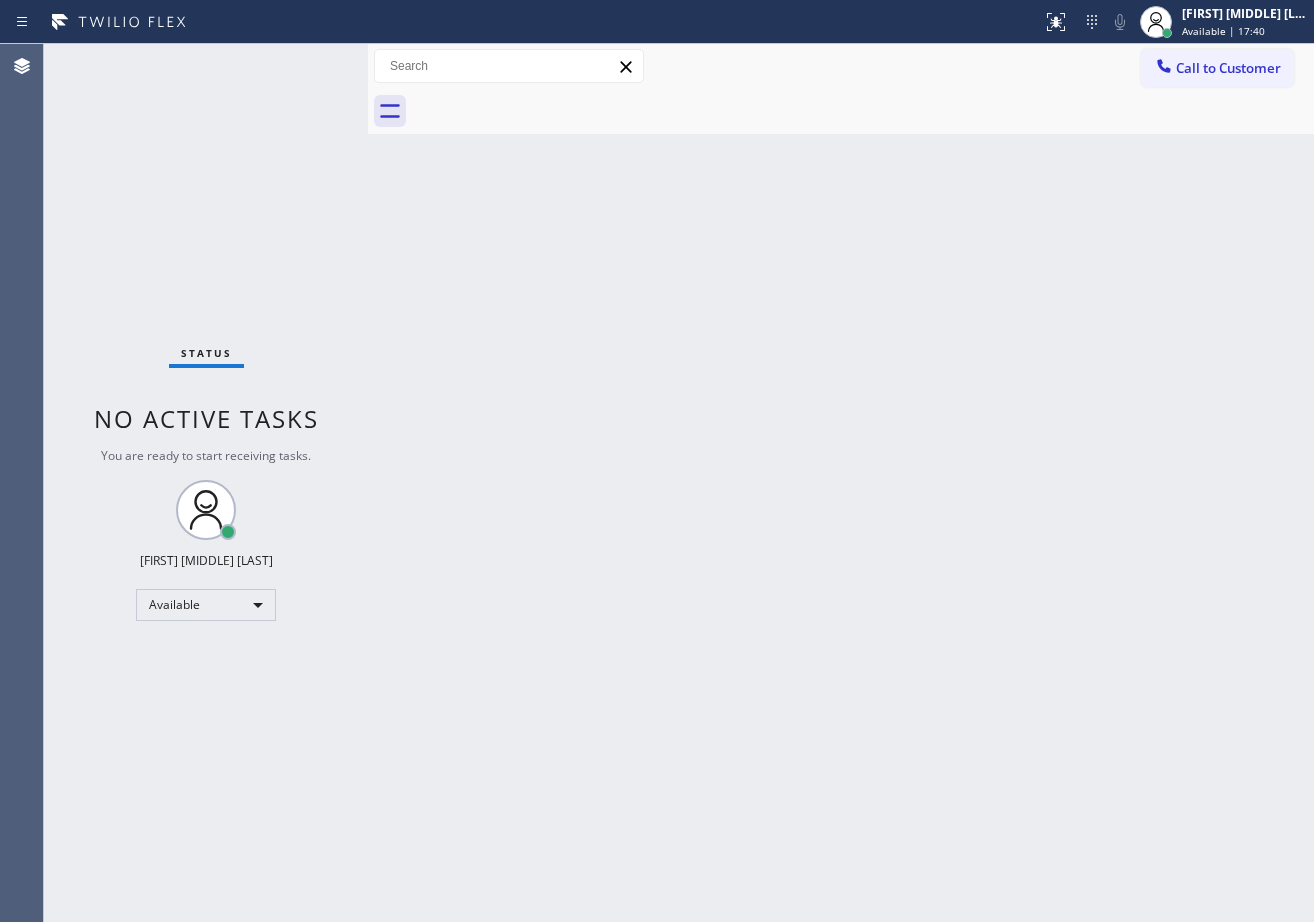 click on "Back to Dashboard Change Sender ID Customers Technicians Select a contact Outbound call Technician Search Technician Your caller id phone number Your caller id phone number Call Technician info Name   Phone none Address none Change Sender ID HVAC +18559994417 5 Star Appliance +18557314952 Appliance Repair +18554611149 Plumbing +18889090120 Air Duct Cleaning +18006865038  Electricians +18005688664 Cancel Change Check personal SMS Reset Change No tabs Call to Customer Outbound call Location Search location Your caller id phone number Customer number Call Outbound call Technician Search Technician Your caller id phone number Your caller id phone number Call" at bounding box center (841, 483) 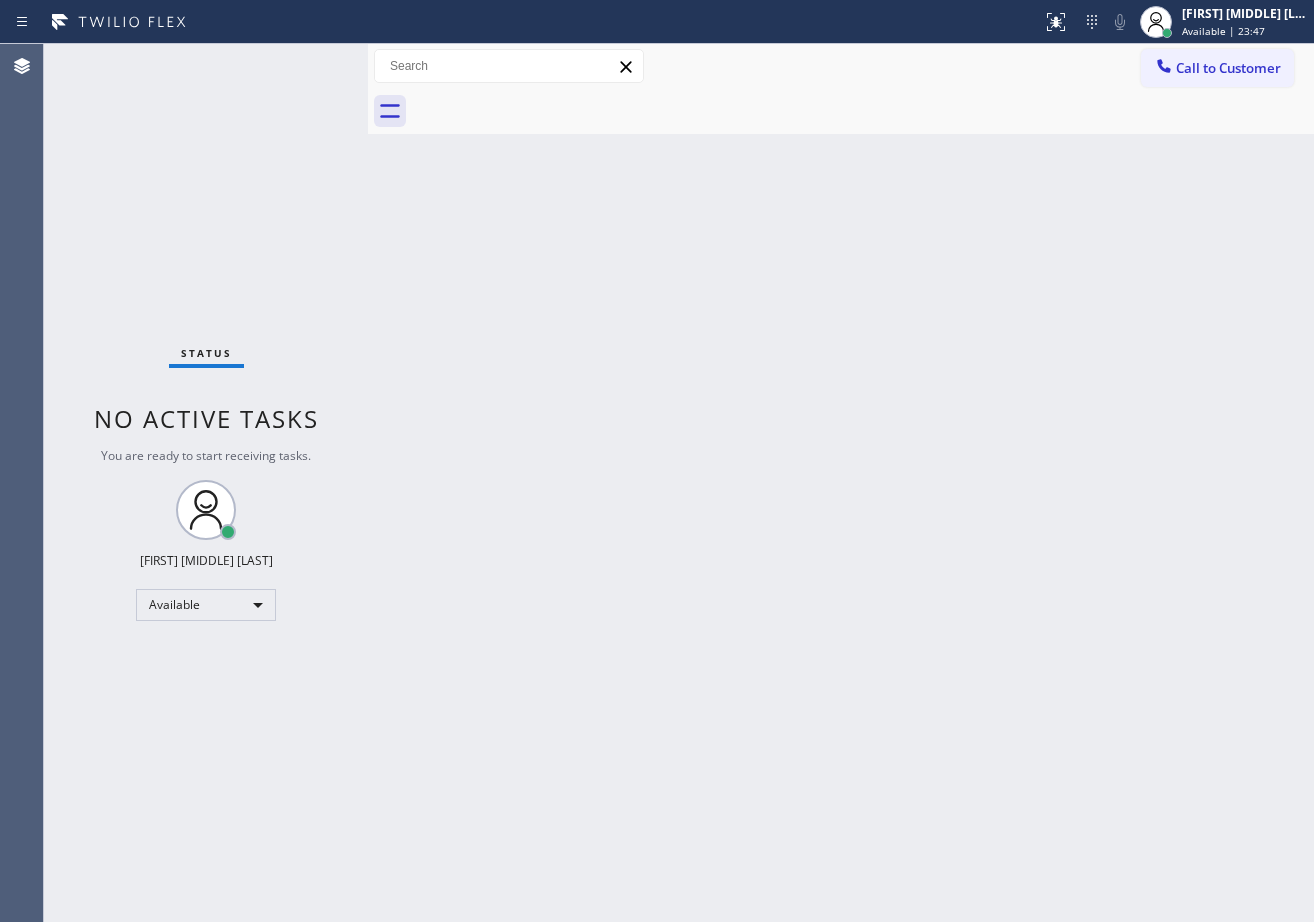 click on "Back to Dashboard Change Sender ID Customers Technicians Select a contact Outbound call Technician Search Technician Your caller id phone number Your caller id phone number Call Technician info Name   Phone none Address none Change Sender ID HVAC +18559994417 5 Star Appliance +18557314952 Appliance Repair +18554611149 Plumbing +18889090120 Air Duct Cleaning +18006865038  Electricians +18005688664 Cancel Change Check personal SMS Reset Change No tabs Call to Customer Outbound call Location Search location Your caller id phone number Customer number Call Outbound call Technician Search Technician Your caller id phone number Your caller id phone number Call" at bounding box center (841, 483) 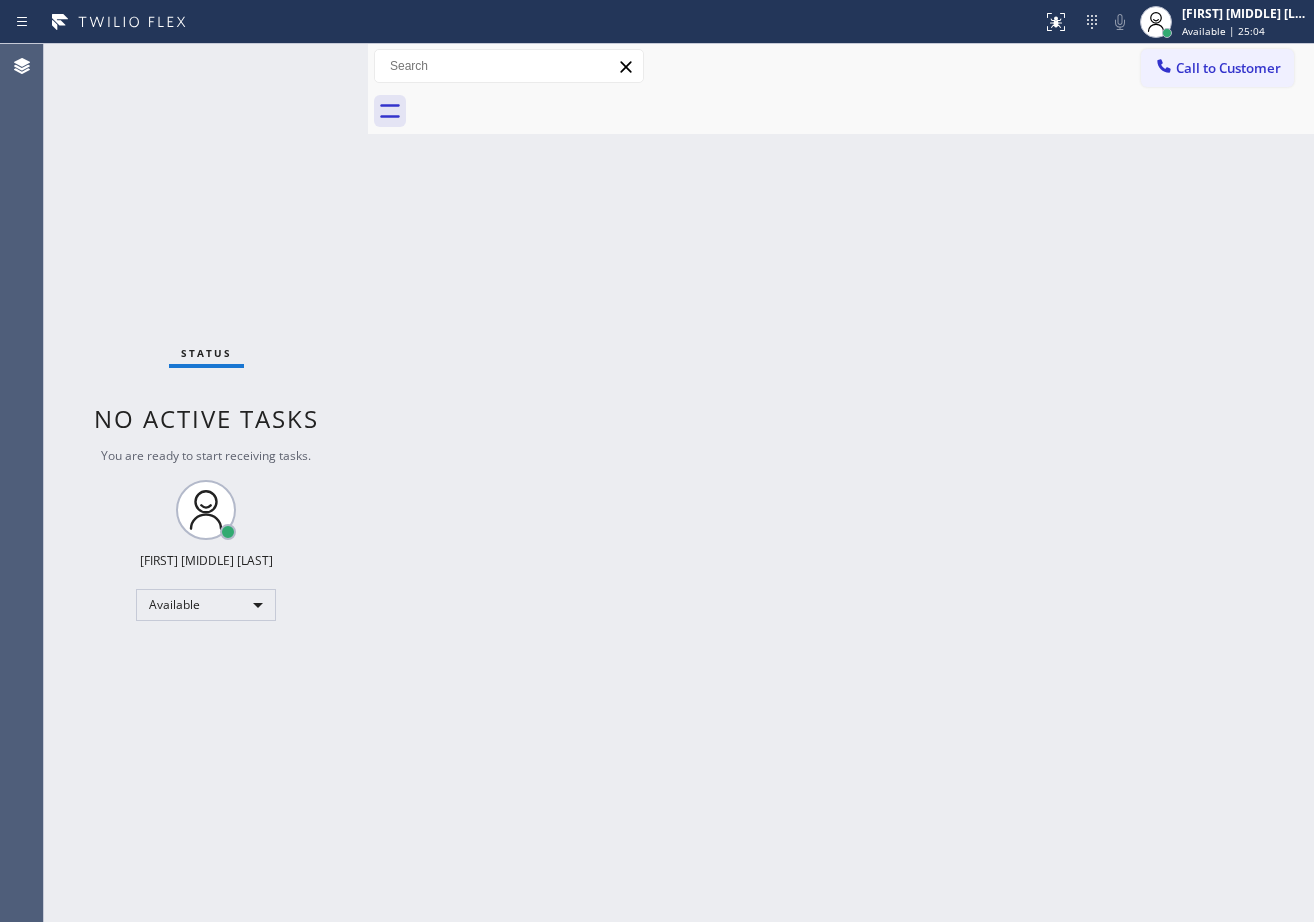 click on "Back to Dashboard Change Sender ID Customers Technicians Select a contact Outbound call Technician Search Technician Your caller id phone number Your caller id phone number Call Technician info Name   Phone none Address none Change Sender ID HVAC +18559994417 5 Star Appliance +18557314952 Appliance Repair +18554611149 Plumbing +18889090120 Air Duct Cleaning +18006865038  Electricians +18005688664 Cancel Change Check personal SMS Reset Change No tabs Call to Customer Outbound call Location Search location Your caller id phone number Customer number Call Outbound call Technician Search Technician Your caller id phone number Your caller id phone number Call" at bounding box center (841, 483) 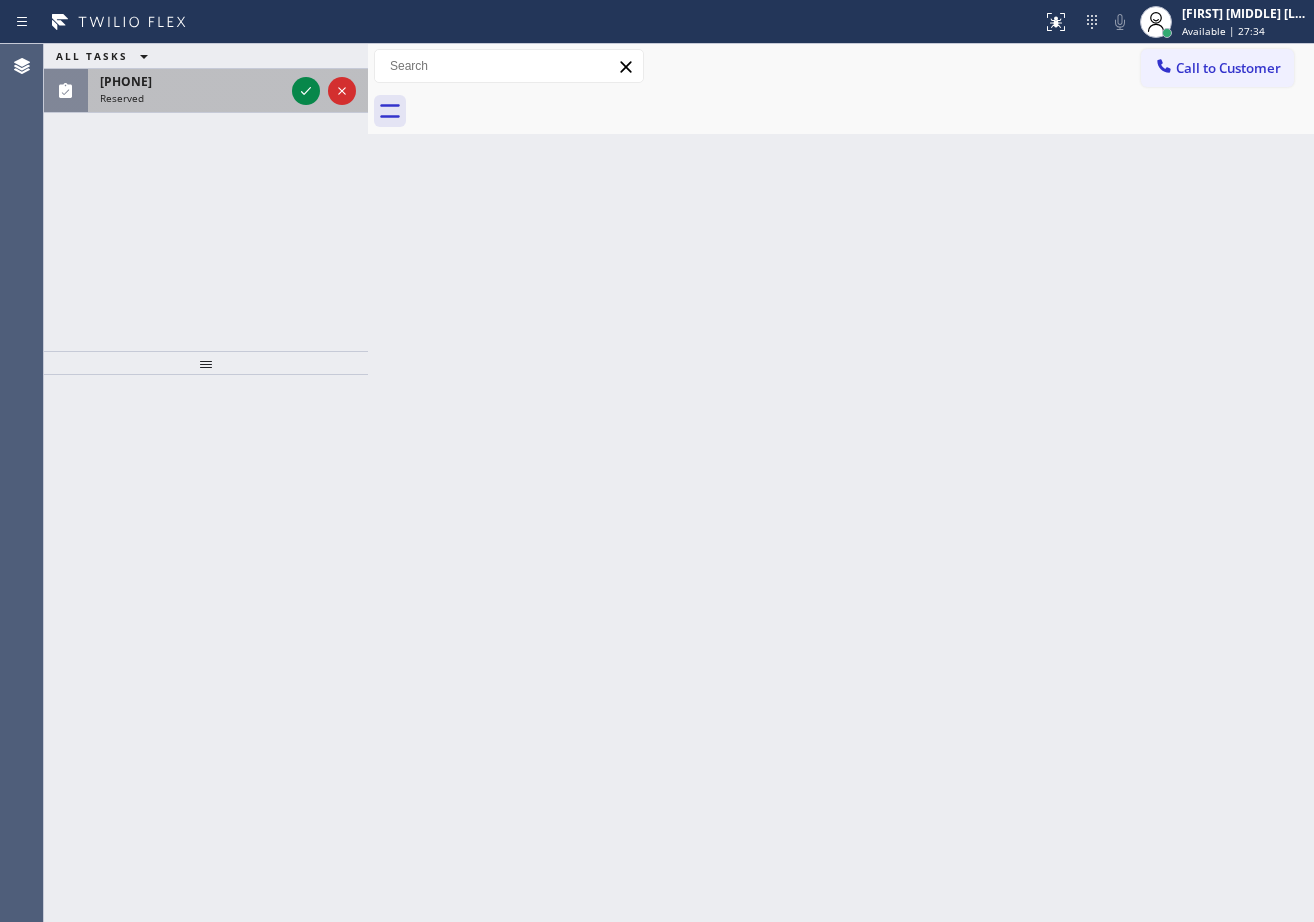 click on "[PHONE] Reserved" at bounding box center [188, 91] 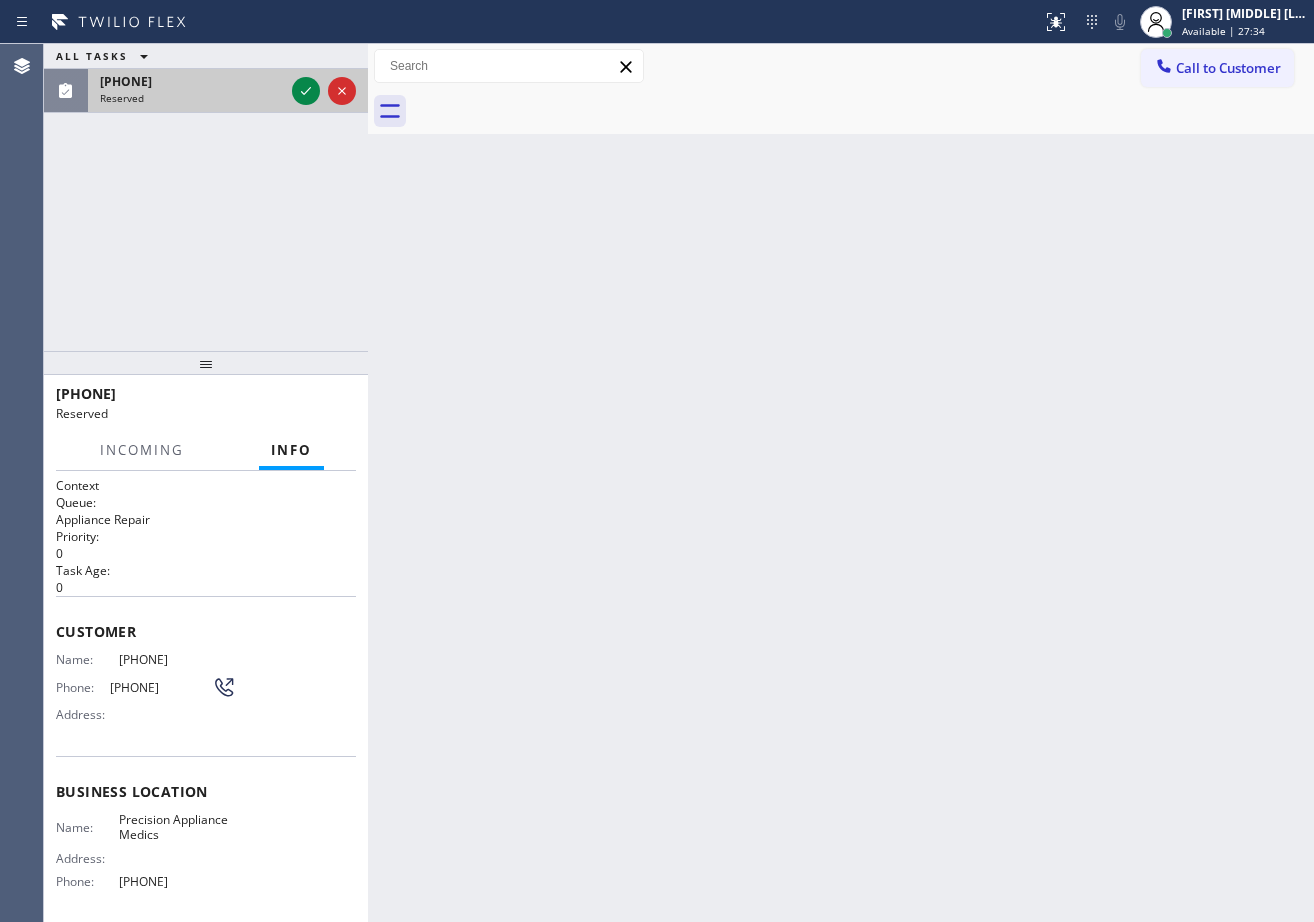 click on "[PHONE] Reserved" at bounding box center (188, 91) 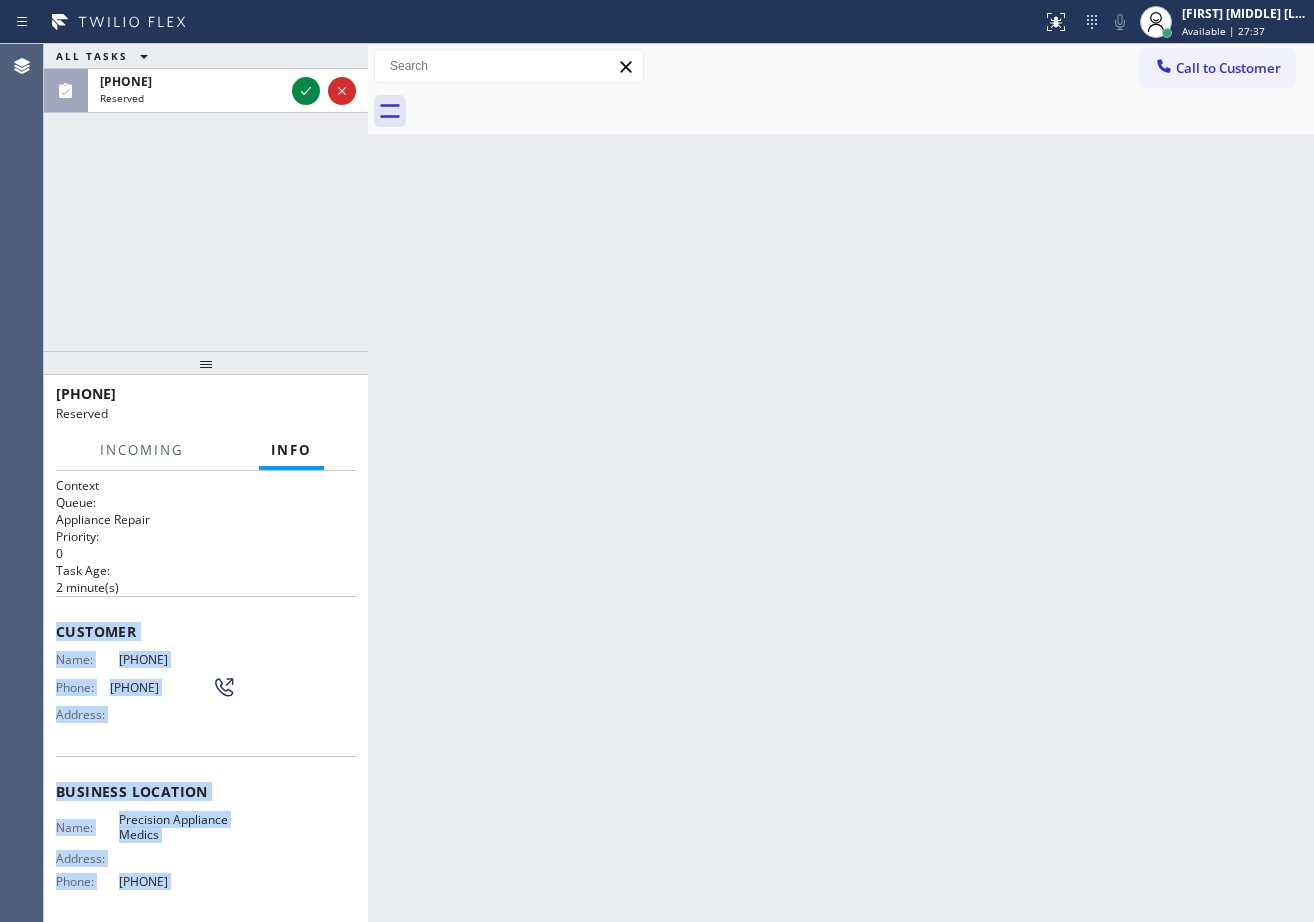 scroll, scrollTop: 158, scrollLeft: 0, axis: vertical 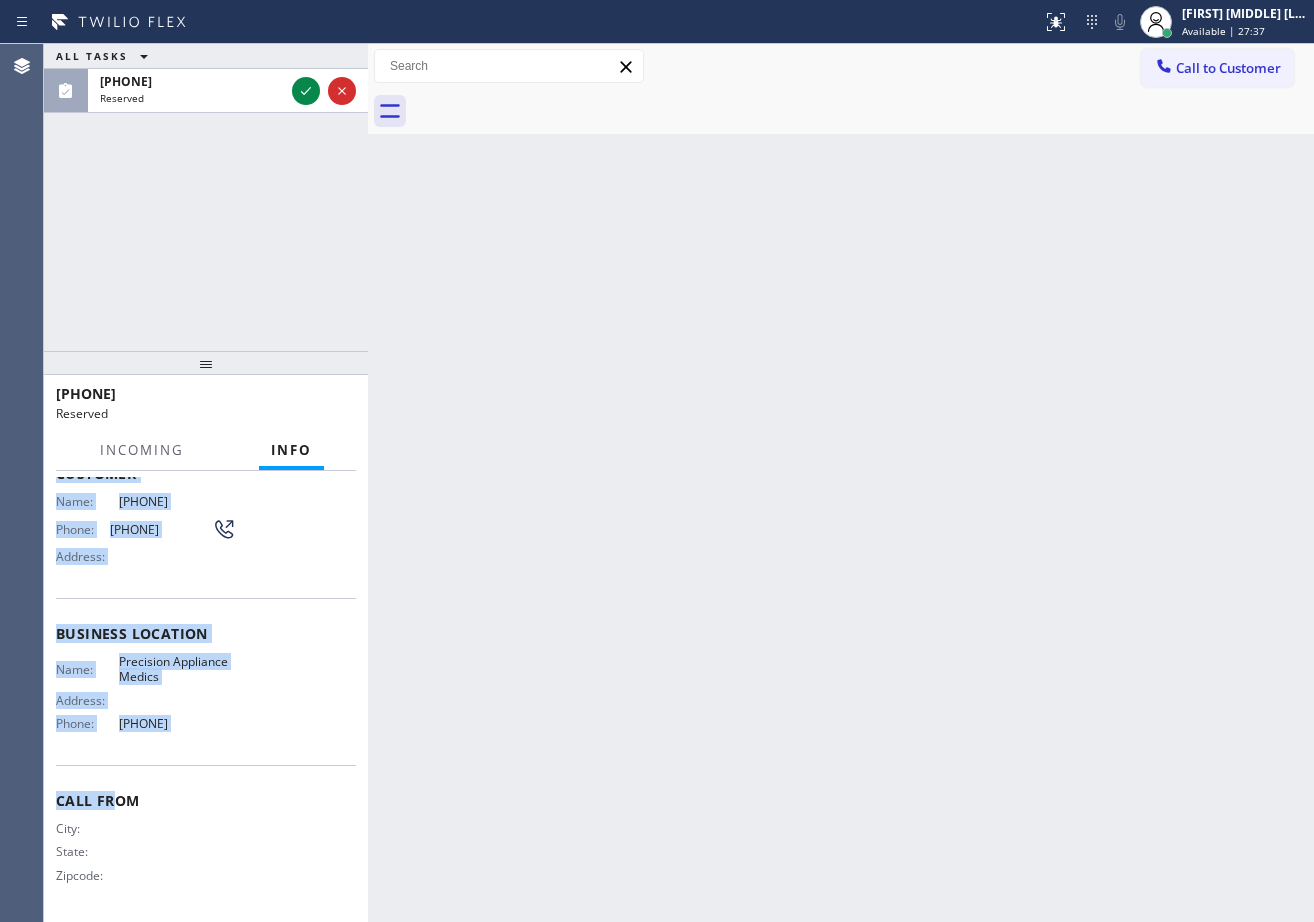 drag, startPoint x: 56, startPoint y: 631, endPoint x: 246, endPoint y: 741, distance: 219.54498 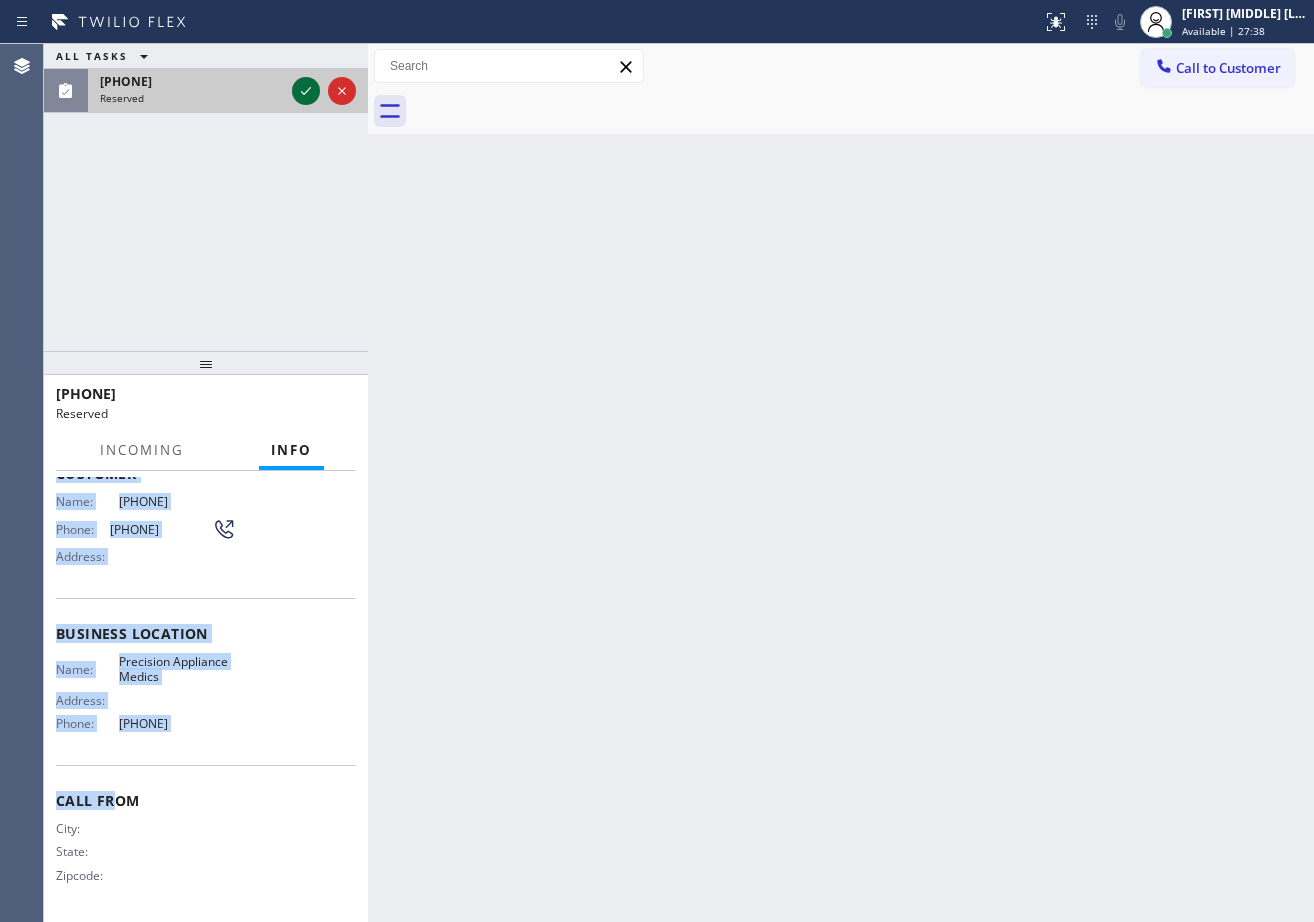 click 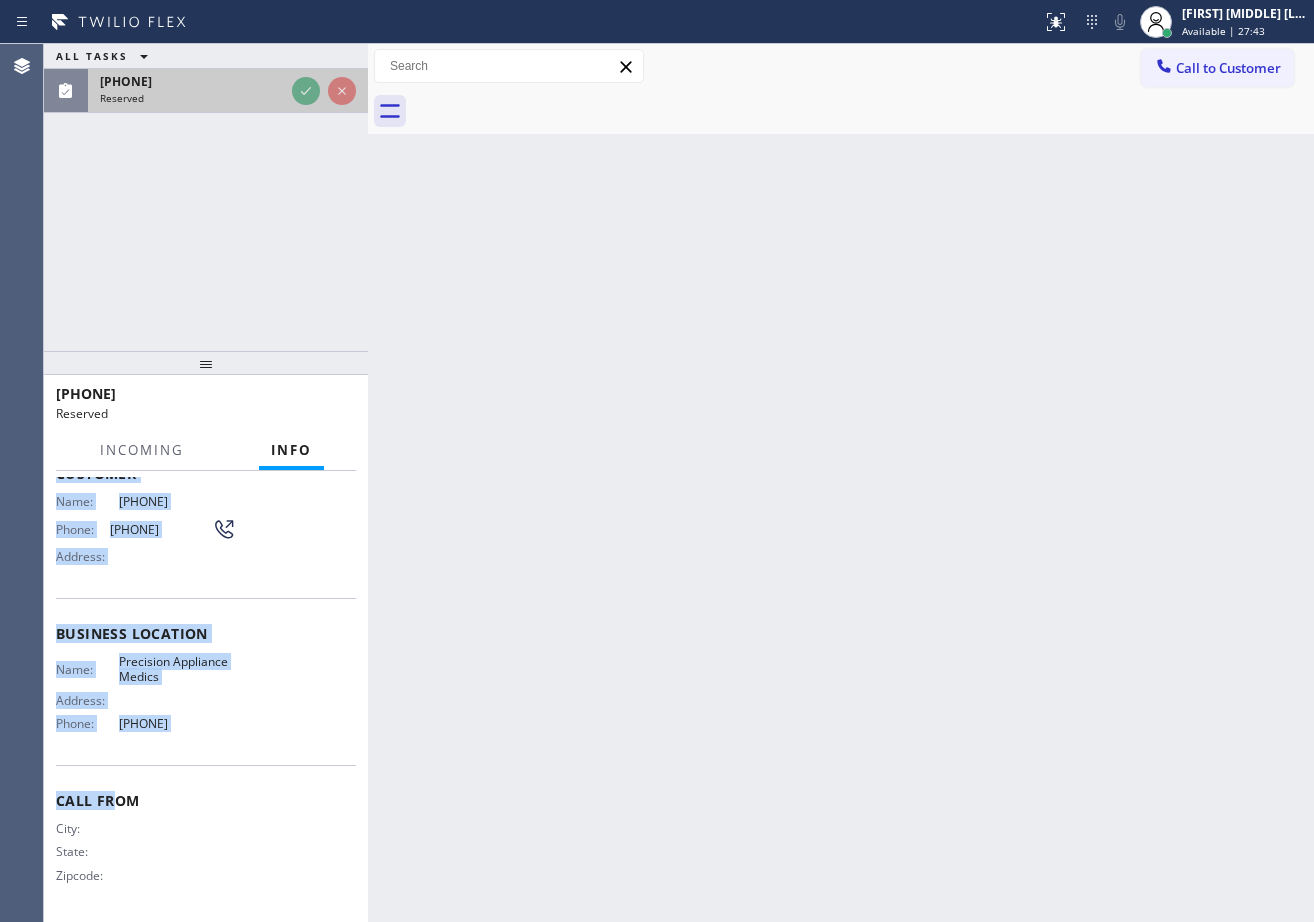 click on "[PHONE]" at bounding box center [126, 81] 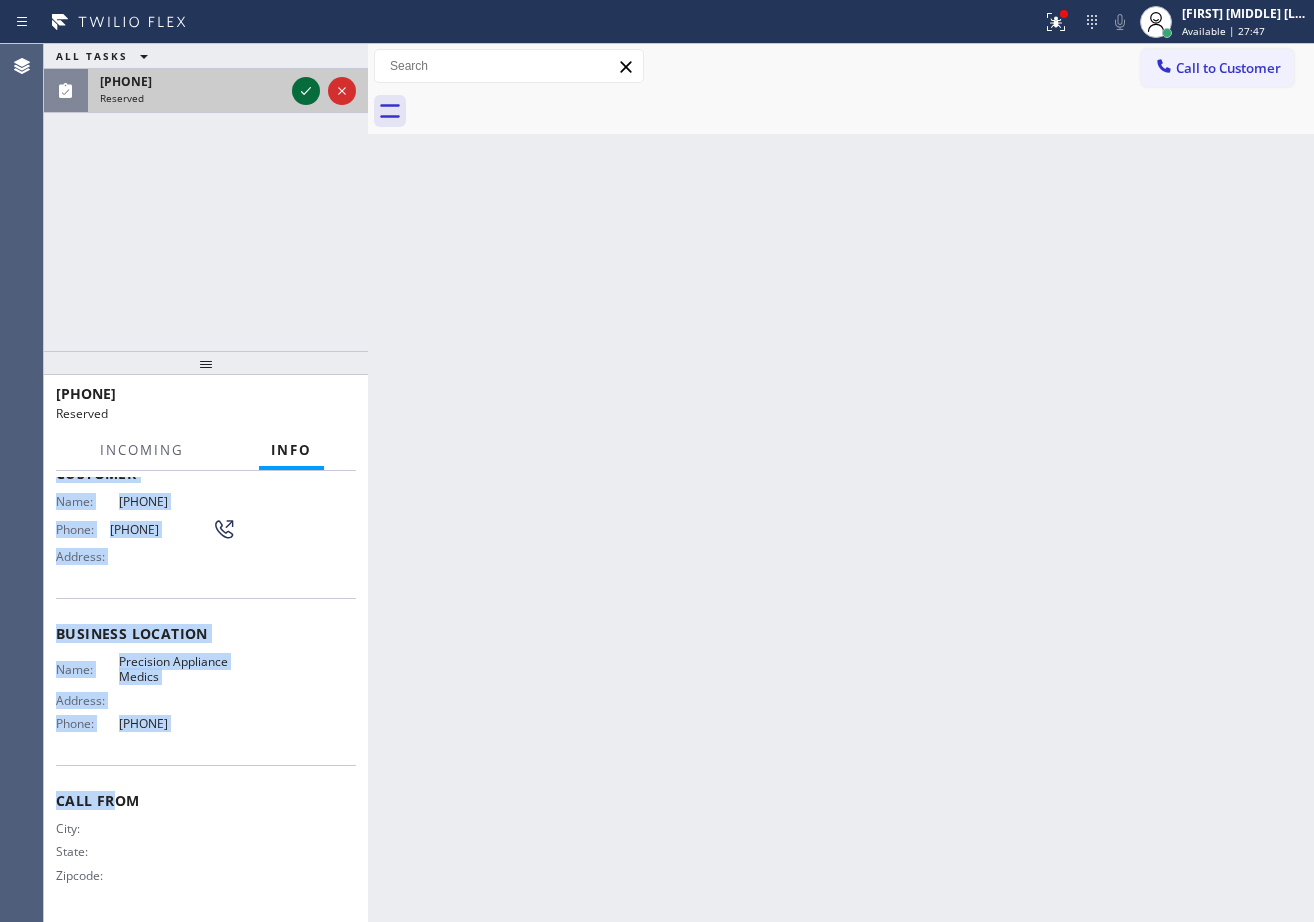 click 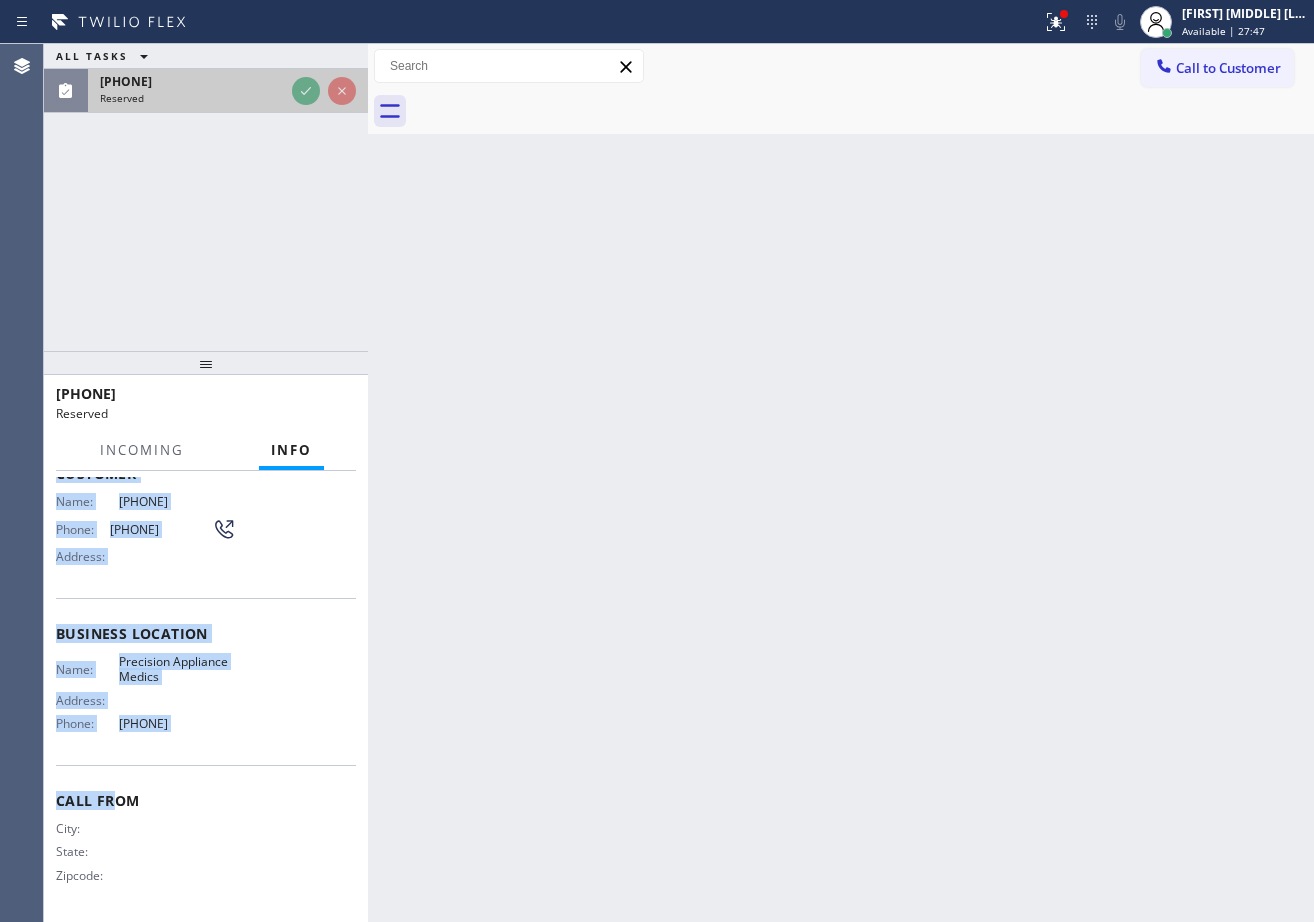 click 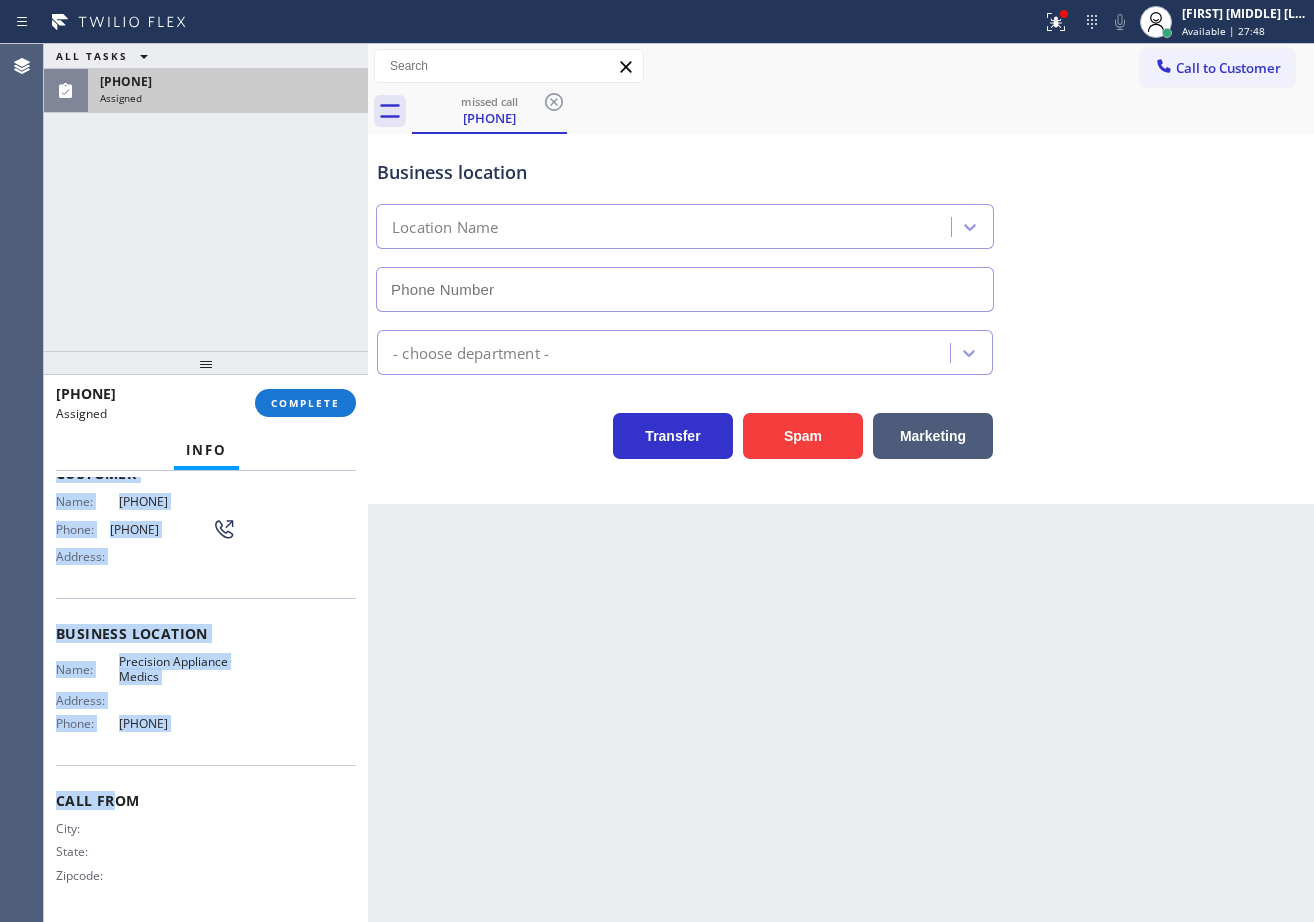 click on "[PHONE]" at bounding box center [228, 81] 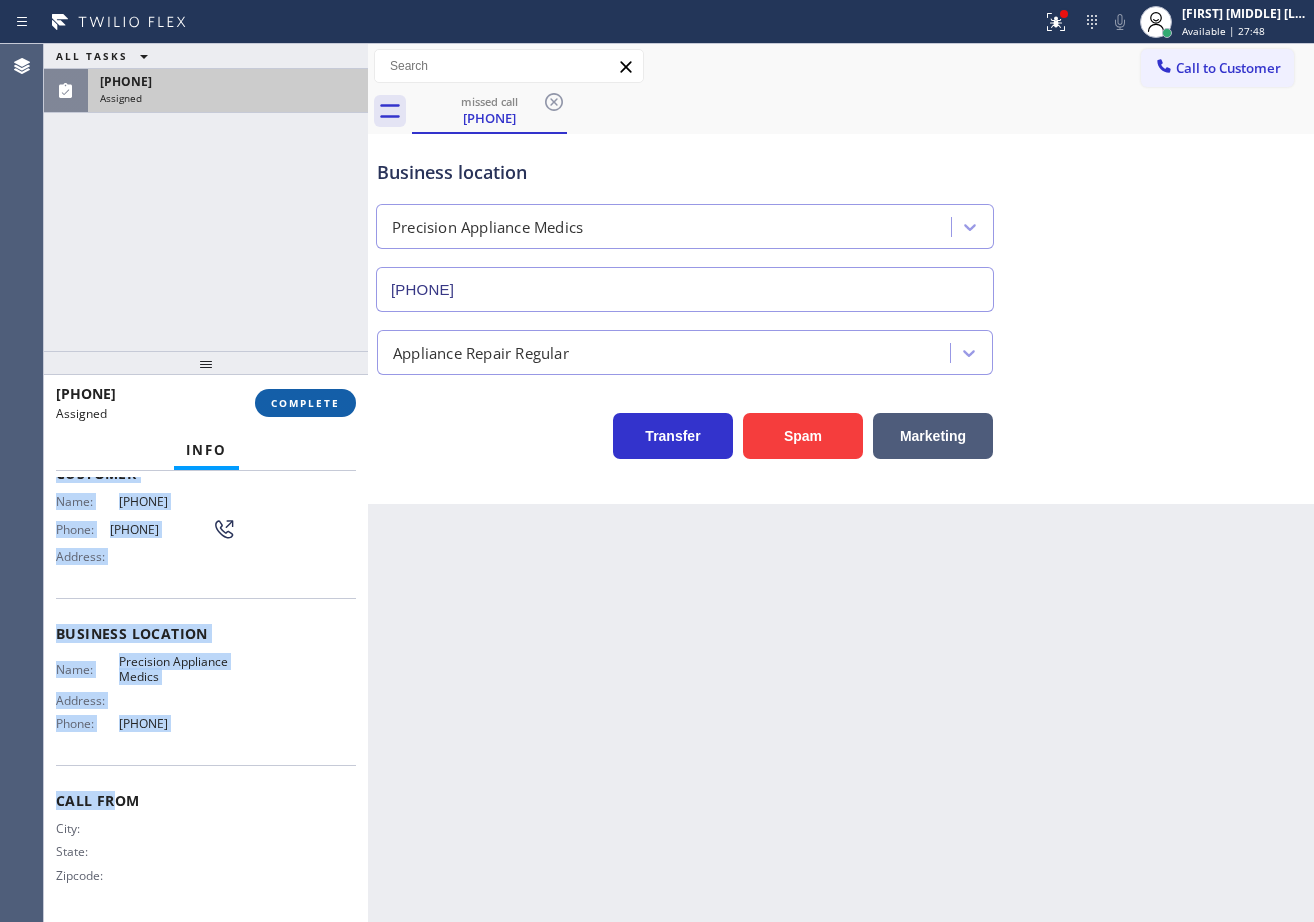 click on "COMPLETE" at bounding box center (305, 403) 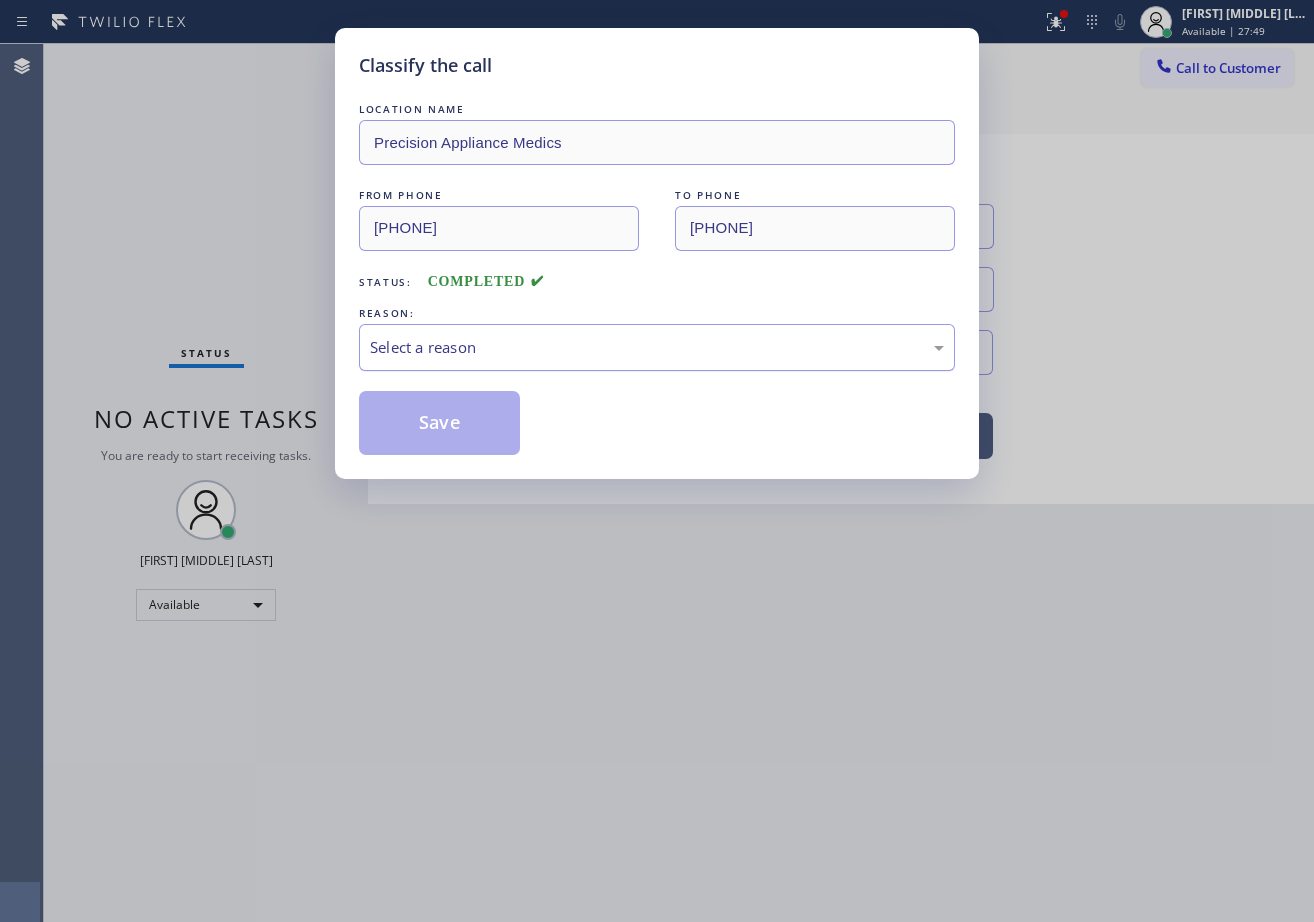 click on "Select a reason" at bounding box center (657, 347) 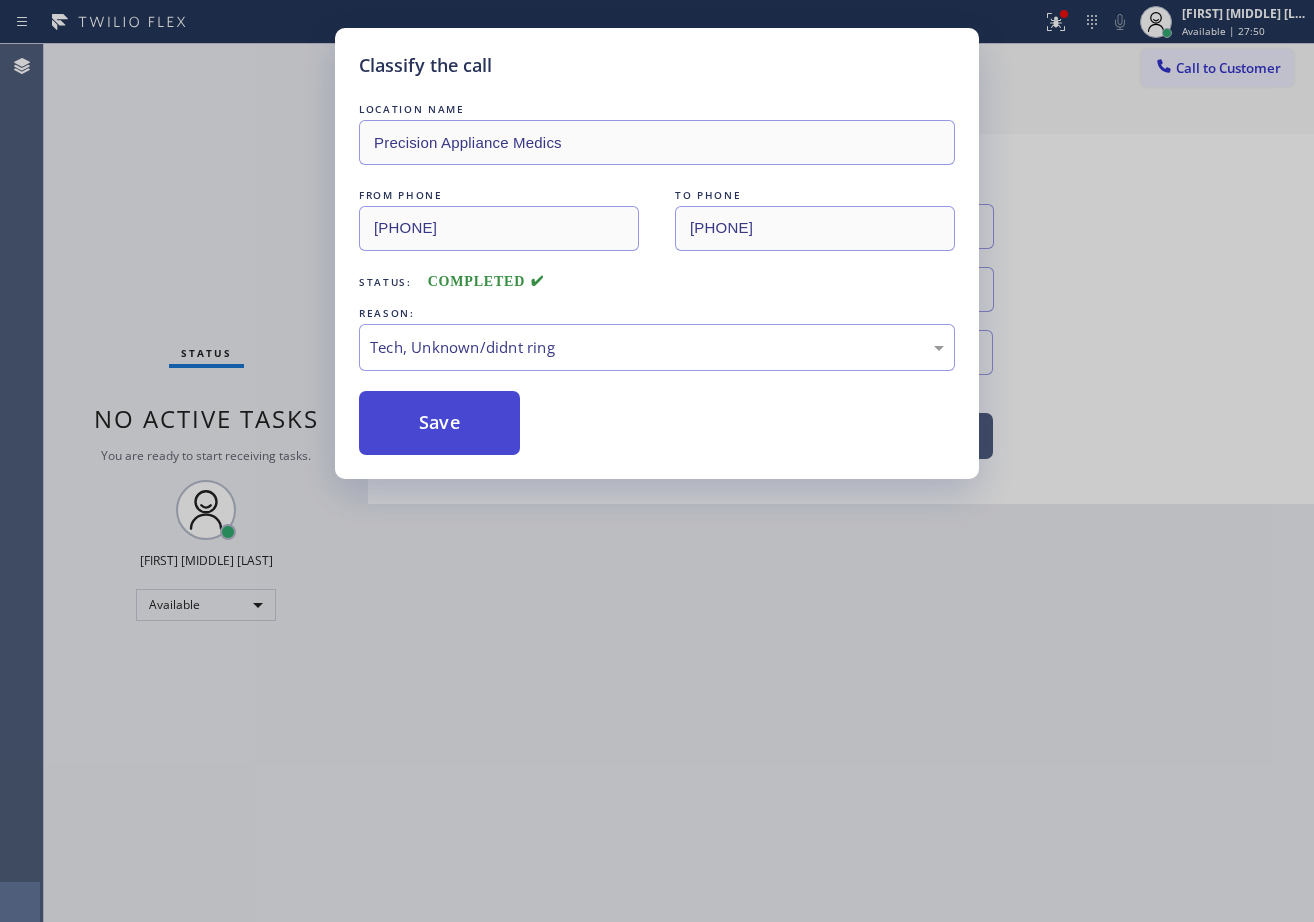 click on "Save" at bounding box center (439, 423) 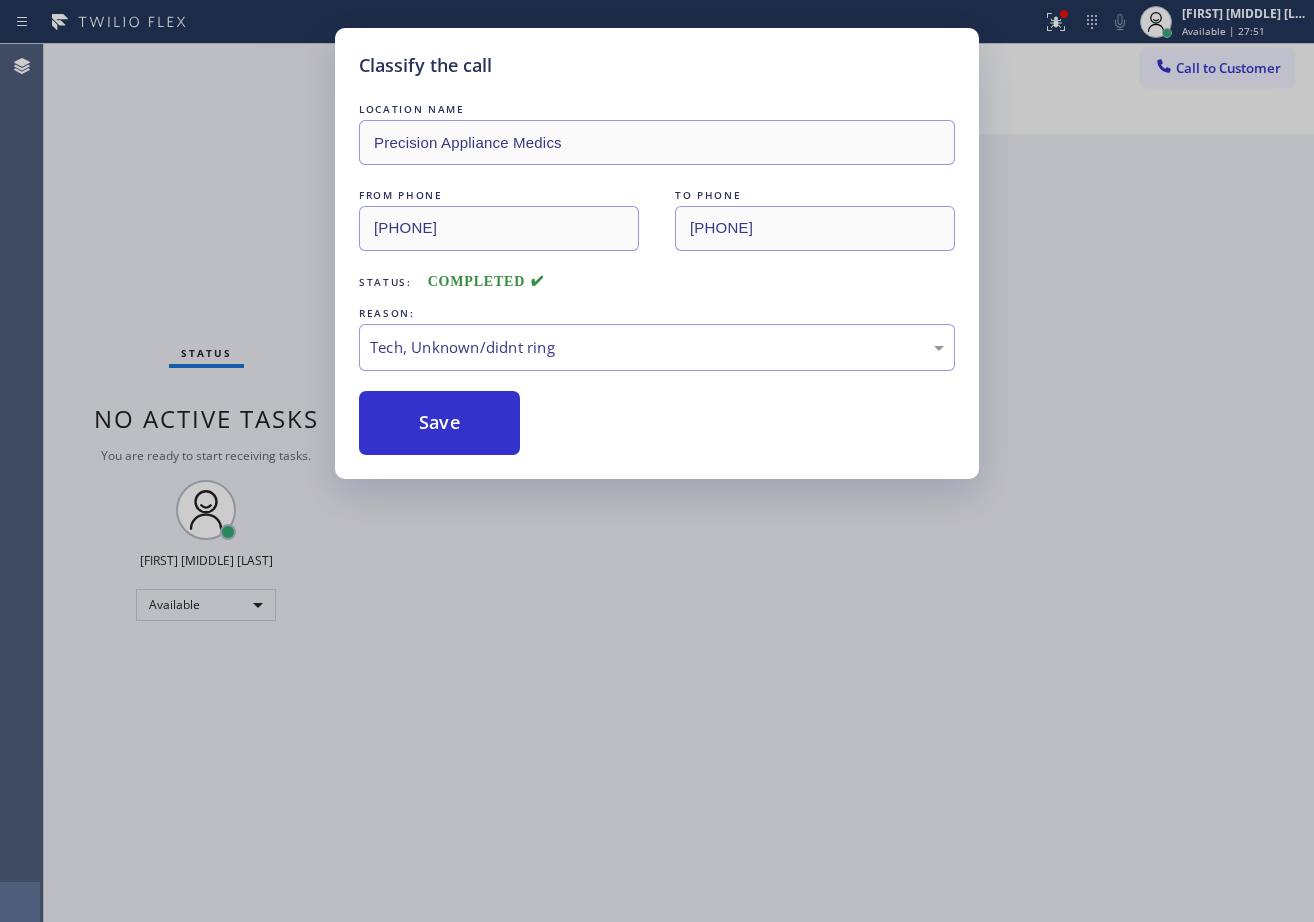 click on "Classify the call LOCATION NAME Precision Appliance Medics FROM PHONE [PHONE] TO PHONE [PHONE] Status: COMPLETED REASON: Tech, Unknown/didnt ring Save" at bounding box center (657, 461) 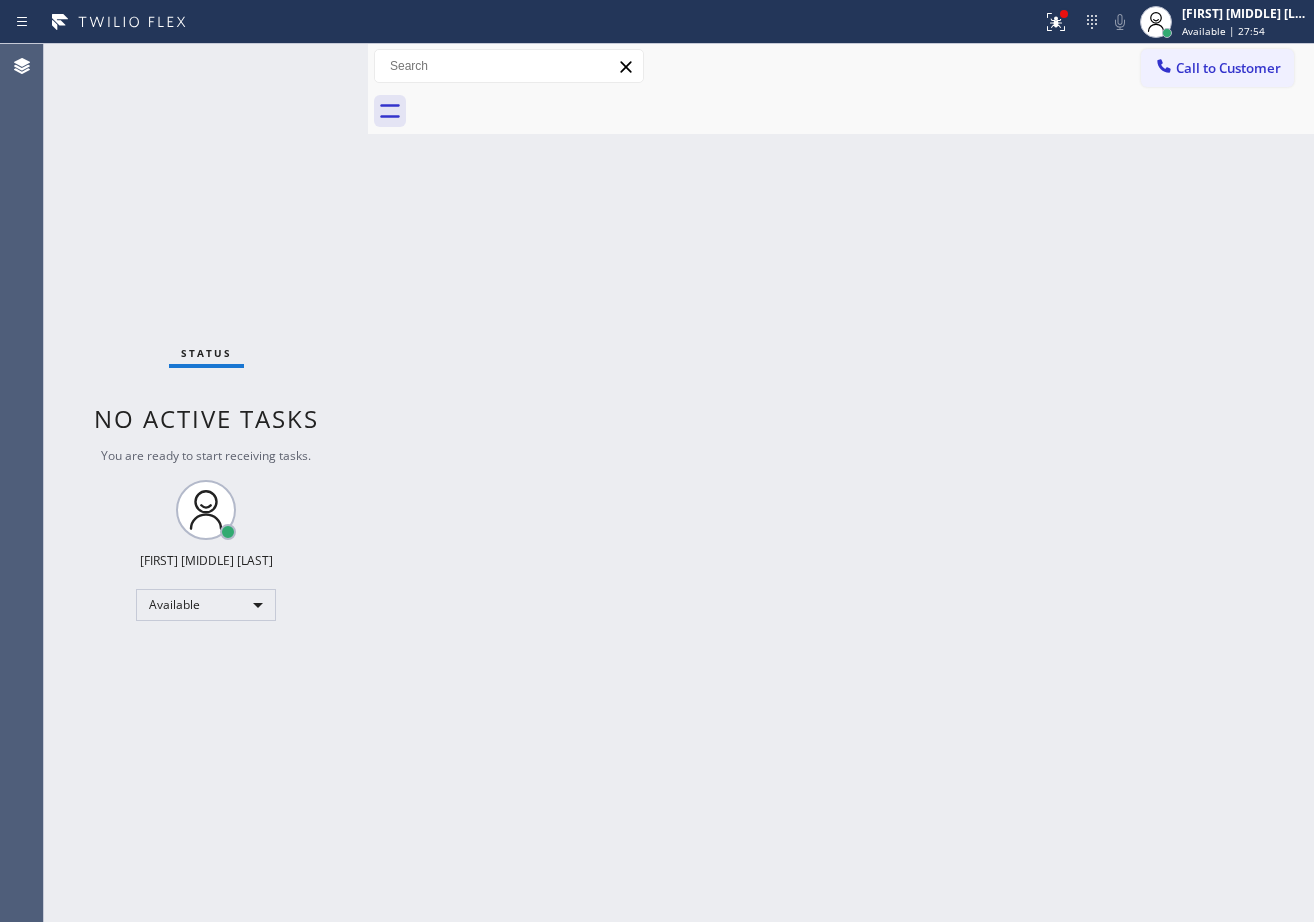click on "Call to Customer" at bounding box center [1228, 68] 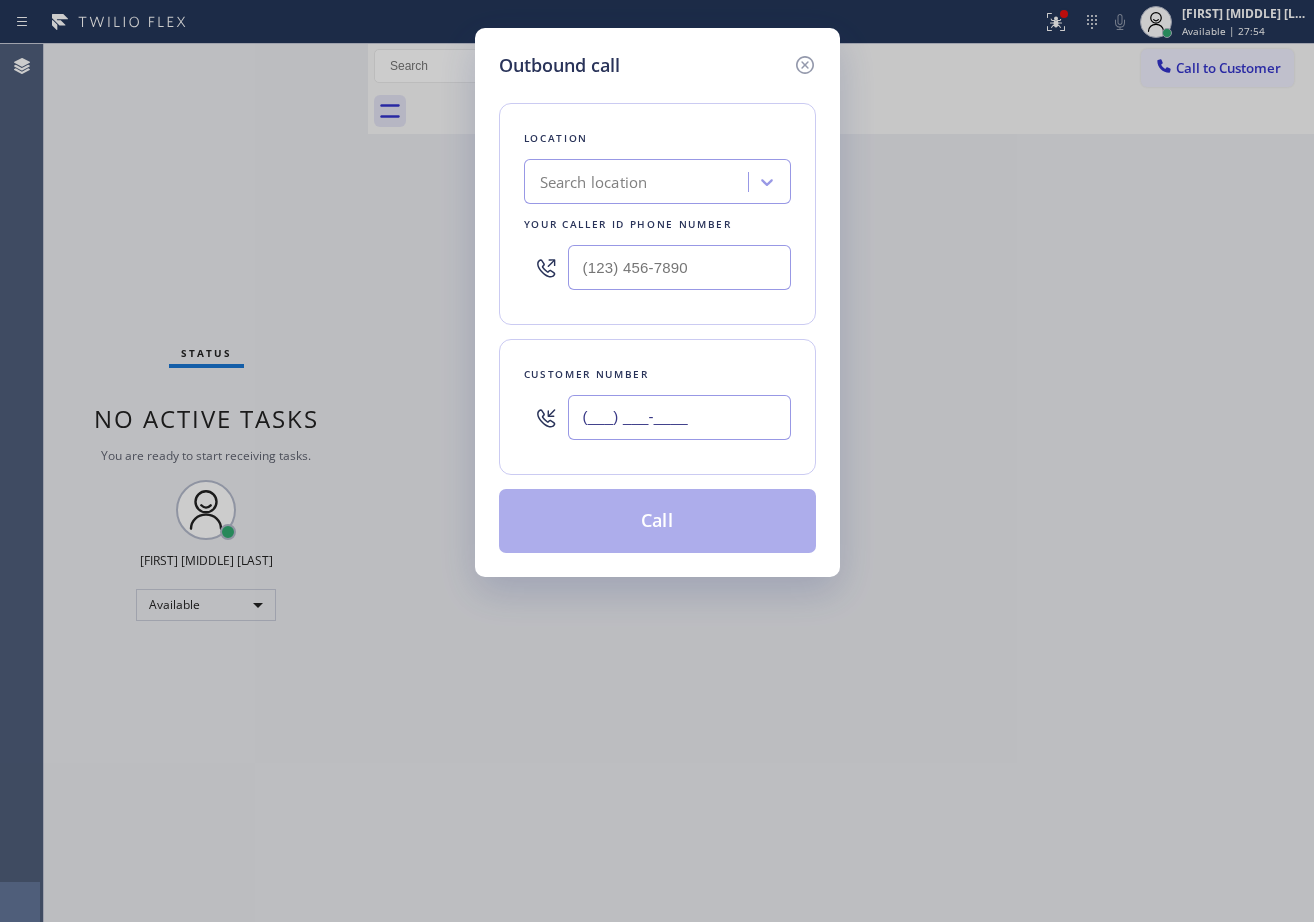 click on "(___) ___-____" at bounding box center [679, 417] 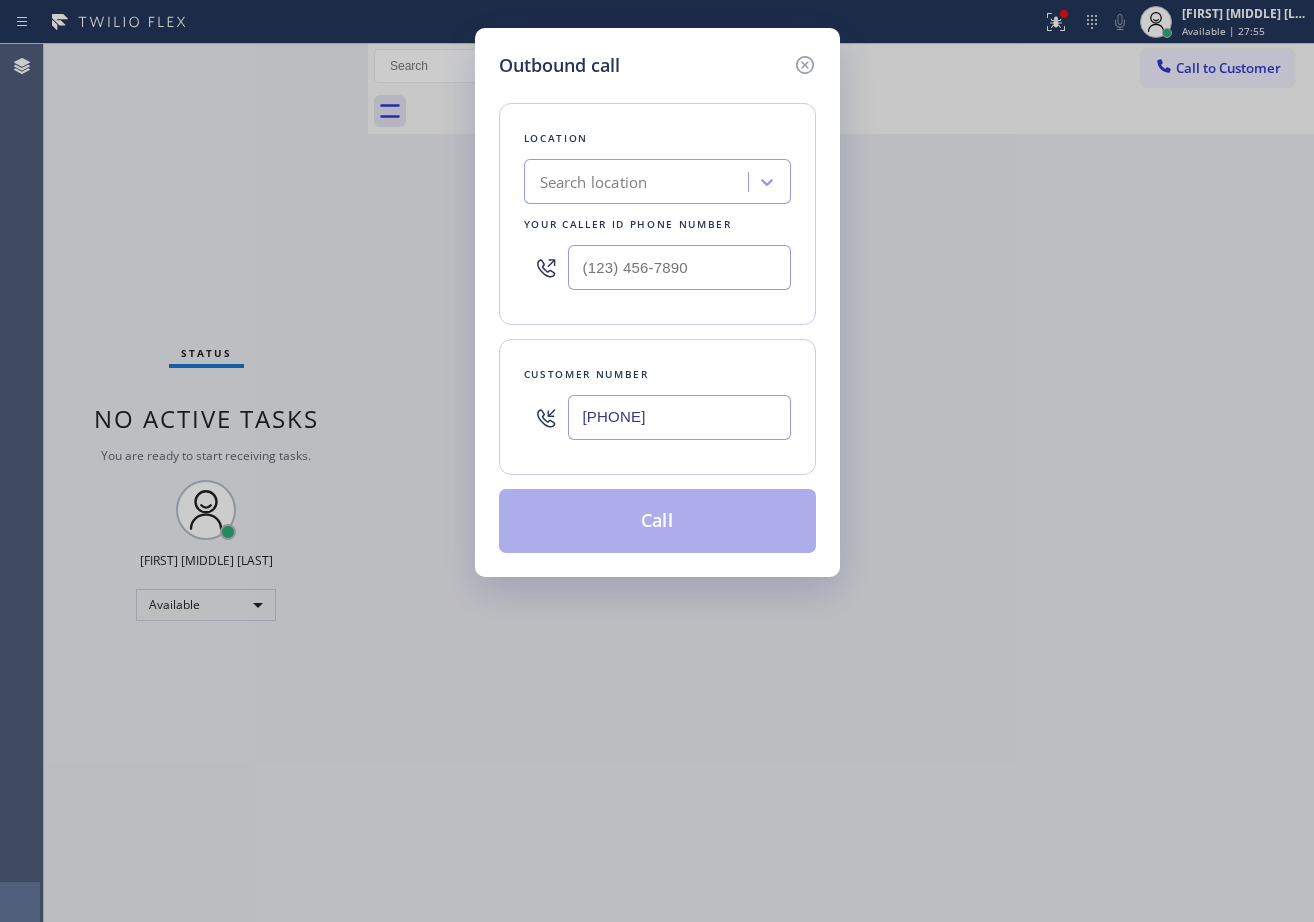 type on "[PHONE]" 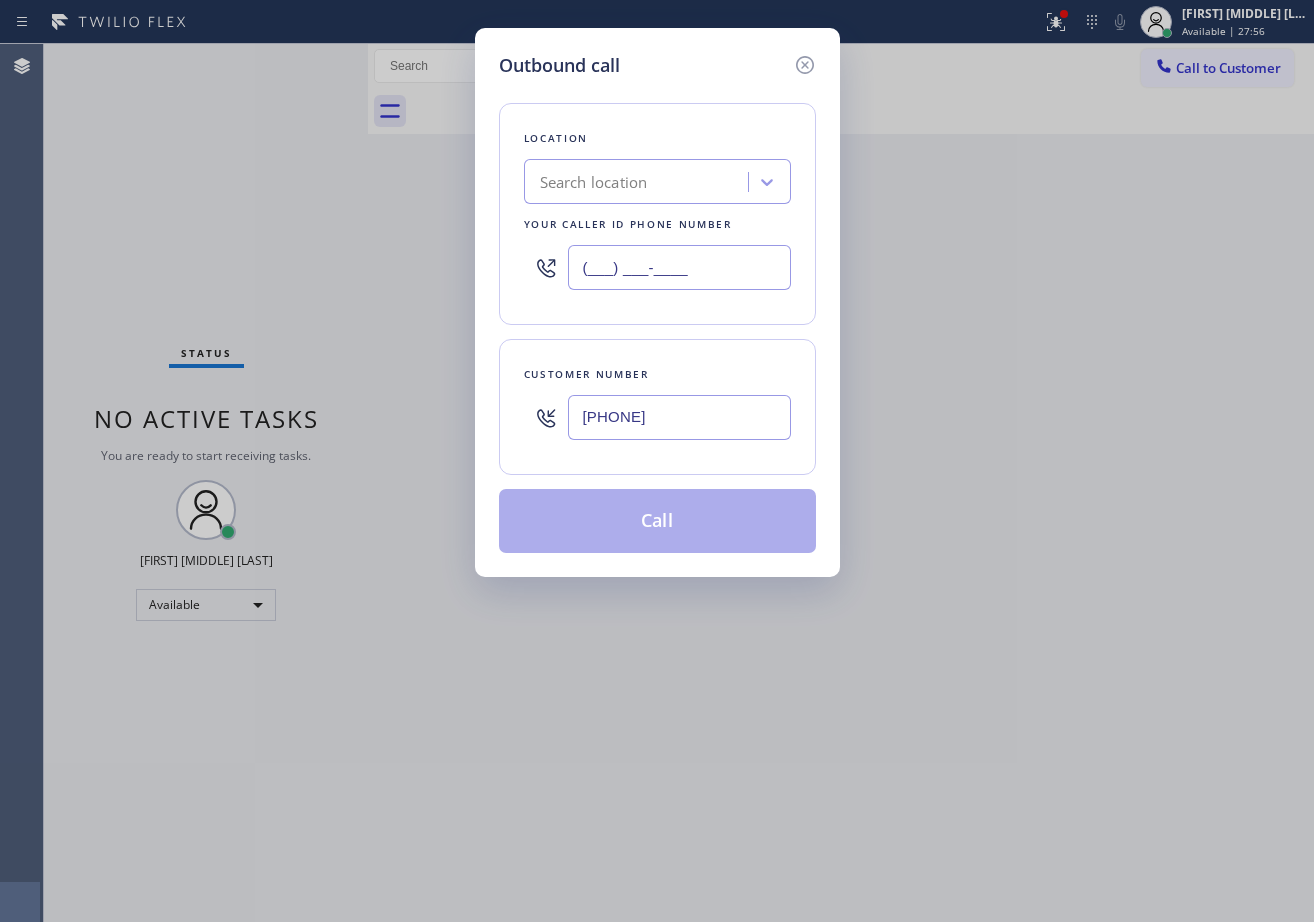 click on "(___) ___-____" at bounding box center [679, 267] 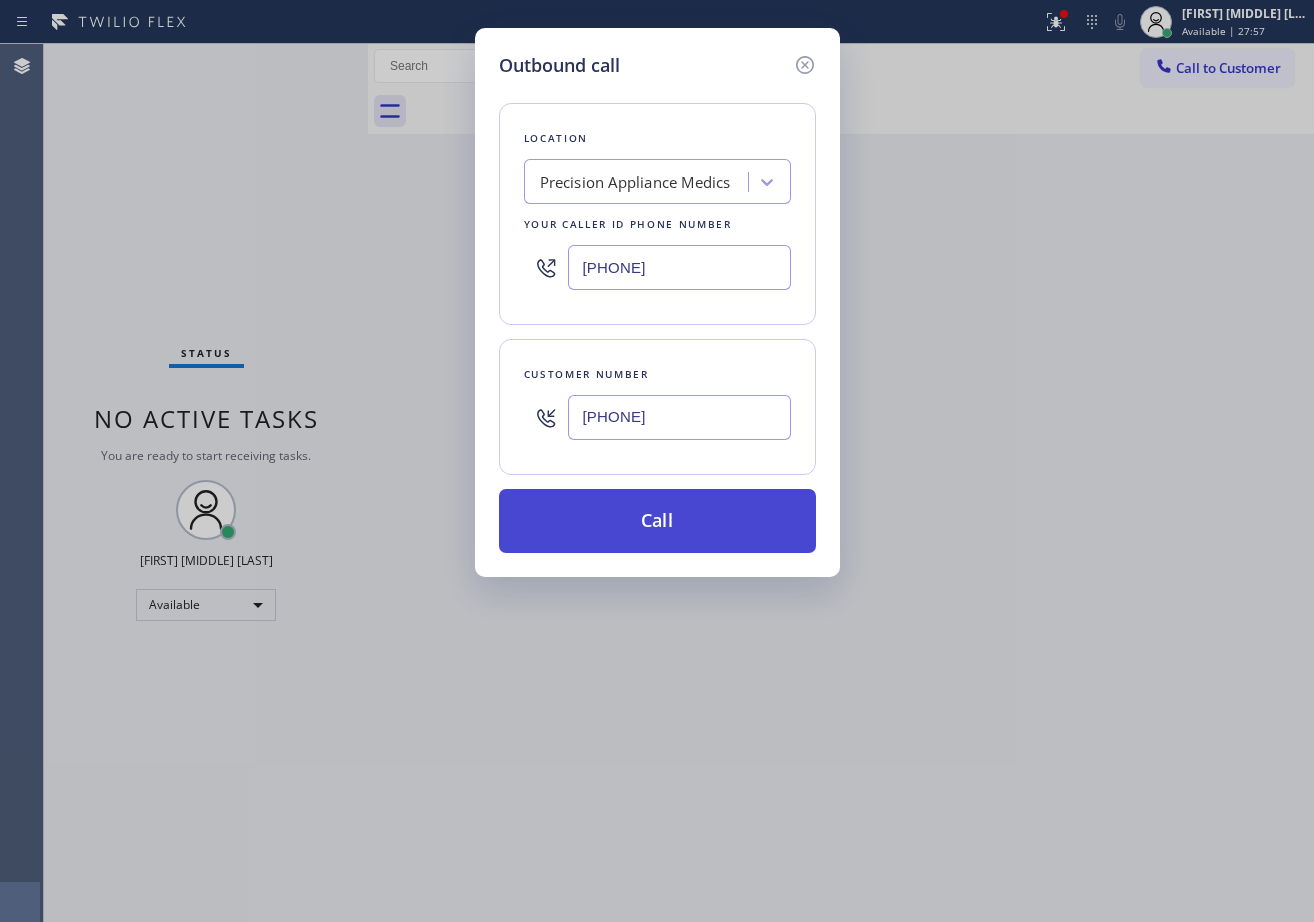type on "[PHONE]" 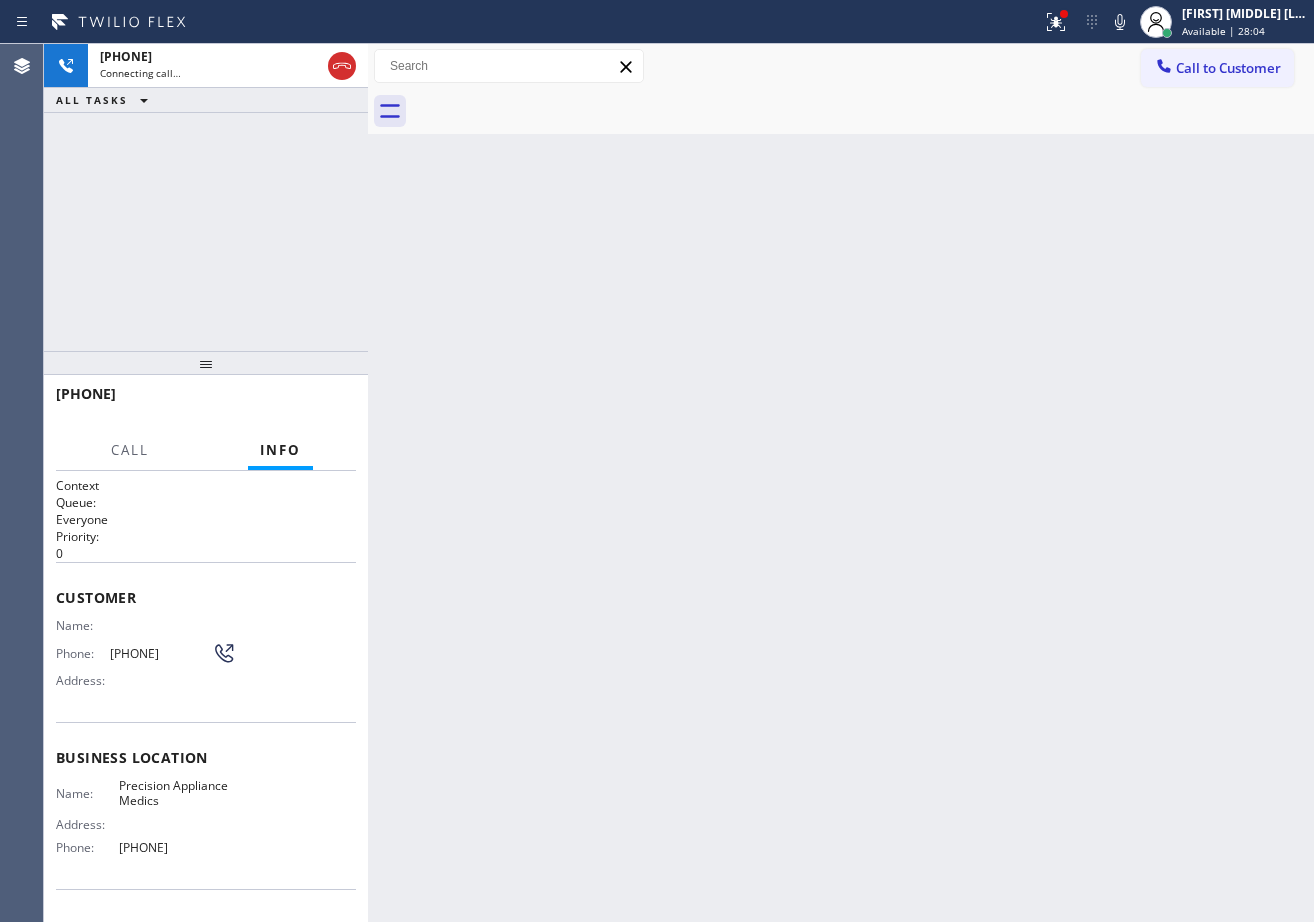 click 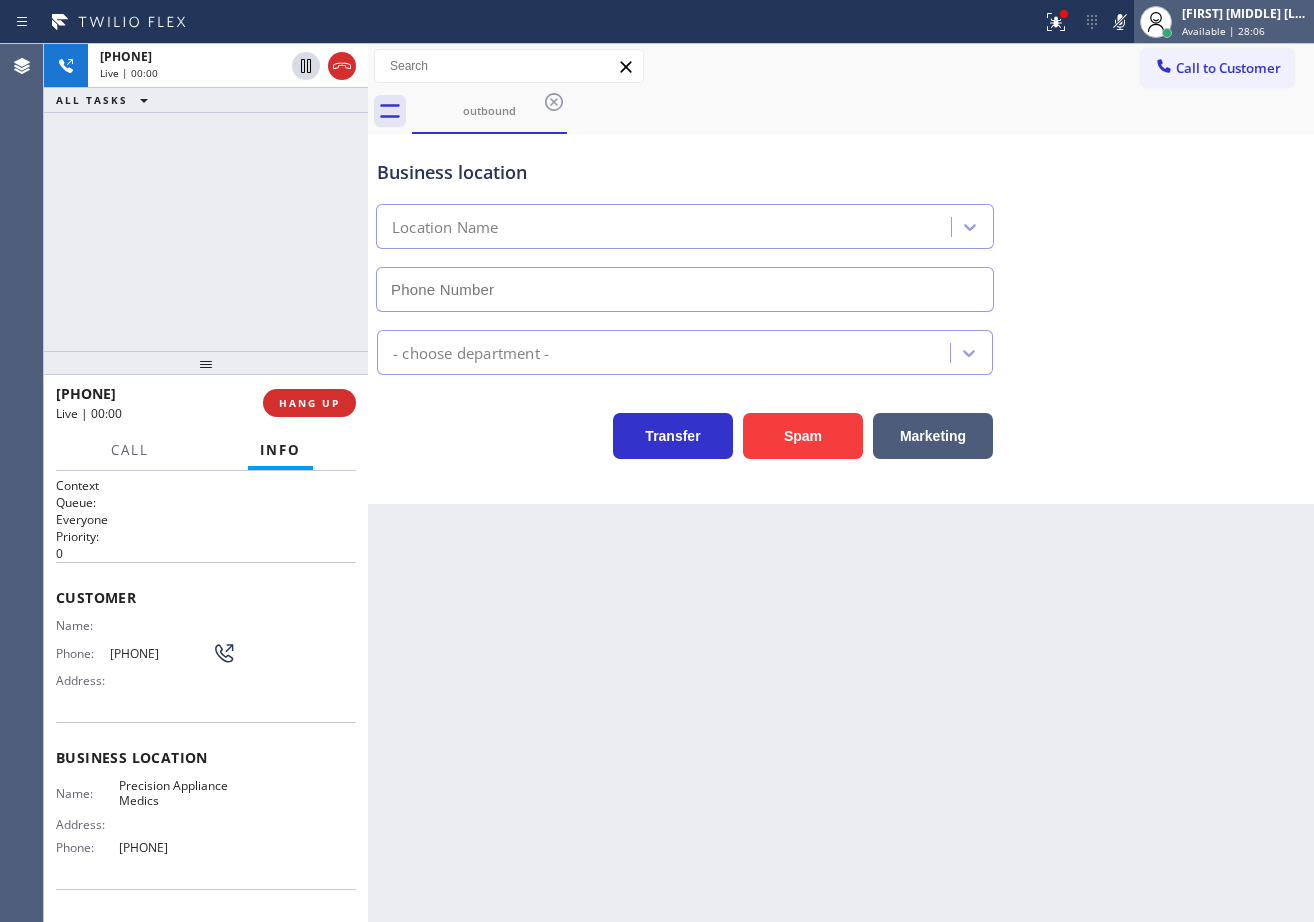 type on "[PHONE]" 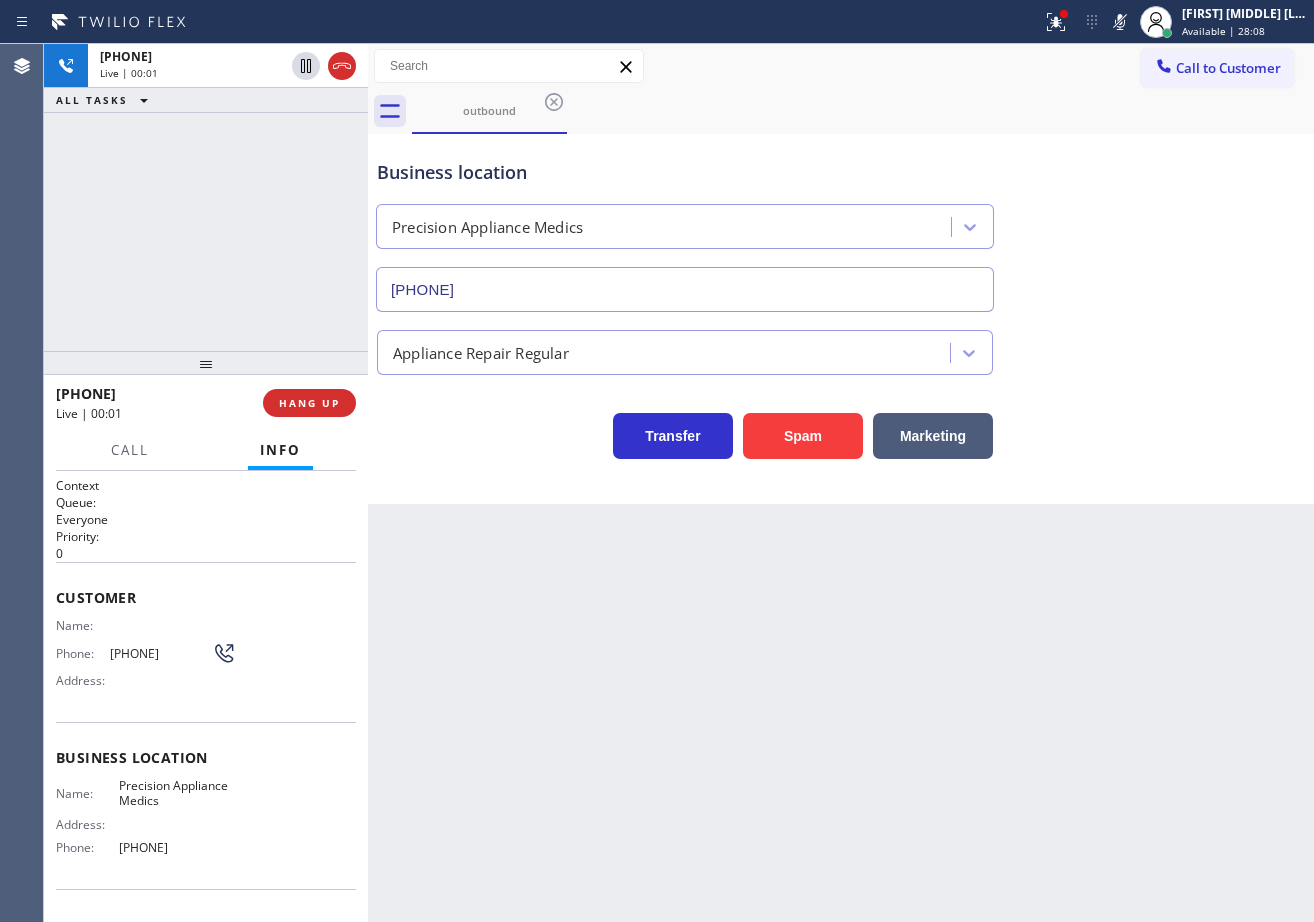 click 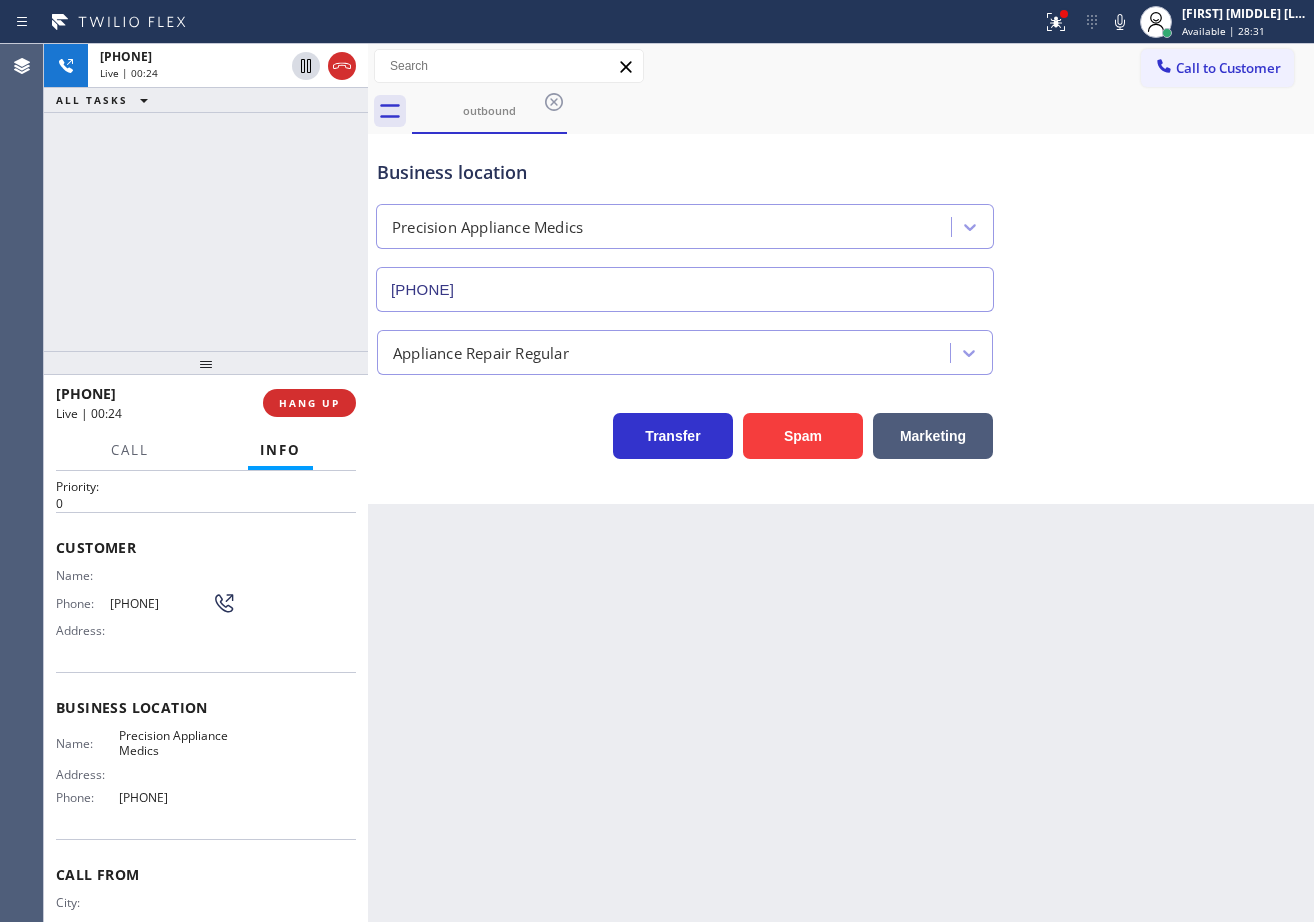scroll, scrollTop: 0, scrollLeft: 0, axis: both 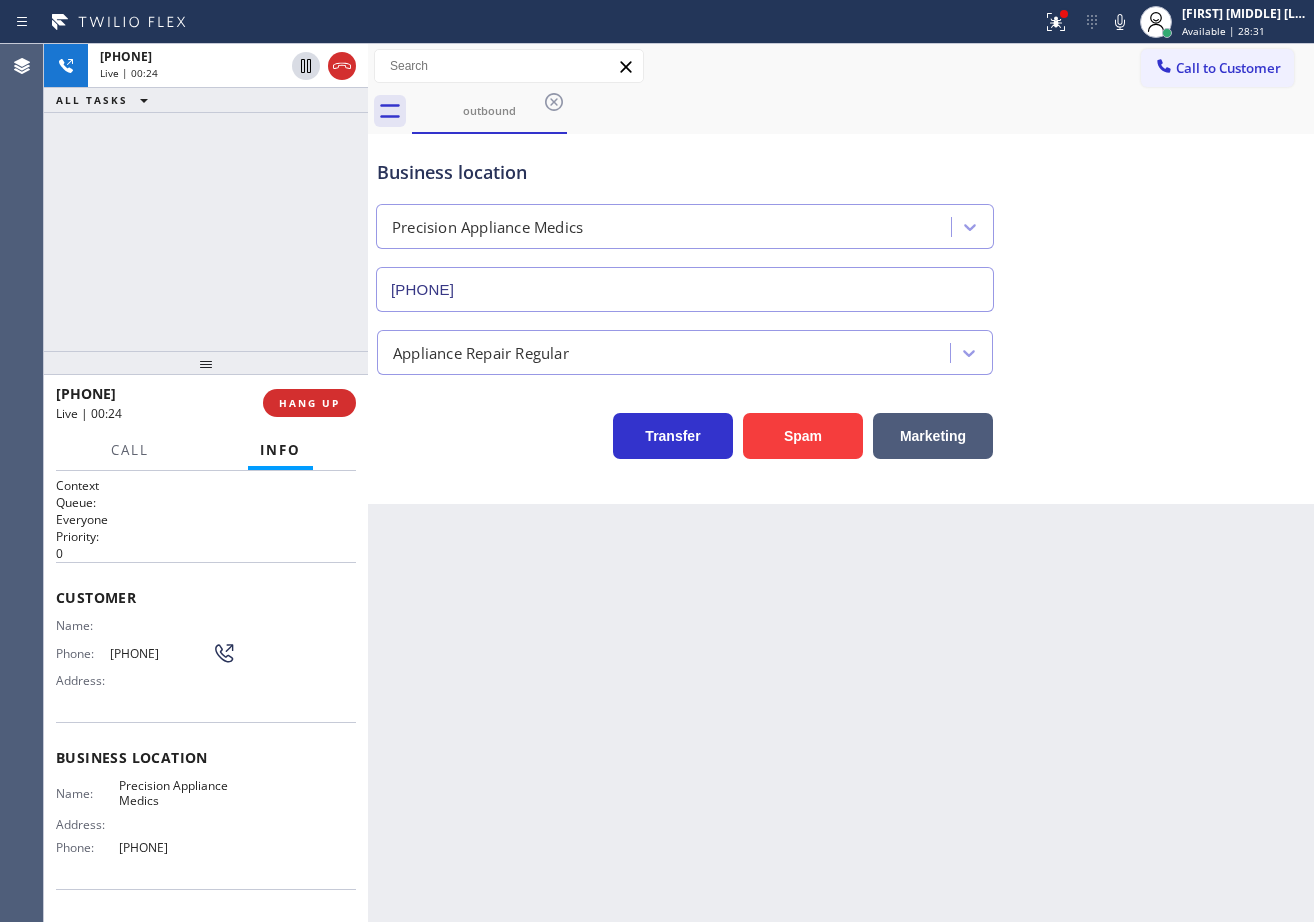 click on "[PHONE] Live | 00:24 ALL TASKS ALL TASKS ACTIVE TASKS TASKS IN WRAP UP" at bounding box center [206, 197] 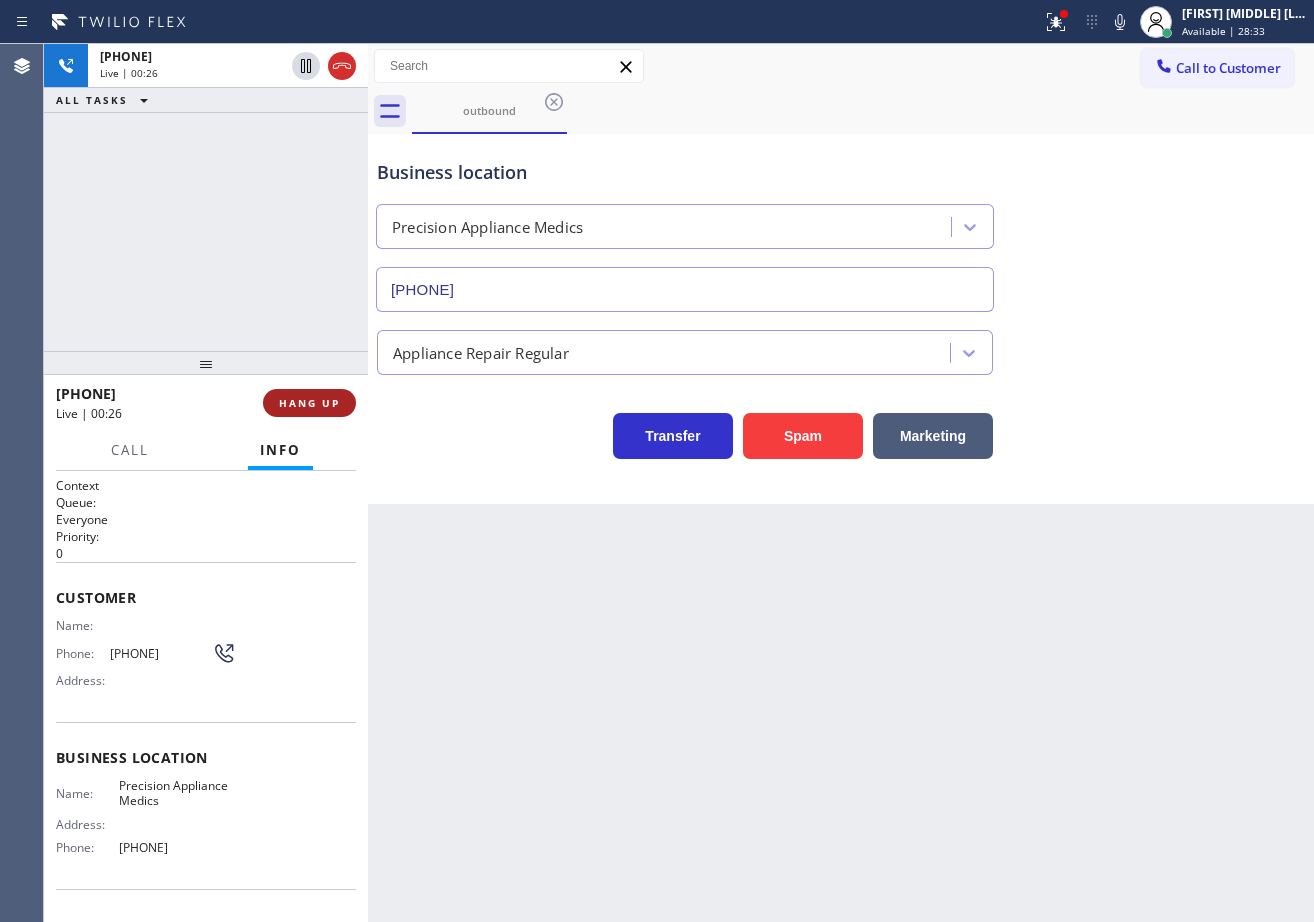 click on "HANG UP" at bounding box center [309, 403] 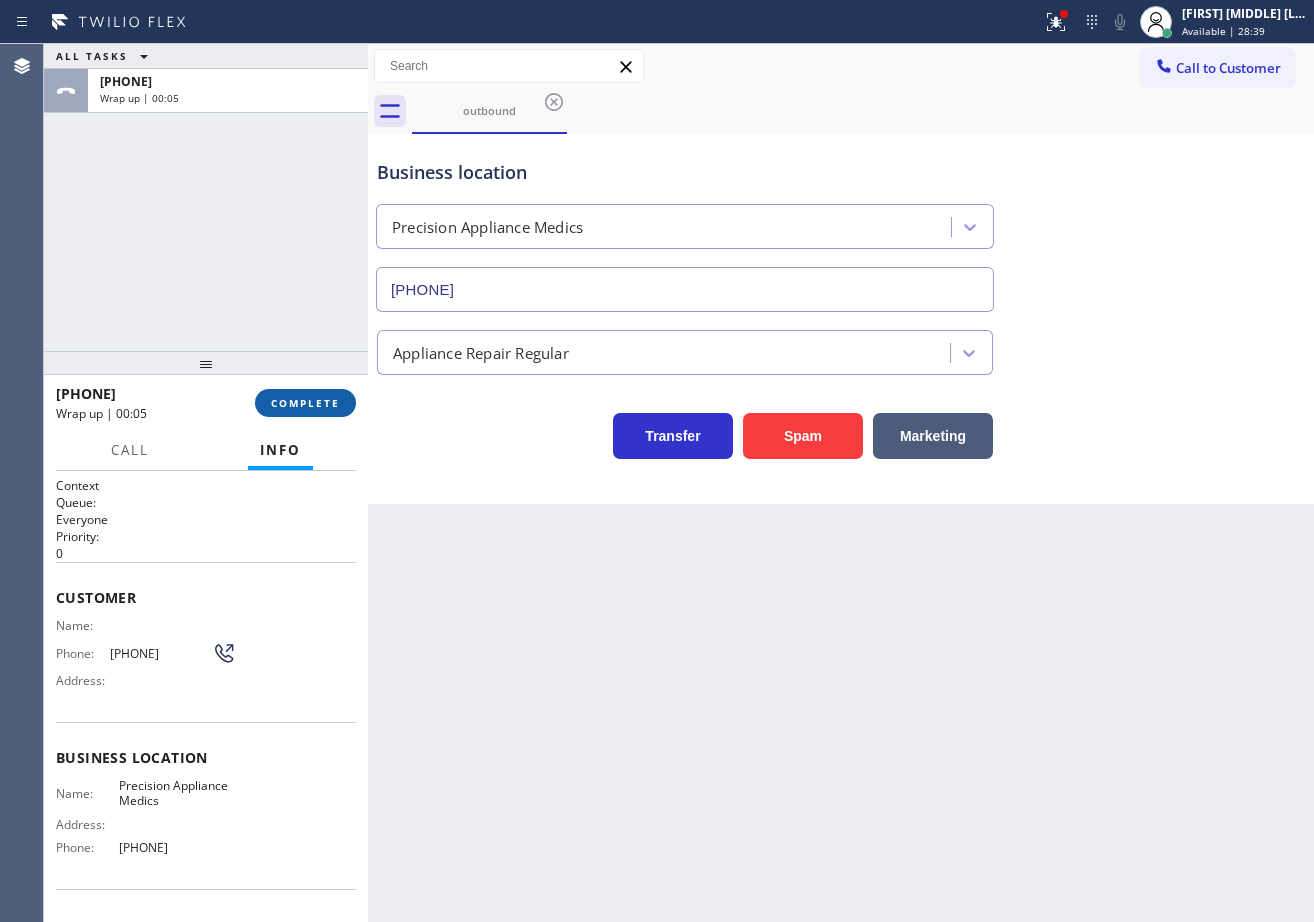 click on "[PHONE] Wrap up | 00:05 COMPLETE" at bounding box center [206, 403] 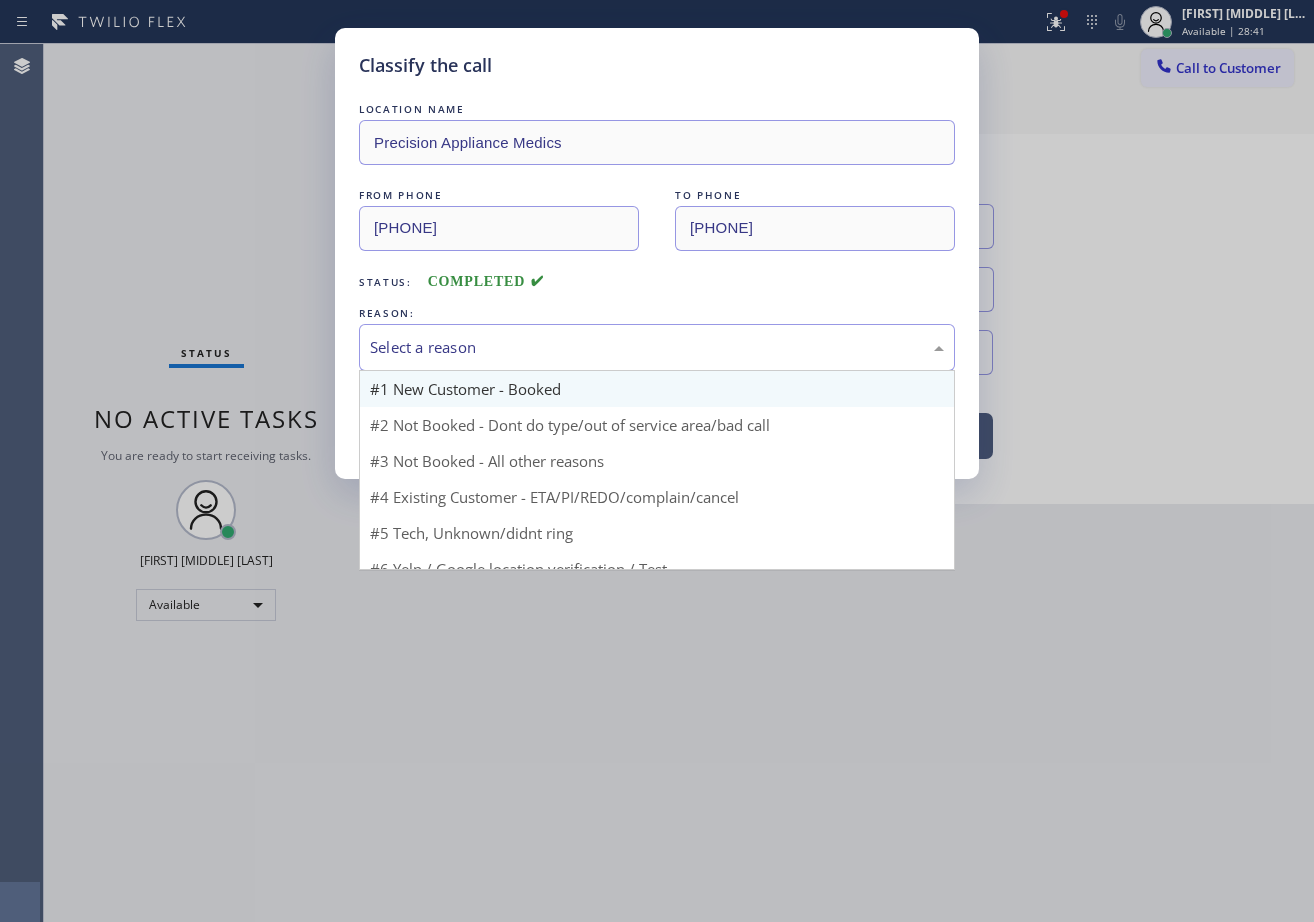 drag, startPoint x: 437, startPoint y: 361, endPoint x: 463, endPoint y: 371, distance: 27.856777 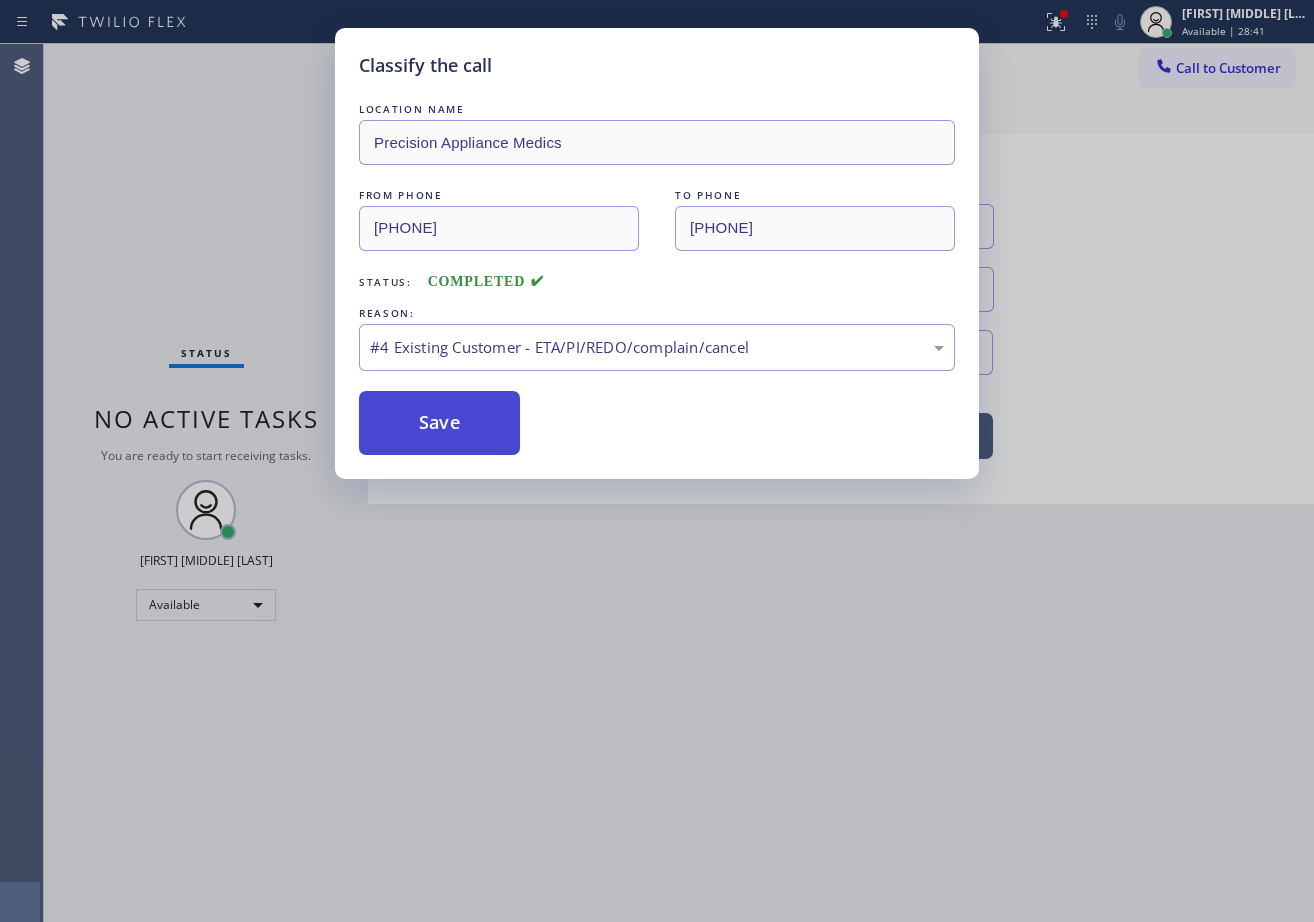 click on "Save" at bounding box center [439, 423] 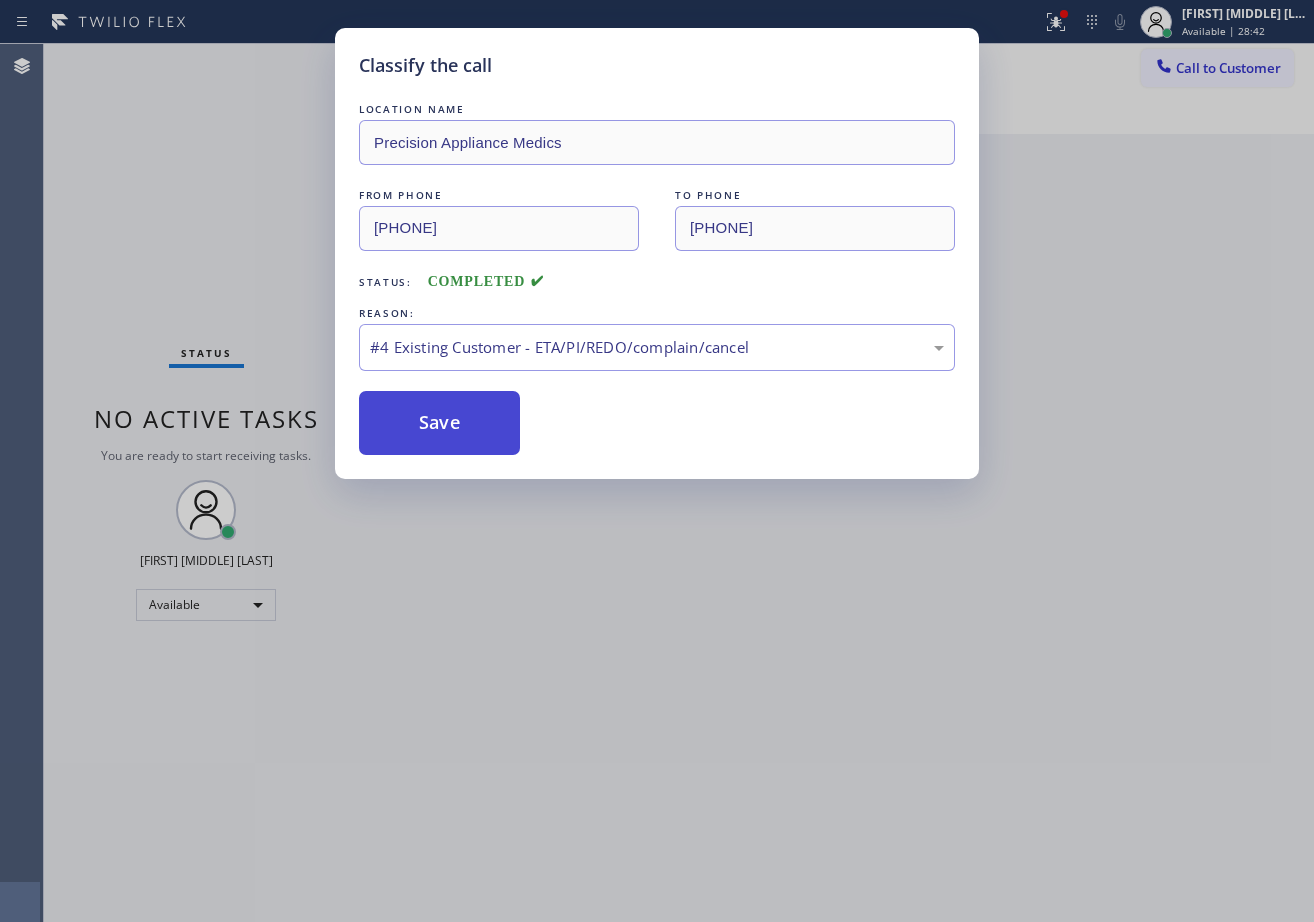 click on "Save" at bounding box center [439, 423] 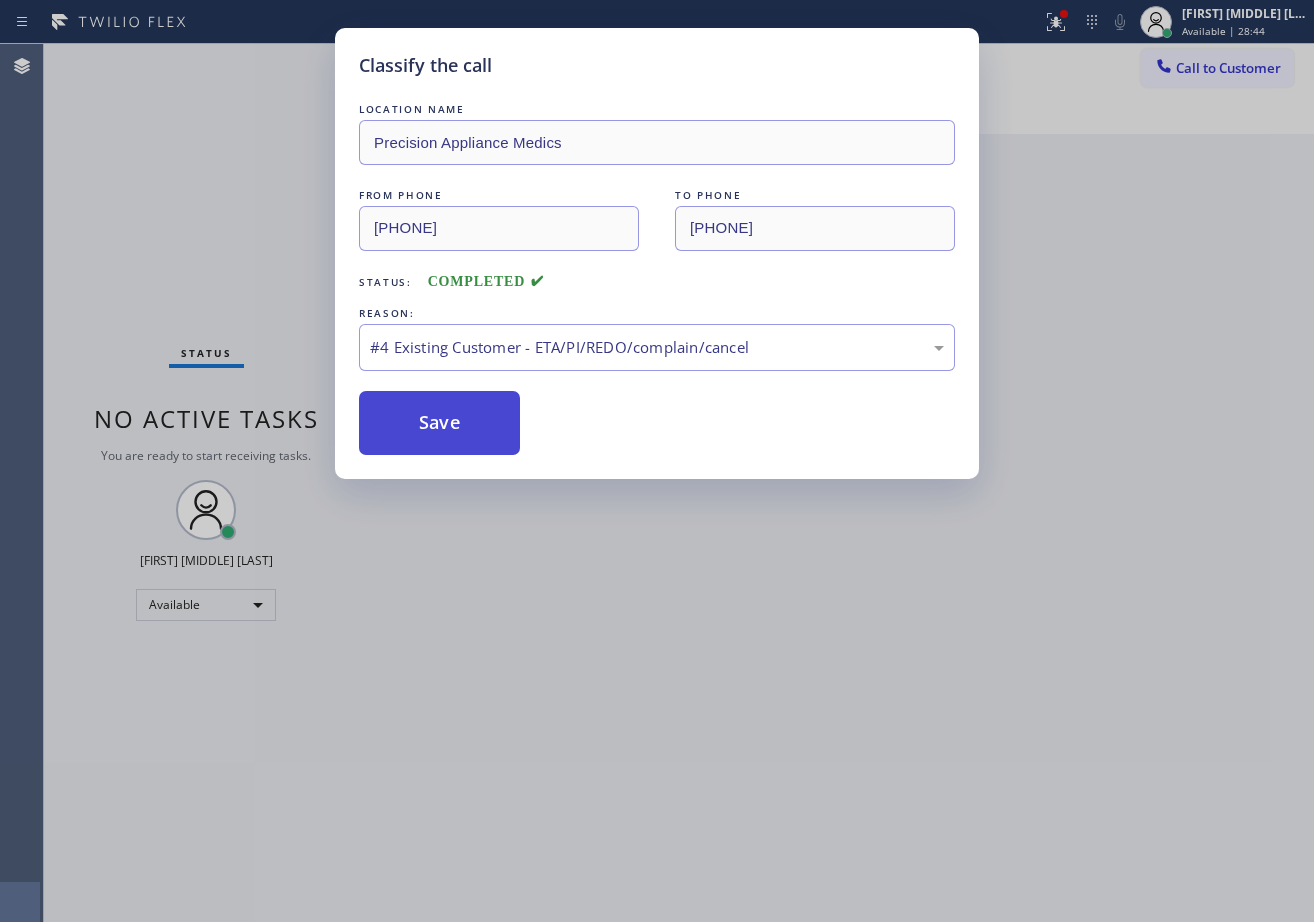 click on "Save" at bounding box center (439, 423) 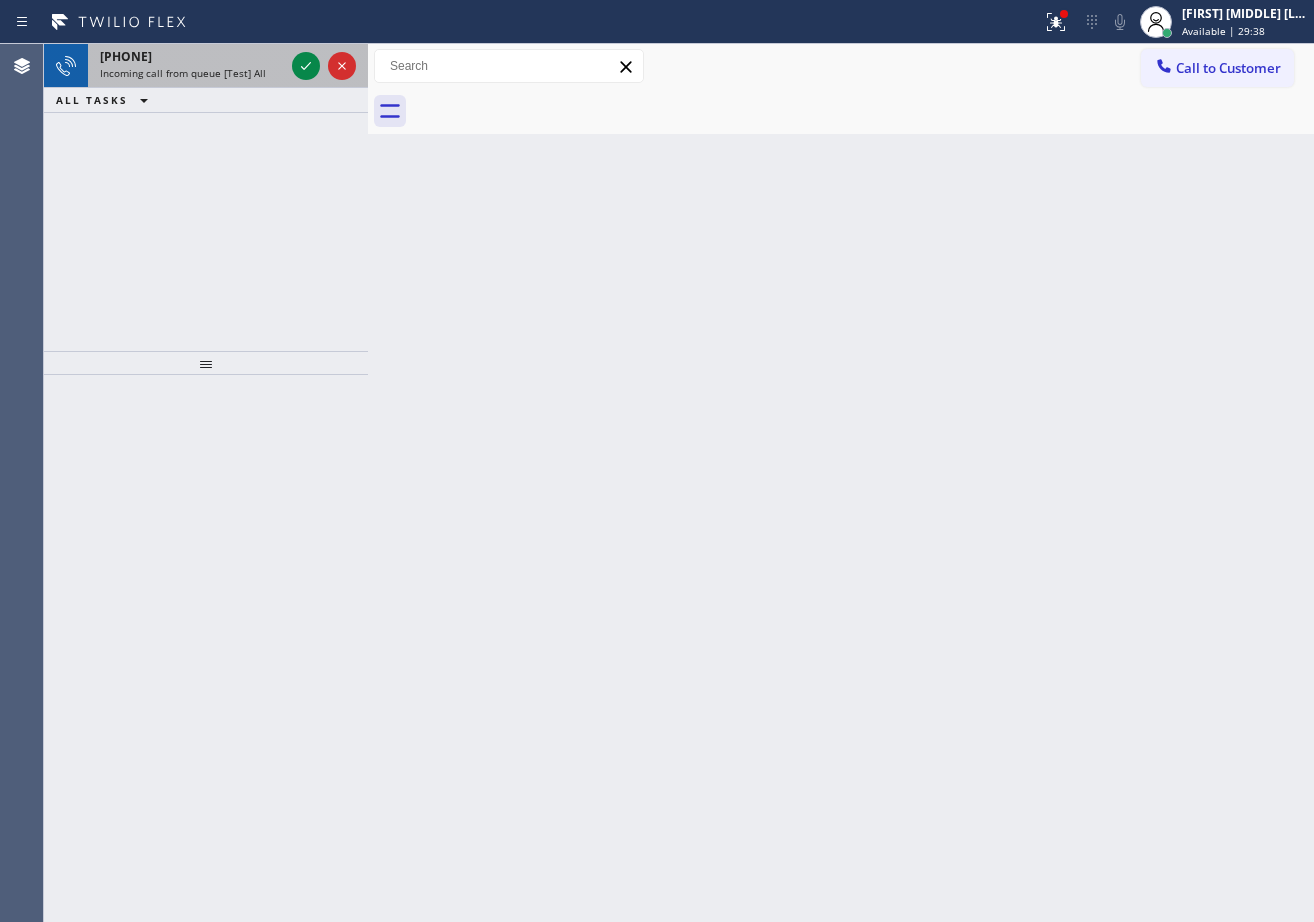 click on "Incoming call from queue [Test] All" at bounding box center [183, 73] 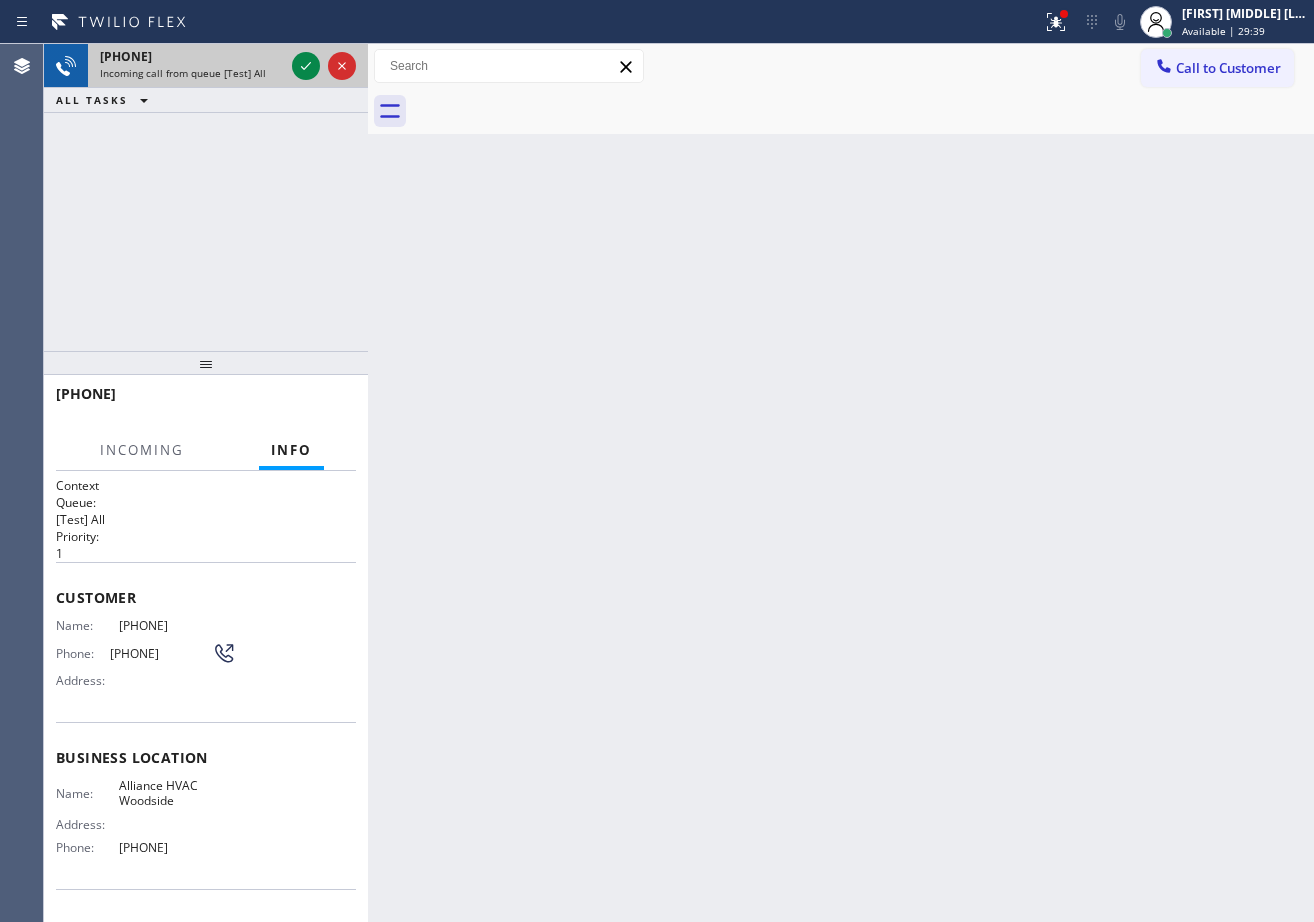 click on "Incoming call from queue [Test] All" at bounding box center [183, 73] 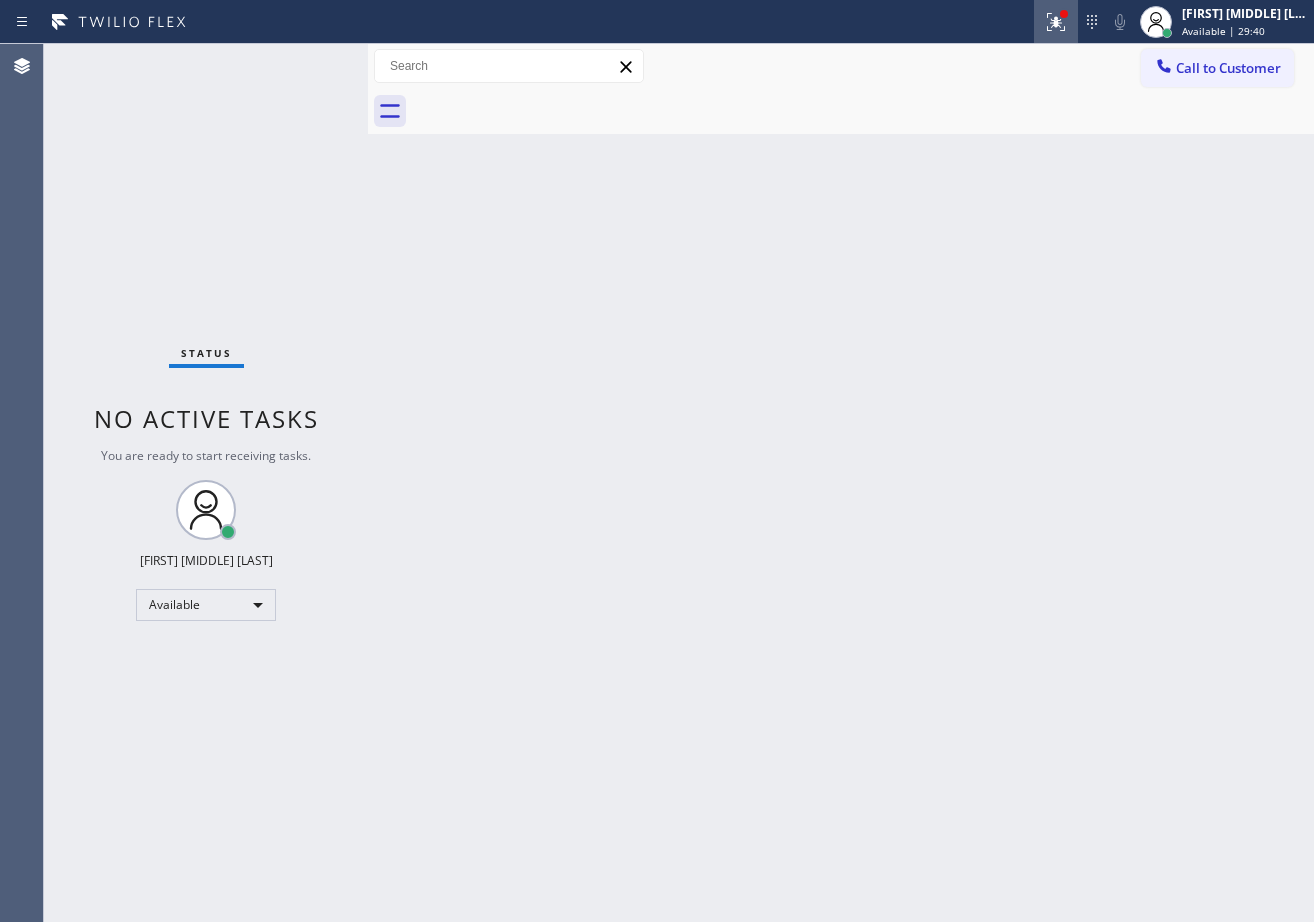 click 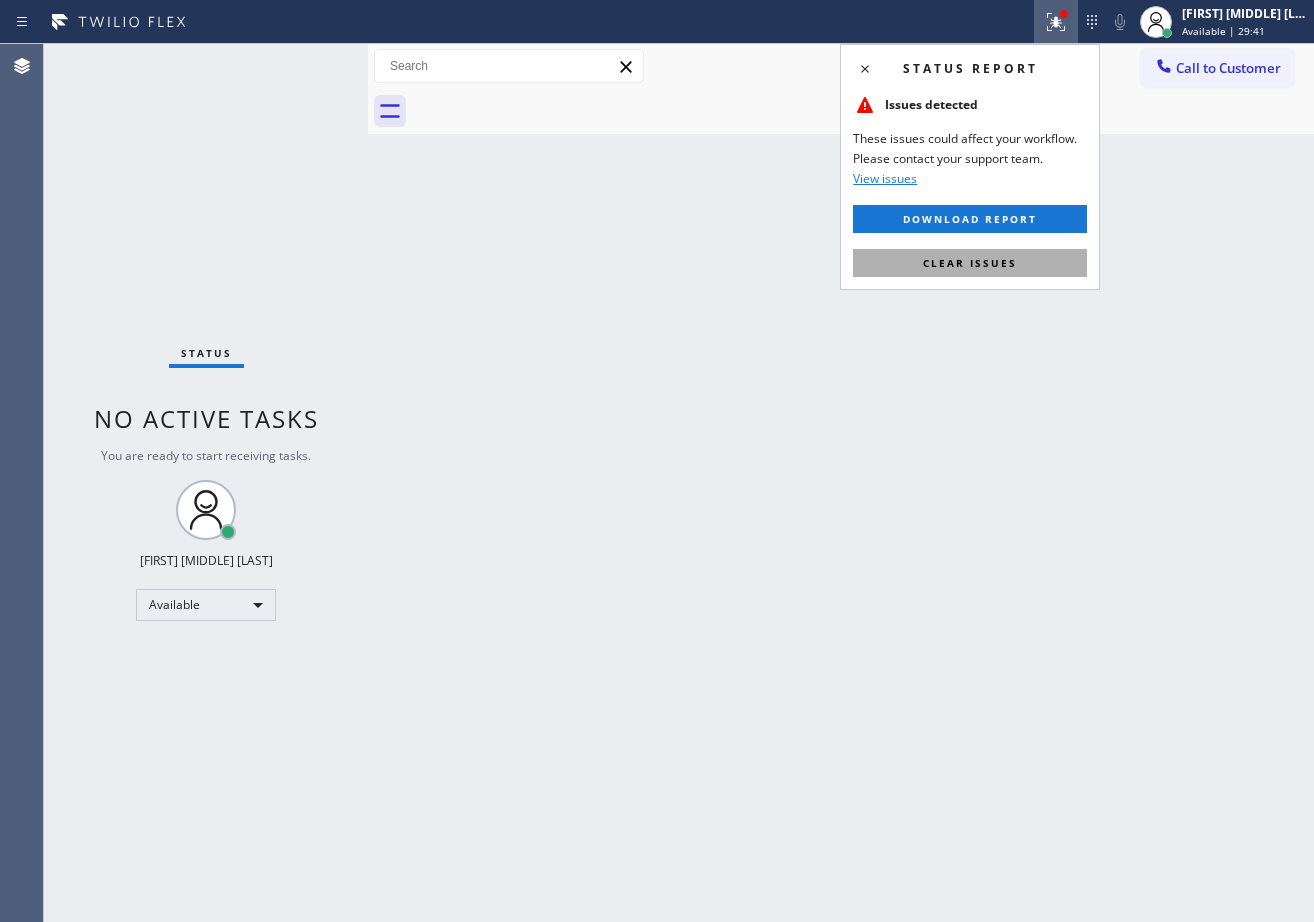 click on "Clear issues" at bounding box center (970, 263) 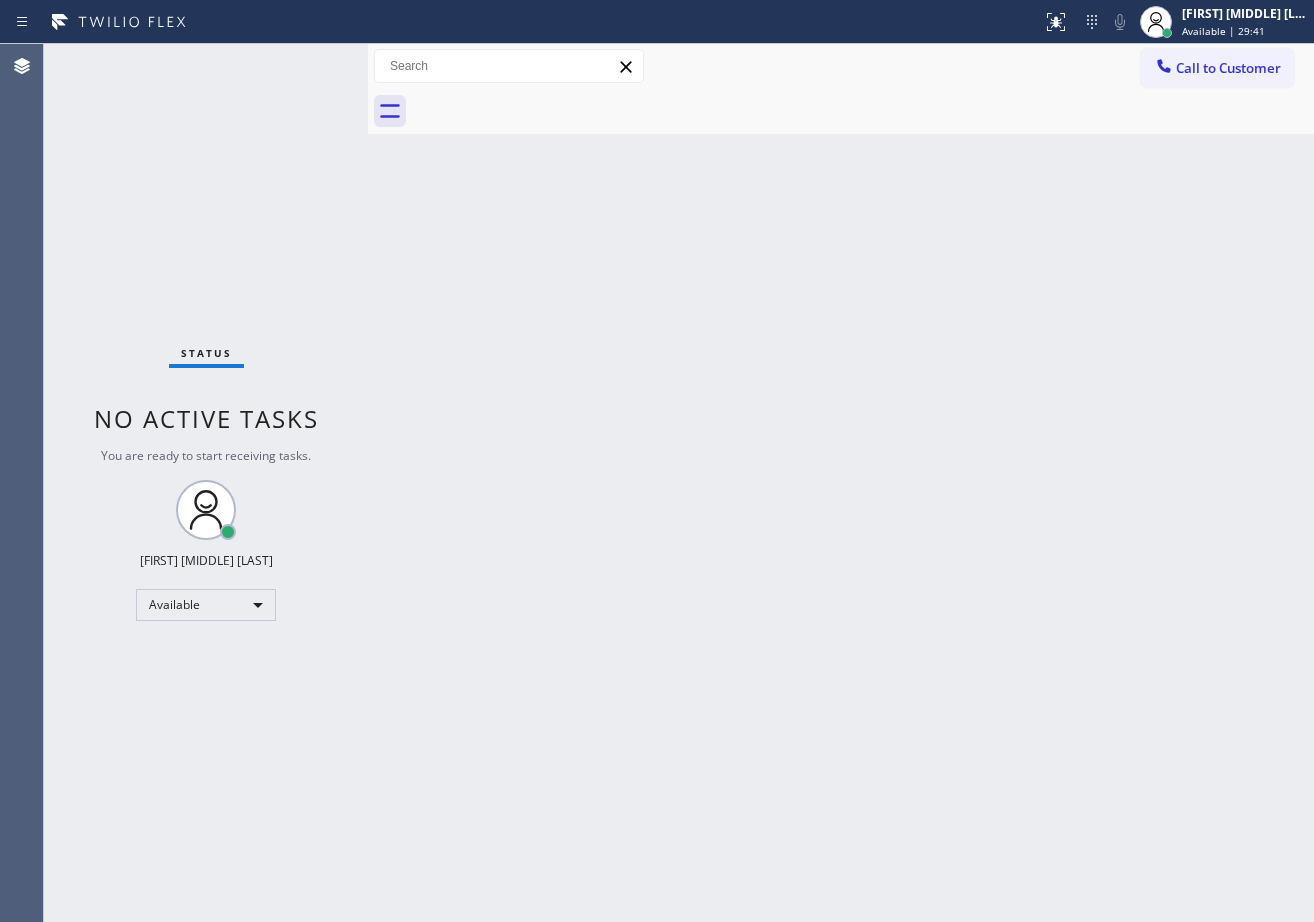 click on "Back to Dashboard Change Sender ID Customers Technicians Select a contact Outbound call Technician Search Technician Your caller id phone number Your caller id phone number Call Technician info Name   Phone none Address none Change Sender ID HVAC [PHONE] 5 Star Appliance [PHONE] Appliance Repair [PHONE] Plumbing [PHONE] Air Duct Cleaning [PHONE]  Electricians [PHONE] Cancel Change Check personal SMS Reset Change No tabs Call to Customer Outbound call Location Precision Appliance Medics Your caller id phone number [PHONE] Customer number Call Outbound call Technician Search Technician Your caller id phone number Your caller id phone number Call" at bounding box center (841, 483) 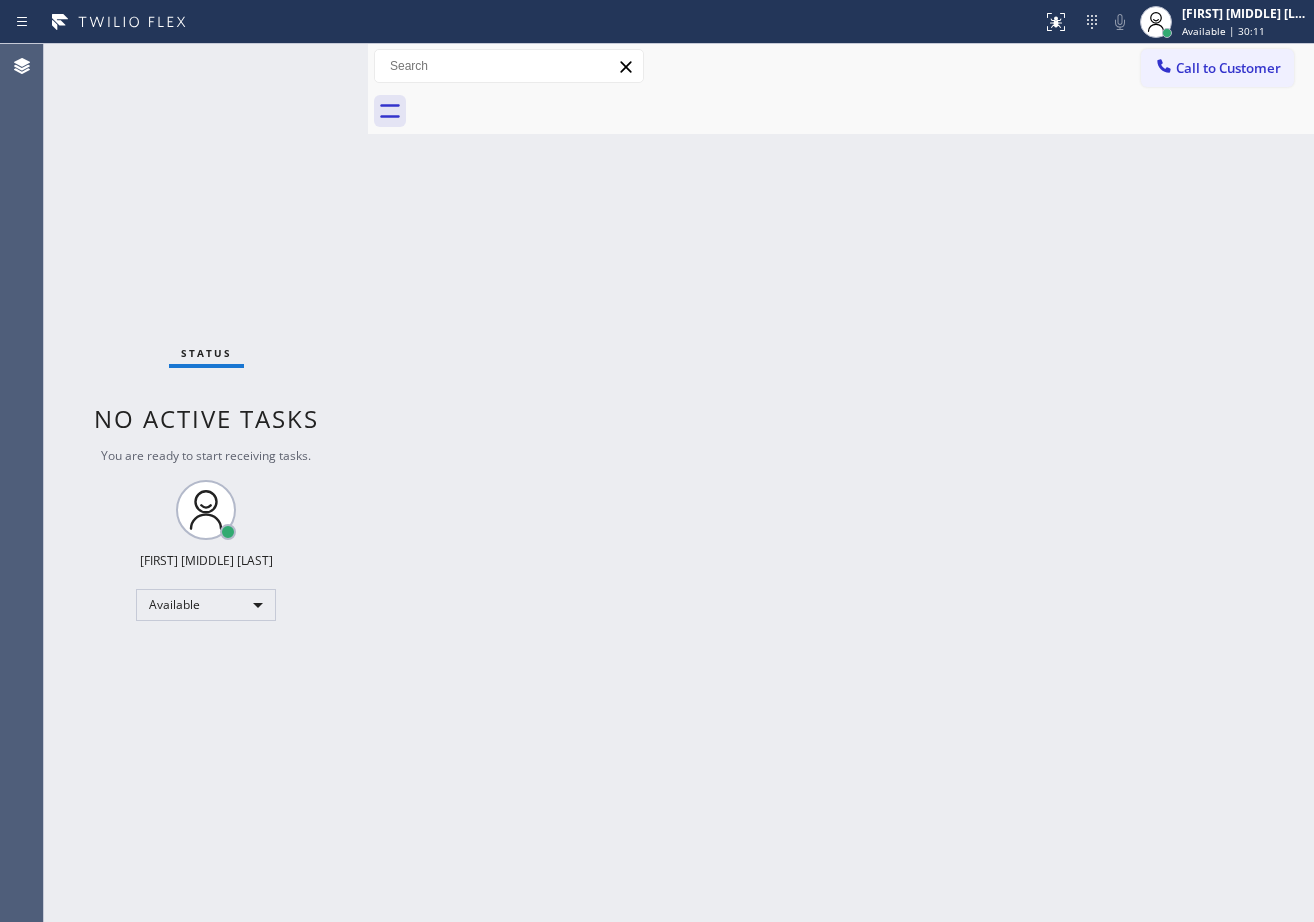 click on "Status   No active tasks     You are ready to start receiving tasks.   [FIRST] [LAST] Available" at bounding box center [206, 483] 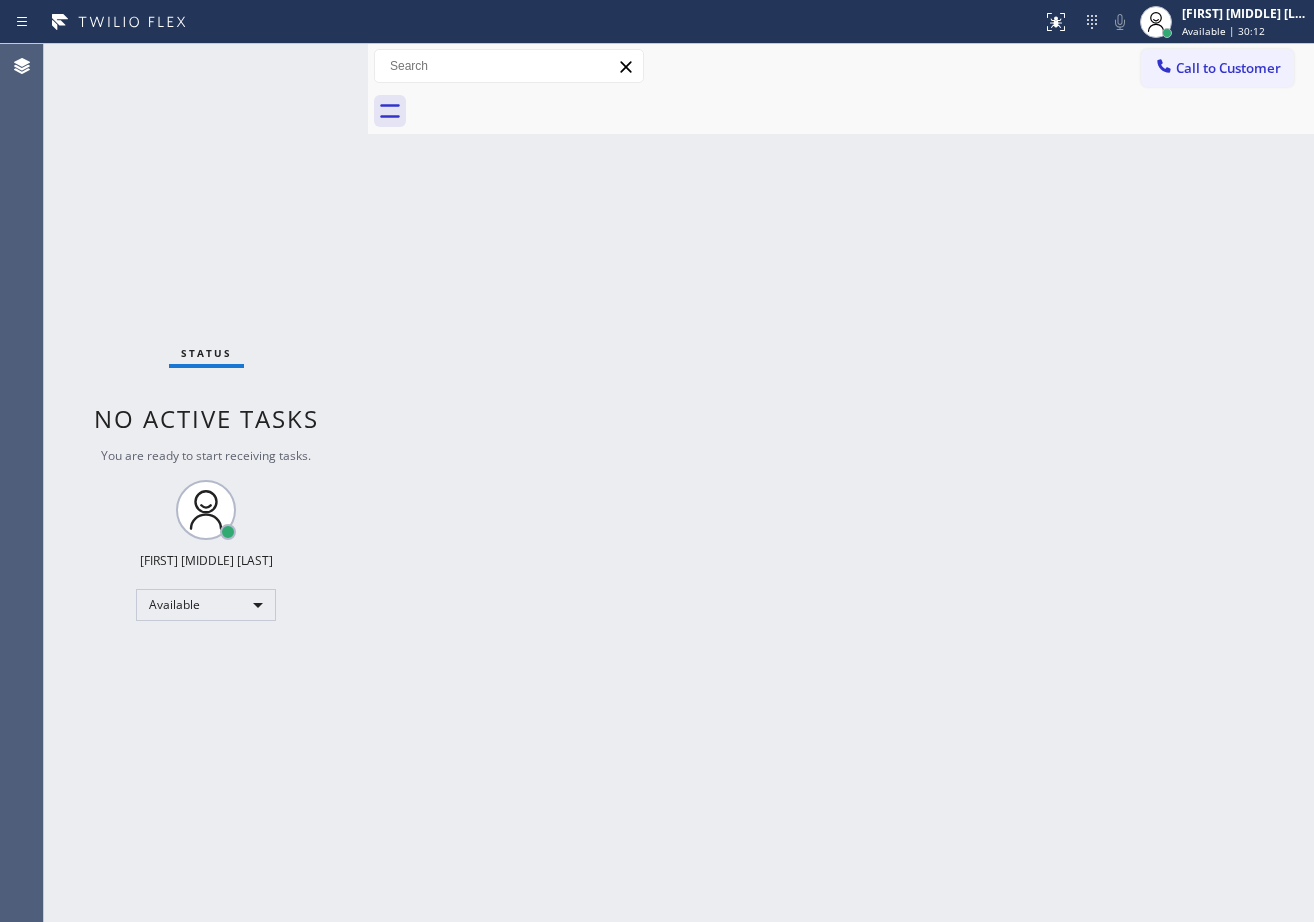 drag, startPoint x: 292, startPoint y: 77, endPoint x: 302, endPoint y: 69, distance: 12.806249 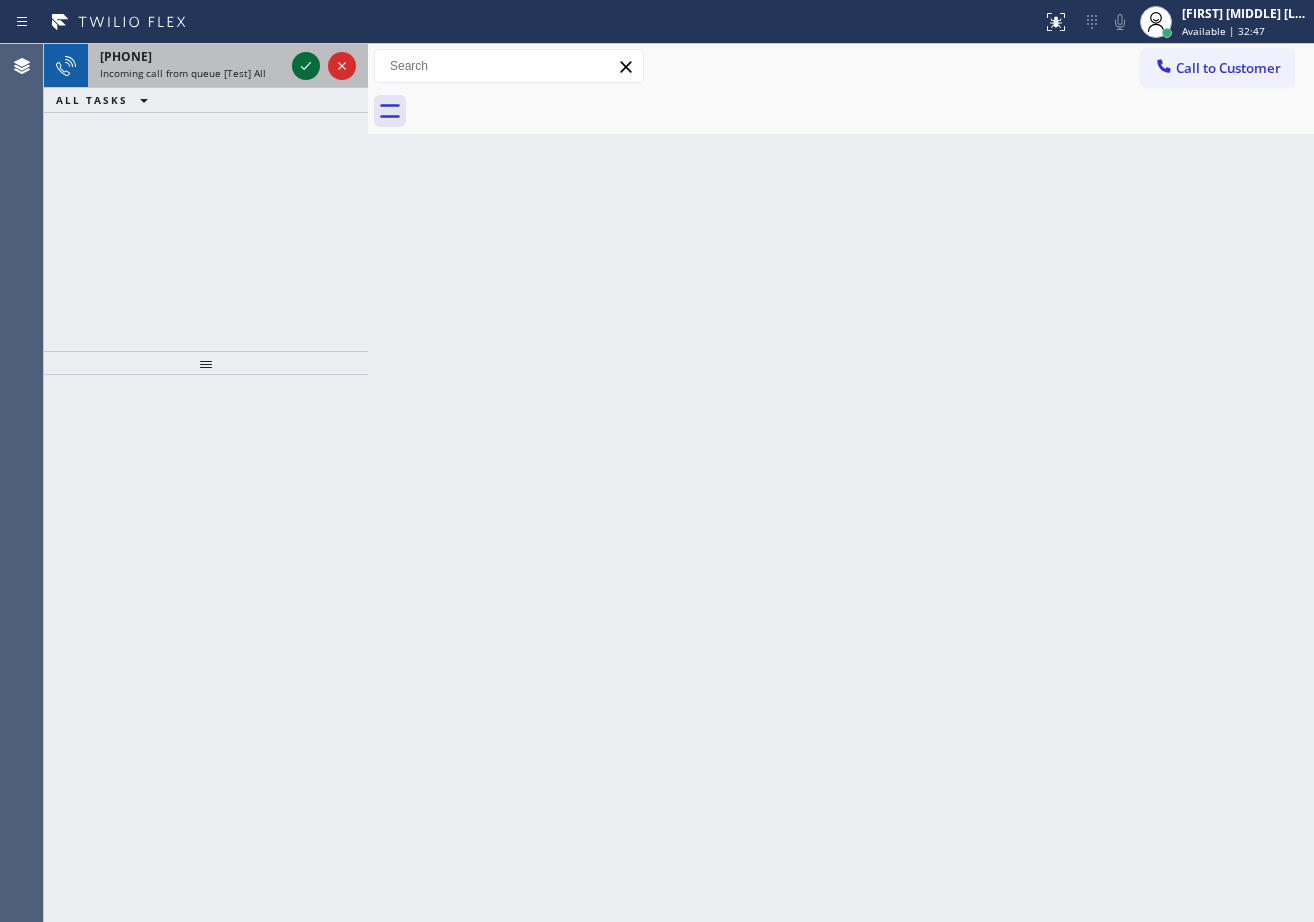 click 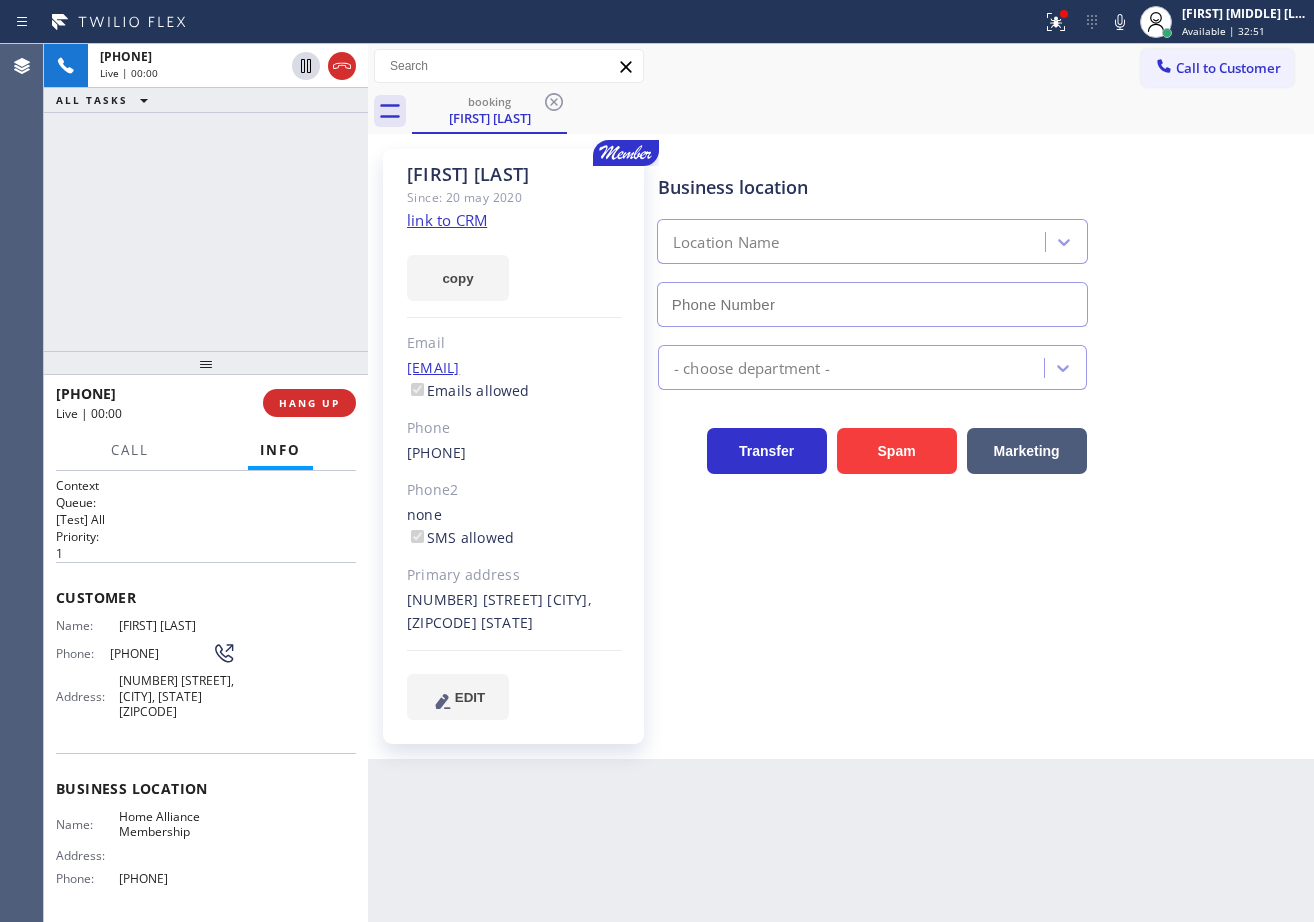 type on "[PHONE]" 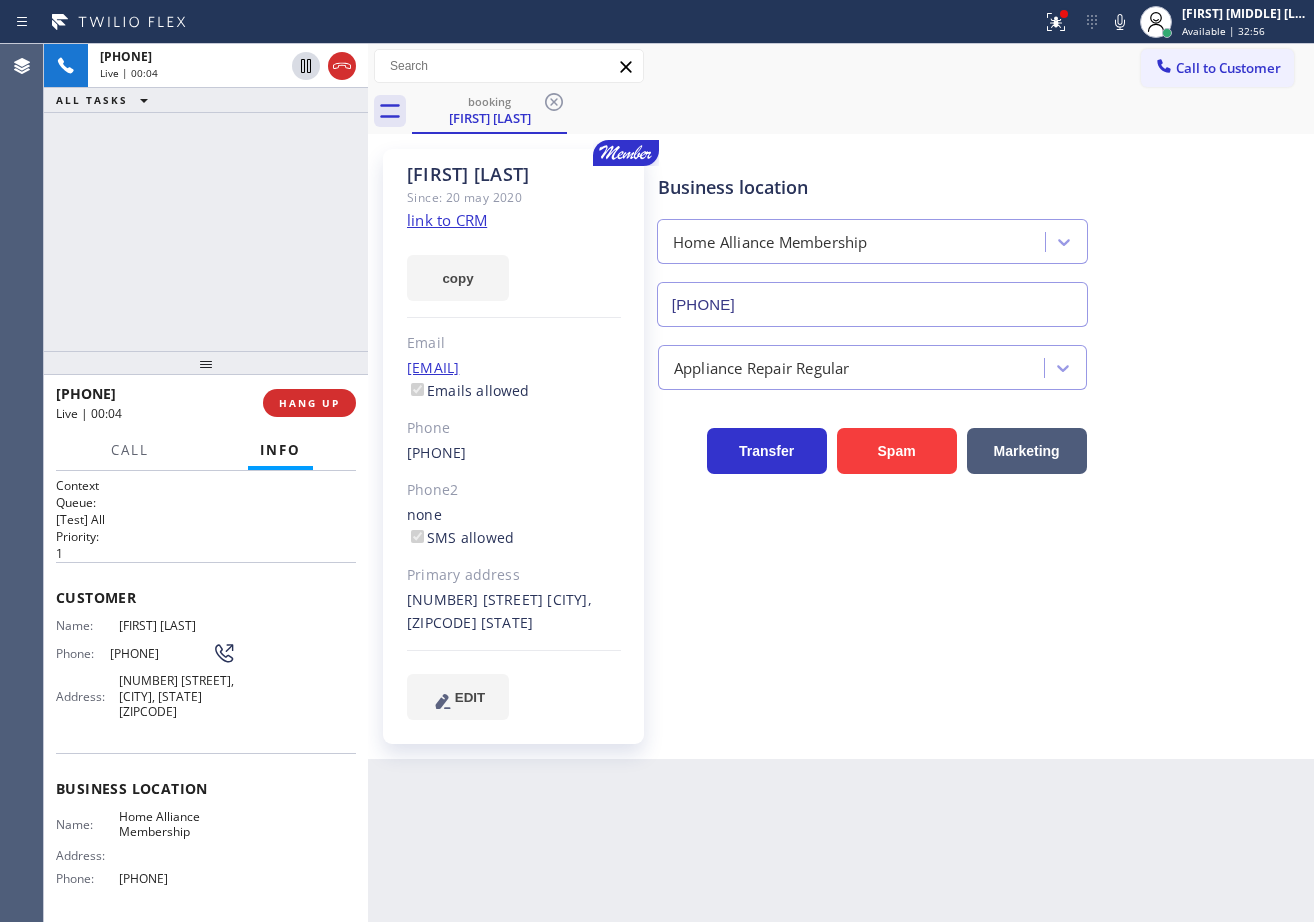 click on "link to CRM" at bounding box center [447, 220] 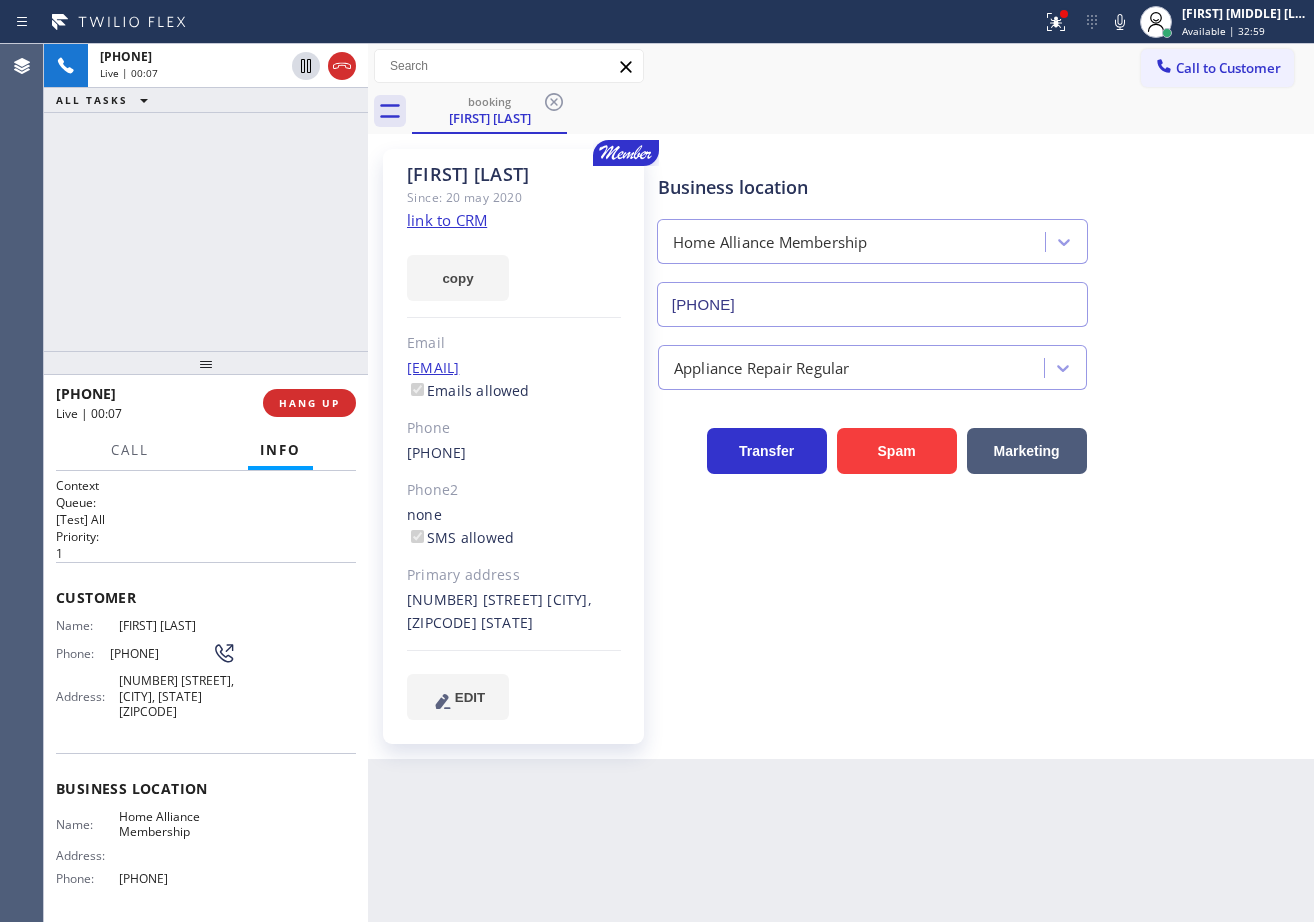 click 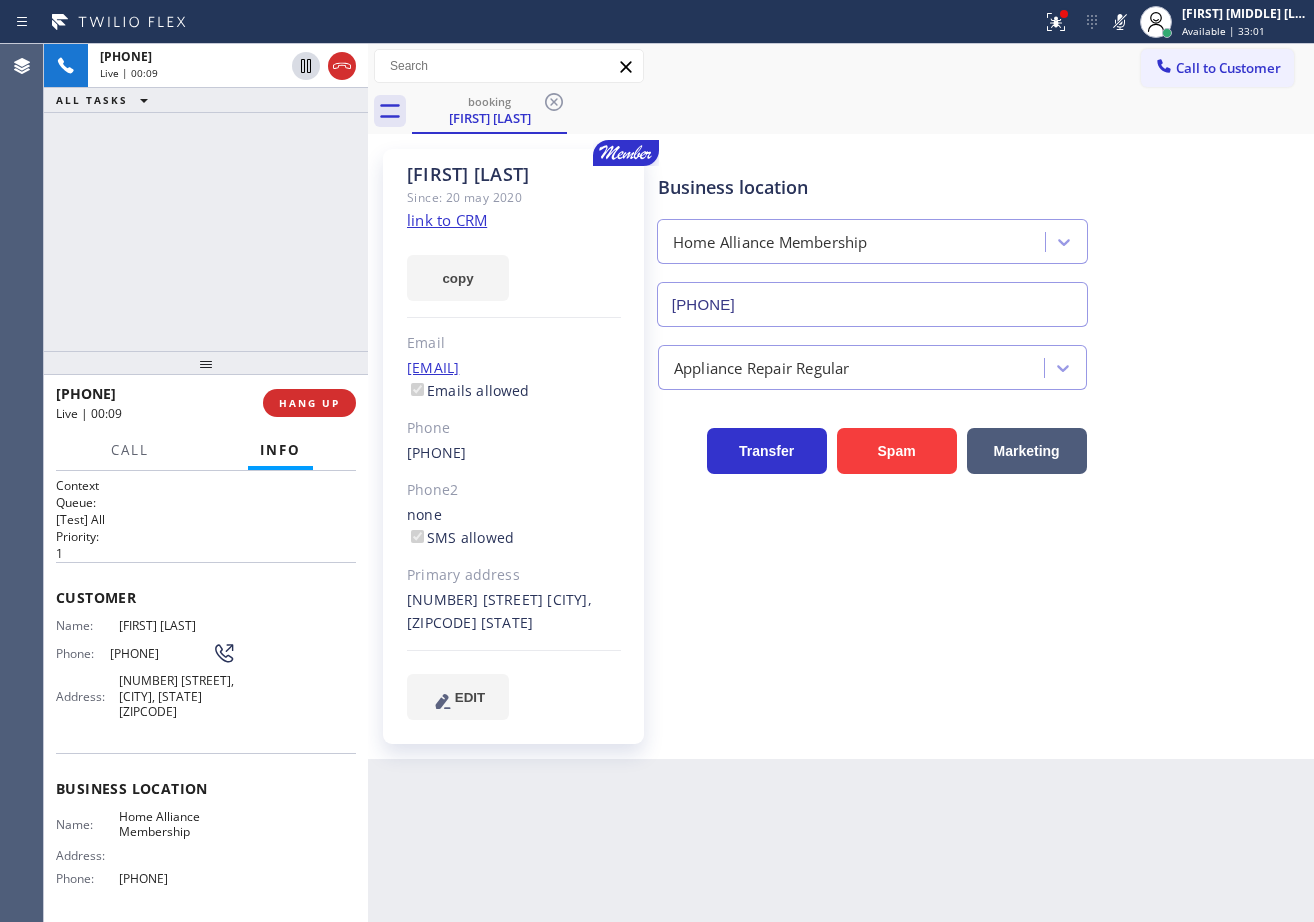 click 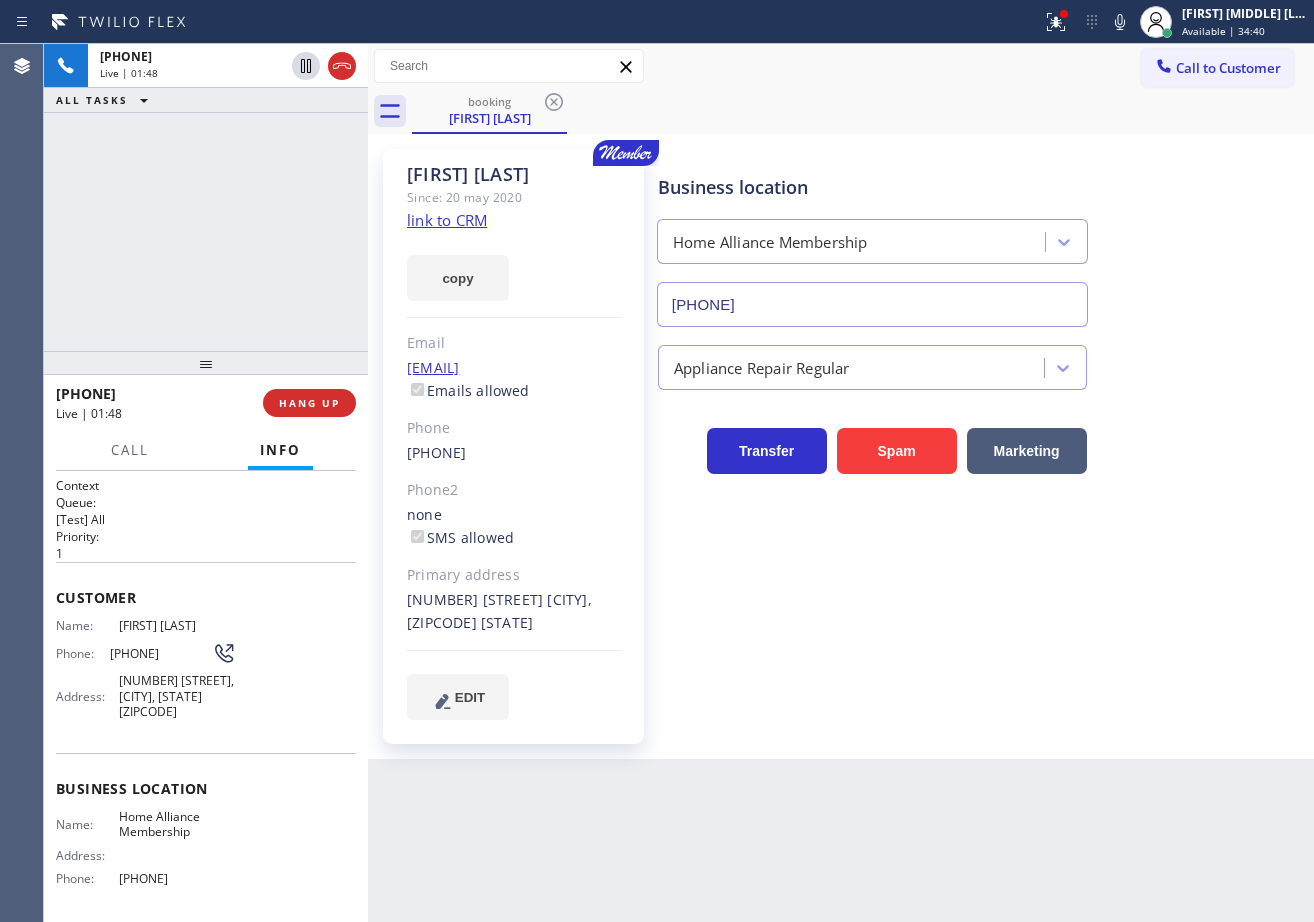 click on "[PHONE] Live | 01:48 ALL TASKS ALL TASKS ACTIVE TASKS TASKS IN WRAP UP" at bounding box center [206, 197] 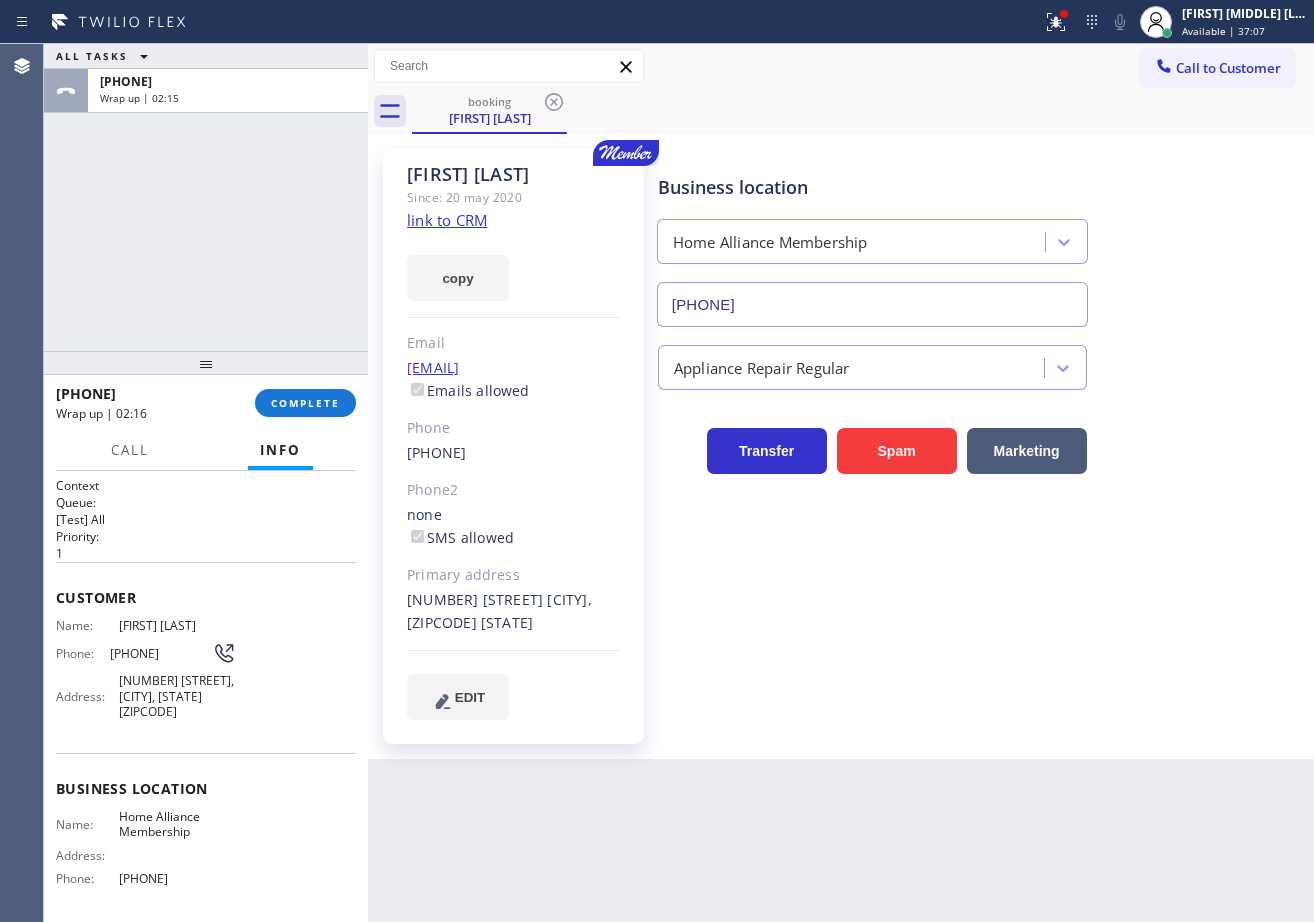 drag, startPoint x: 134, startPoint y: 207, endPoint x: 238, endPoint y: 374, distance: 196.73587 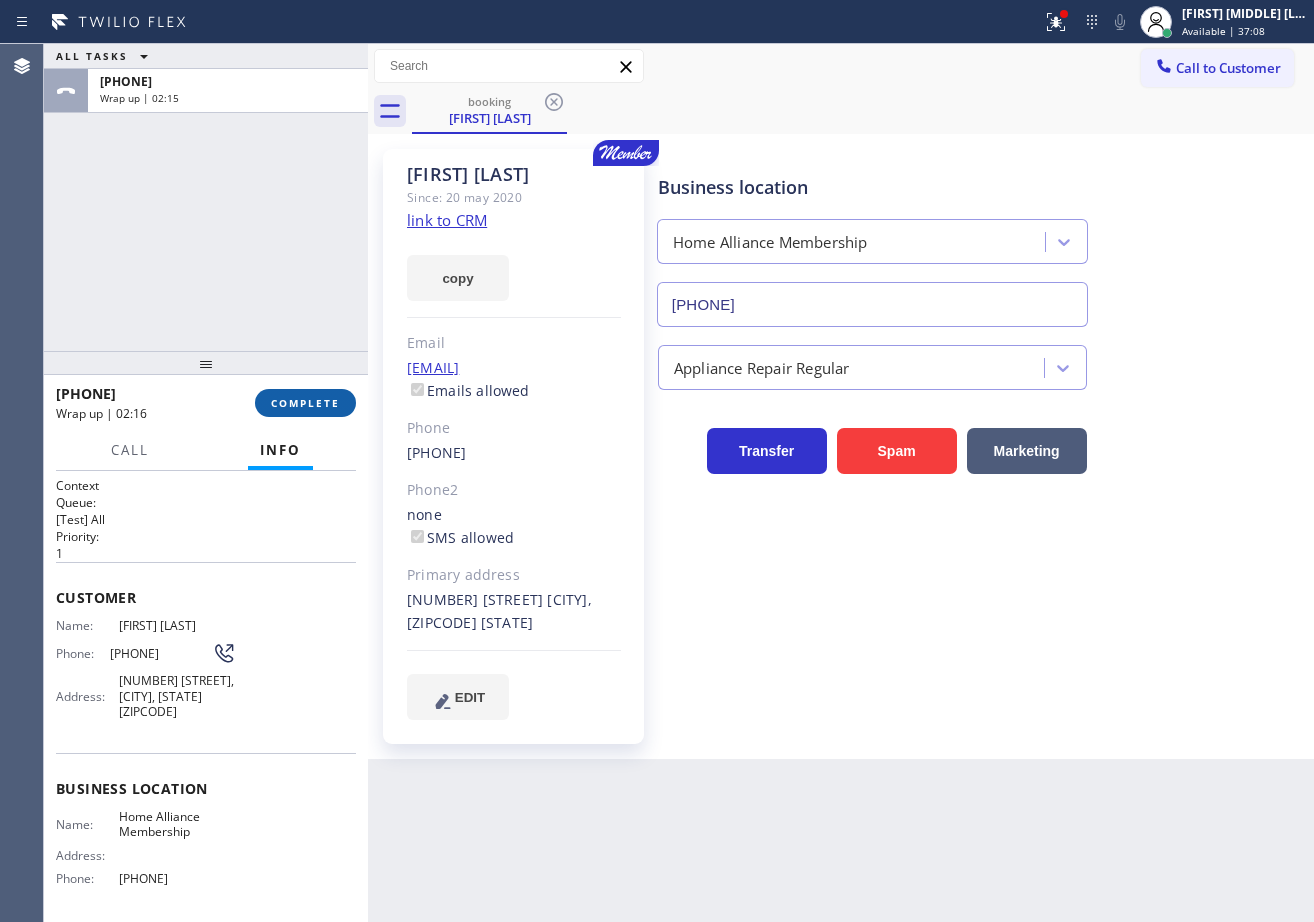 click on "COMPLETE" at bounding box center (305, 403) 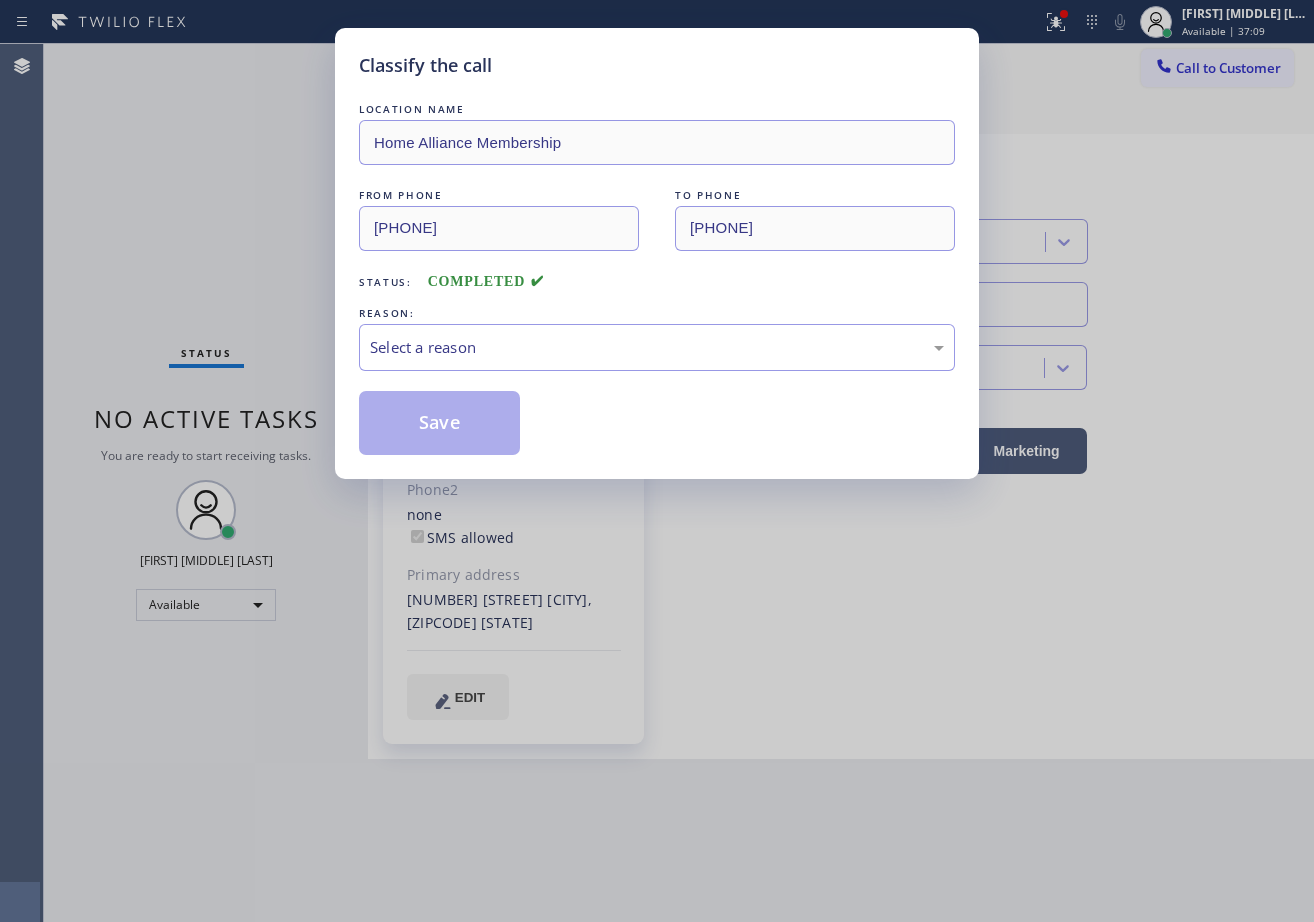 click on "Classify the call LOCATION NAME Home Alliance Membership FROM PHONE [PHONE] TO PHONE [PHONE] Status: COMPLETED REASON: Select a reason Save" at bounding box center [657, 253] 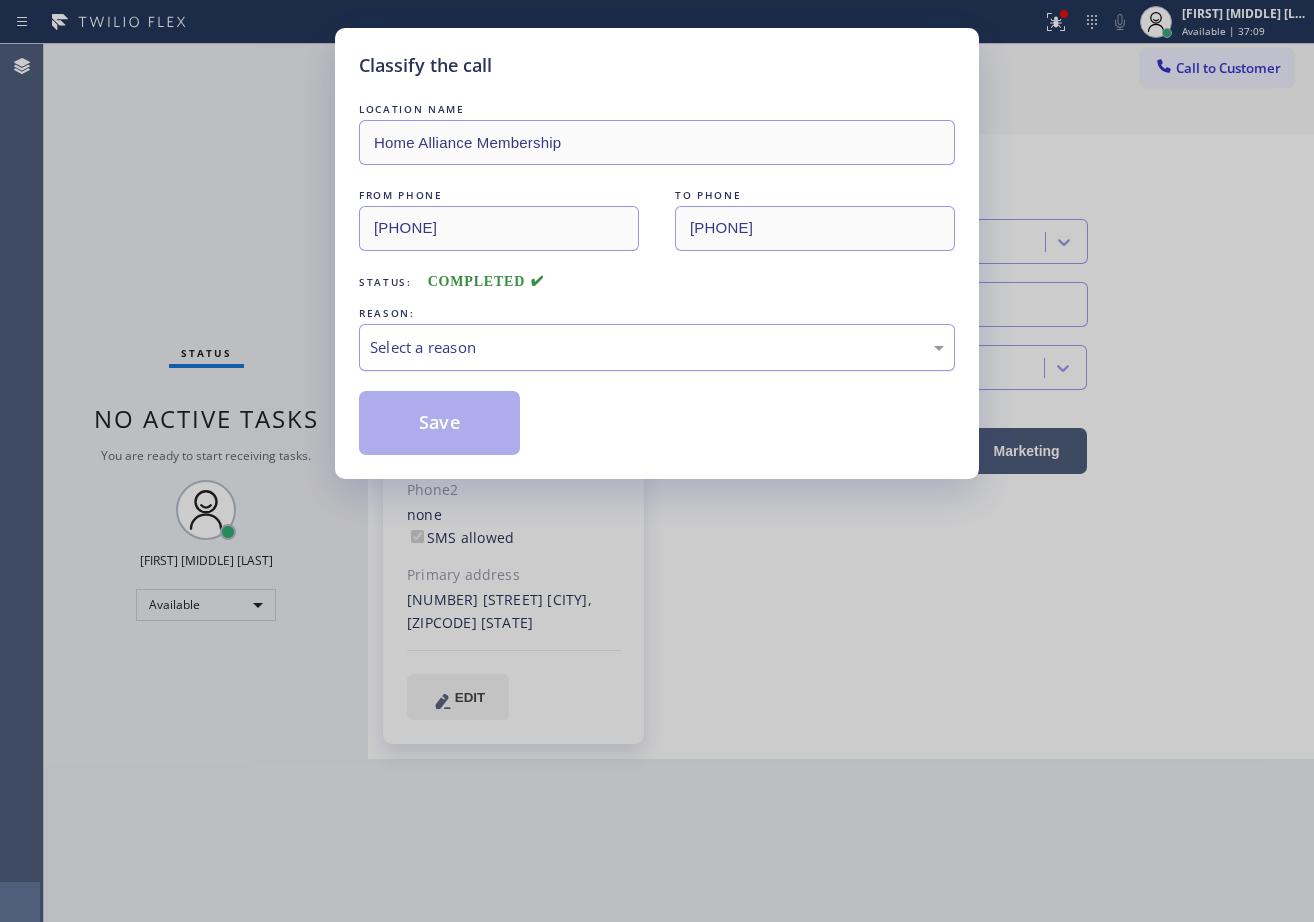 click on "Select a reason" at bounding box center [657, 347] 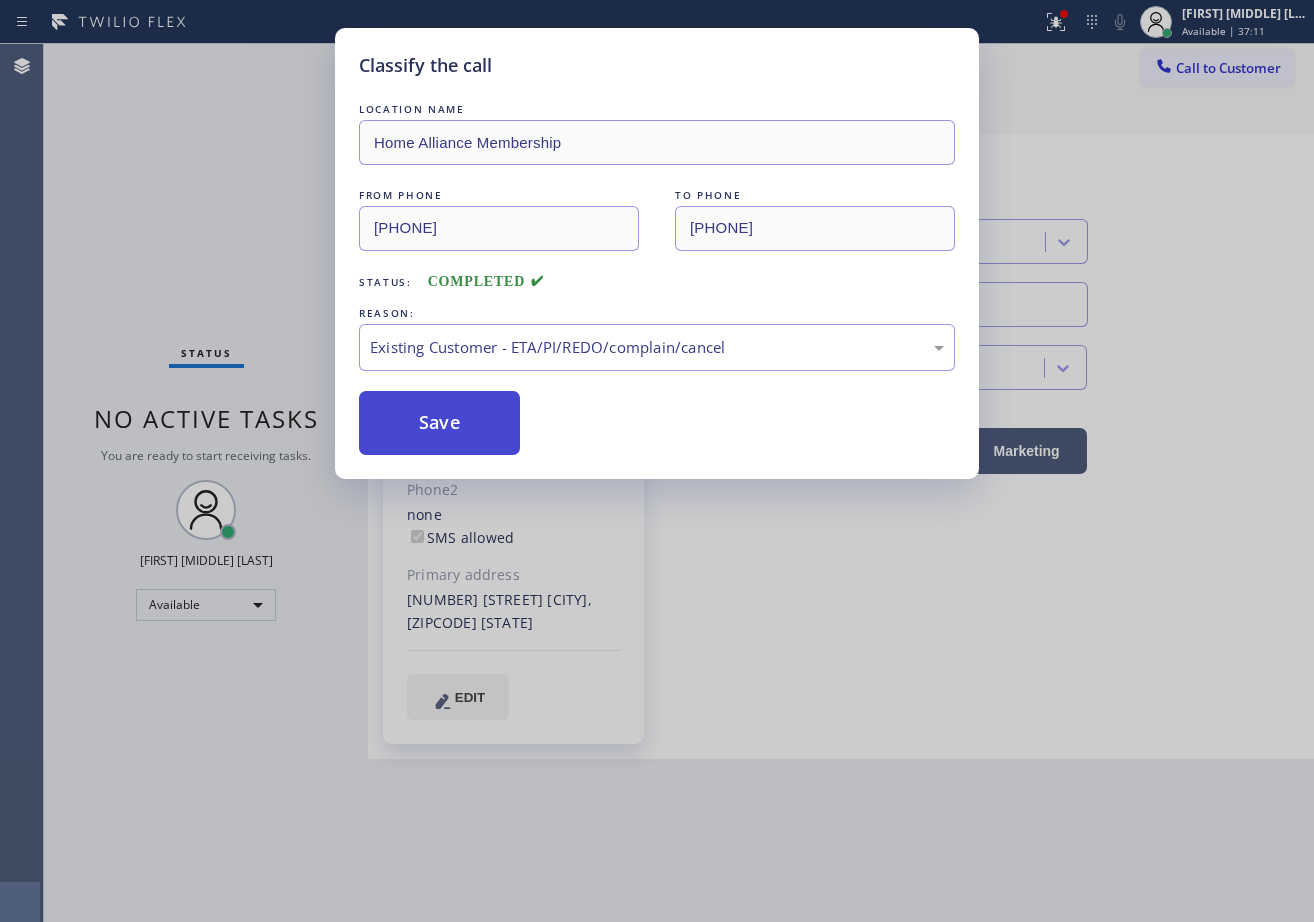 click on "Save" at bounding box center (439, 423) 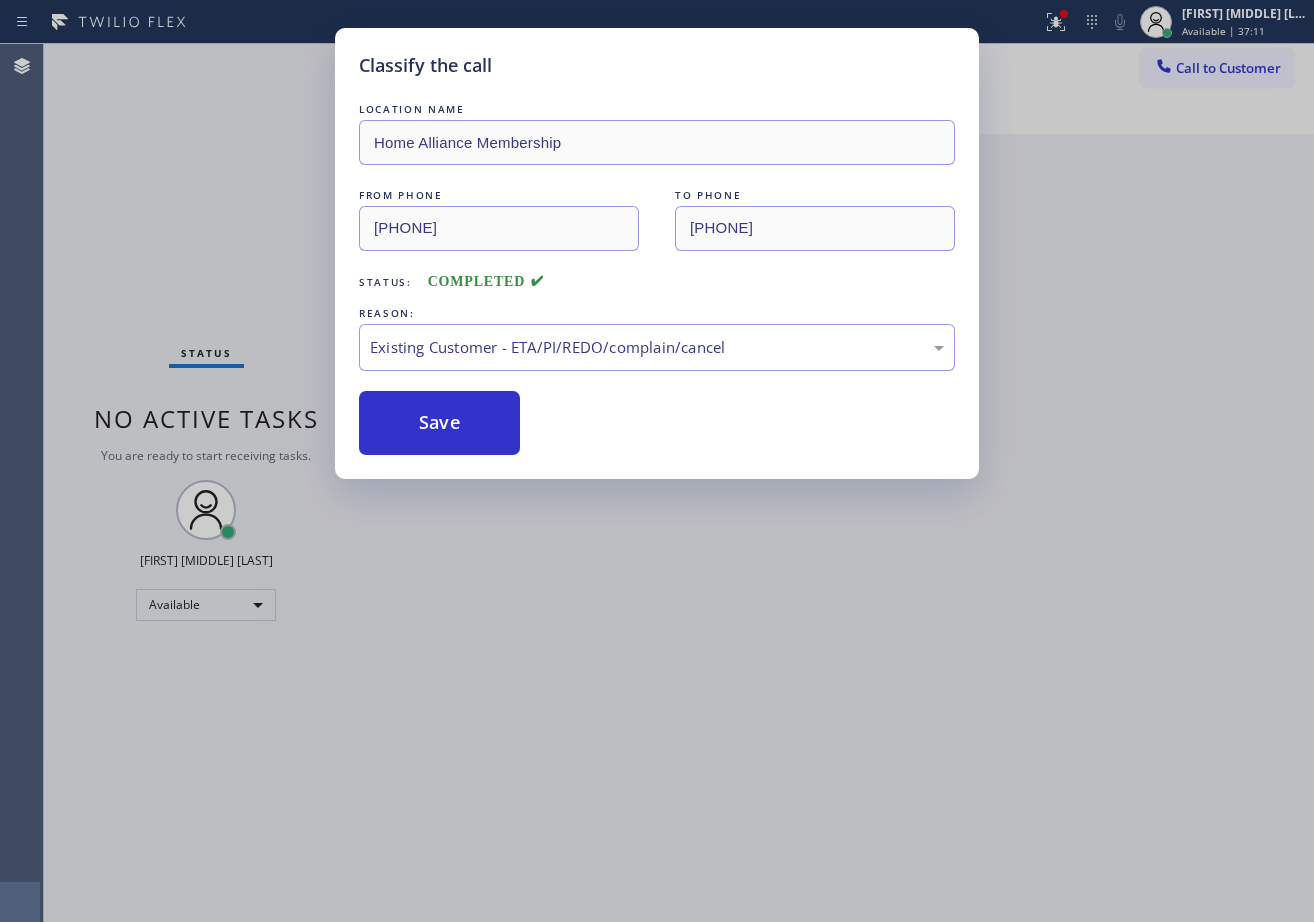 drag, startPoint x: 418, startPoint y: 418, endPoint x: 452, endPoint y: 123, distance: 296.95285 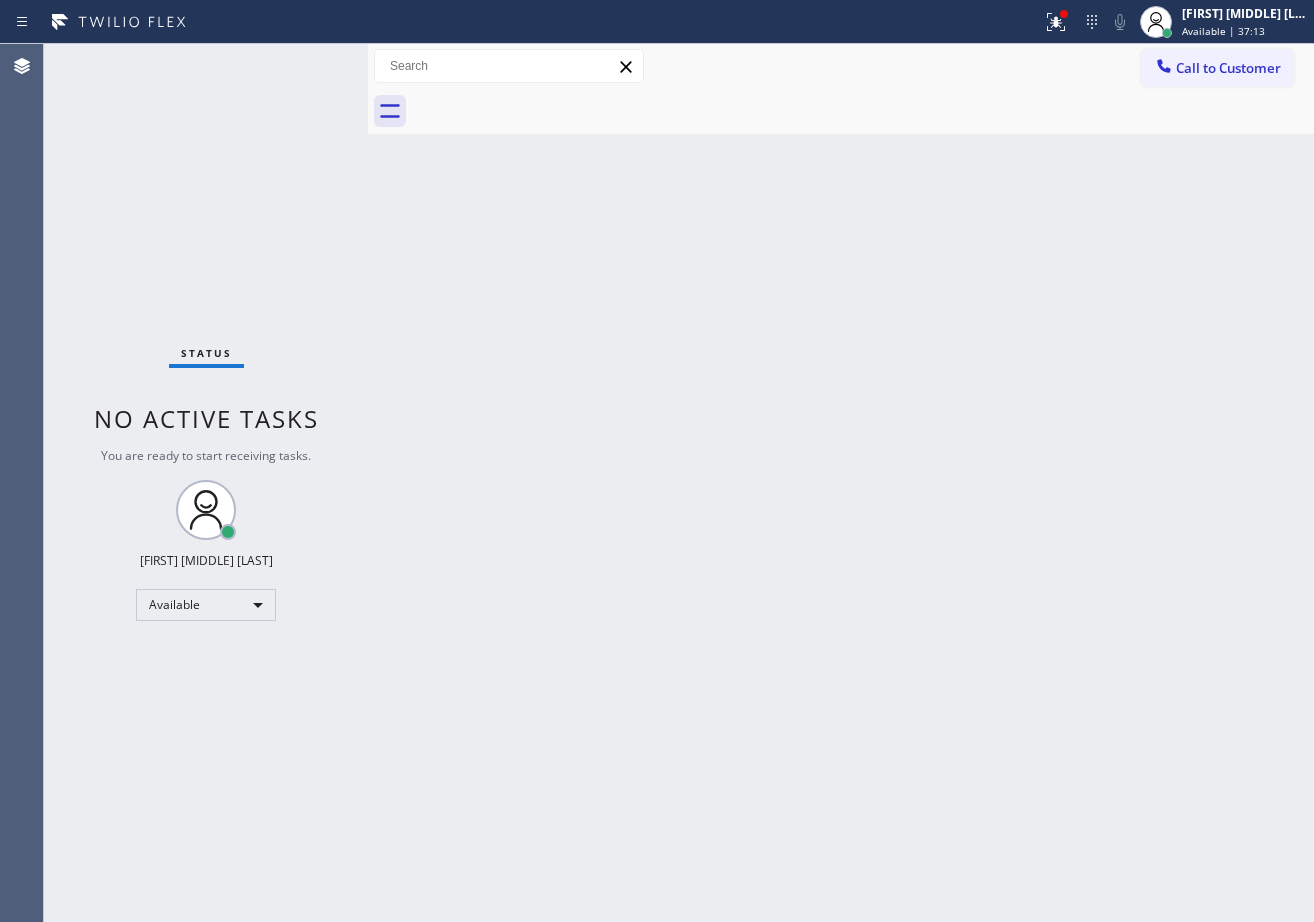 click on "Status report Issue detected This issue could affect your workflow. Please contact your support team. View issue Download report Clear issue [FIRST] [LAST] Available | 37:13 Set your status Offline Available Unavailable Break Log out Agent Desktop Classify the call LOCATION NAME [CITY] Appliances Repair FROM PHONE [PHONE] TO PHONE [PHONE] Status: COMPLETED REASON: Existing Customer - ETA/PI/REDO/complain/cancel Save Classify the call LOCATION NAME Viking Repair Pro FROM PHONE [PHONE] TO PHONE [PHONE] Status: COMPLETED REASON: Existing Customer - ETA/PI/REDO/complain/cancel Save Classify the call LOCATION NAME 5 Star Appliance Repair FROM PHONE [PHONE] TO PHONE [PHONE] Status: COMPLETED REASON: Existing Customer - ETA/PI/REDO/complain/cancel Save Classify the call LOCATION NAME Precision Appliance Medics FROM PHONE [PHONE] TO PHONE [PHONE] Status: COMPLETED REASON: Tech, Unknown/didnt ring Save Classify the call LOCATION NAME FROM PHONE TO PHONE" at bounding box center (657, 461) 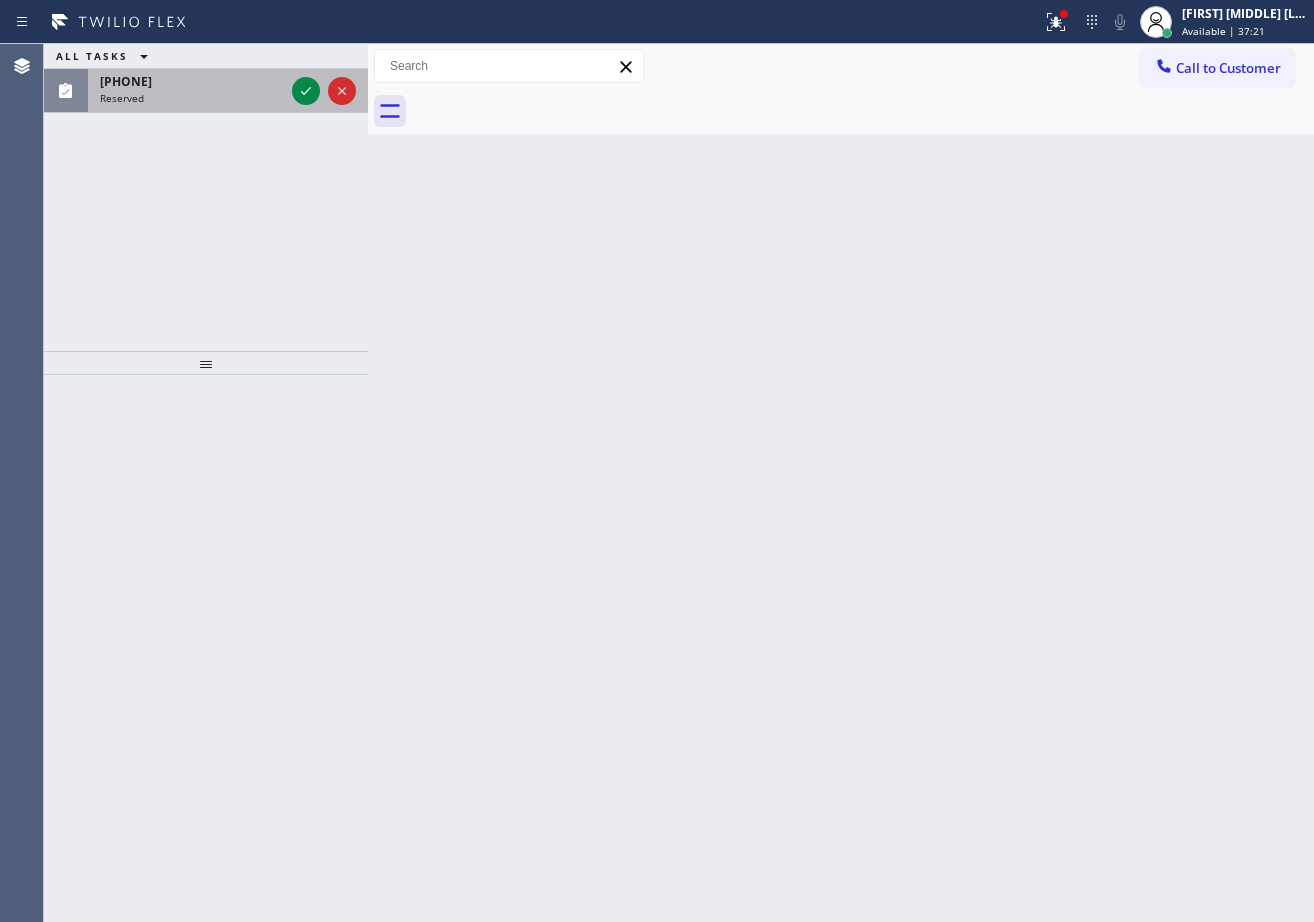 click on "[PHONE] Reserved" at bounding box center (188, 91) 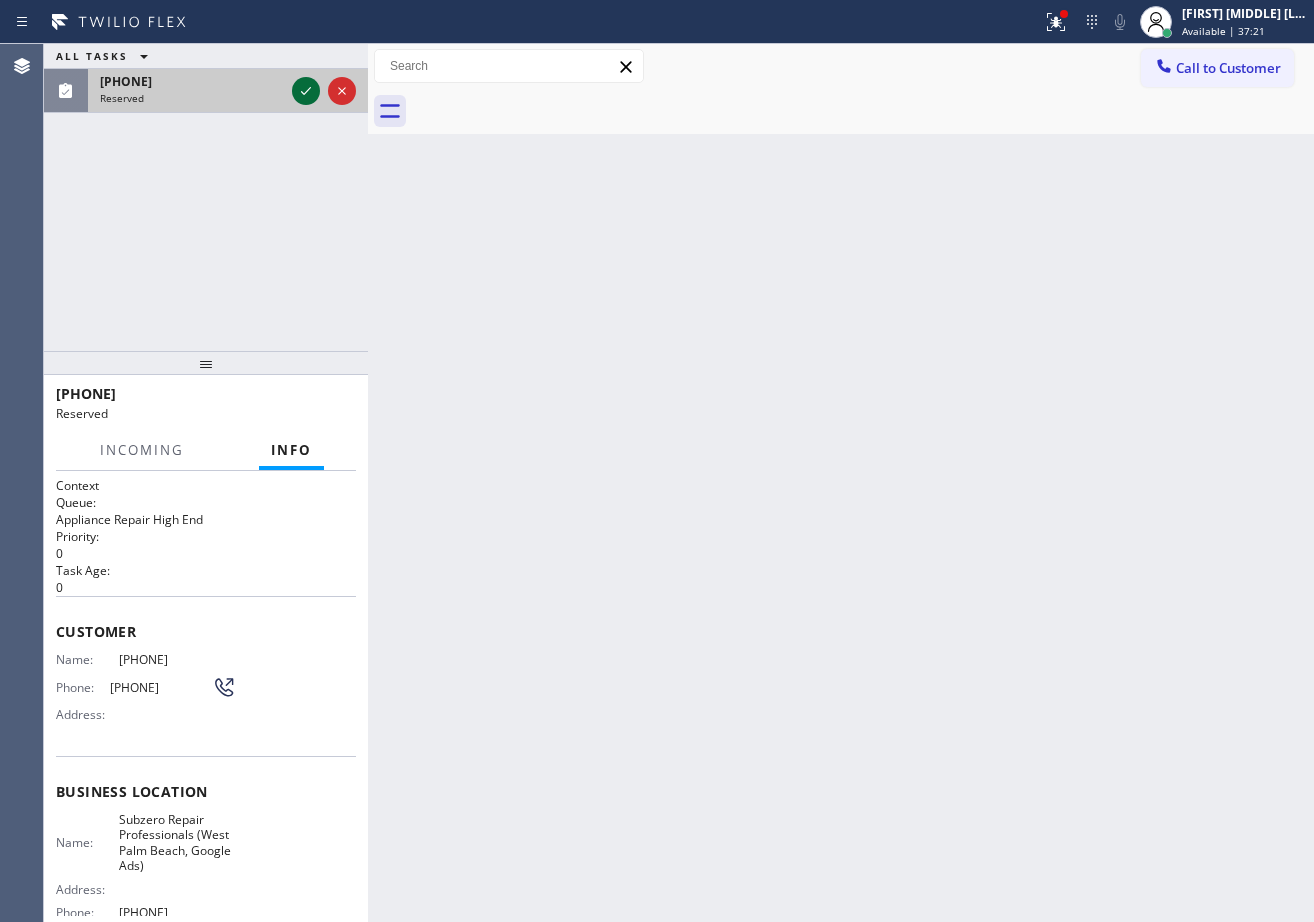 click 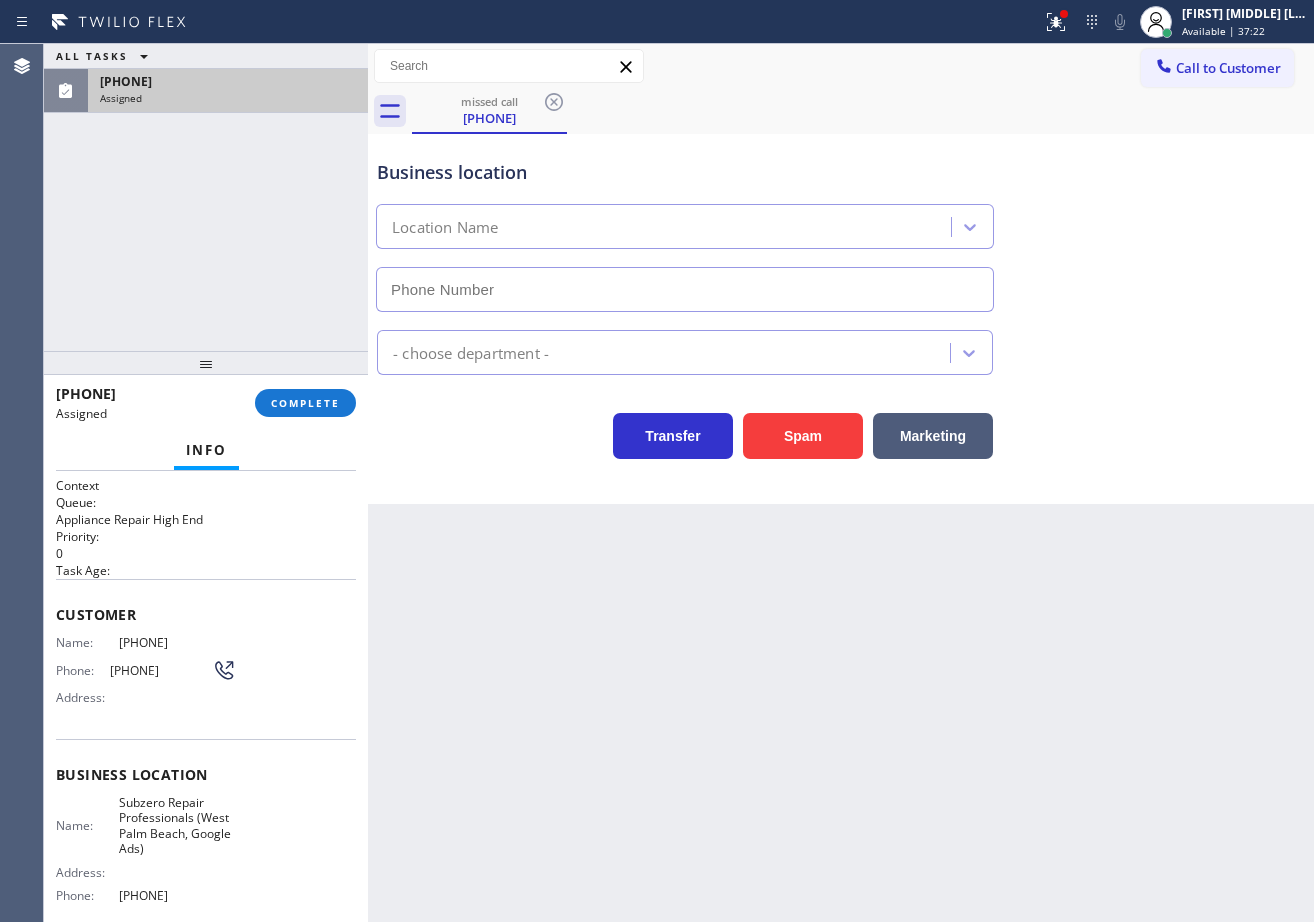 type on "[PHONE]" 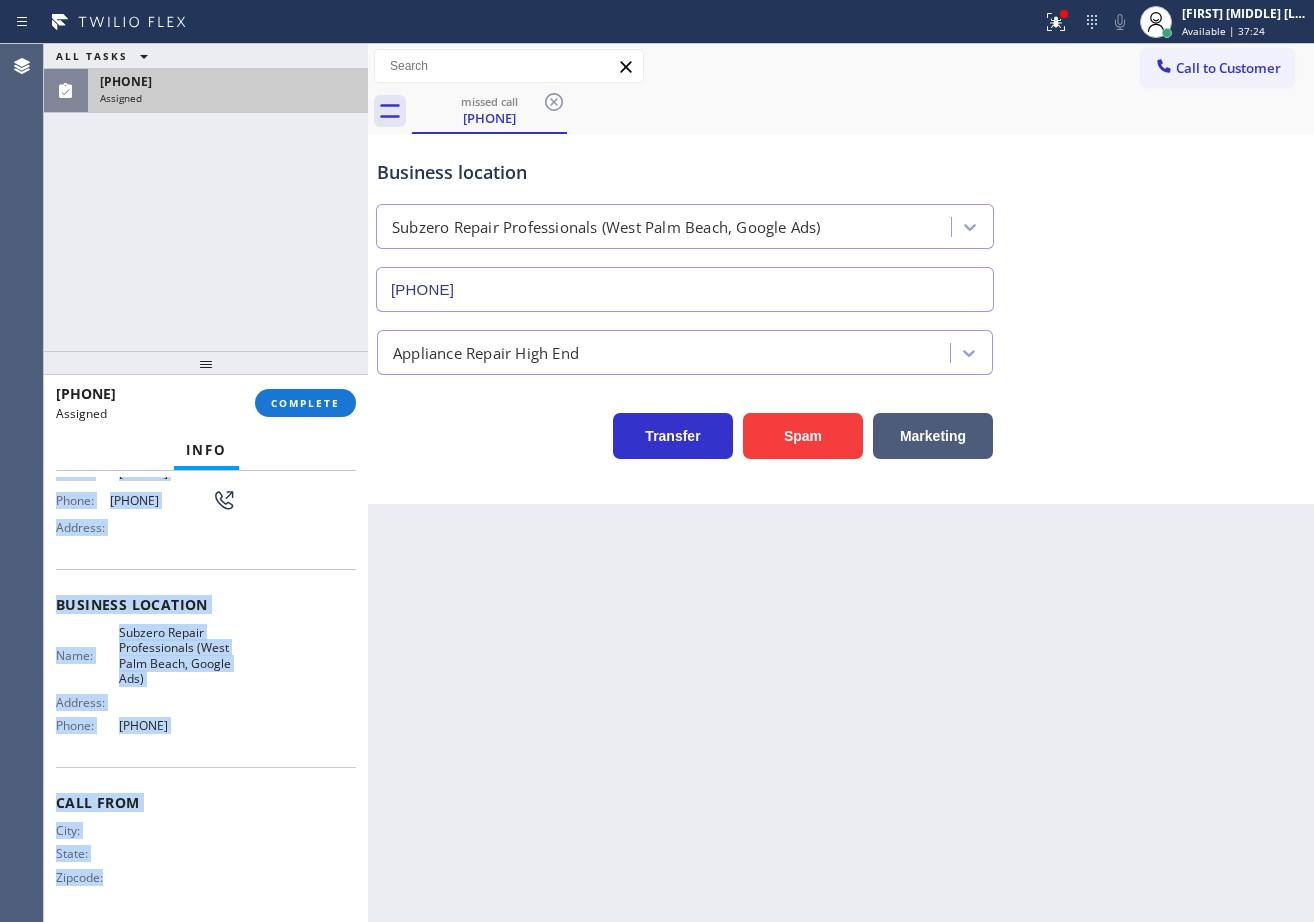 scroll, scrollTop: 172, scrollLeft: 0, axis: vertical 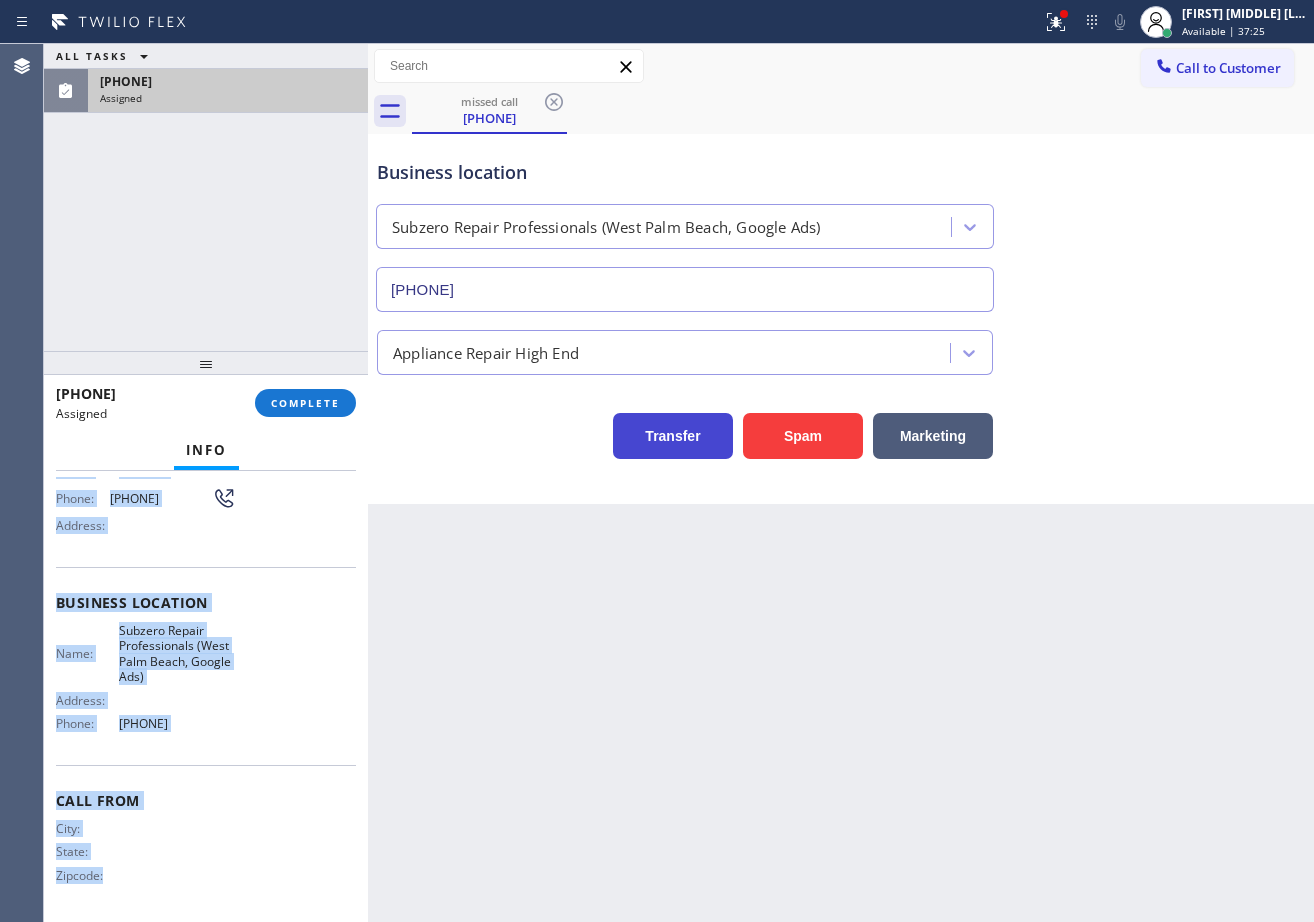 drag, startPoint x: 51, startPoint y: 609, endPoint x: 681, endPoint y: 444, distance: 651.2488 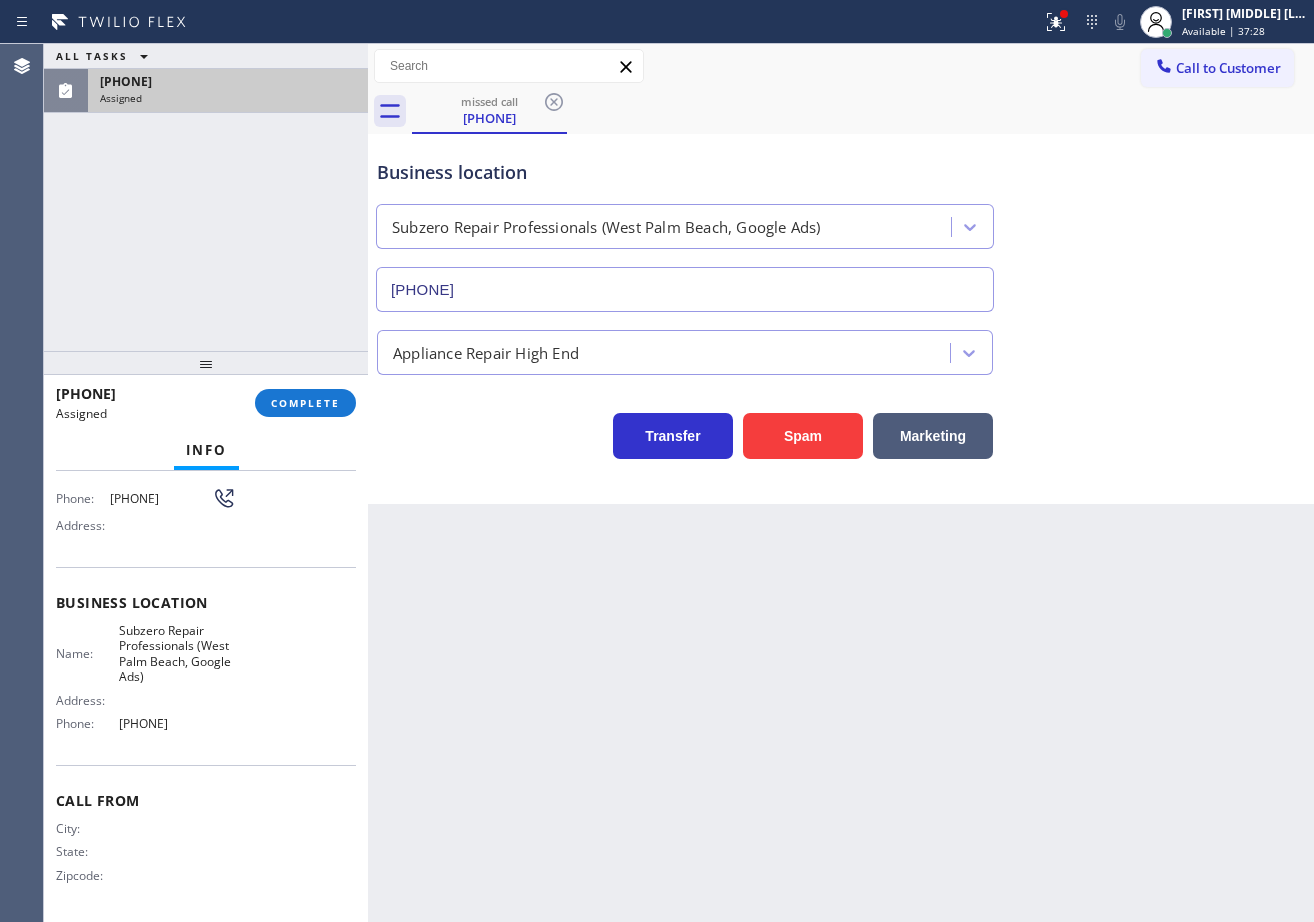 drag, startPoint x: 338, startPoint y: 375, endPoint x: 334, endPoint y: 389, distance: 14.56022 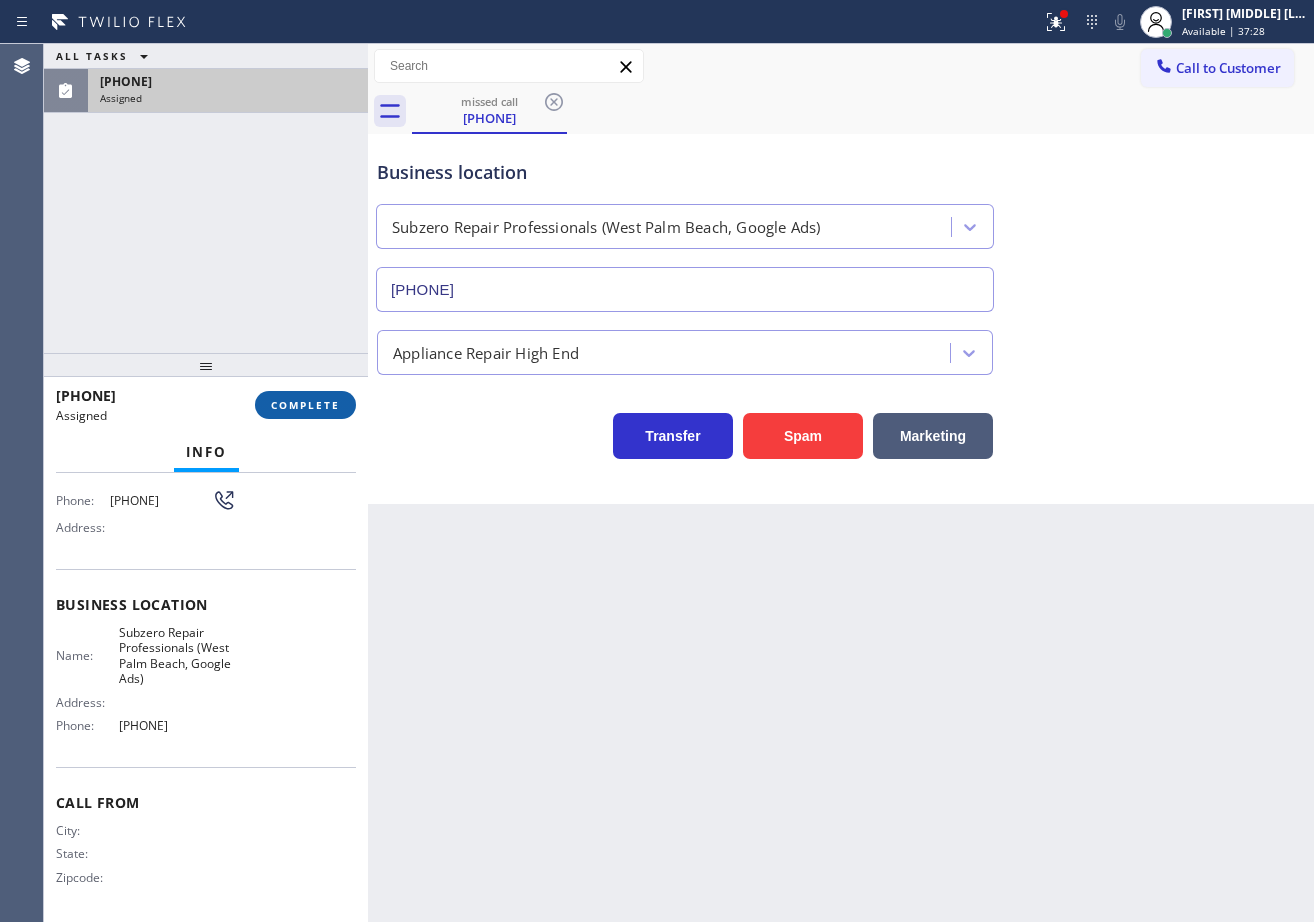 click on "COMPLETE" at bounding box center (305, 405) 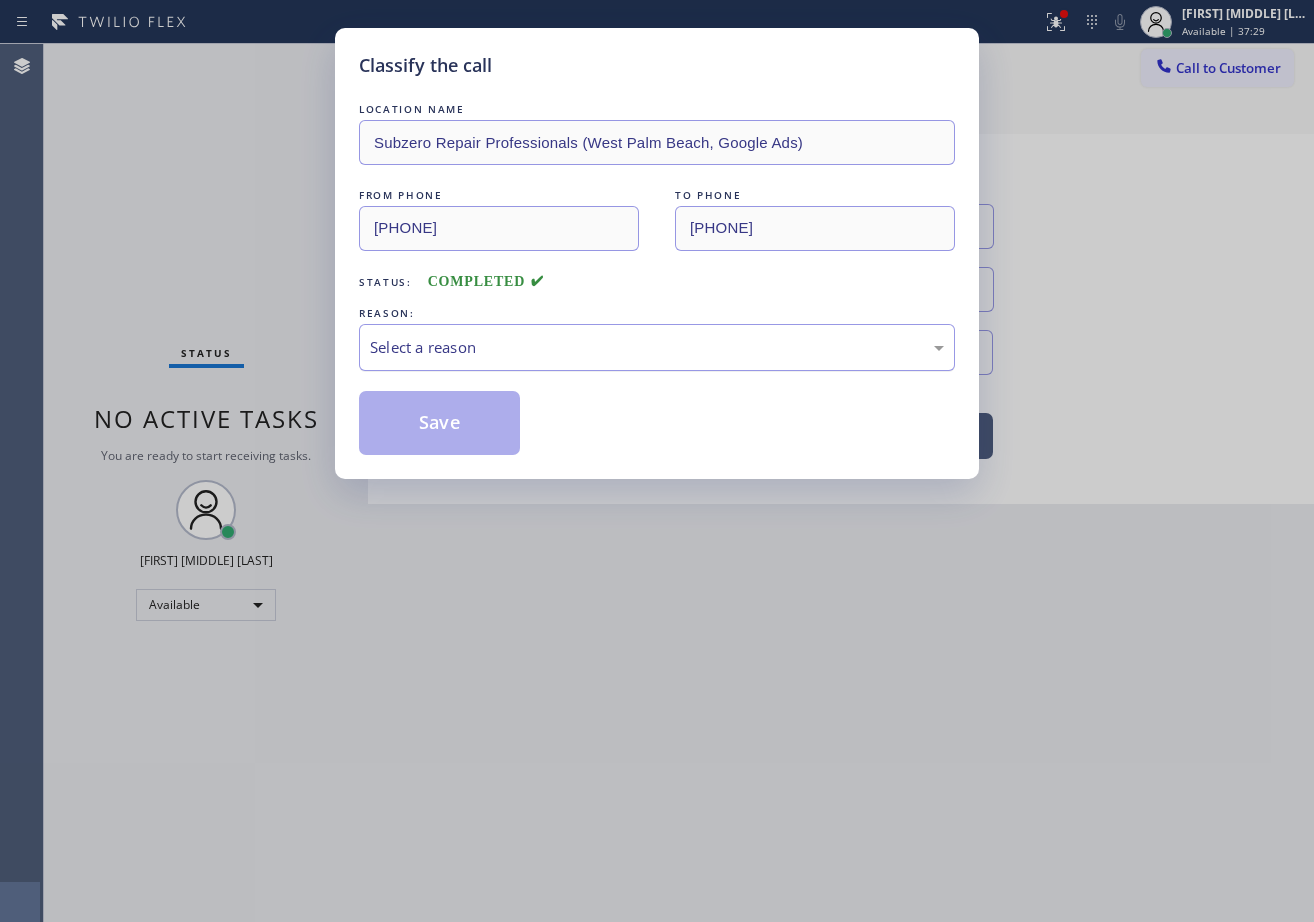 click on "Select a reason" at bounding box center [657, 347] 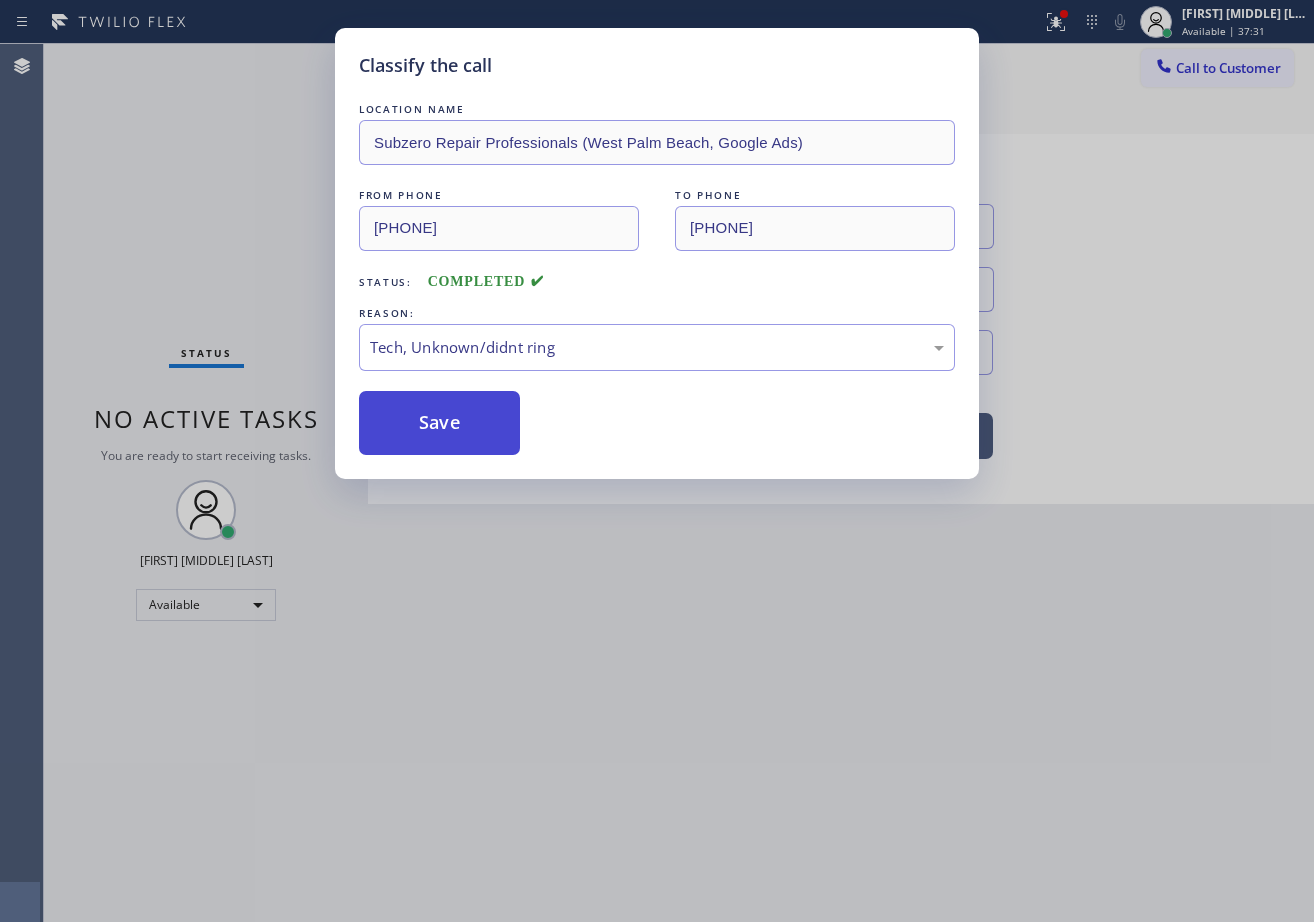 click on "Save" at bounding box center (439, 423) 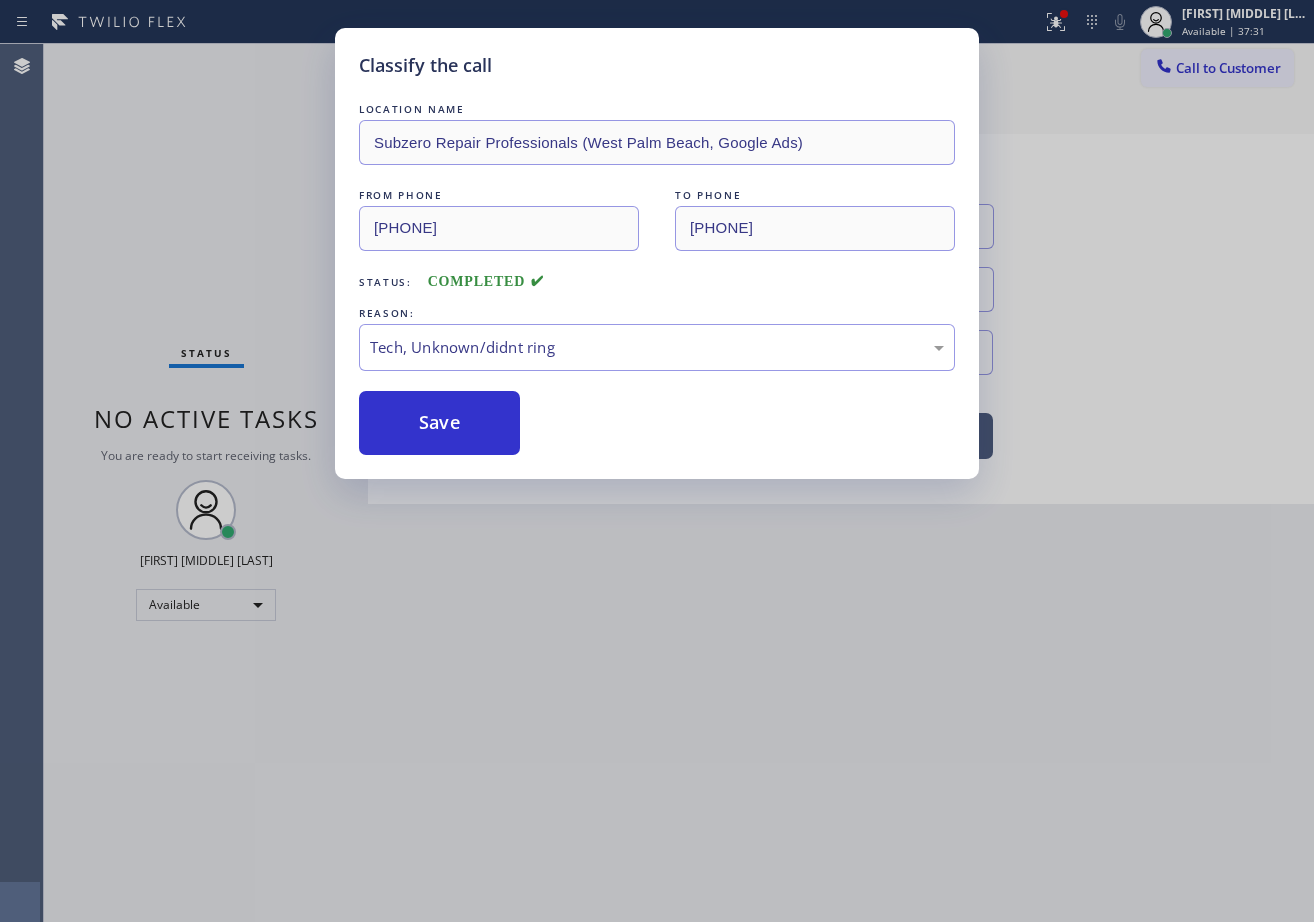 click on "Save" at bounding box center [439, 423] 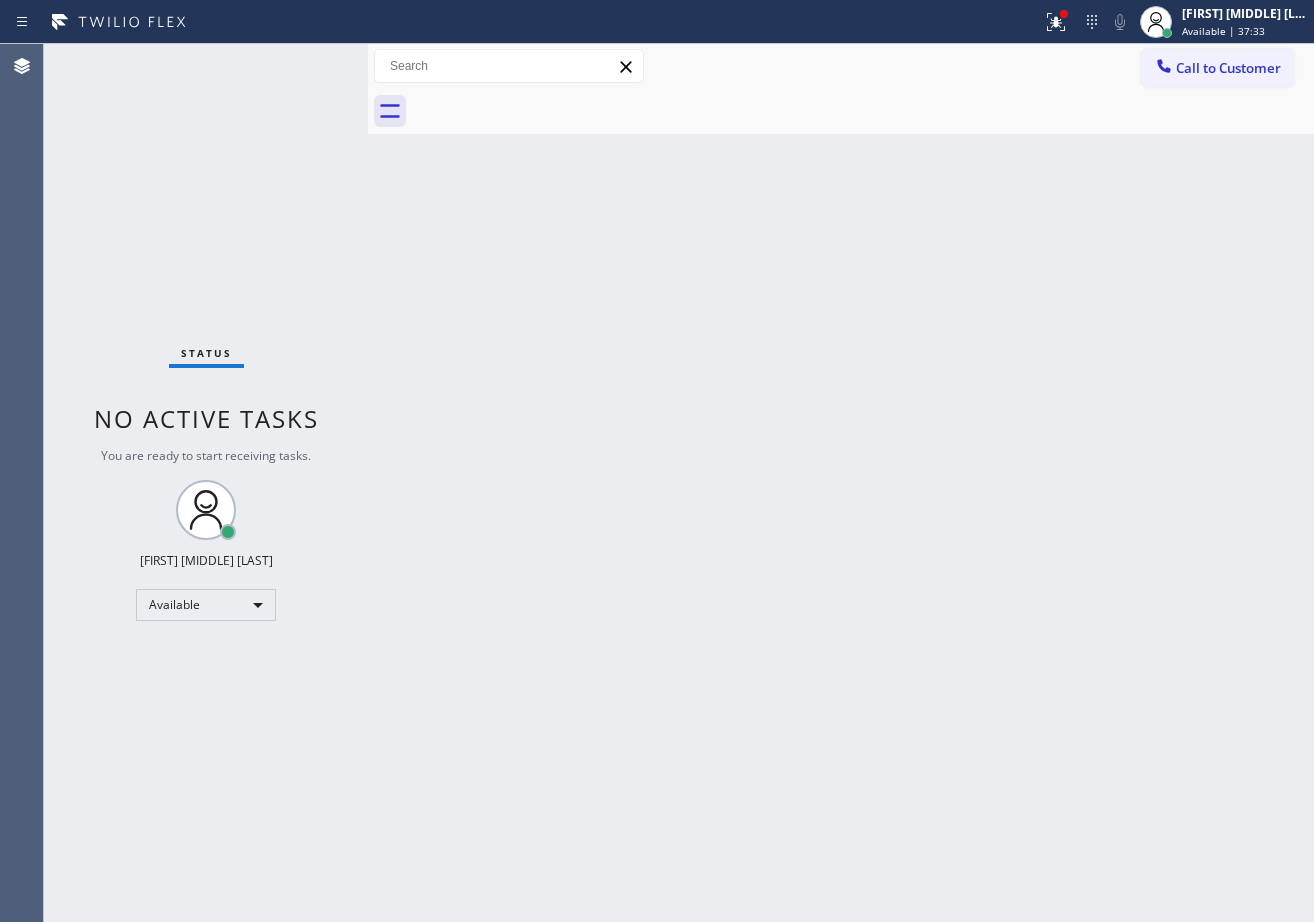 drag, startPoint x: 1248, startPoint y: 86, endPoint x: 1185, endPoint y: 137, distance: 81.055534 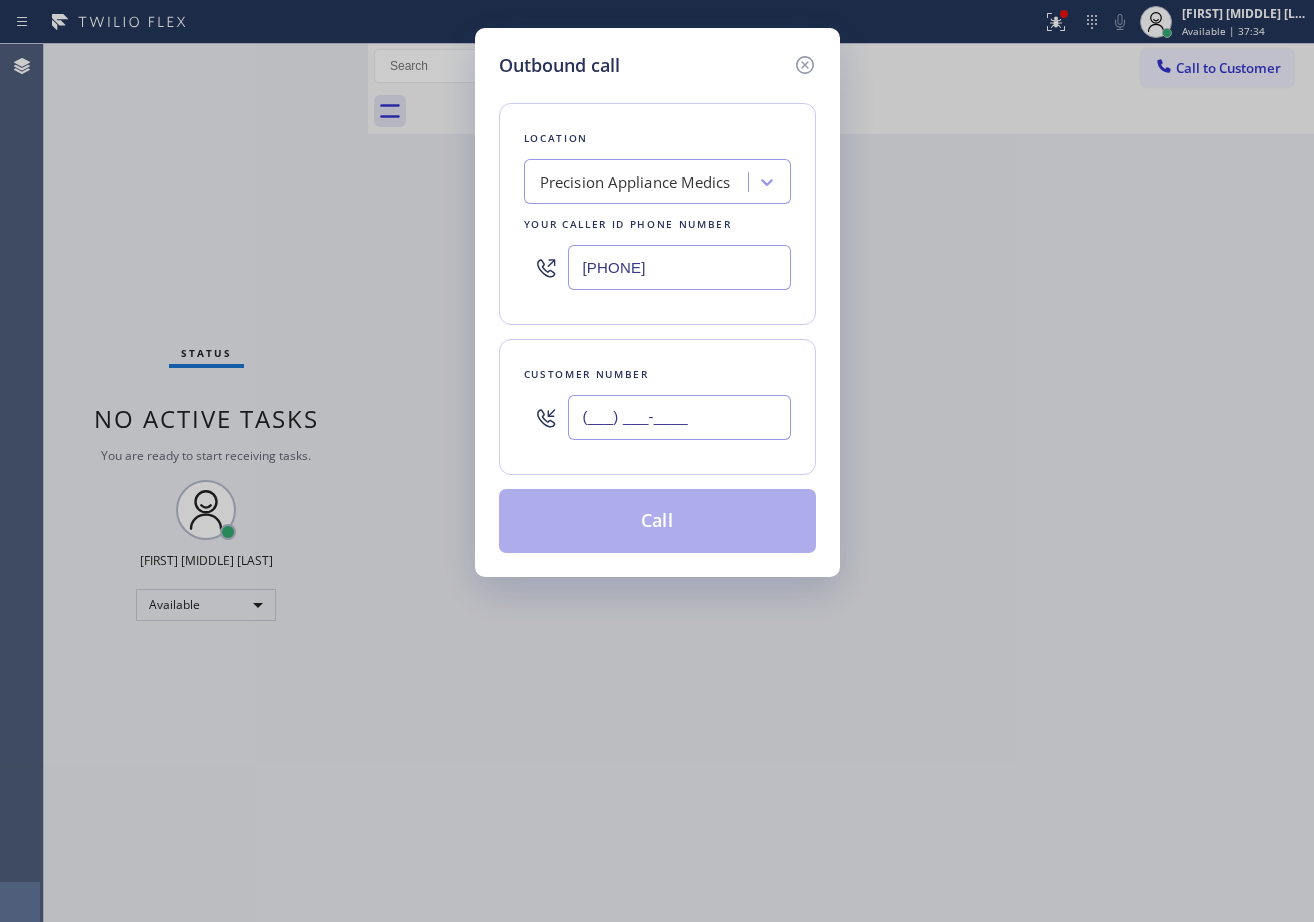 click on "(___) ___-____" at bounding box center (679, 417) 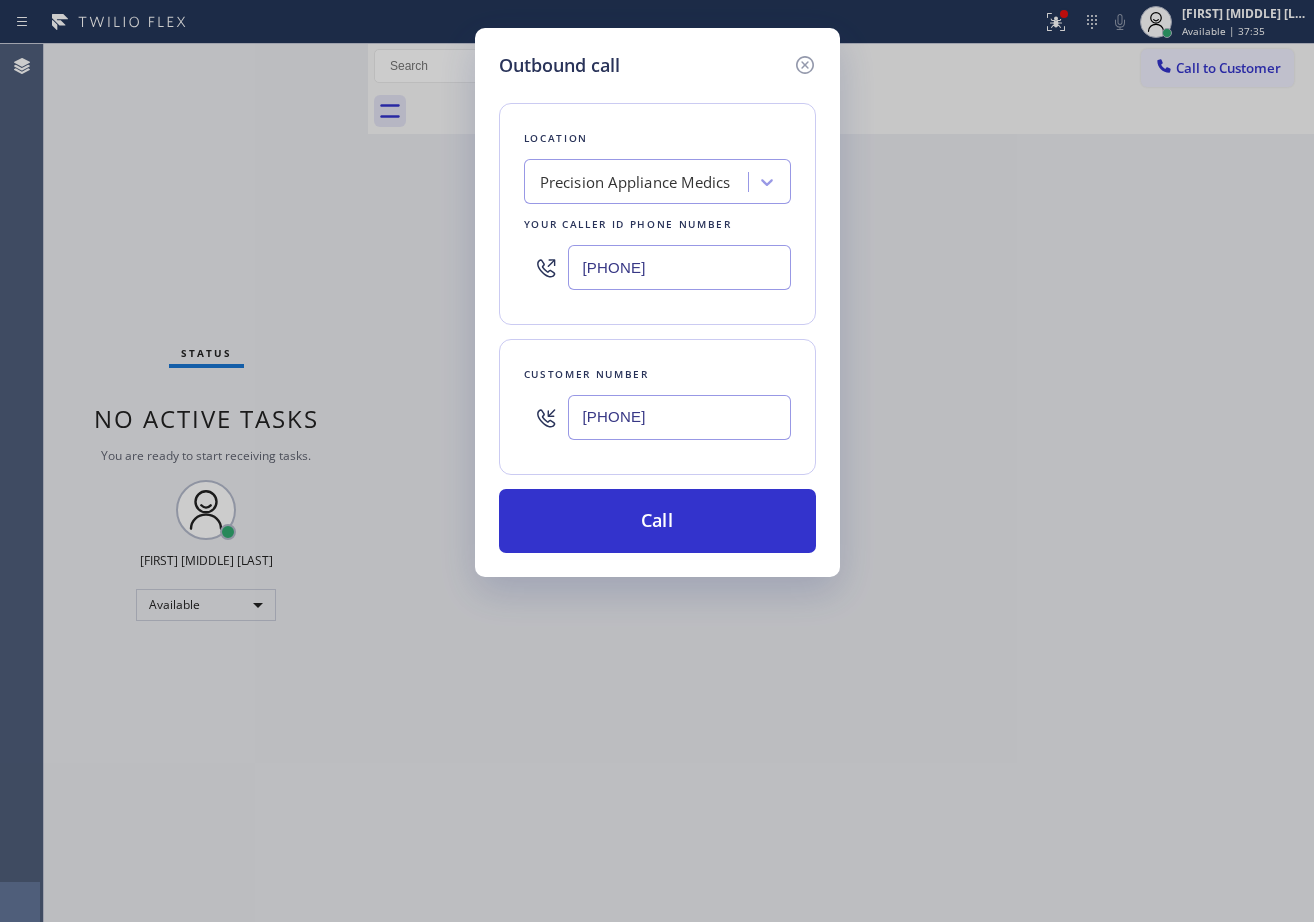 type on "[PHONE]" 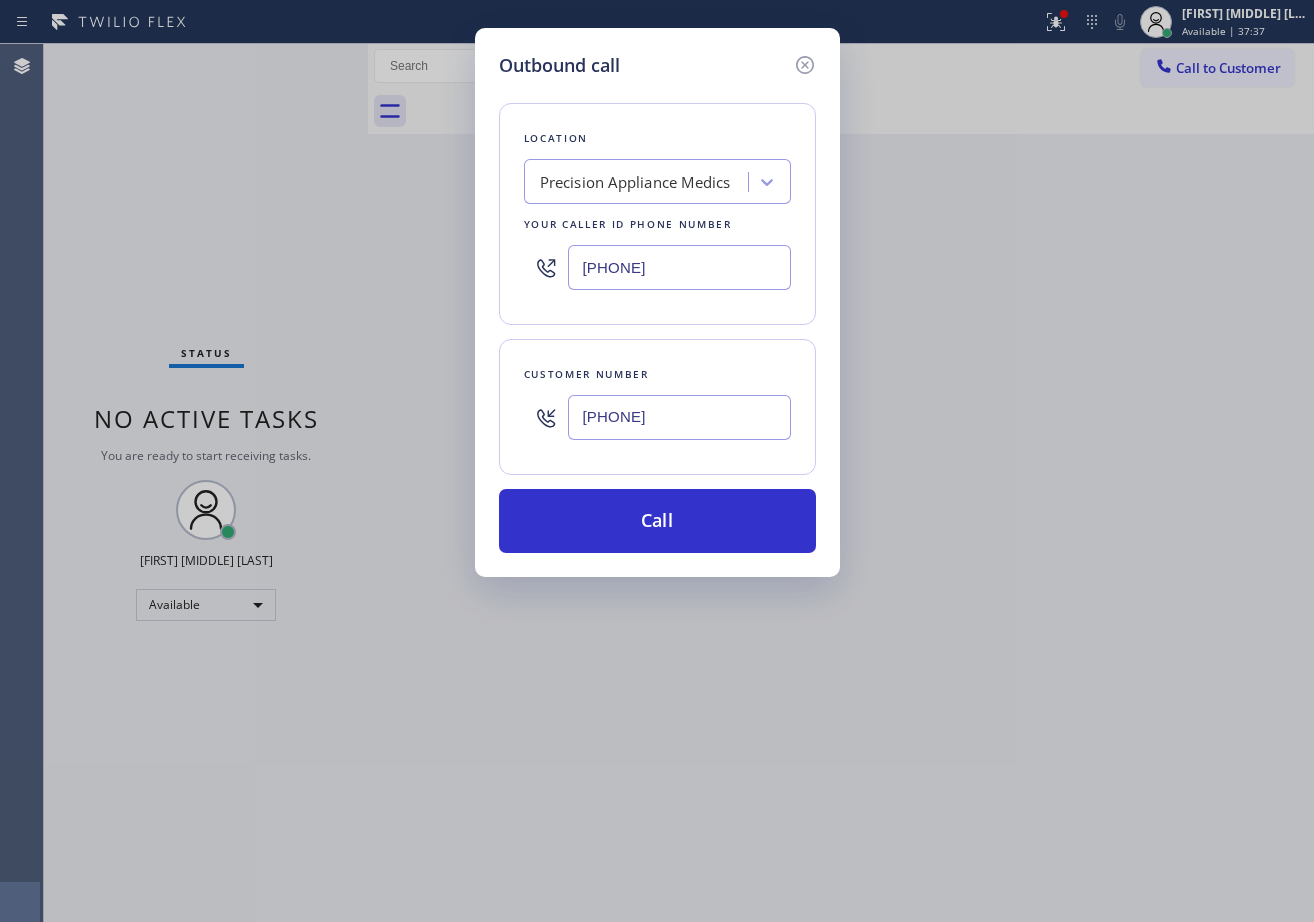 click on "[PHONE]" at bounding box center (679, 267) 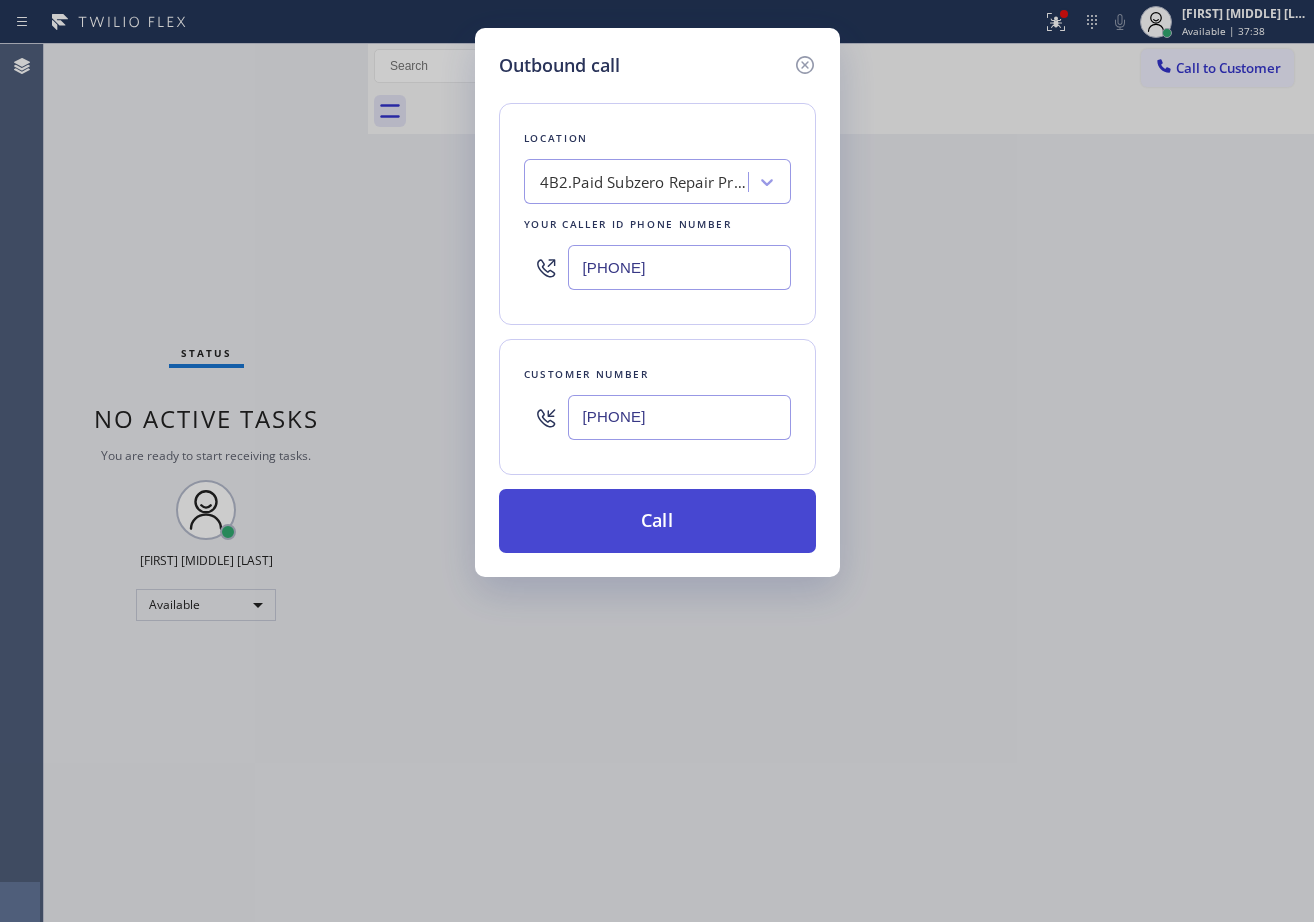 type on "[PHONE]" 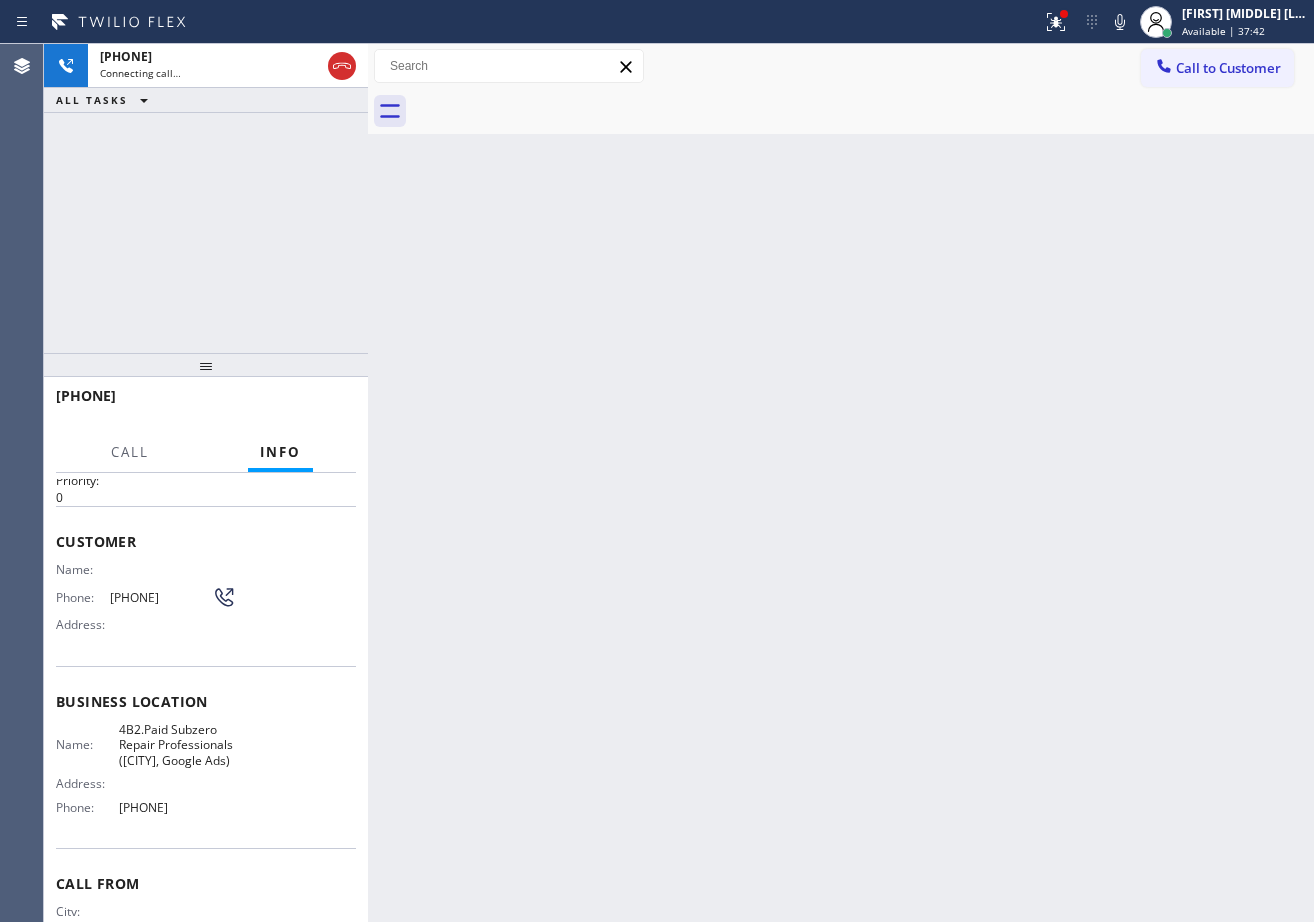 scroll, scrollTop: 0, scrollLeft: 0, axis: both 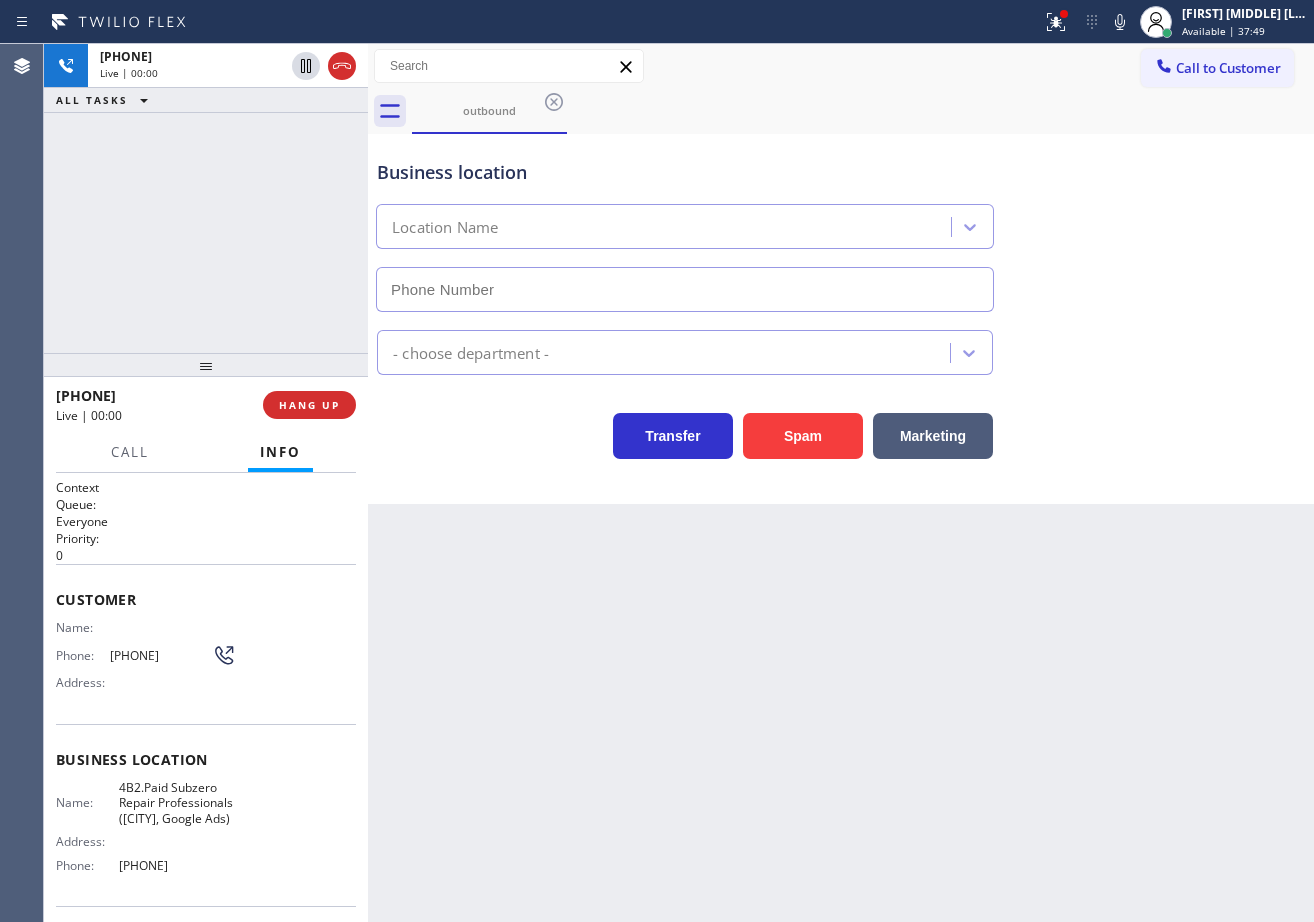 type on "[PHONE]" 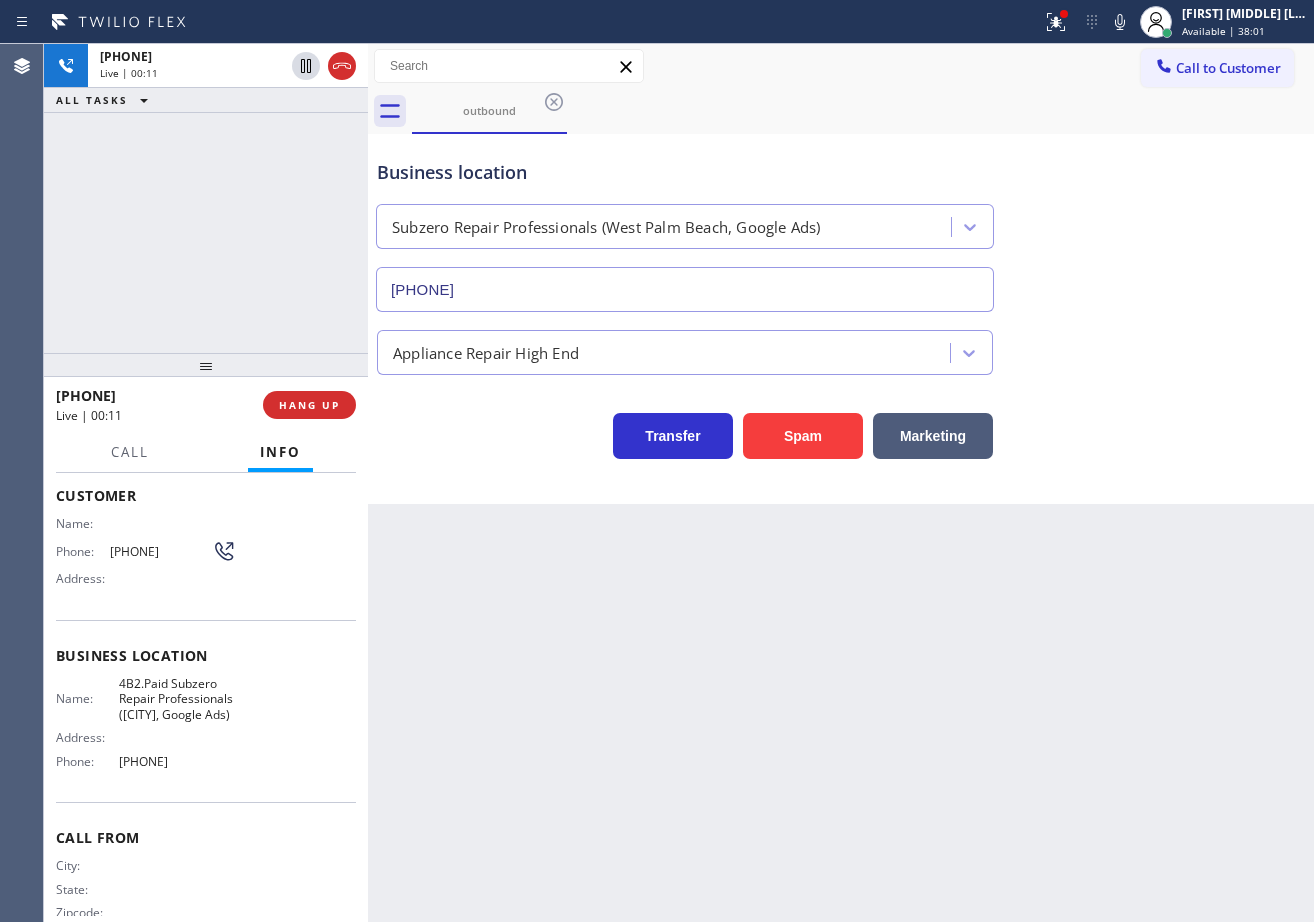 scroll, scrollTop: 173, scrollLeft: 0, axis: vertical 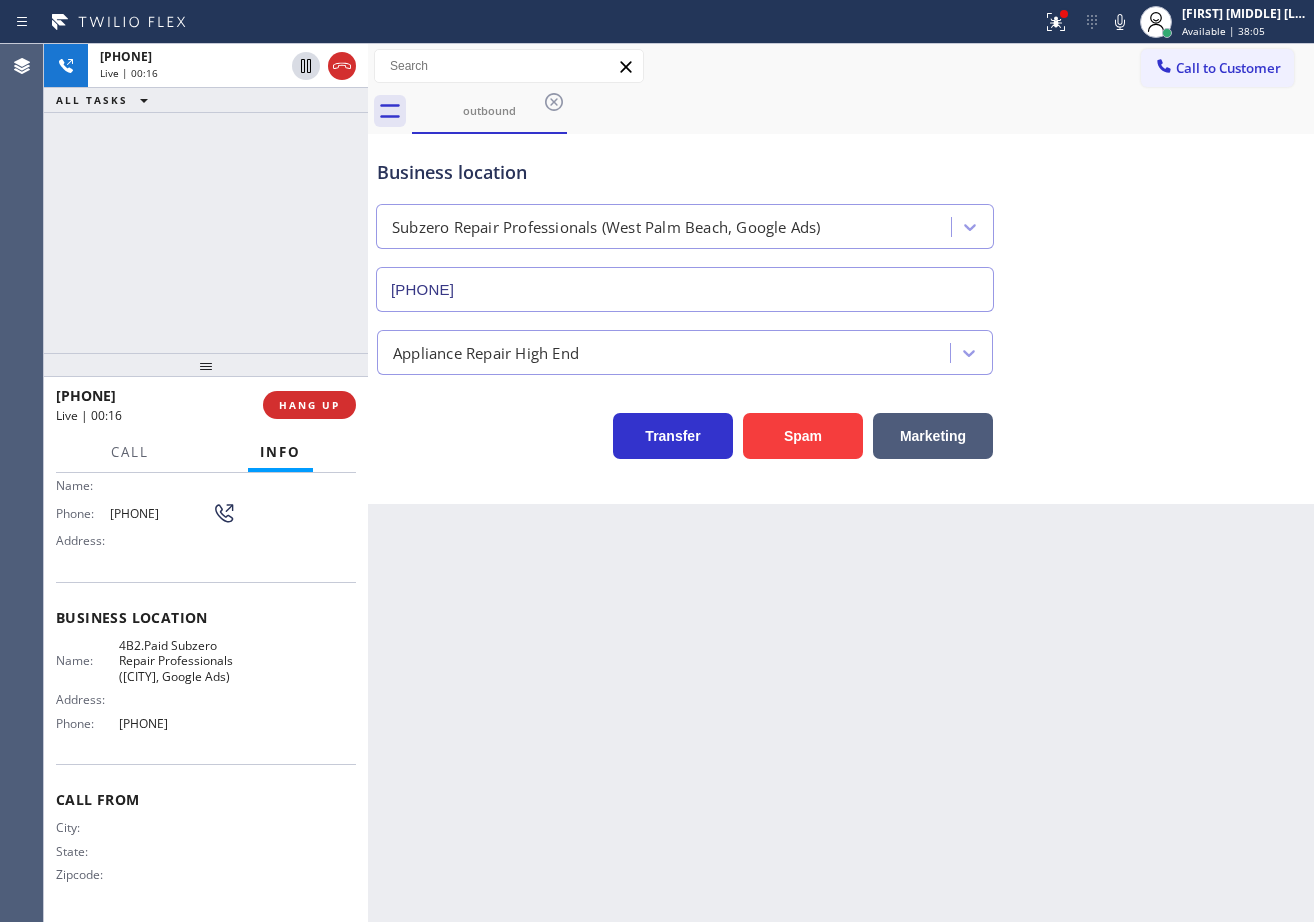 click on "[PHONE] Live | 00:16 ALL TASKS ALL TASKS ACTIVE TASKS TASKS IN WRAP UP" at bounding box center [206, 198] 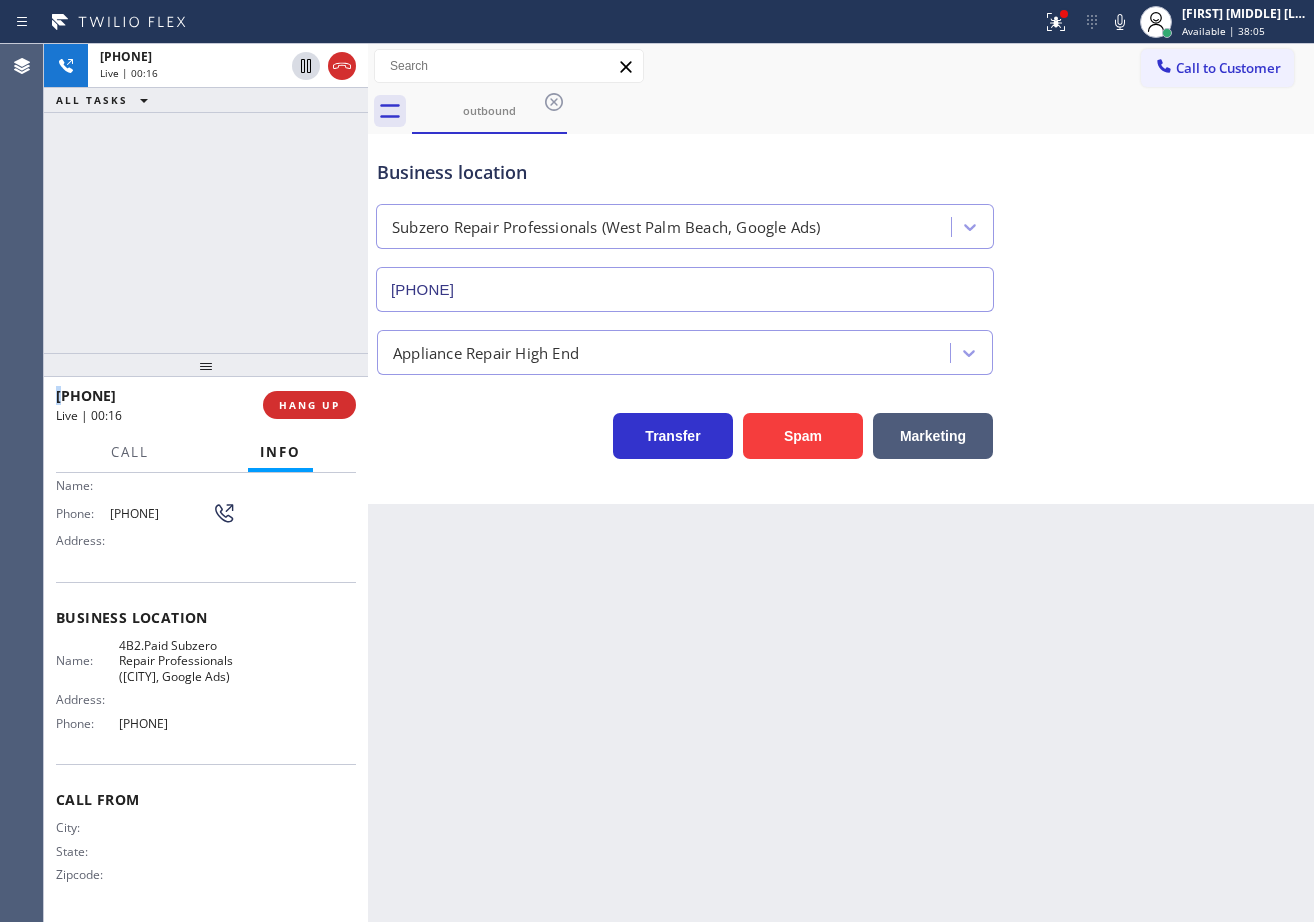 click on "[PHONE] Live | 00:16 ALL TASKS ALL TASKS ACTIVE TASKS TASKS IN WRAP UP" at bounding box center [206, 198] 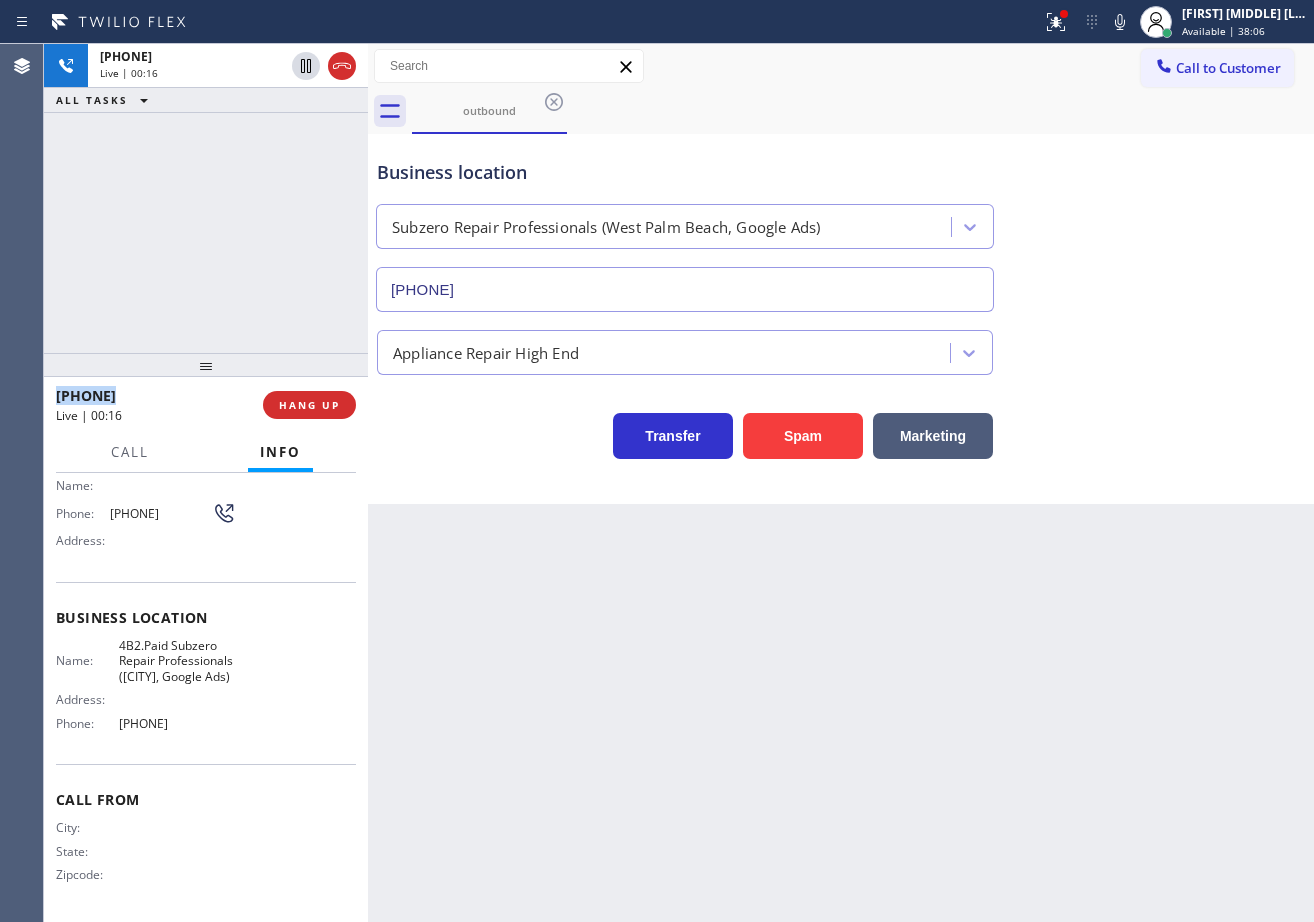 click on "[PHONE] Live | 00:16 ALL TASKS ALL TASKS ACTIVE TASKS TASKS IN WRAP UP" at bounding box center (206, 198) 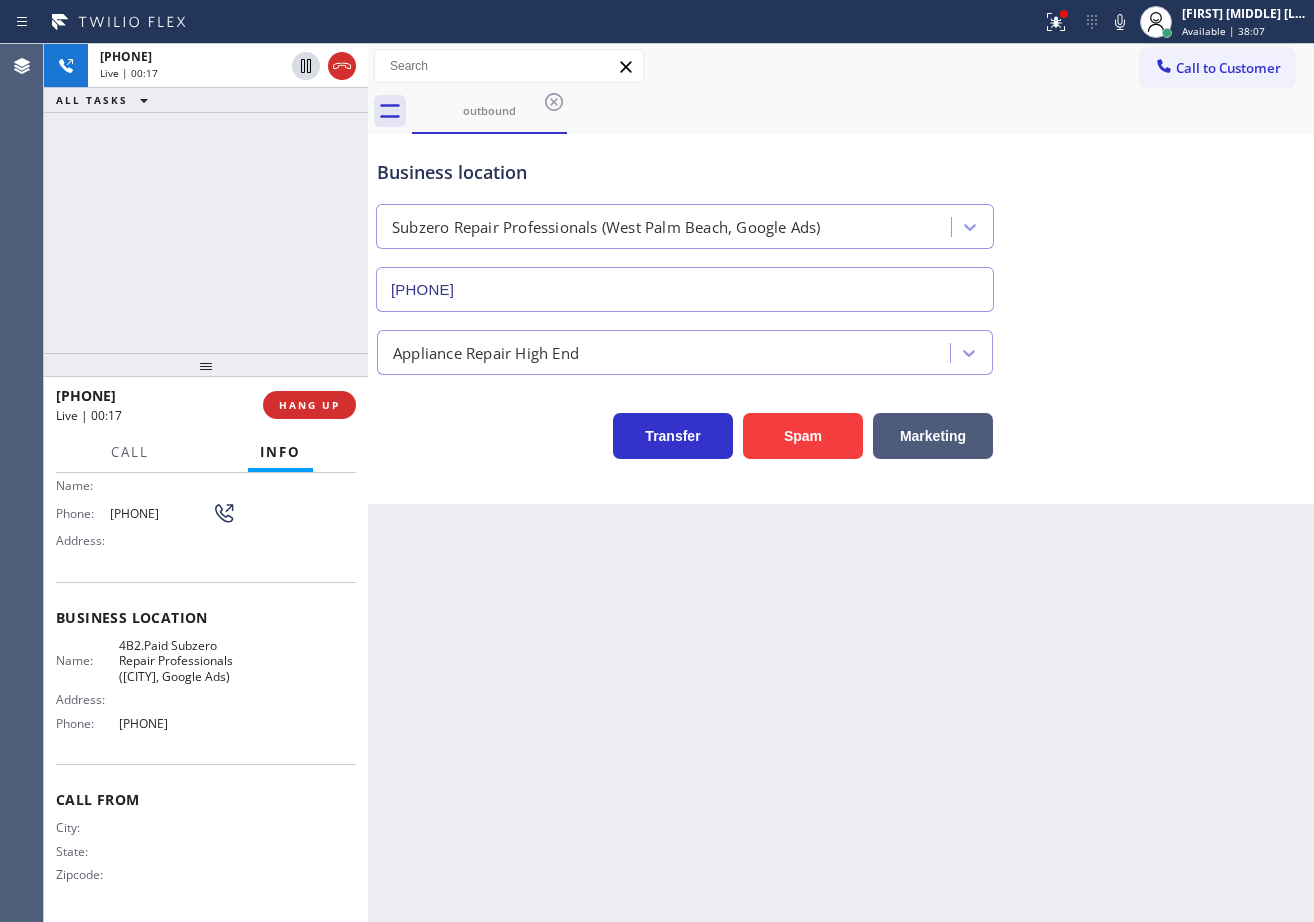 click on "Back to Dashboard Change Sender ID Customers Technicians Select a contact Outbound call Technician Search Technician Your caller id phone number Your caller id phone number Call Technician info Name   Phone none Address none Change Sender ID HVAC [PHONE] 5 Star Appliance [PHONE] Appliance Repair [PHONE] Plumbing [PHONE] Air Duct Cleaning [PHONE]  Electricians [PHONE] Cancel Change Check personal SMS Reset Change Outbound Call to Customer Outbound call Location Subzero Repair Professionals ([CITY], Google Ads) Your caller id phone number [PHONE] Customer number Call Outbound call Technician Search Technician Your caller id phone number Your caller id phone number Call outbound Business location Subzero Repair Professionals ([CITY], Google Ads) [PHONE] Appliance Repair High End Transfer Spam Marketing" at bounding box center [841, 483] 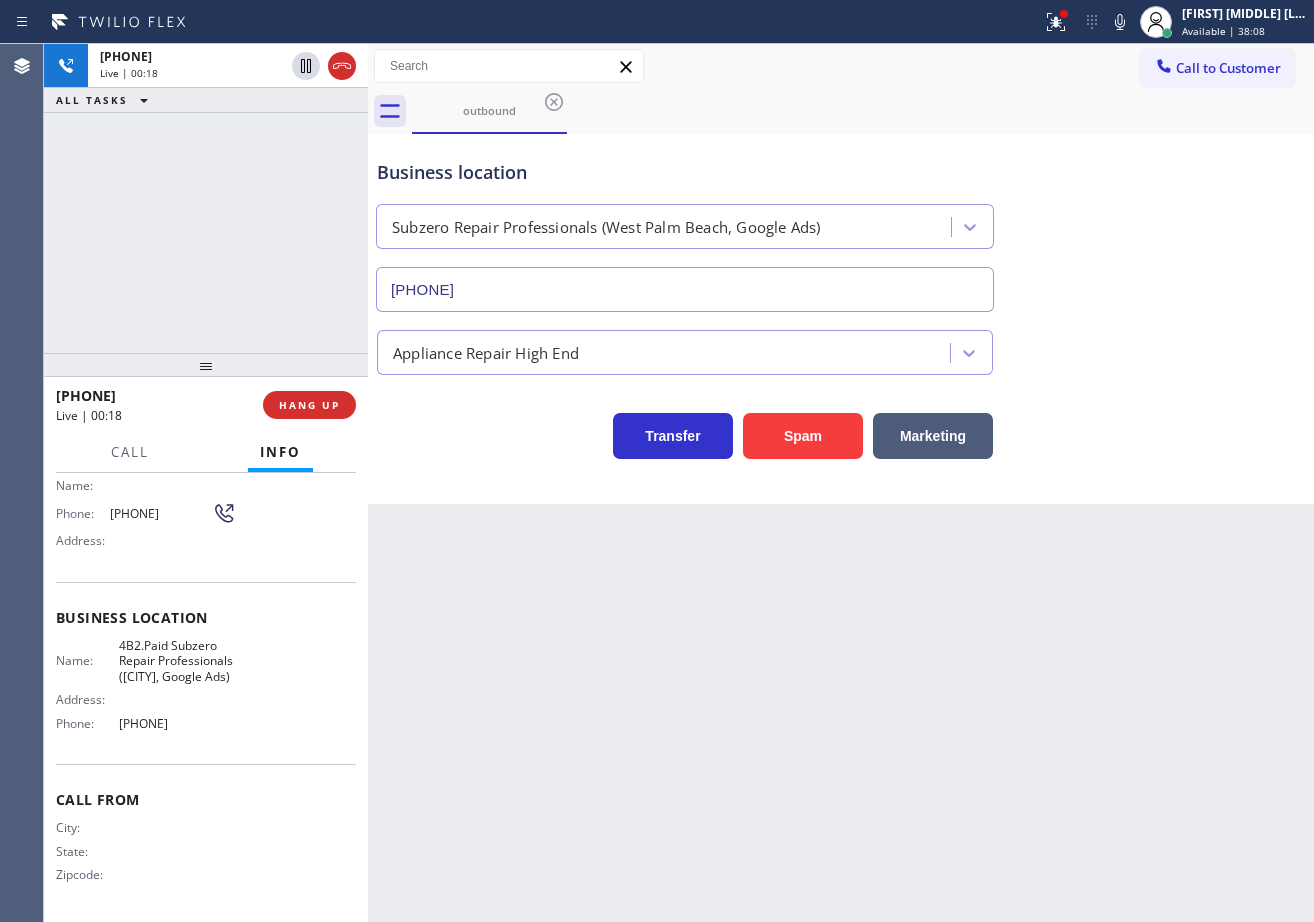 click on "[PHONE] Live | 00:18 ALL TASKS ALL TASKS ACTIVE TASKS TASKS IN WRAP UP" at bounding box center [206, 198] 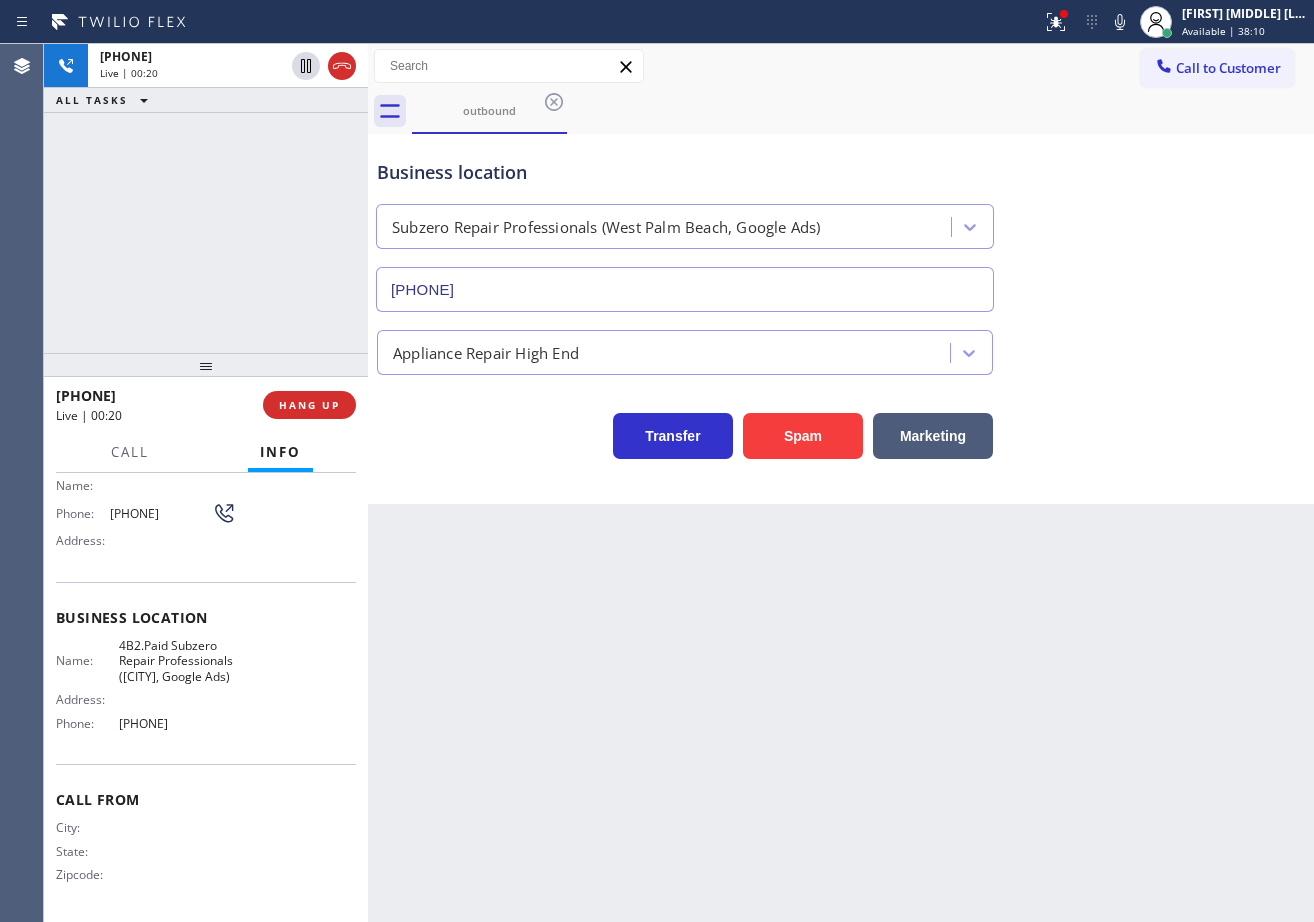 click on "[PHONE] Live | 00:20 ALL TASKS ALL TASKS ACTIVE TASKS TASKS IN WRAP UP" at bounding box center (206, 198) 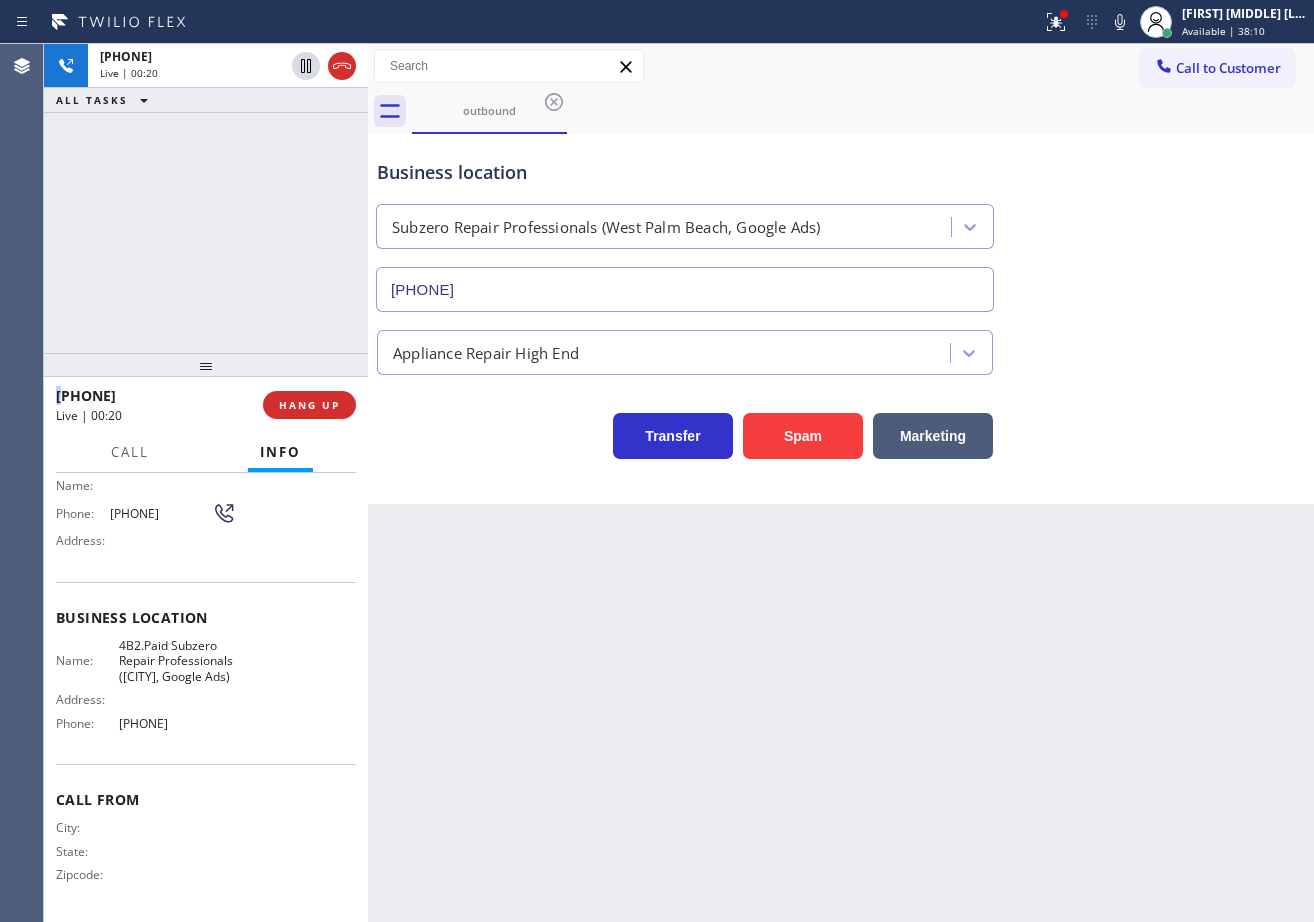 click on "[PHONE] Live | 00:20 ALL TASKS ALL TASKS ACTIVE TASKS TASKS IN WRAP UP" at bounding box center (206, 198) 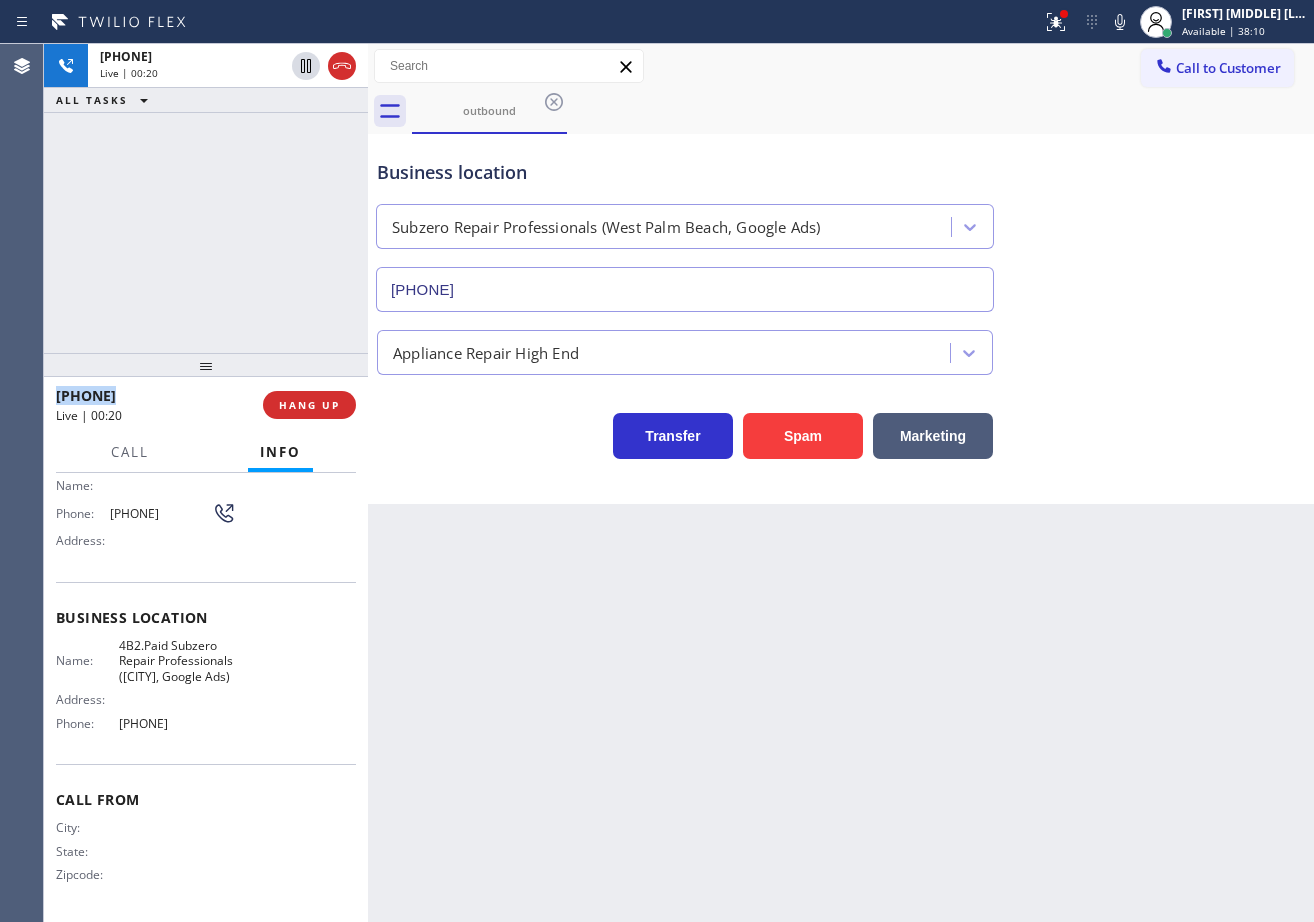 click on "[PHONE] Live | 00:20 ALL TASKS ALL TASKS ACTIVE TASKS TASKS IN WRAP UP" at bounding box center [206, 198] 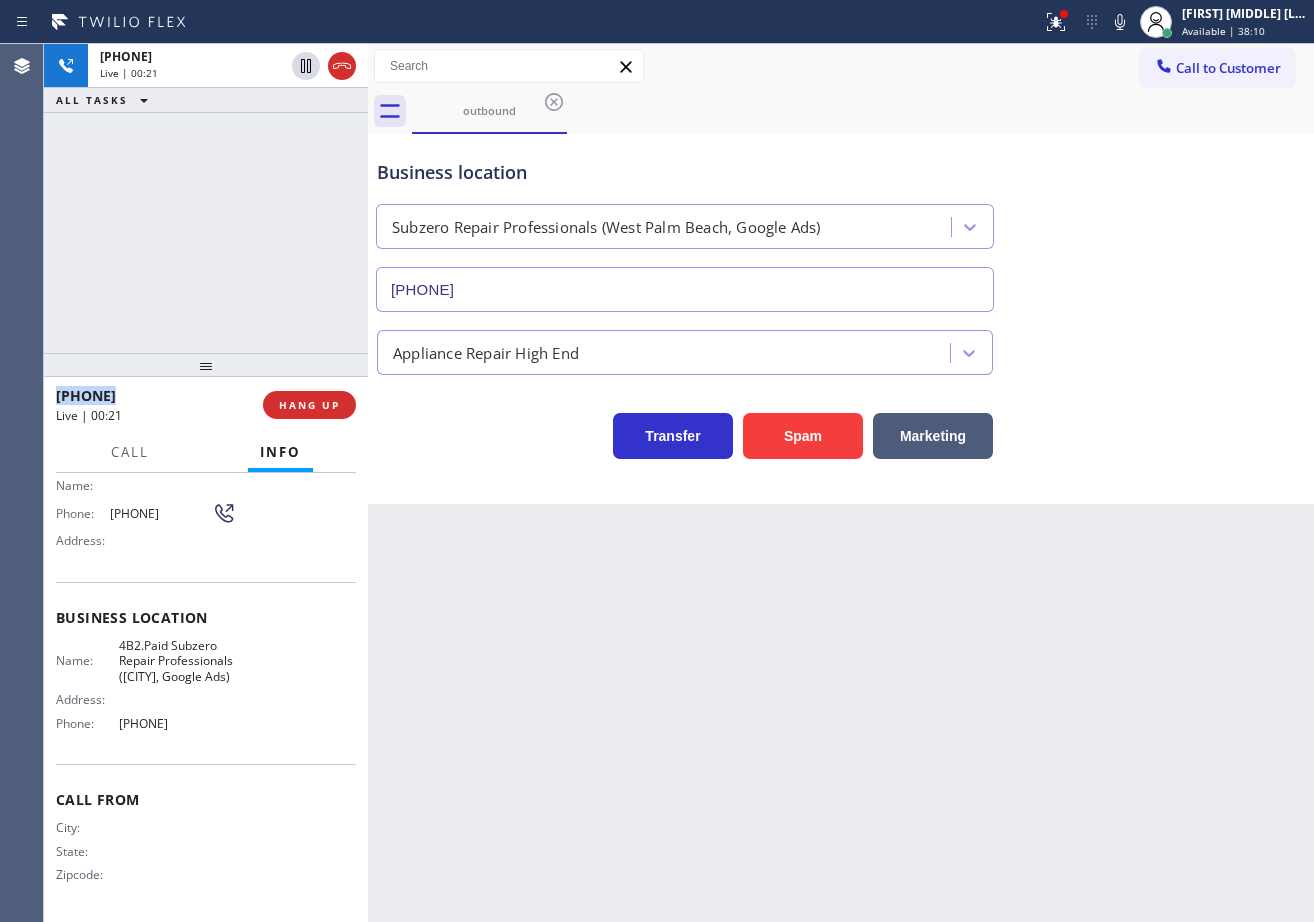 click on "[PHONE] Live | 00:21 ALL TASKS ALL TASKS ACTIVE TASKS TASKS IN WRAP UP" at bounding box center [206, 198] 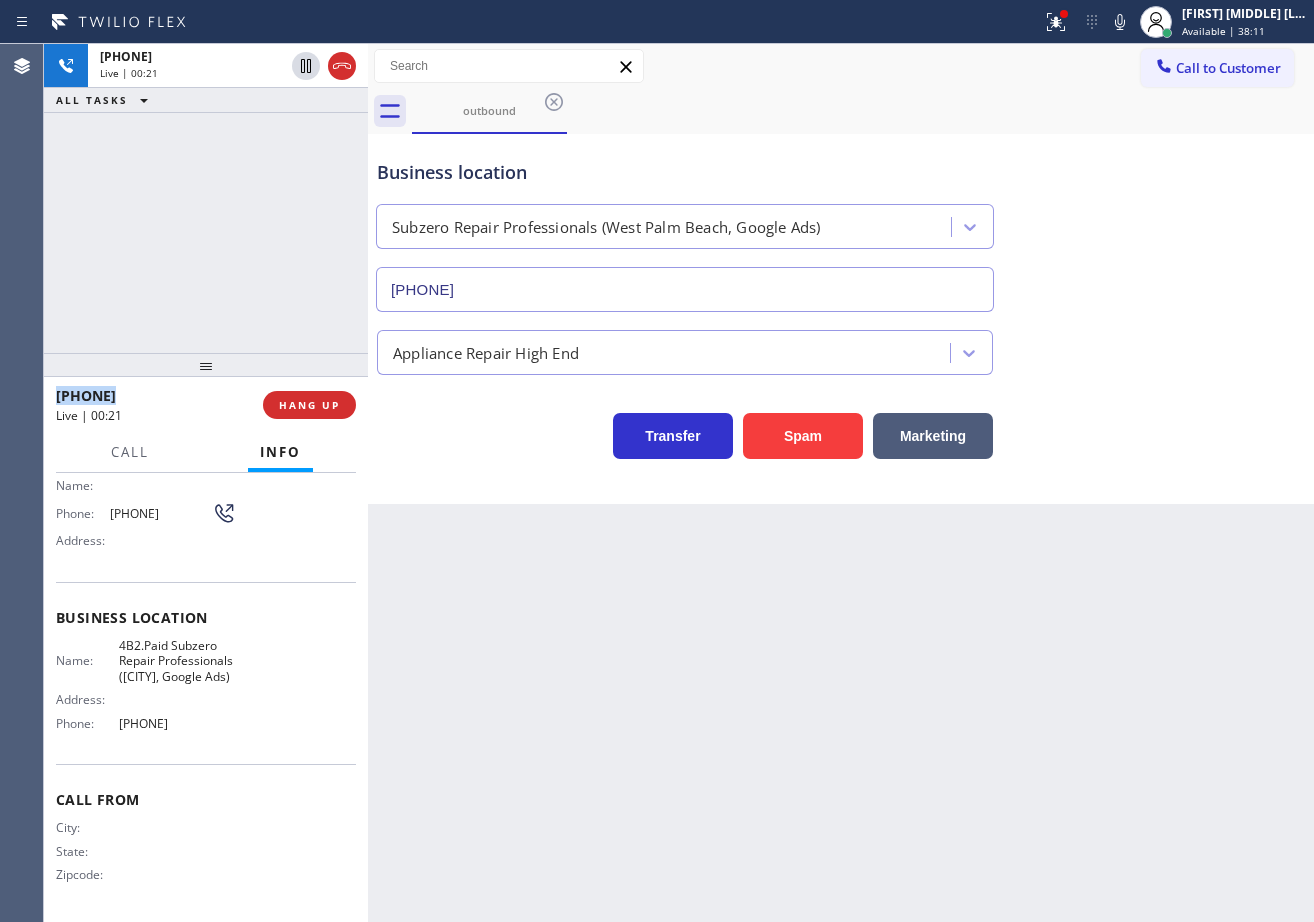 click on "[PHONE] Live | 00:21 ALL TASKS ALL TASKS ACTIVE TASKS TASKS IN WRAP UP" at bounding box center [206, 198] 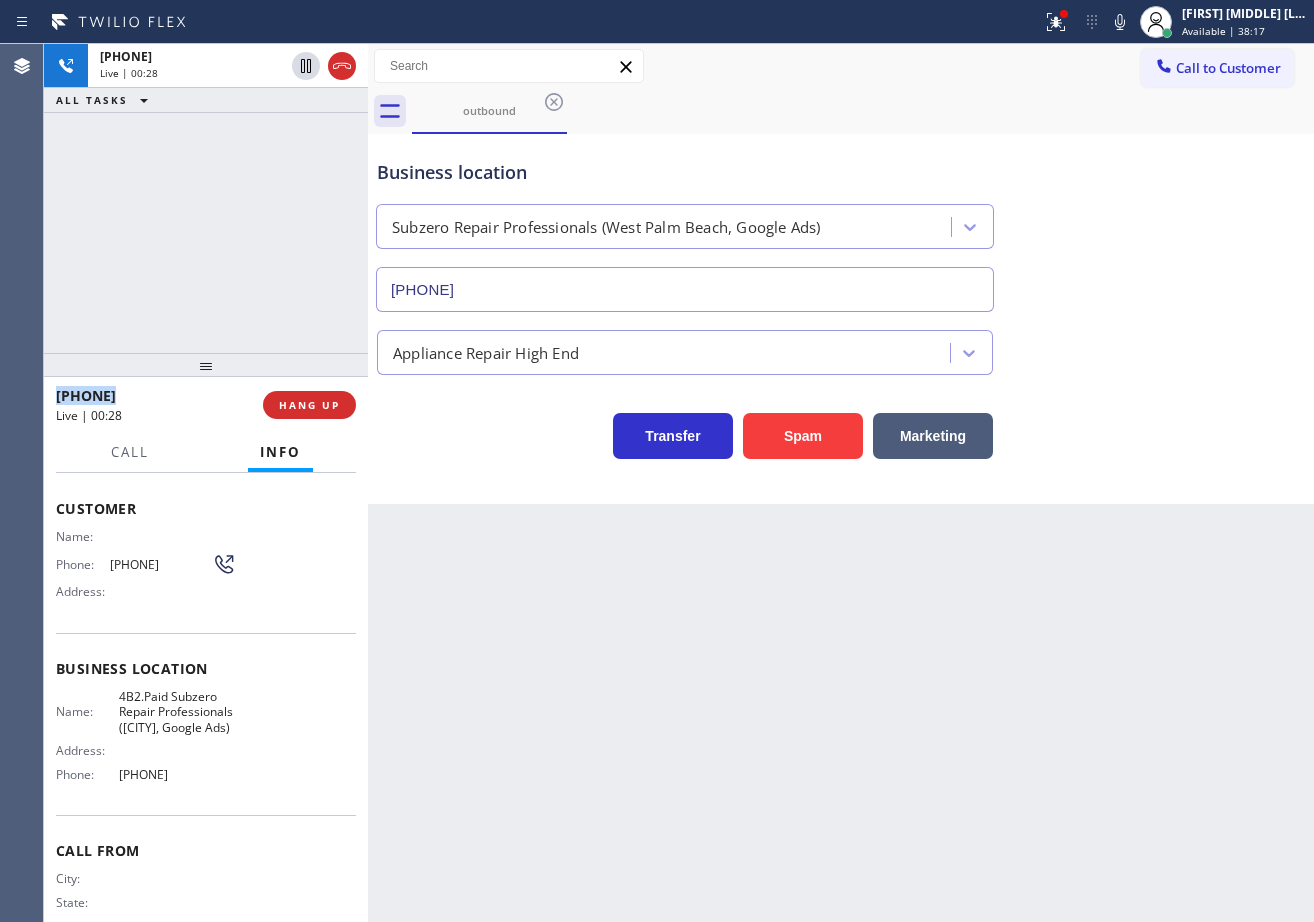 scroll, scrollTop: 173, scrollLeft: 0, axis: vertical 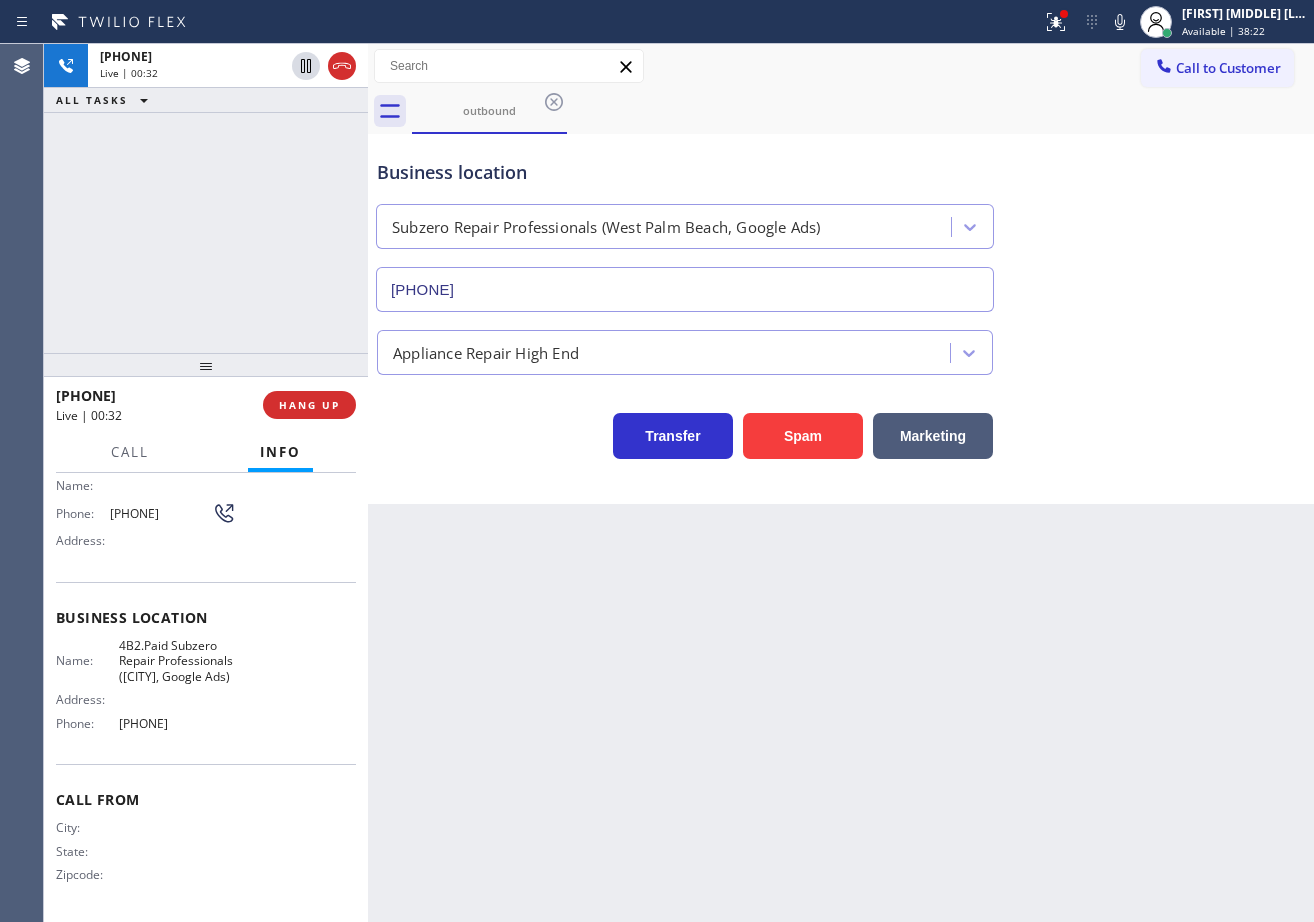 click on "[PHONE] Live | 00:32 ALL TASKS ALL TASKS ACTIVE TASKS TASKS IN WRAP UP" at bounding box center (206, 198) 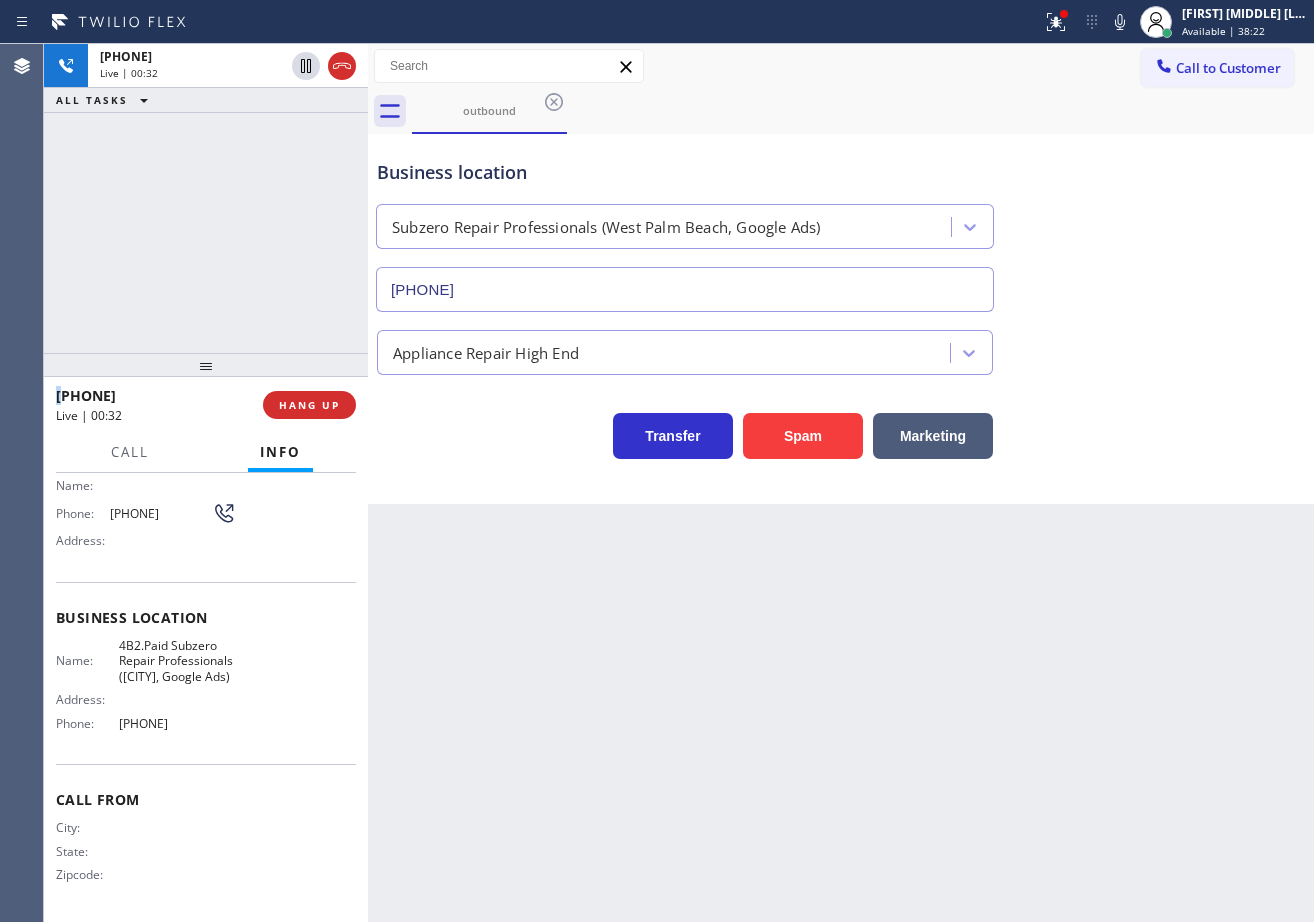 click on "[PHONE] Live | 00:32 ALL TASKS ALL TASKS ACTIVE TASKS TASKS IN WRAP UP" at bounding box center (206, 198) 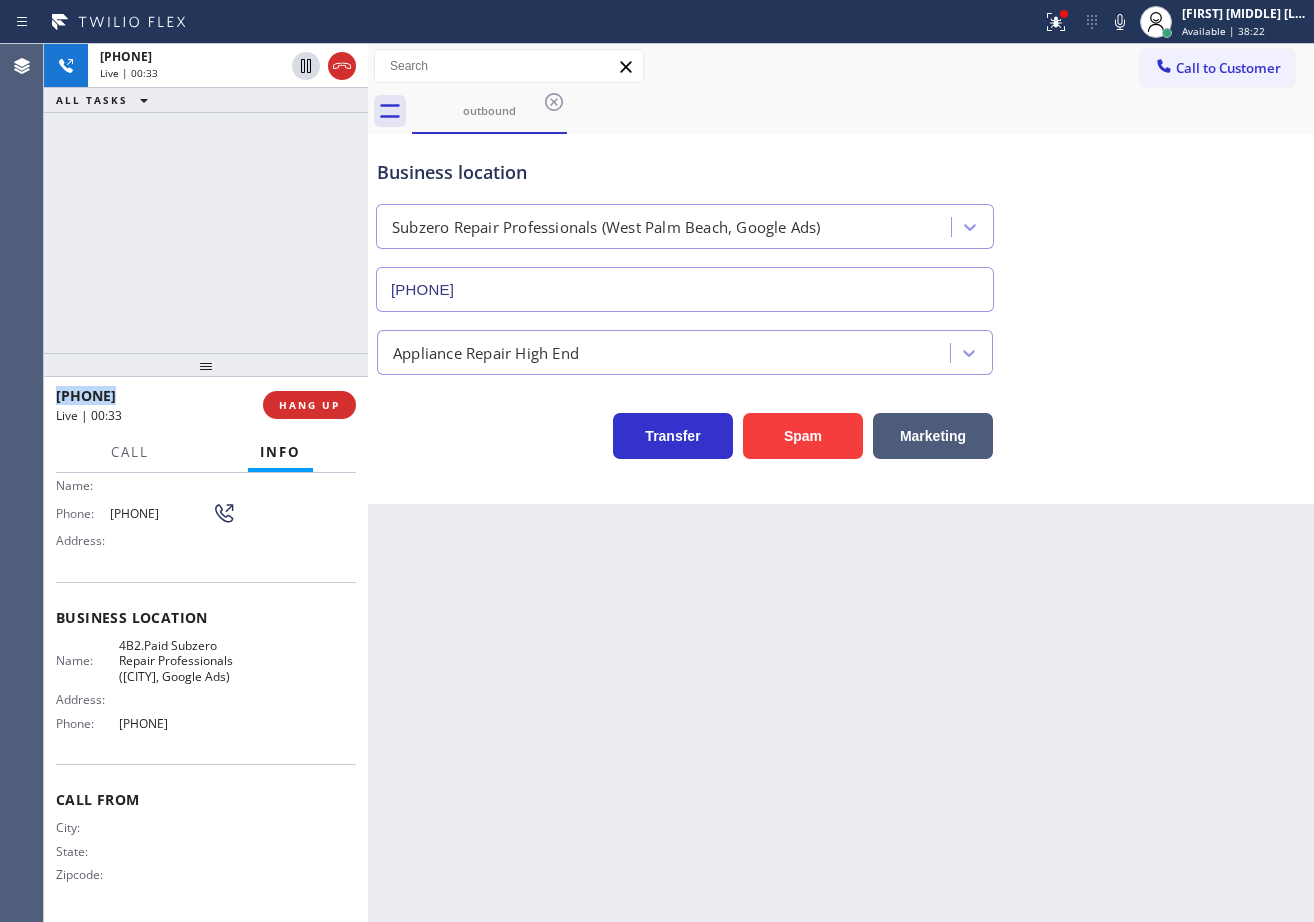 click on "[PHONE] Live | 00:33 ALL TASKS ALL TASKS ACTIVE TASKS TASKS IN WRAP UP" at bounding box center [206, 198] 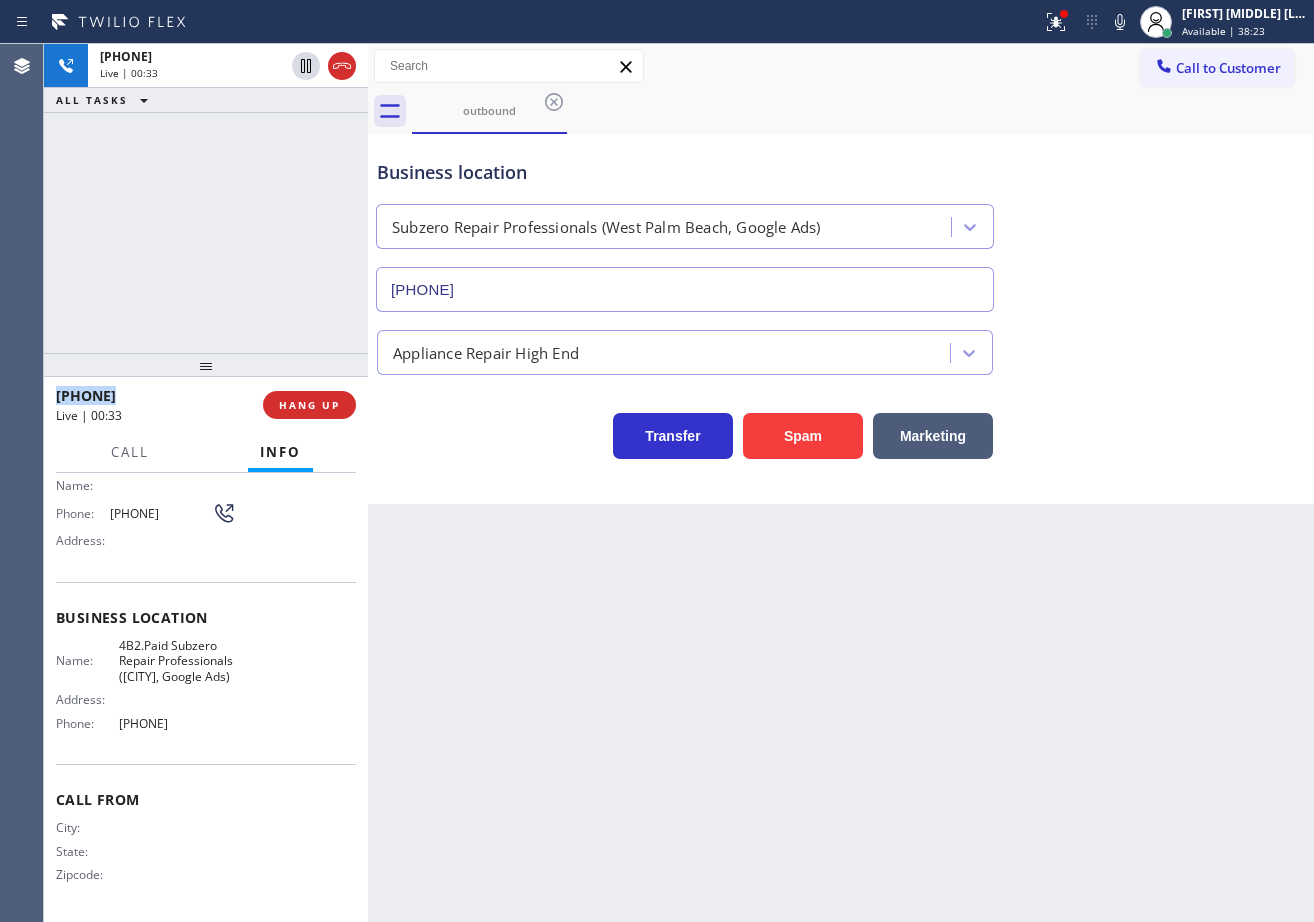 click on "[PHONE] Live | 00:33 ALL TASKS ALL TASKS ACTIVE TASKS TASKS IN WRAP UP" at bounding box center (206, 198) 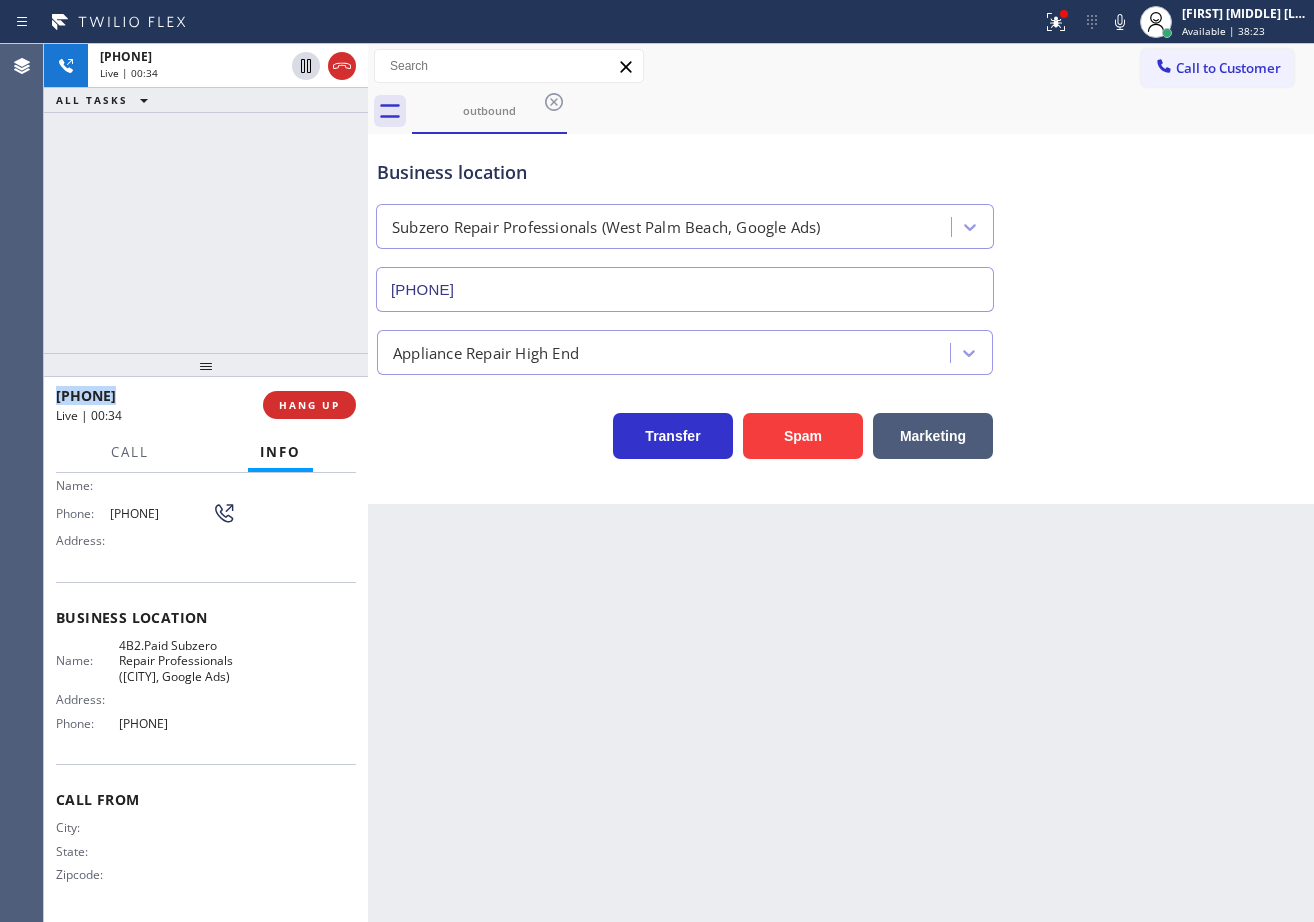 click on "[PHONE] Live | 00:34 ALL TASKS ALL TASKS ACTIVE TASKS TASKS IN WRAP UP" at bounding box center [206, 198] 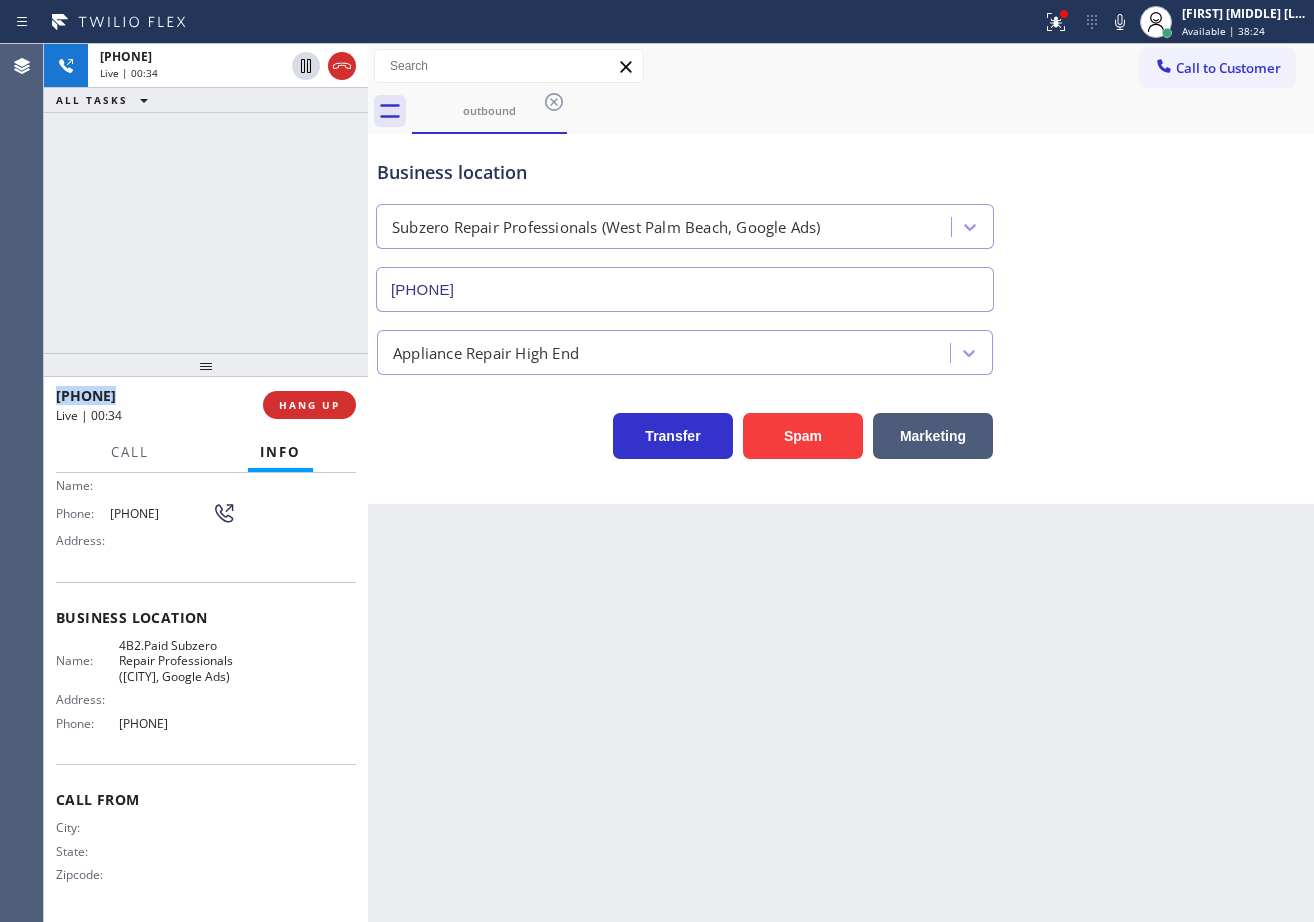 click on "[PHONE] Live | 00:34 ALL TASKS ALL TASKS ACTIVE TASKS TASKS IN WRAP UP" at bounding box center (206, 198) 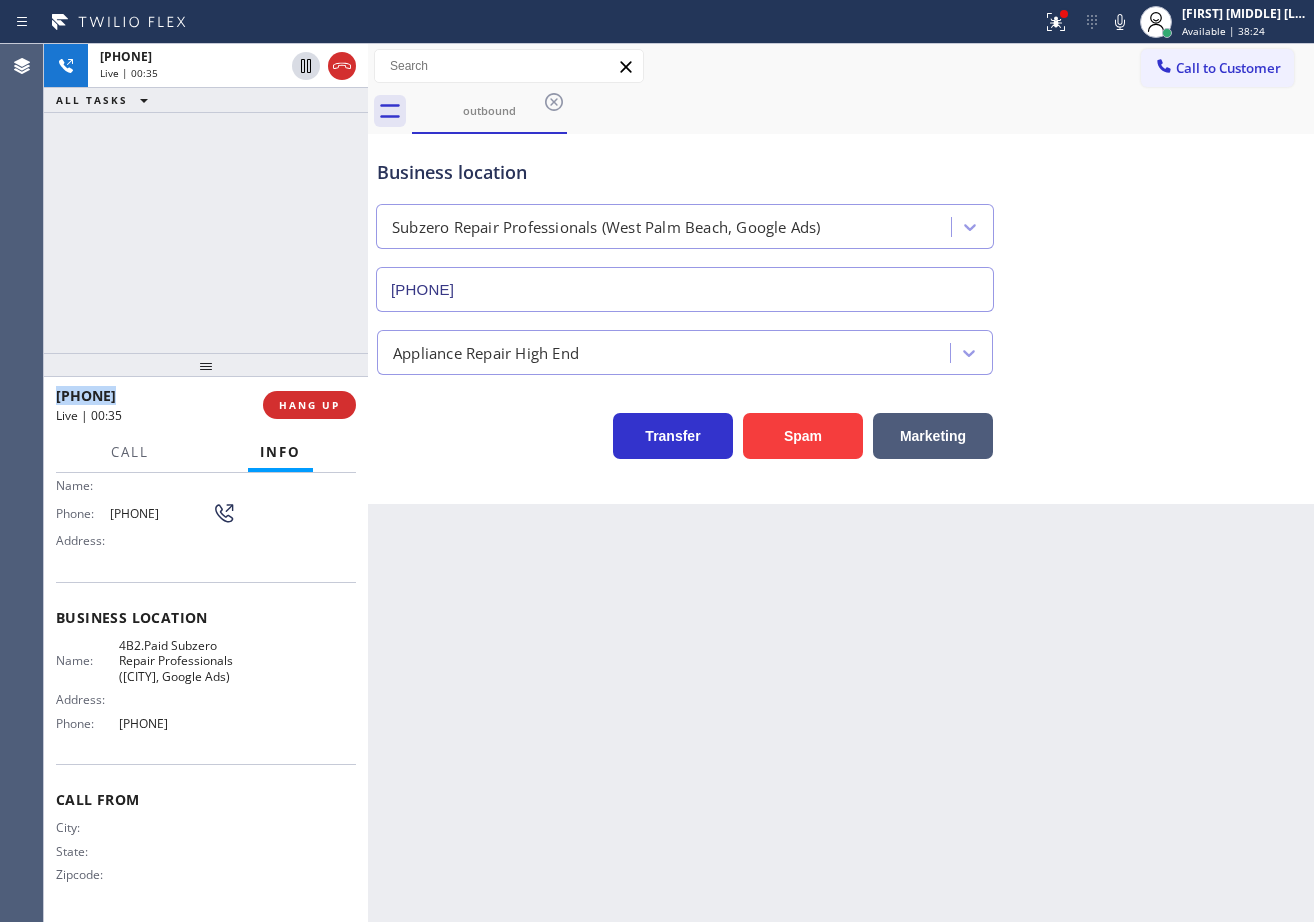 click on "[PHONE] Live | 00:35 ALL TASKS ALL TASKS ACTIVE TASKS TASKS IN WRAP UP" at bounding box center (206, 198) 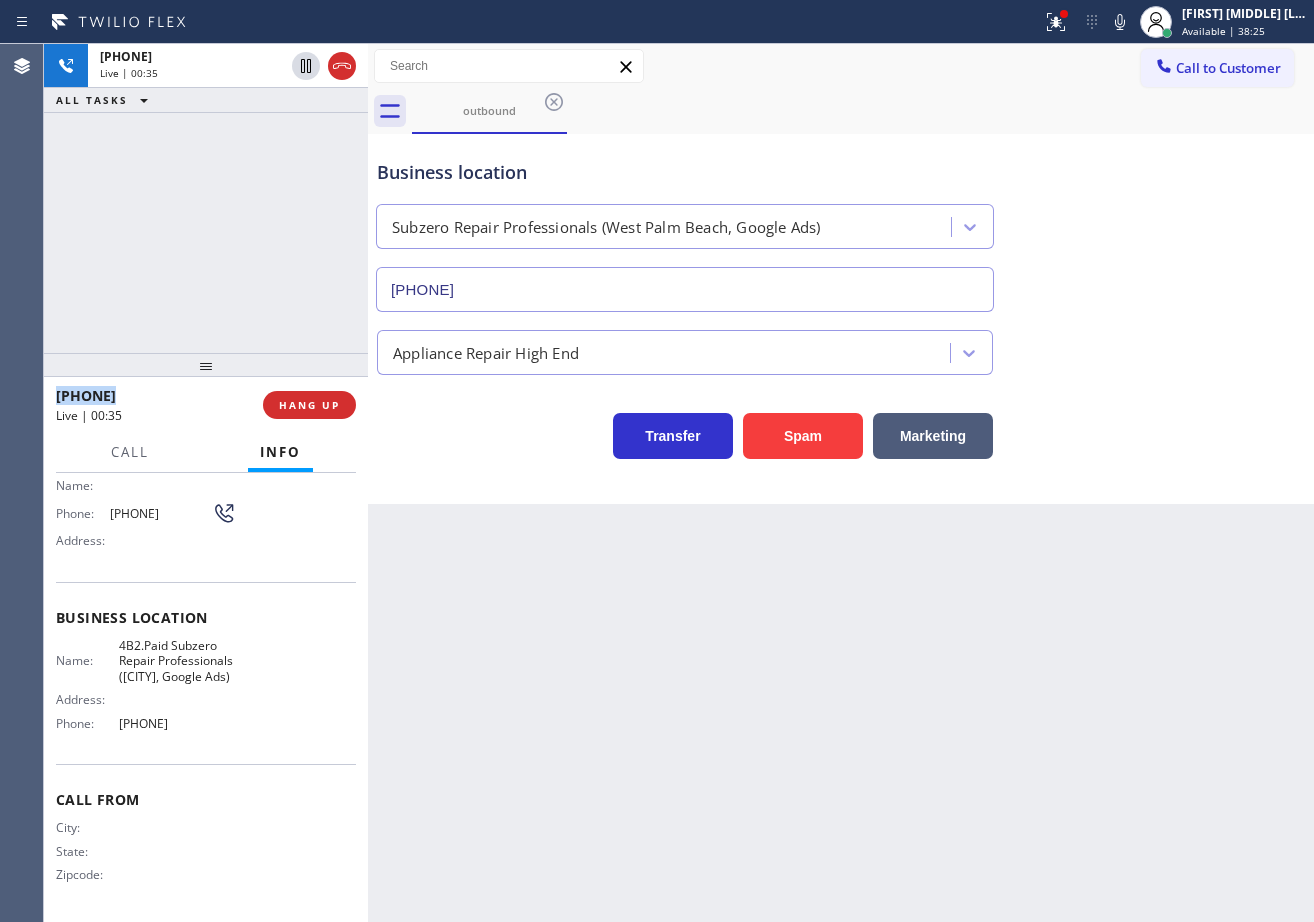click on "[PHONE] Live | 00:35 ALL TASKS ALL TASKS ACTIVE TASKS TASKS IN WRAP UP" at bounding box center (206, 198) 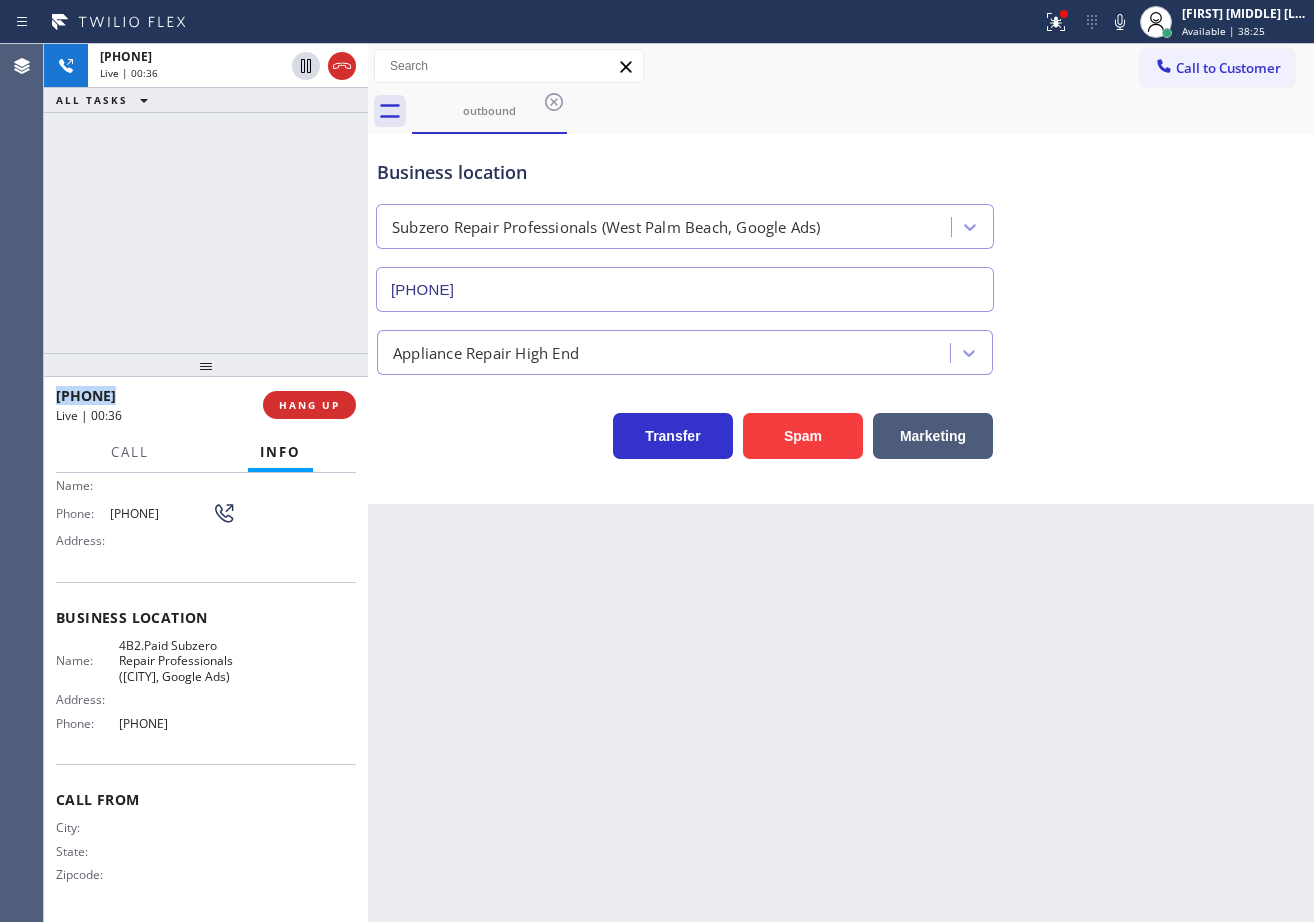 click on "[PHONE] Live | 00:36 ALL TASKS ALL TASKS ACTIVE TASKS TASKS IN WRAP UP" at bounding box center (206, 198) 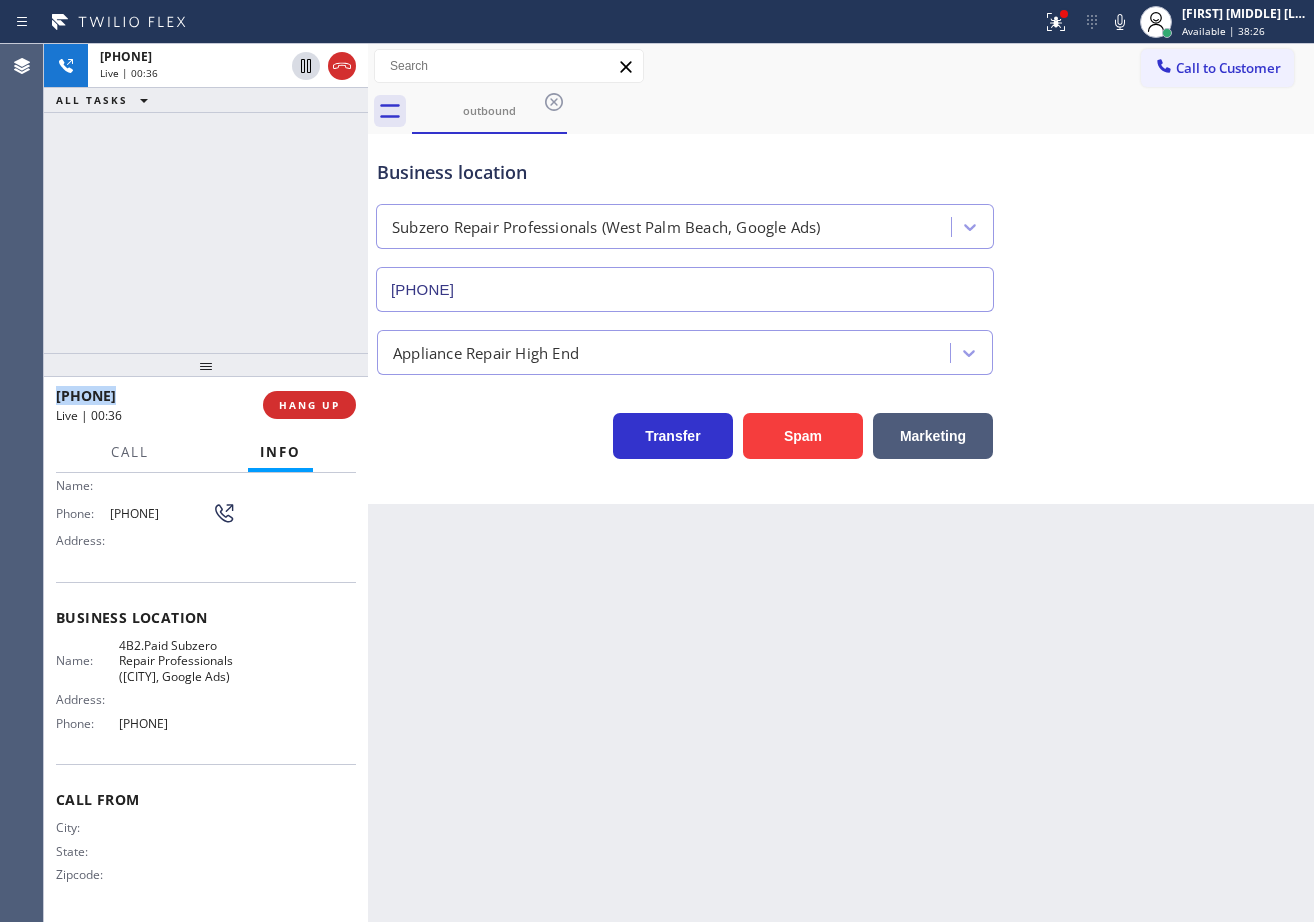 click on "[PHONE] Live | 00:36 ALL TASKS ALL TASKS ACTIVE TASKS TASKS IN WRAP UP" at bounding box center (206, 198) 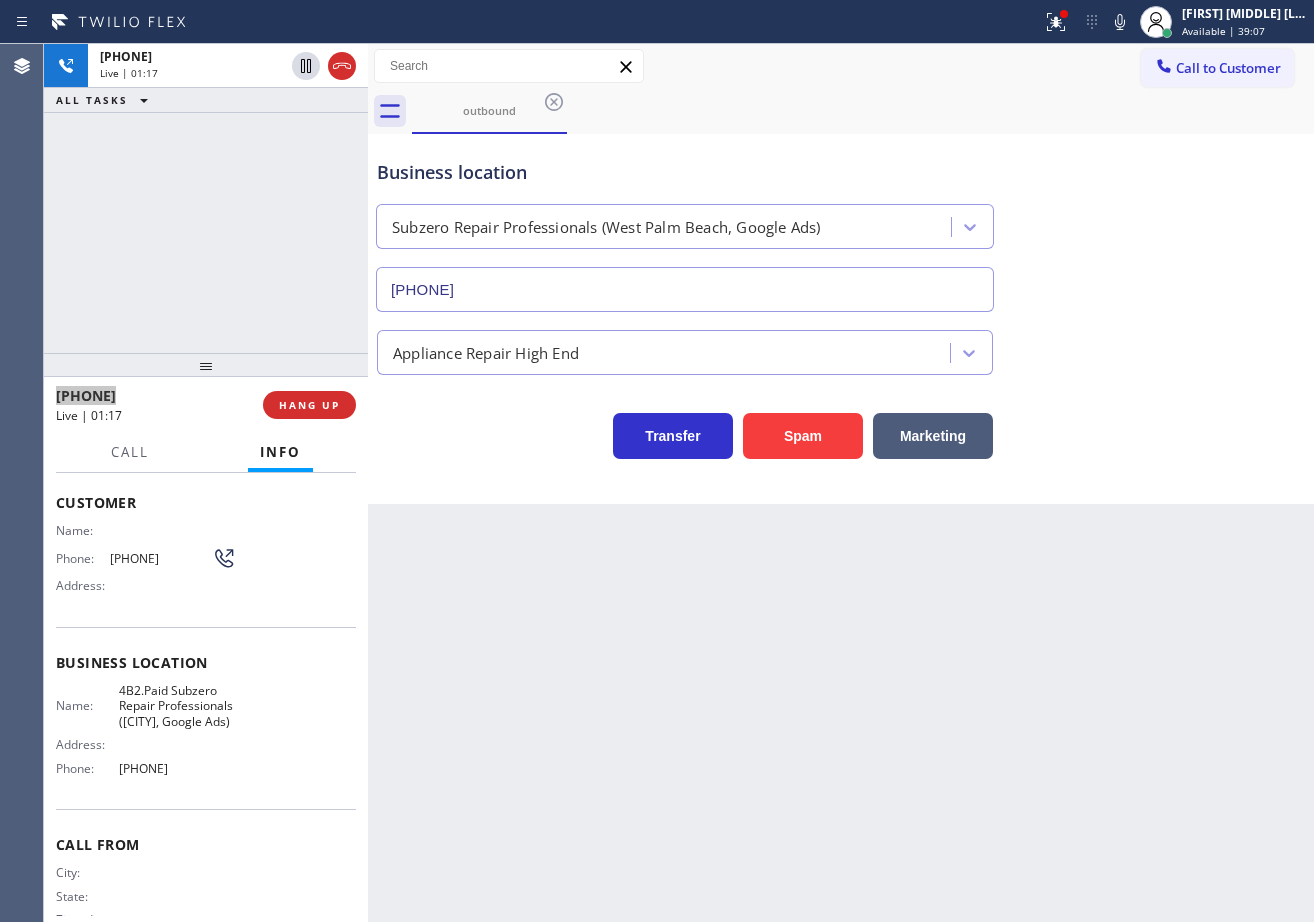 scroll, scrollTop: 0, scrollLeft: 0, axis: both 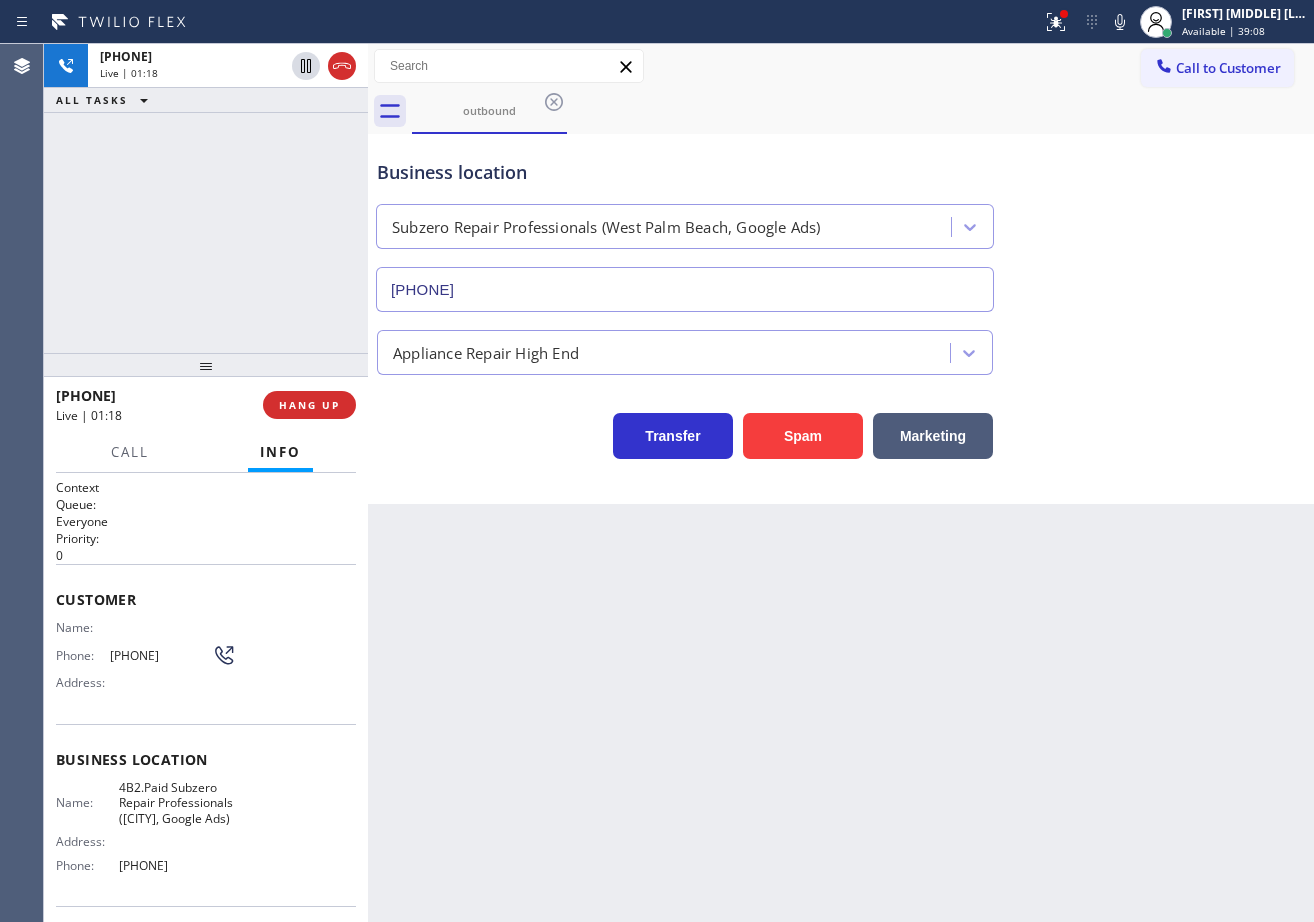 click on "[PHONE] Live | 01:18 ALL TASKS ALL TASKS ACTIVE TASKS TASKS IN WRAP UP" at bounding box center (206, 198) 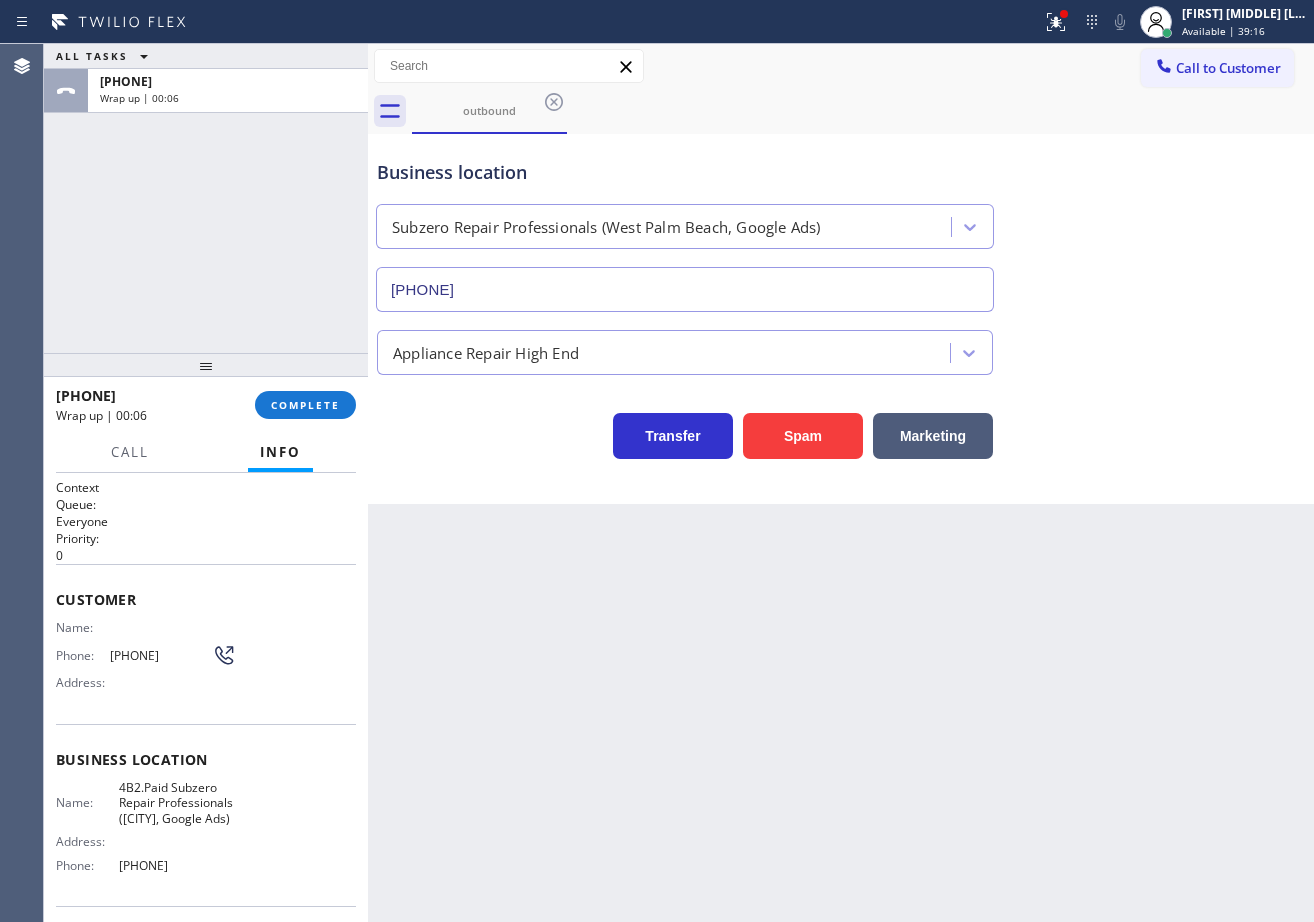 click on "Back to Dashboard Change Sender ID Customers Technicians Select a contact Outbound call Technician Search Technician Your caller id phone number Your caller id phone number Call Technician info Name   Phone none Address none Change Sender ID HVAC [PHONE] 5 Star Appliance [PHONE] Appliance Repair [PHONE] Plumbing [PHONE] Air Duct Cleaning [PHONE]  Electricians [PHONE] Cancel Change Check personal SMS Reset Change Outbound Call to Customer Outbound call Location Subzero Repair Professionals ([CITY], Google Ads) Your caller id phone number [PHONE] Customer number Call Outbound call Technician Search Technician Your caller id phone number Your caller id phone number Call outbound Business location Subzero Repair Professionals ([CITY], Google Ads) [PHONE] Appliance Repair High End Transfer Spam Marketing" at bounding box center [841, 483] 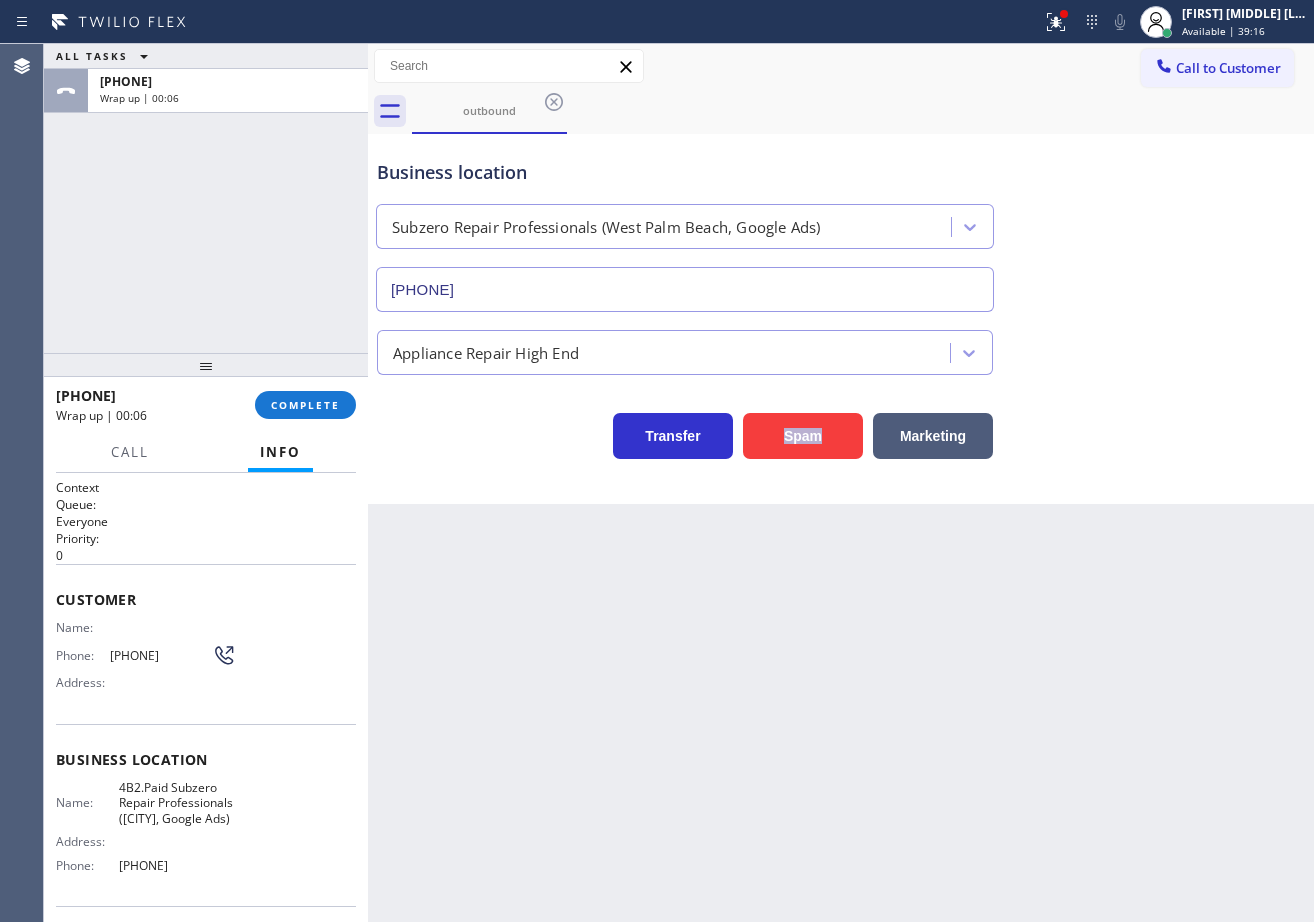 click on "Back to Dashboard Change Sender ID Customers Technicians Select a contact Outbound call Technician Search Technician Your caller id phone number Your caller id phone number Call Technician info Name   Phone none Address none Change Sender ID HVAC [PHONE] 5 Star Appliance [PHONE] Appliance Repair [PHONE] Plumbing [PHONE] Air Duct Cleaning [PHONE]  Electricians [PHONE] Cancel Change Check personal SMS Reset Change Outbound Call to Customer Outbound call Location Subzero Repair Professionals ([CITY], Google Ads) Your caller id phone number [PHONE] Customer number Call Outbound call Technician Search Technician Your caller id phone number Your caller id phone number Call outbound Business location Subzero Repair Professionals ([CITY], Google Ads) [PHONE] Appliance Repair High End Transfer Spam Marketing" at bounding box center [841, 483] 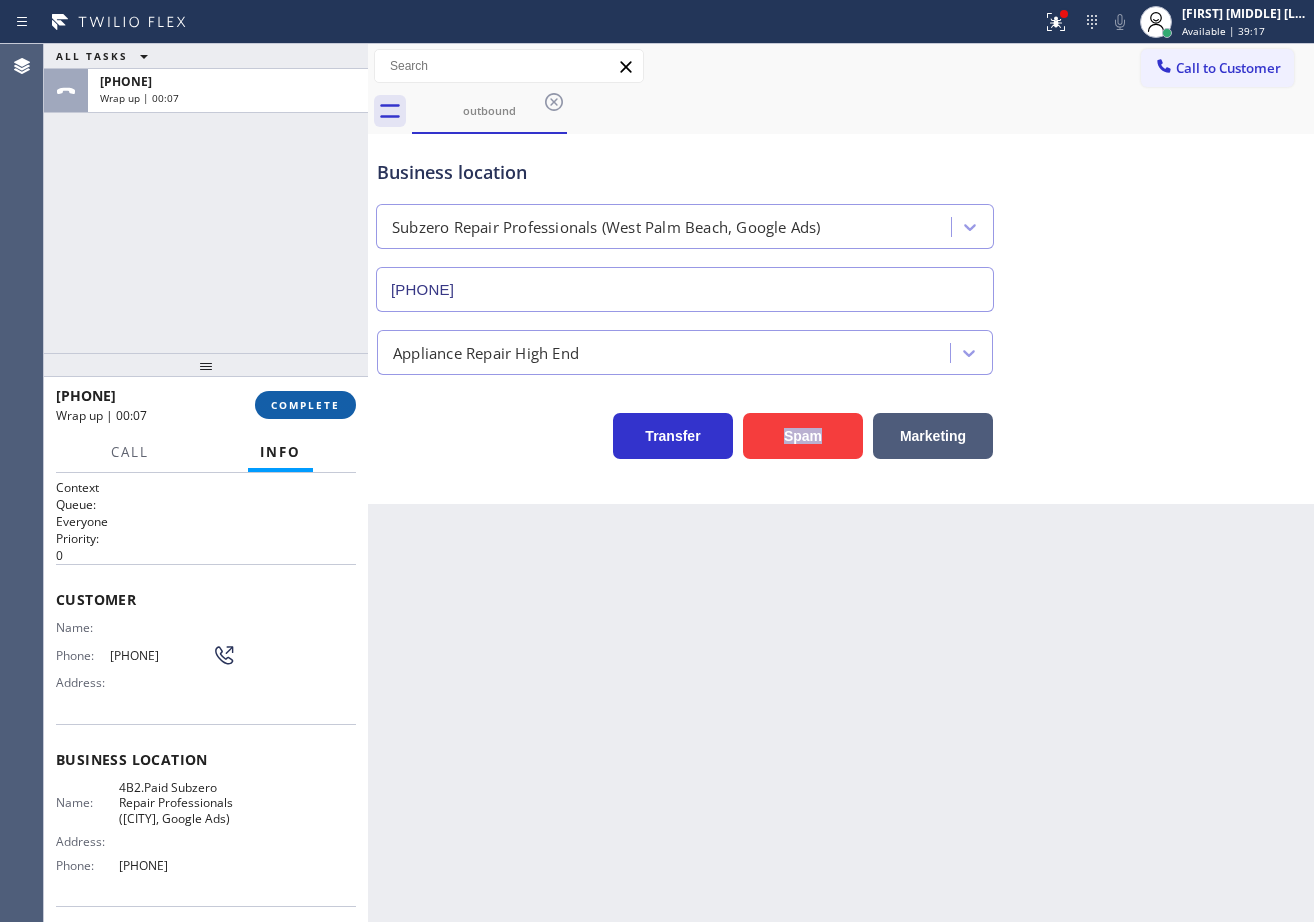click on "COMPLETE" at bounding box center (305, 405) 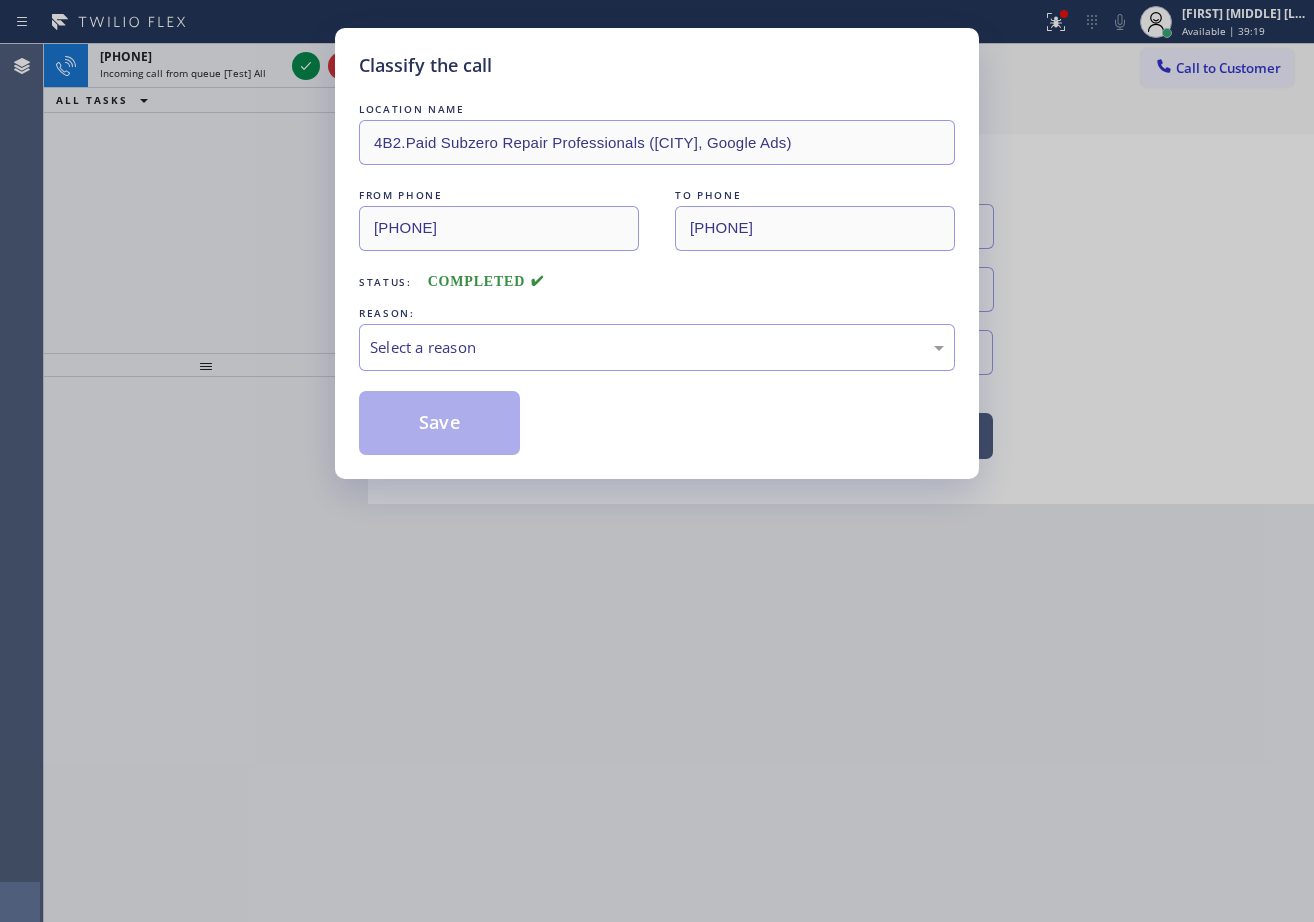 click on "LOCATION NAME 4B2.Paid Subzero Repair Professionals (West Palm Beach, Google Ads) FROM PHONE [PHONE] TO PHONE [PHONE] Status: COMPLETED REASON: Select a reason Save" at bounding box center (657, 277) 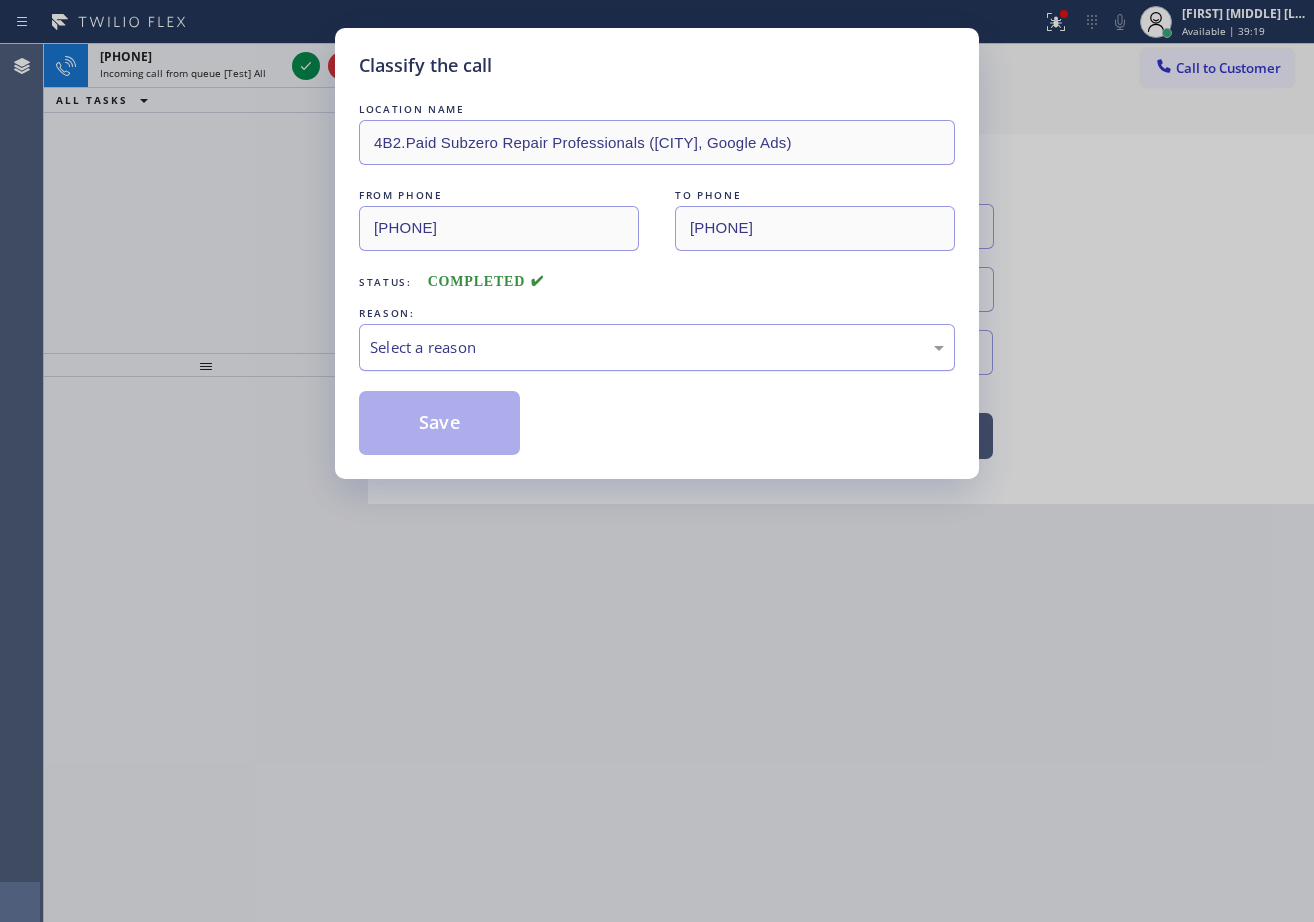 click on "Select a reason" at bounding box center [657, 347] 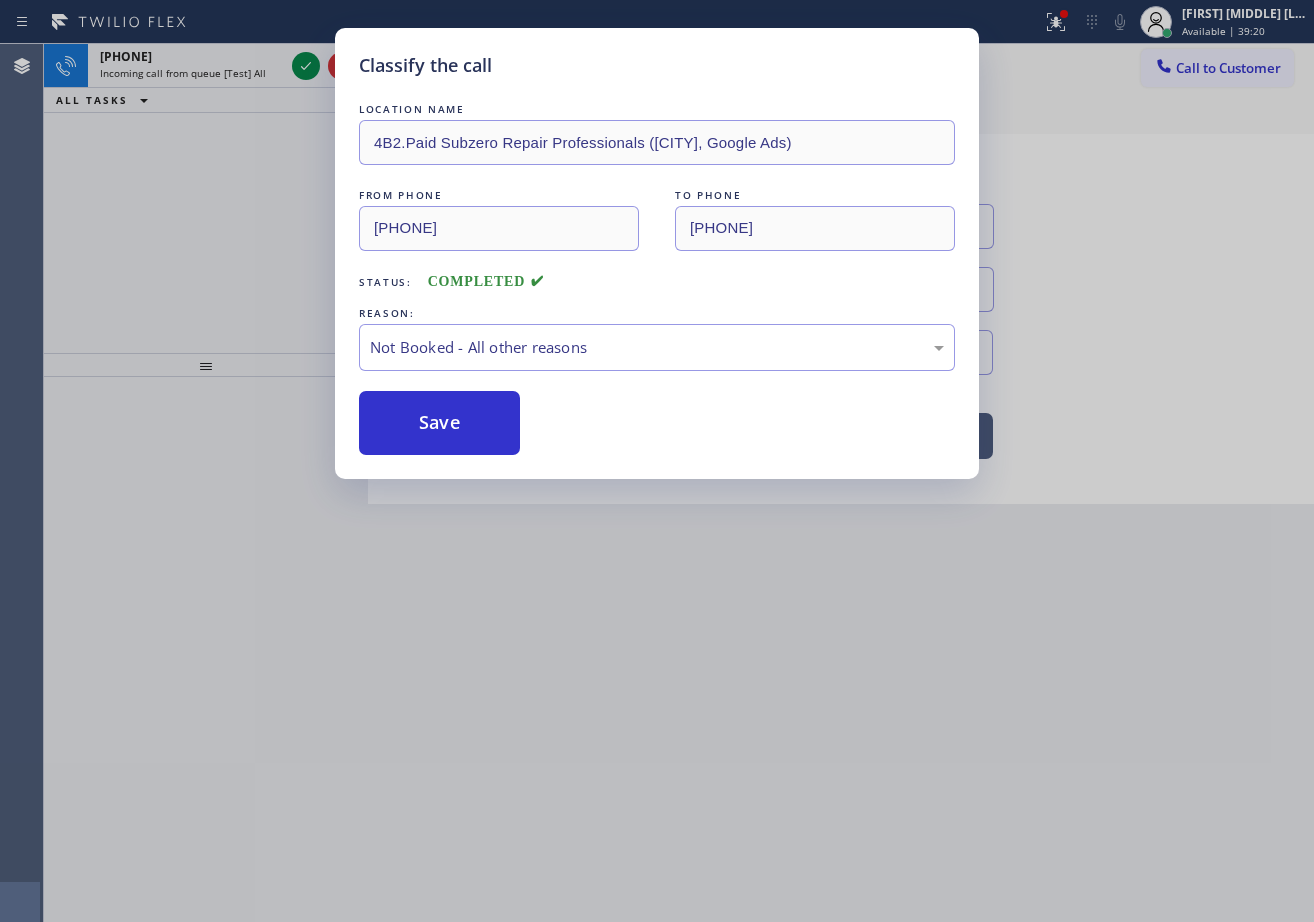 click on "Save" at bounding box center (439, 423) 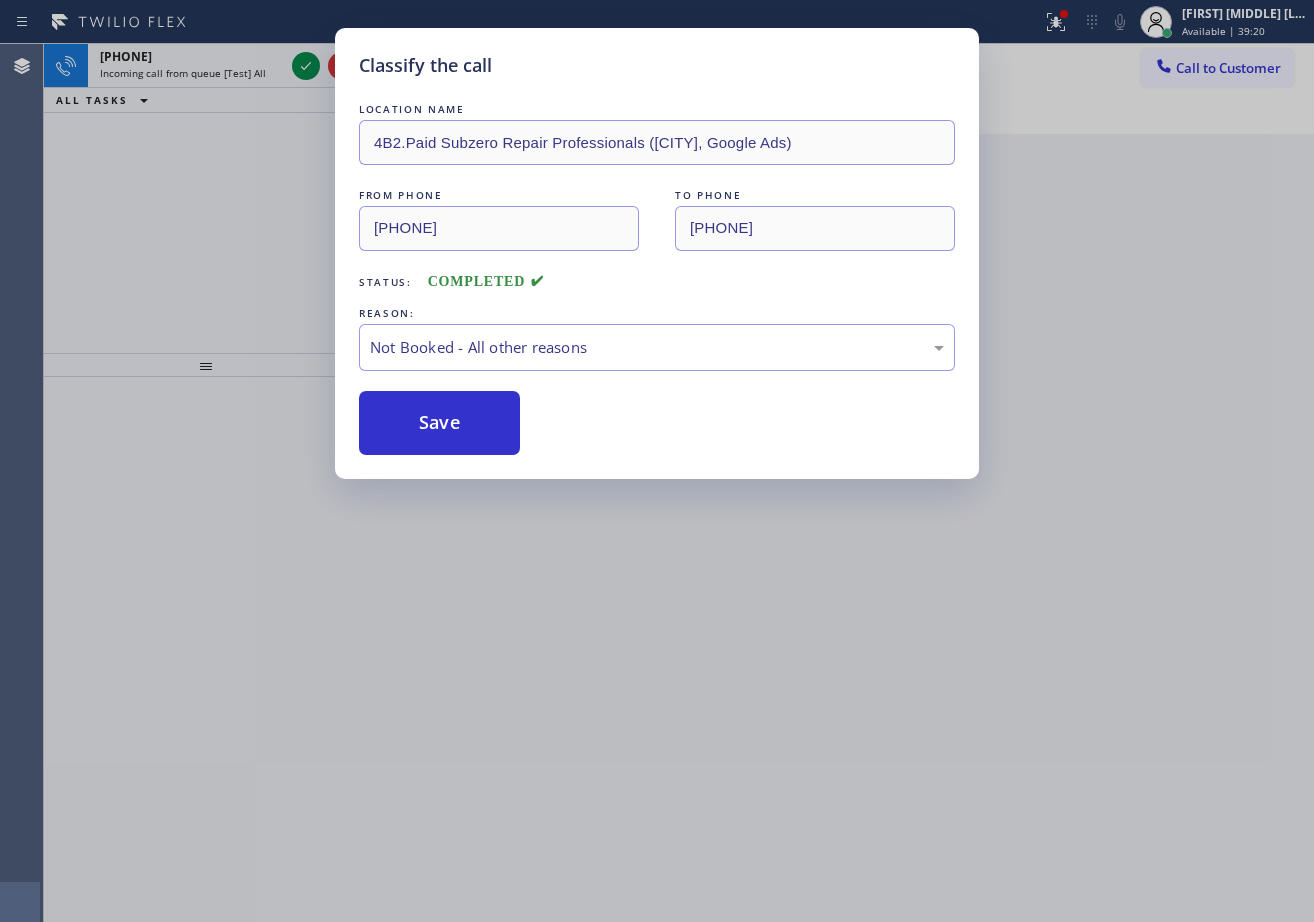 click on "Save" at bounding box center (439, 423) 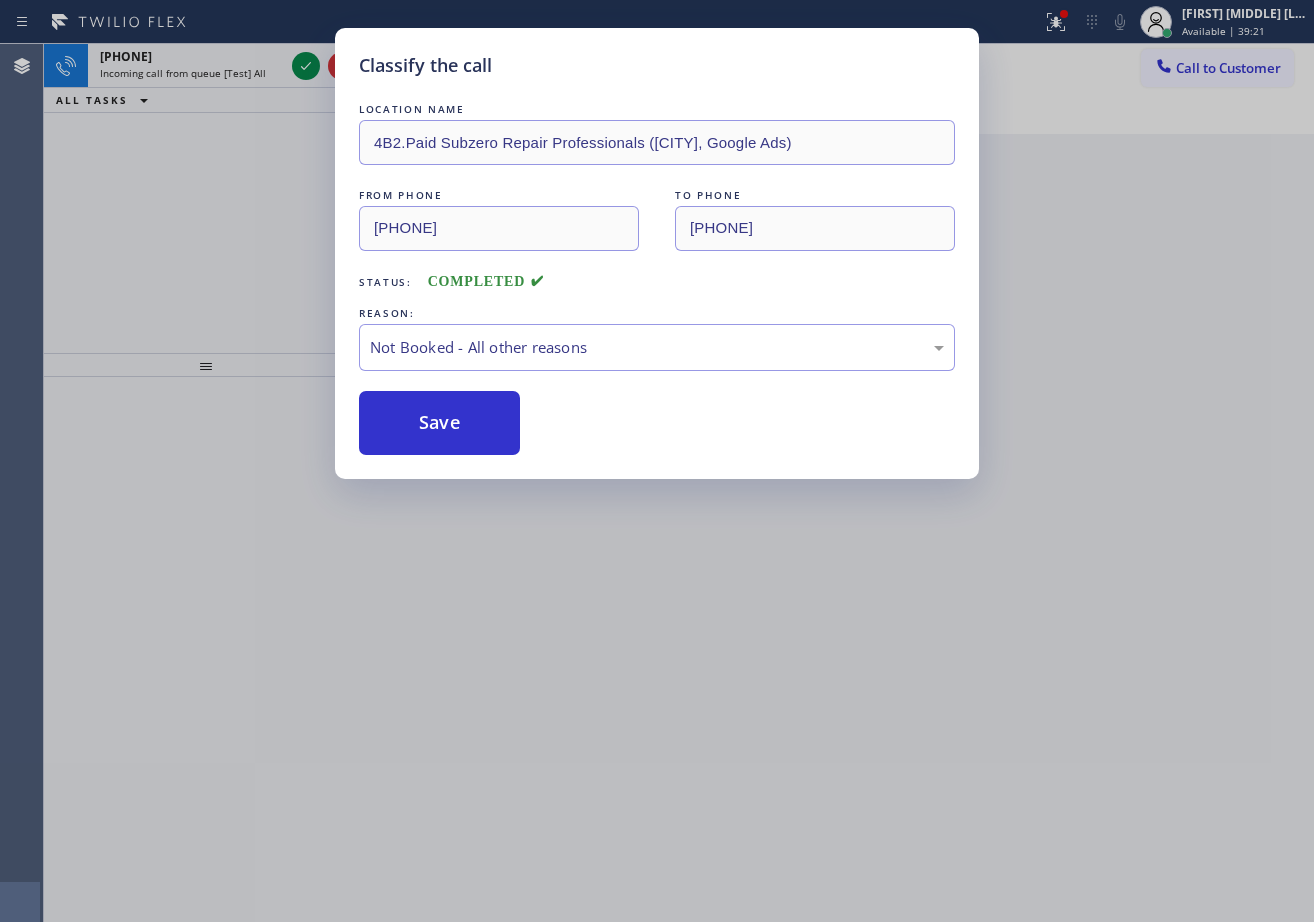 click on "Save" at bounding box center (439, 423) 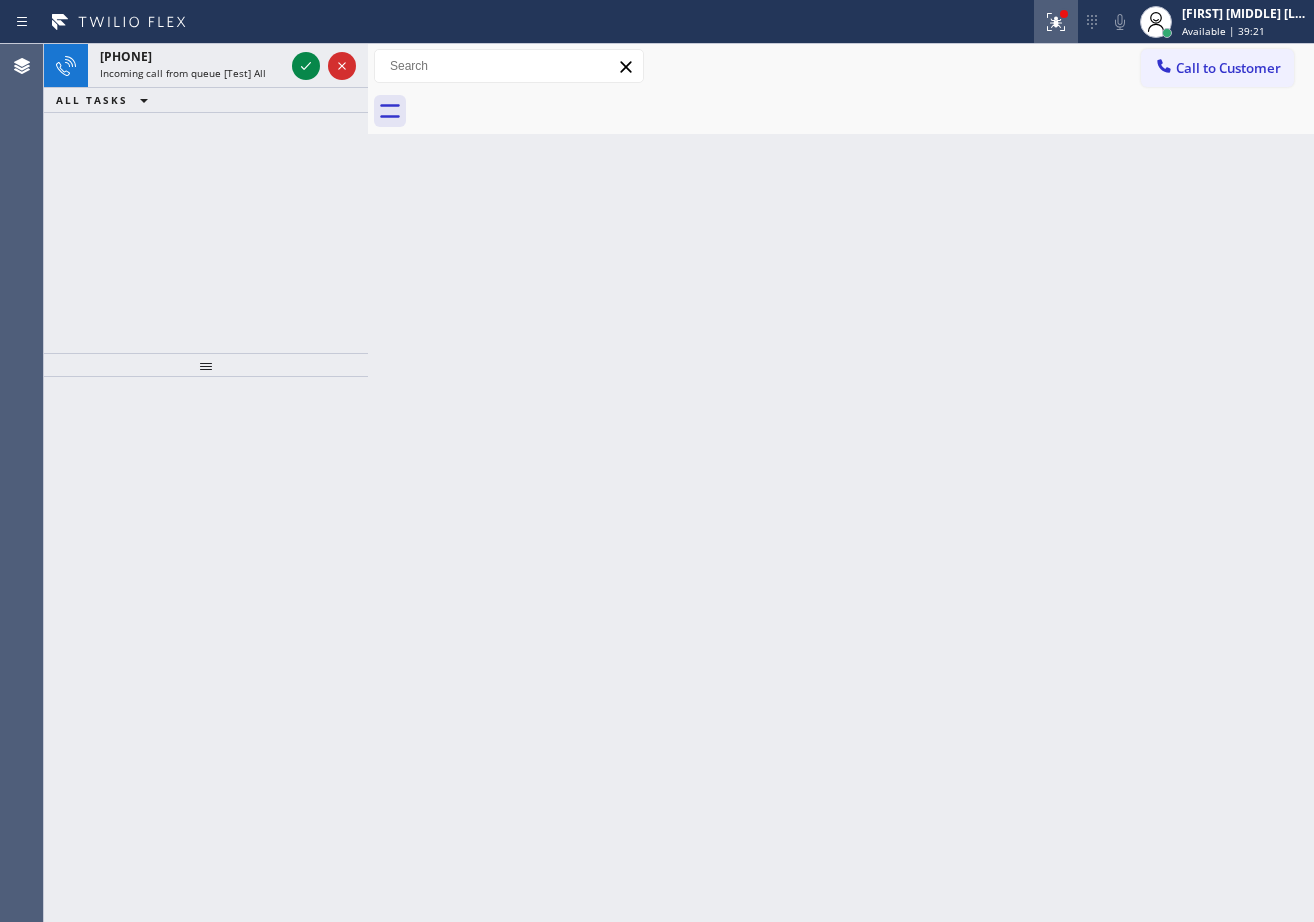 click 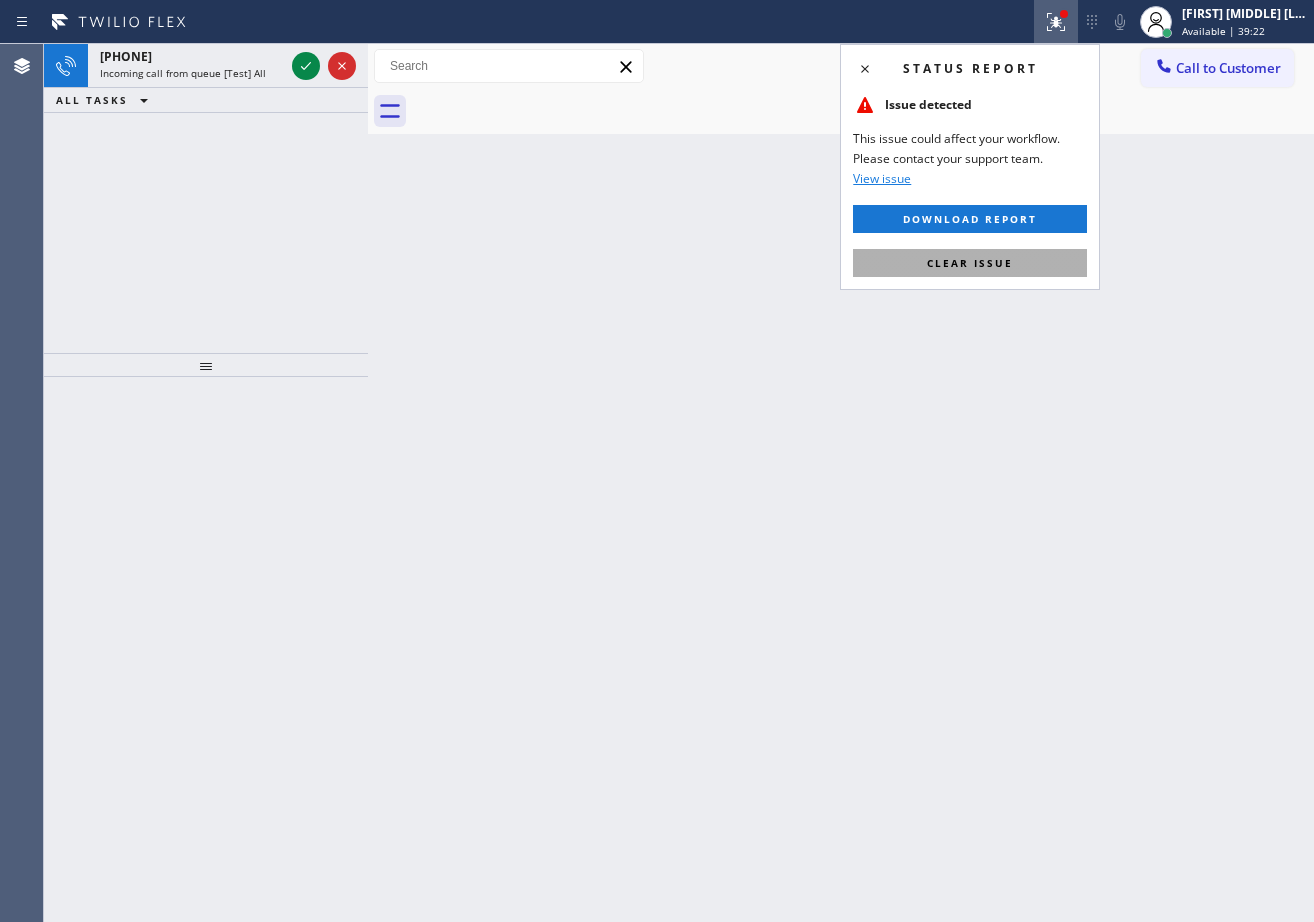 click on "Clear issue" at bounding box center (970, 263) 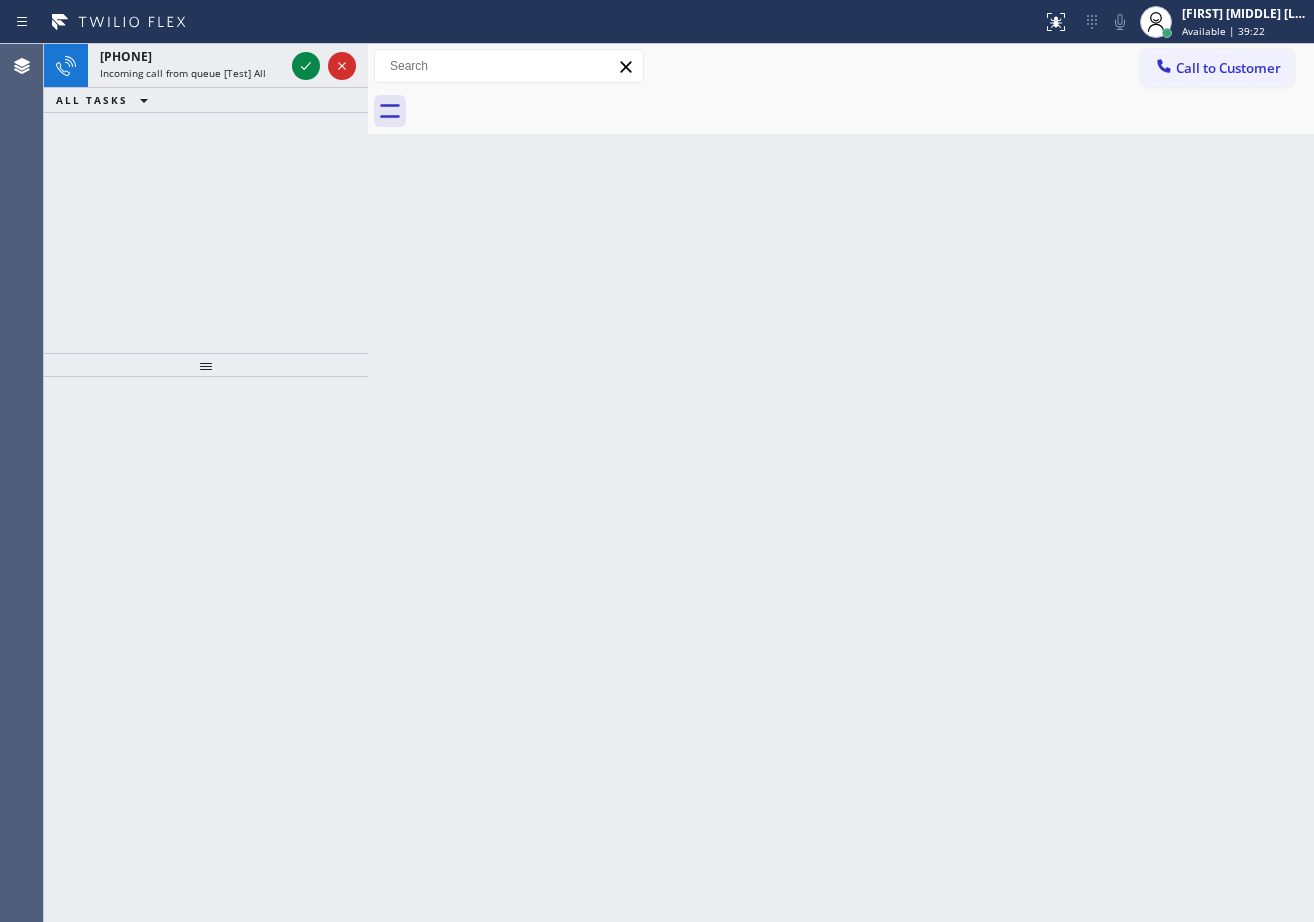click on "Back to Dashboard Change Sender ID Customers Technicians Select a contact Outbound call Technician Search Technician Your caller id phone number Your caller id phone number Call Technician info Name   Phone none Address none Change Sender ID HVAC [PHONE] 5 Star Appliance [PHONE] Appliance Repair [PHONE] Plumbing [PHONE] Air Duct Cleaning [PHONE]  Electricians [PHONE] Cancel Change Check personal SMS Reset Change No tabs Call to Customer Outbound call Location Subzero Repair Professionals ([CITY], Google Ads) Your caller id phone number [PHONE] Customer number Call Outbound call Technician Search Technician Your caller id phone number Your caller id phone number Call" at bounding box center [841, 483] 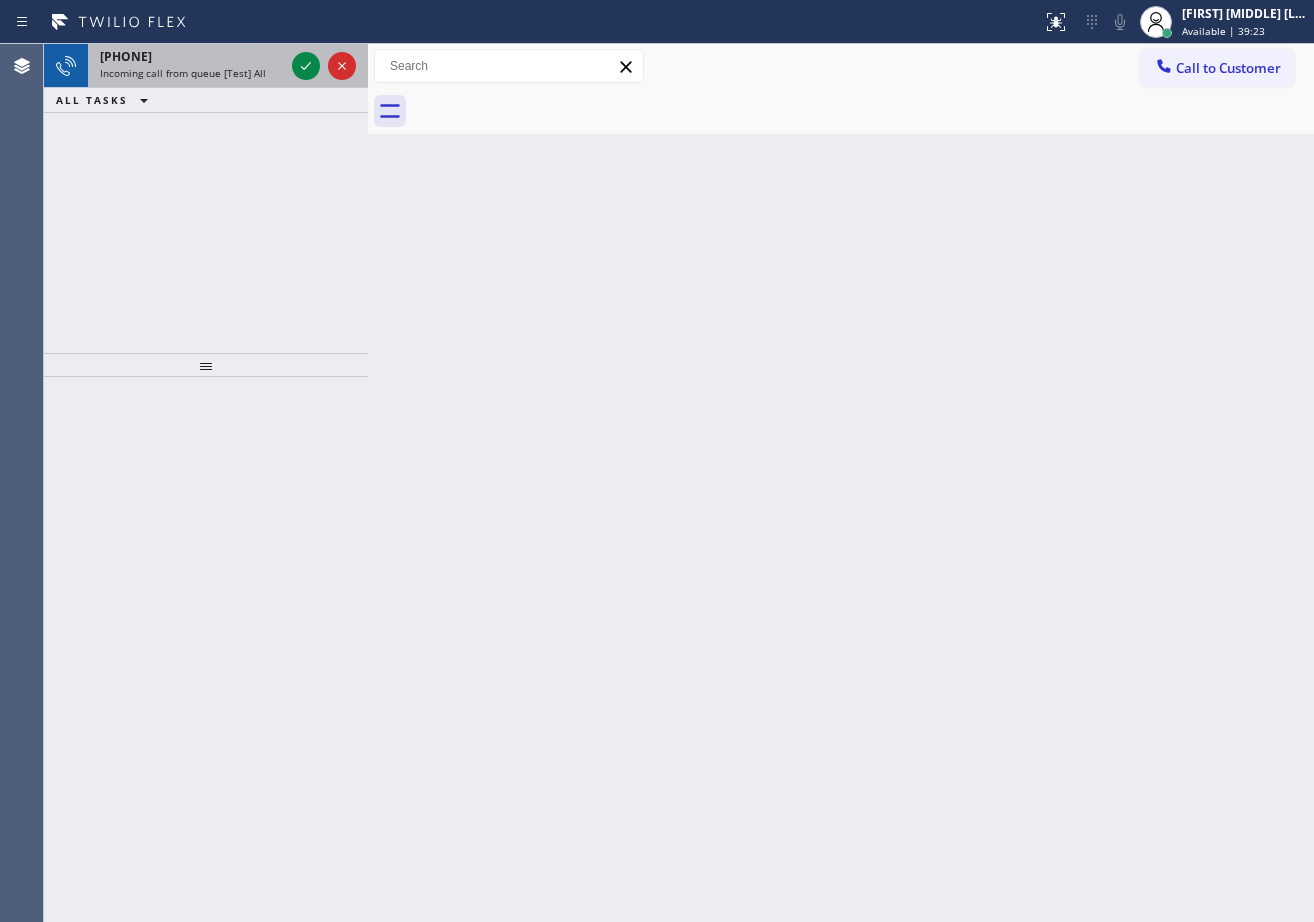 click on "Incoming call from queue [Test] All" at bounding box center [192, 73] 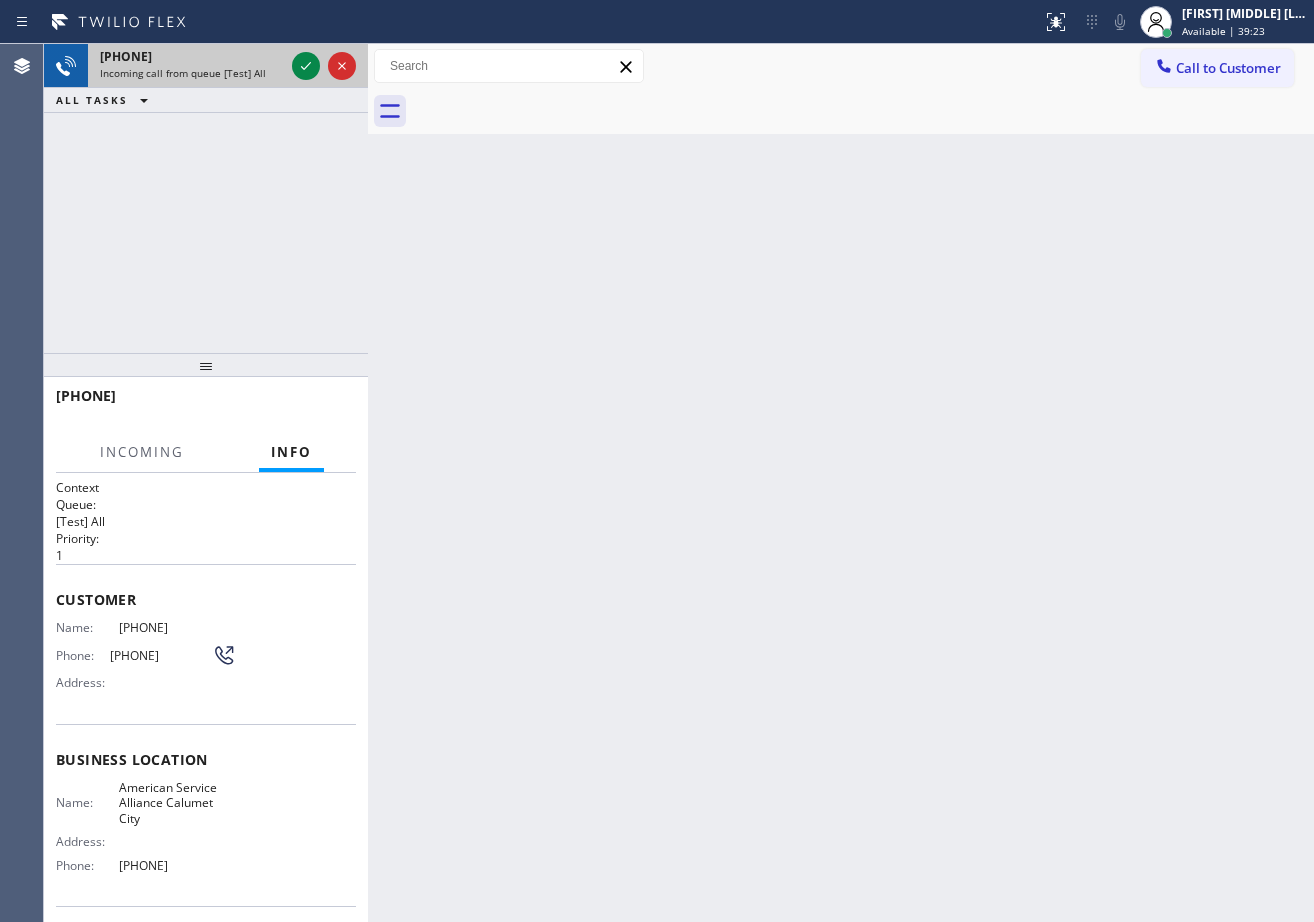 click on "Incoming call from queue [Test] All" at bounding box center (192, 73) 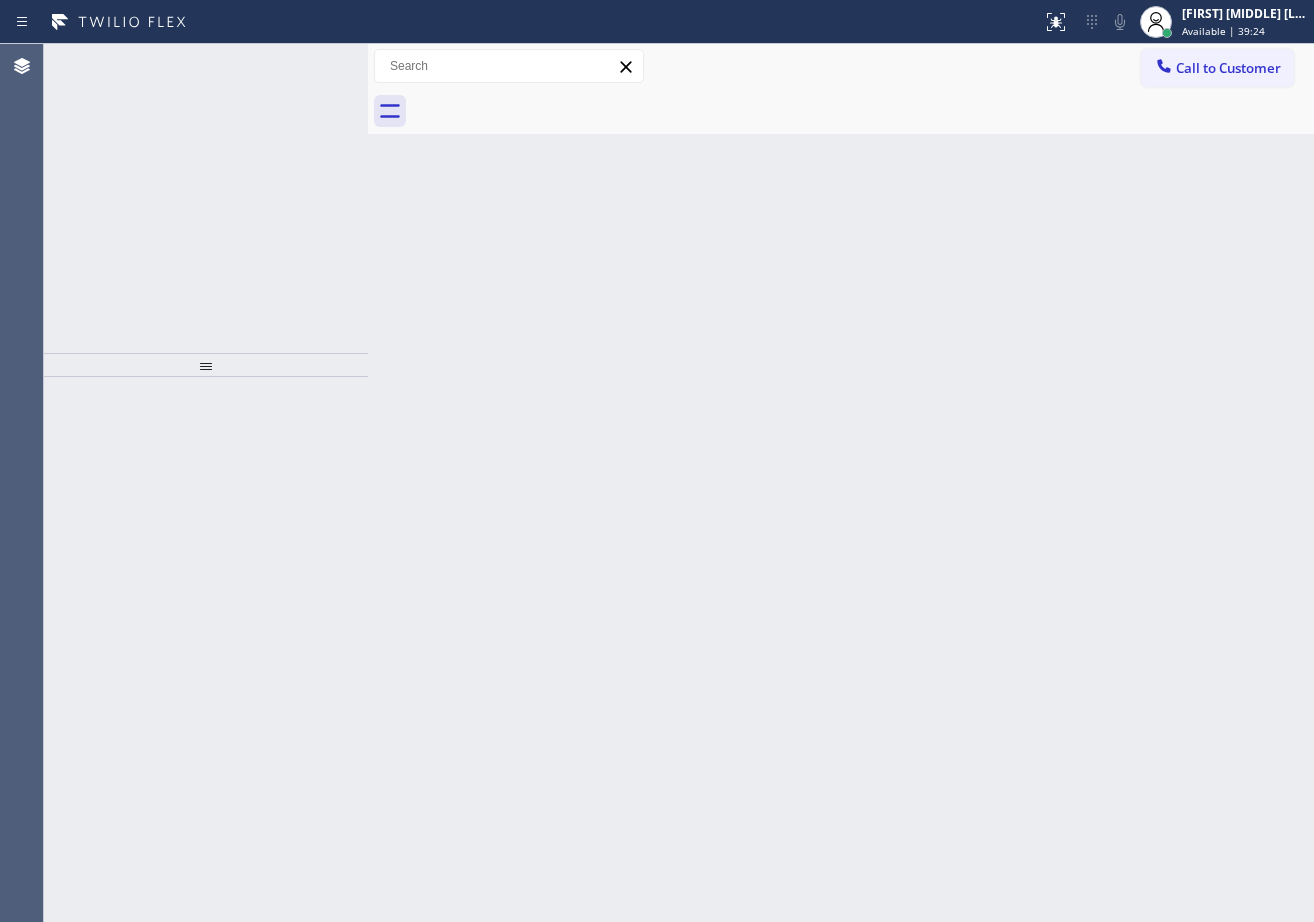 click on "Incoming call from queue [Test] All" at bounding box center [192, 73] 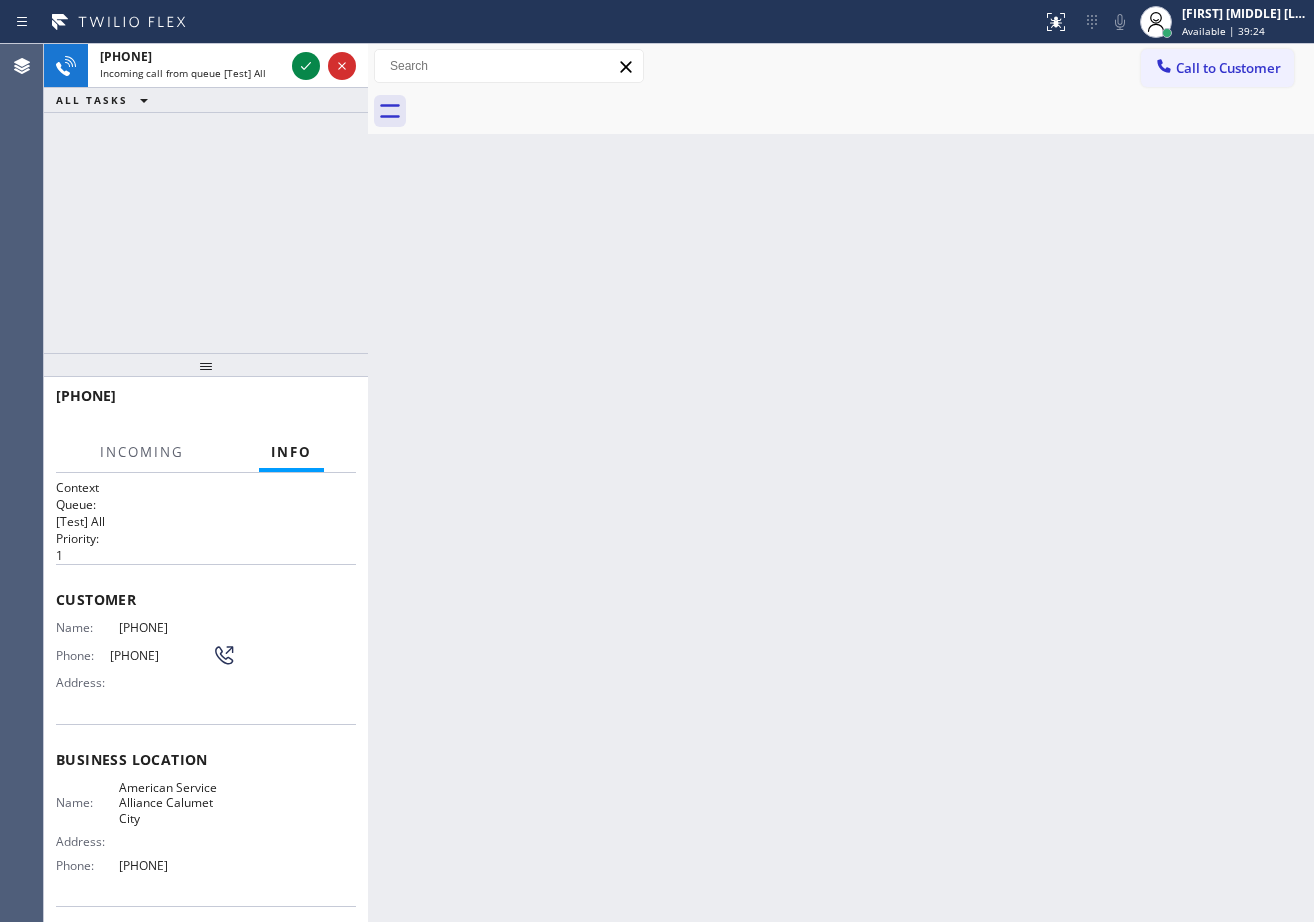 click on "Incoming call from queue [Test] All" at bounding box center (192, 73) 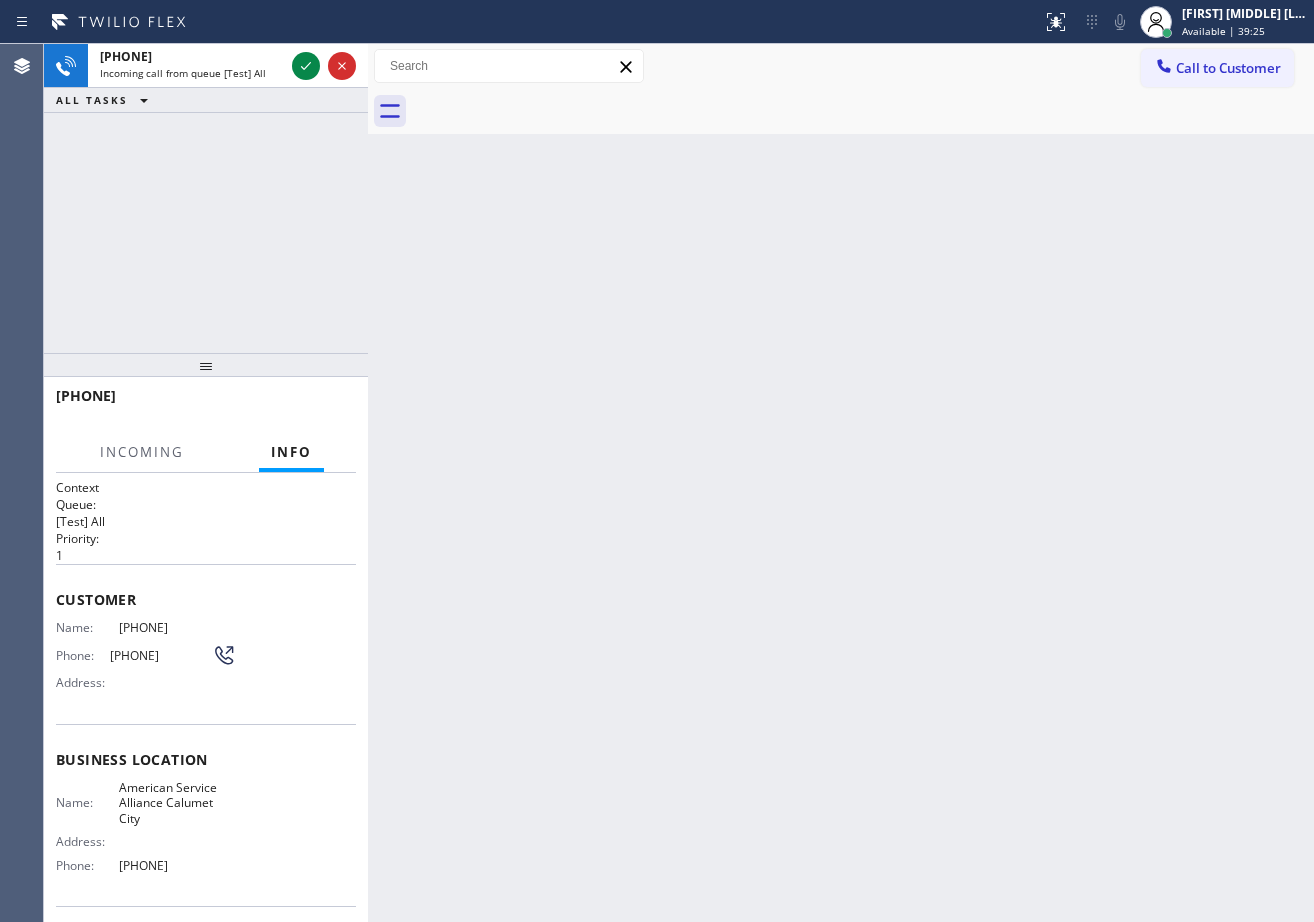 click on "Incoming call from queue [Test] All" at bounding box center [192, 73] 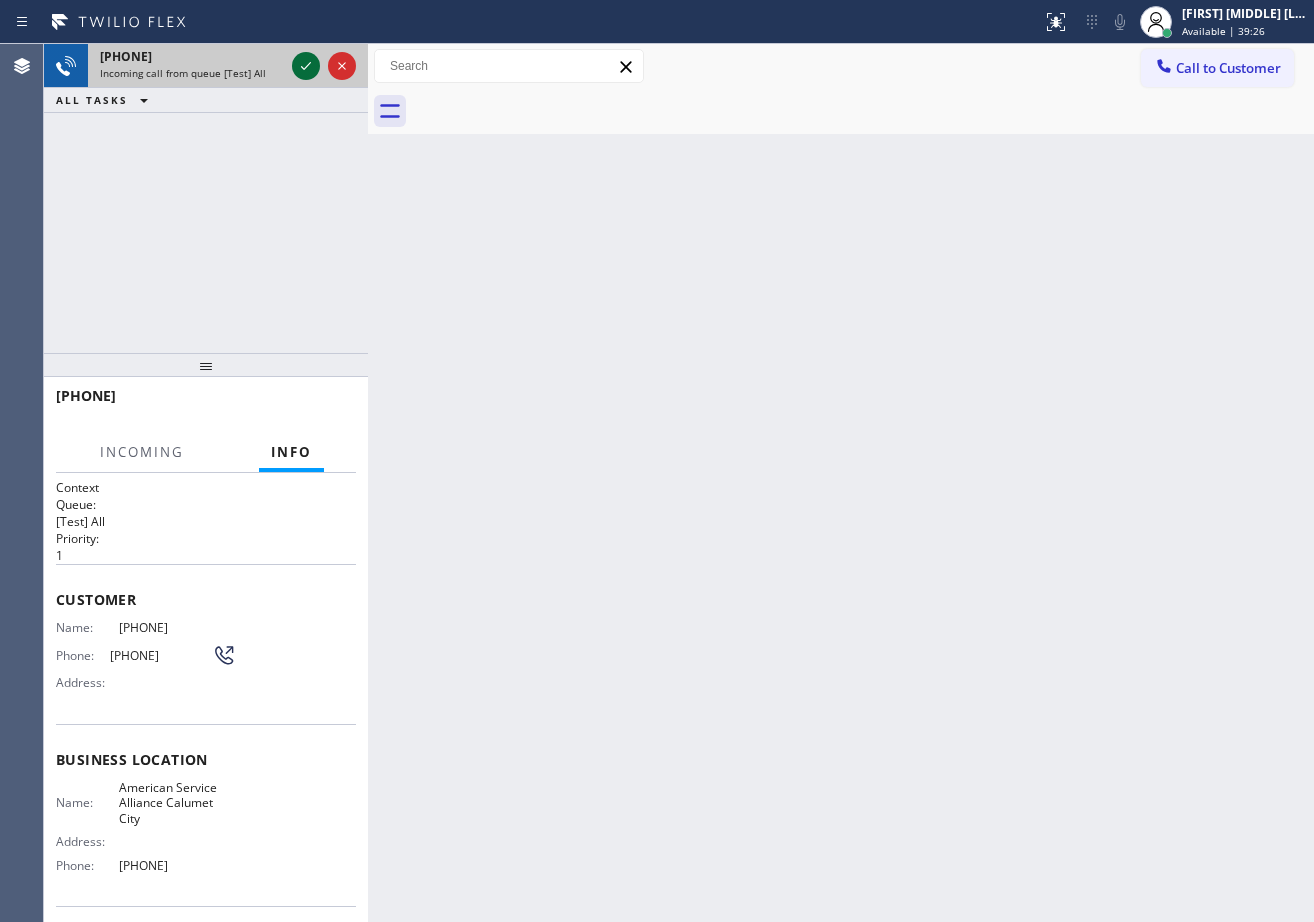click 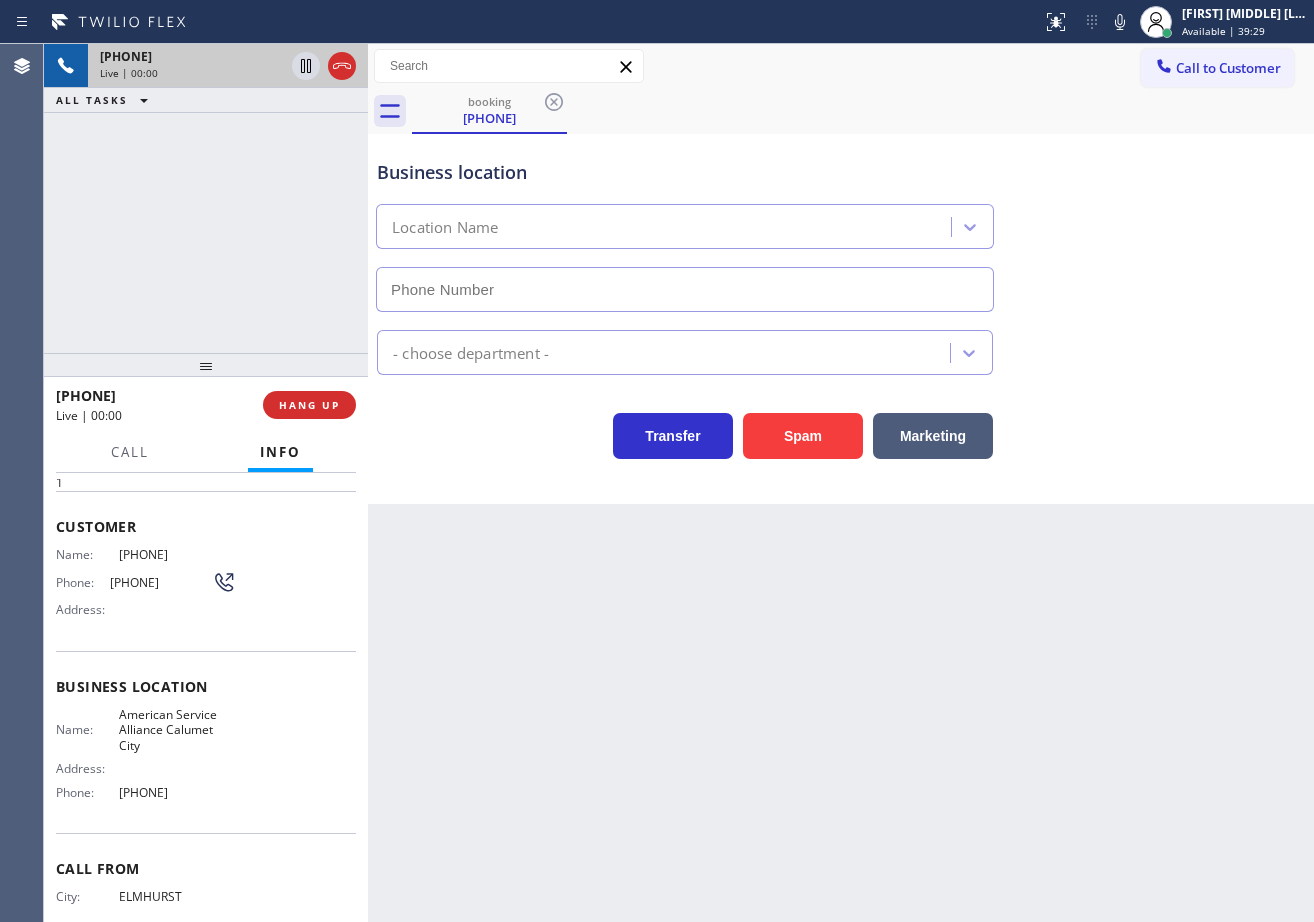 type on "[PHONE]" 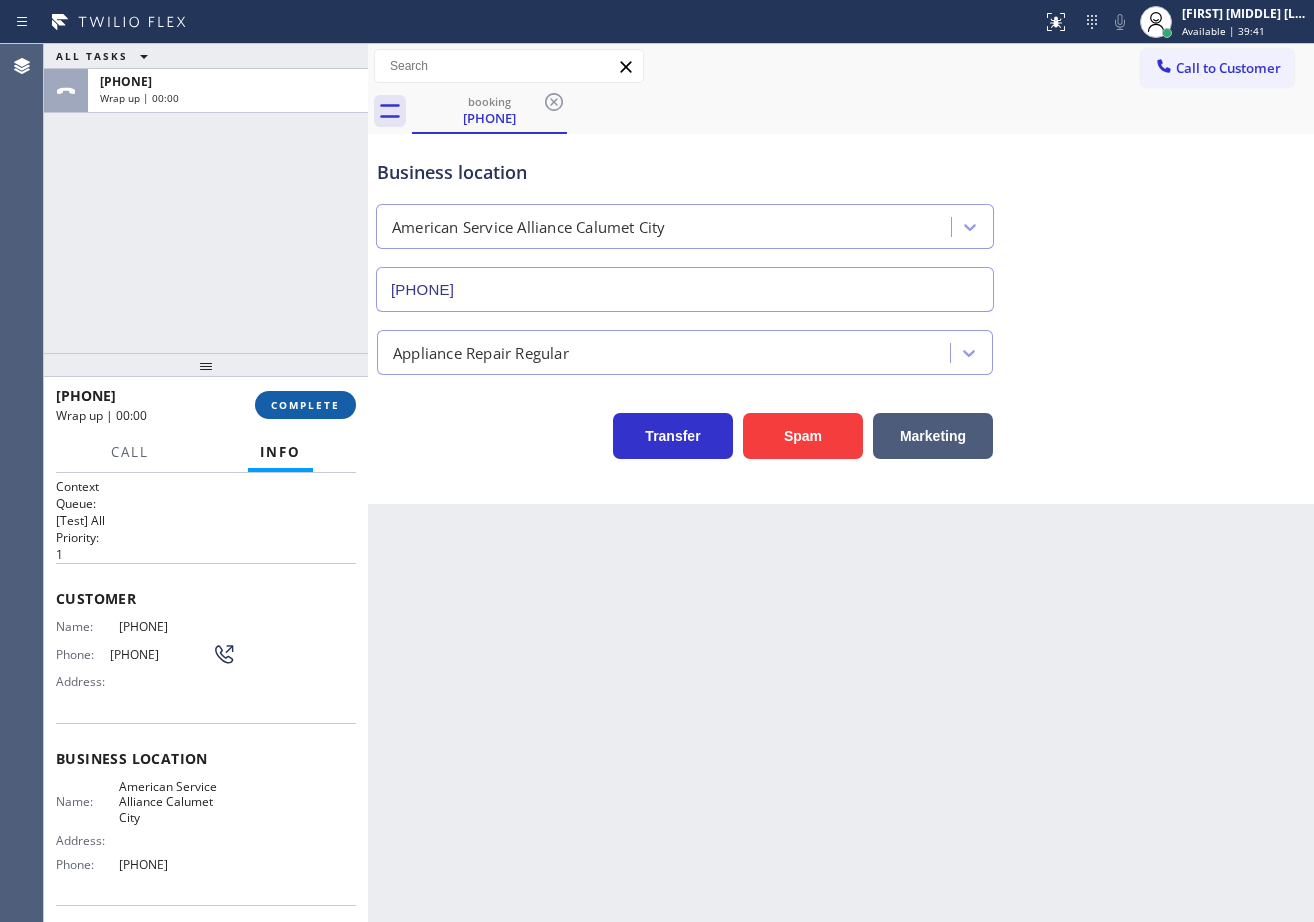 scroll, scrollTop: 0, scrollLeft: 0, axis: both 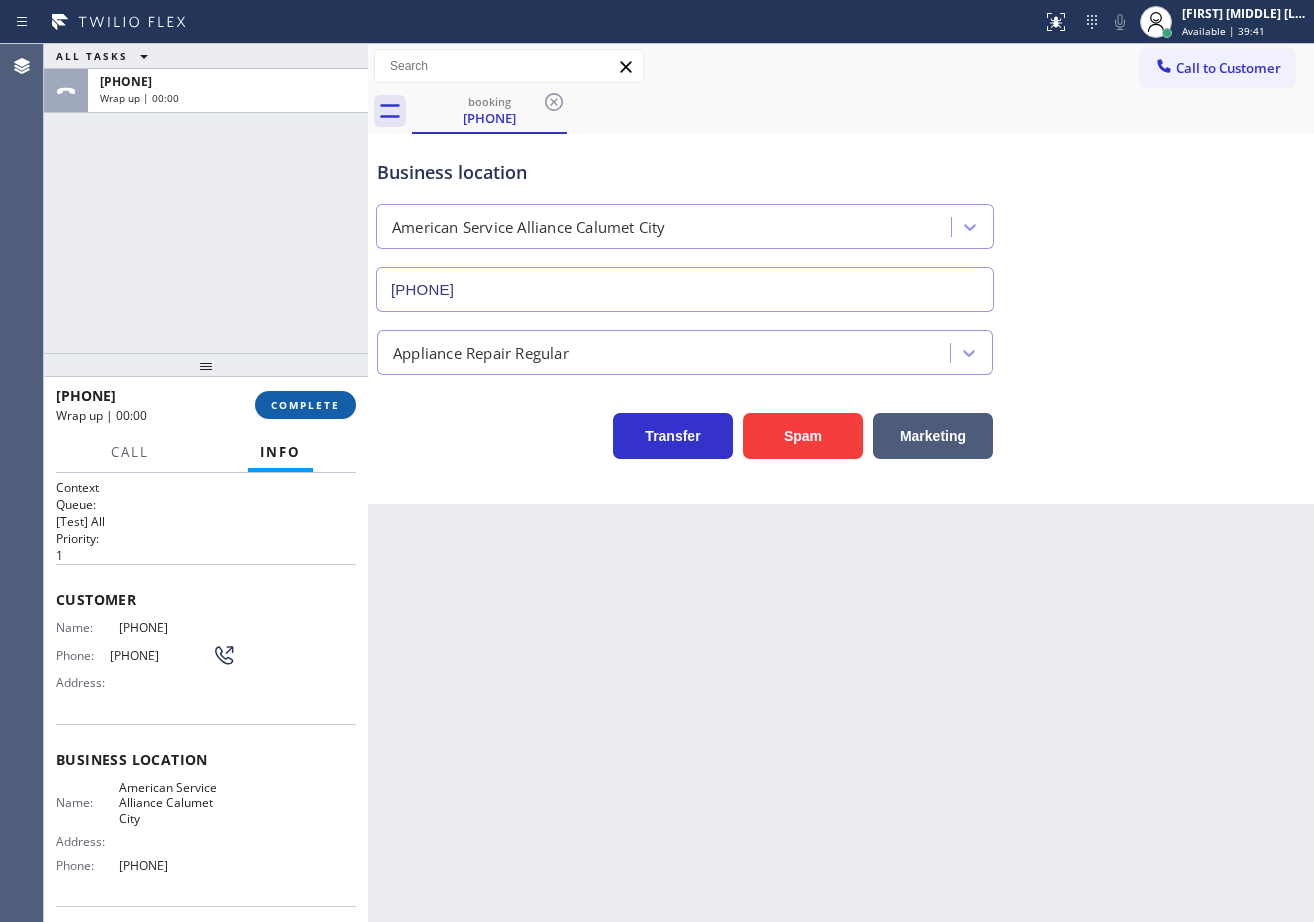 click on "COMPLETE" at bounding box center [305, 405] 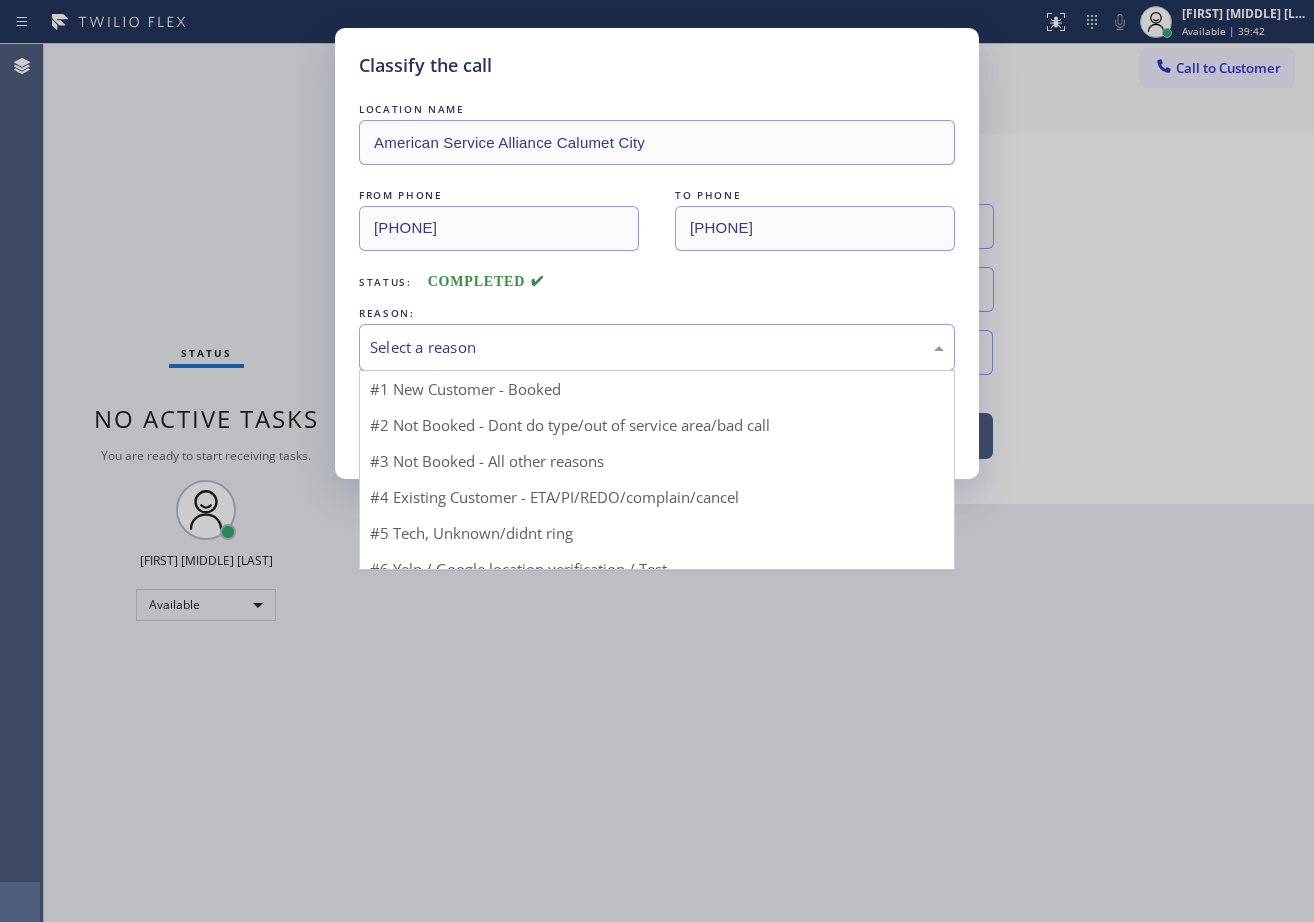 click on "Select a reason" at bounding box center [657, 347] 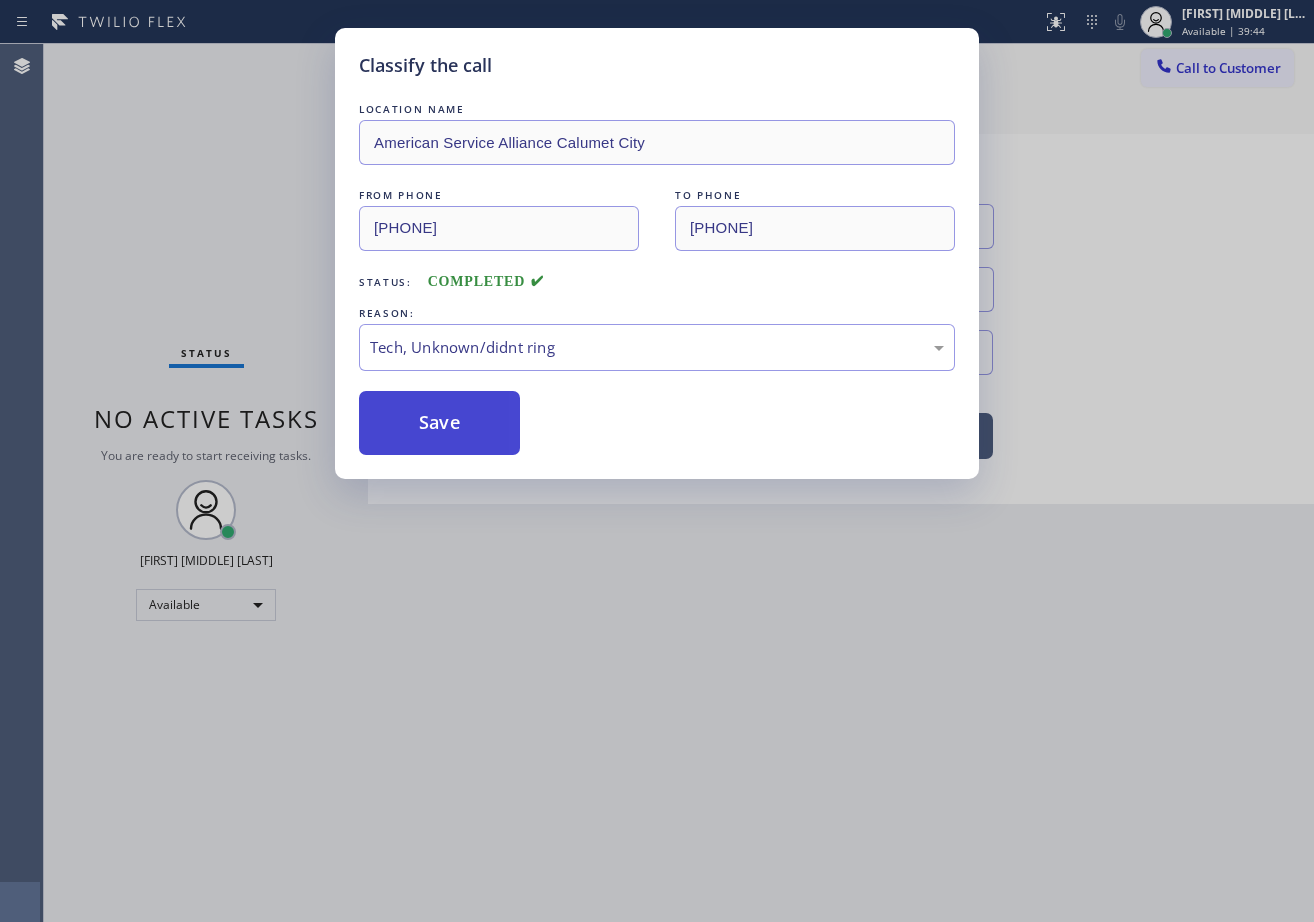 click on "Save" at bounding box center (439, 423) 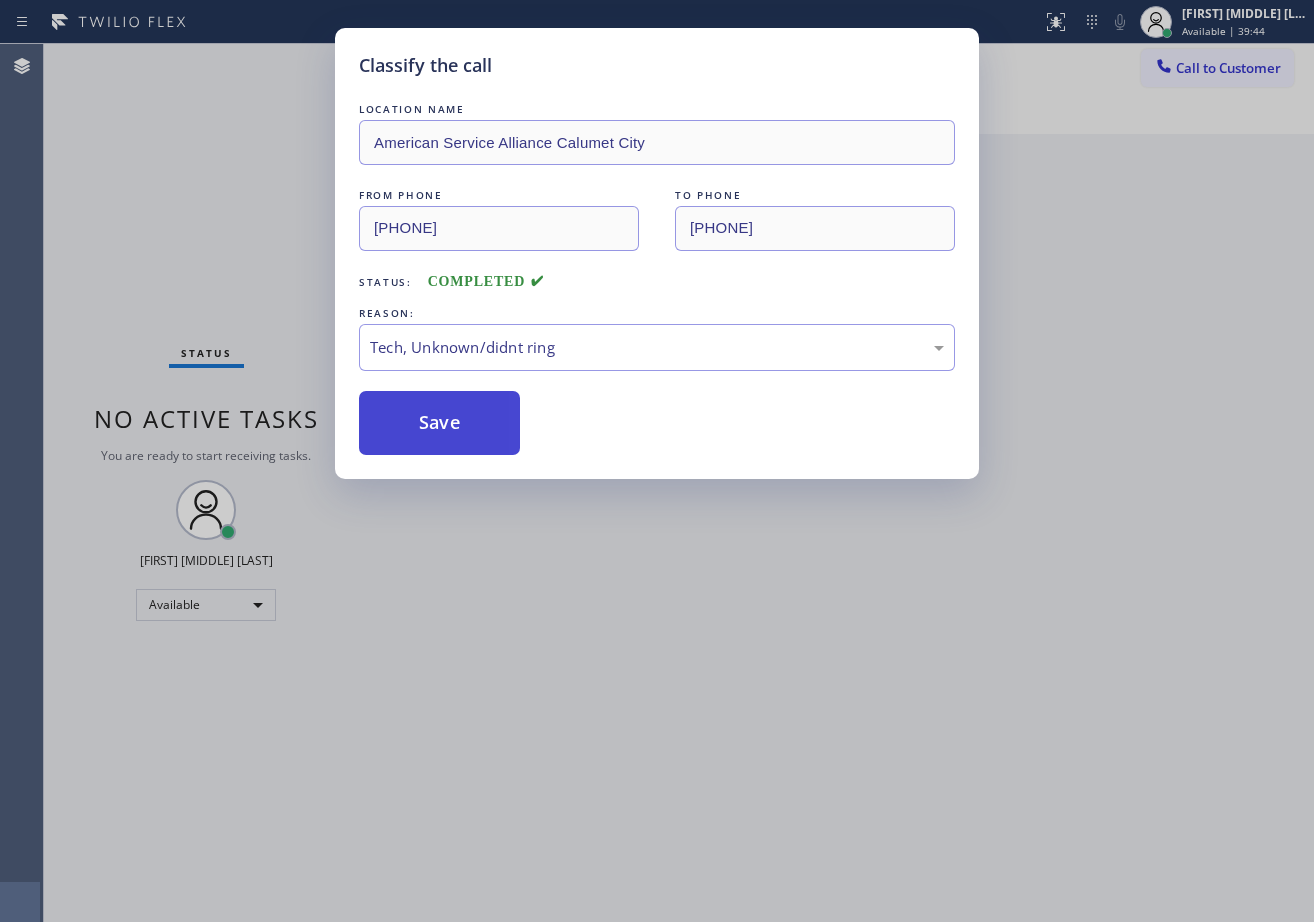 click on "Save" at bounding box center (439, 423) 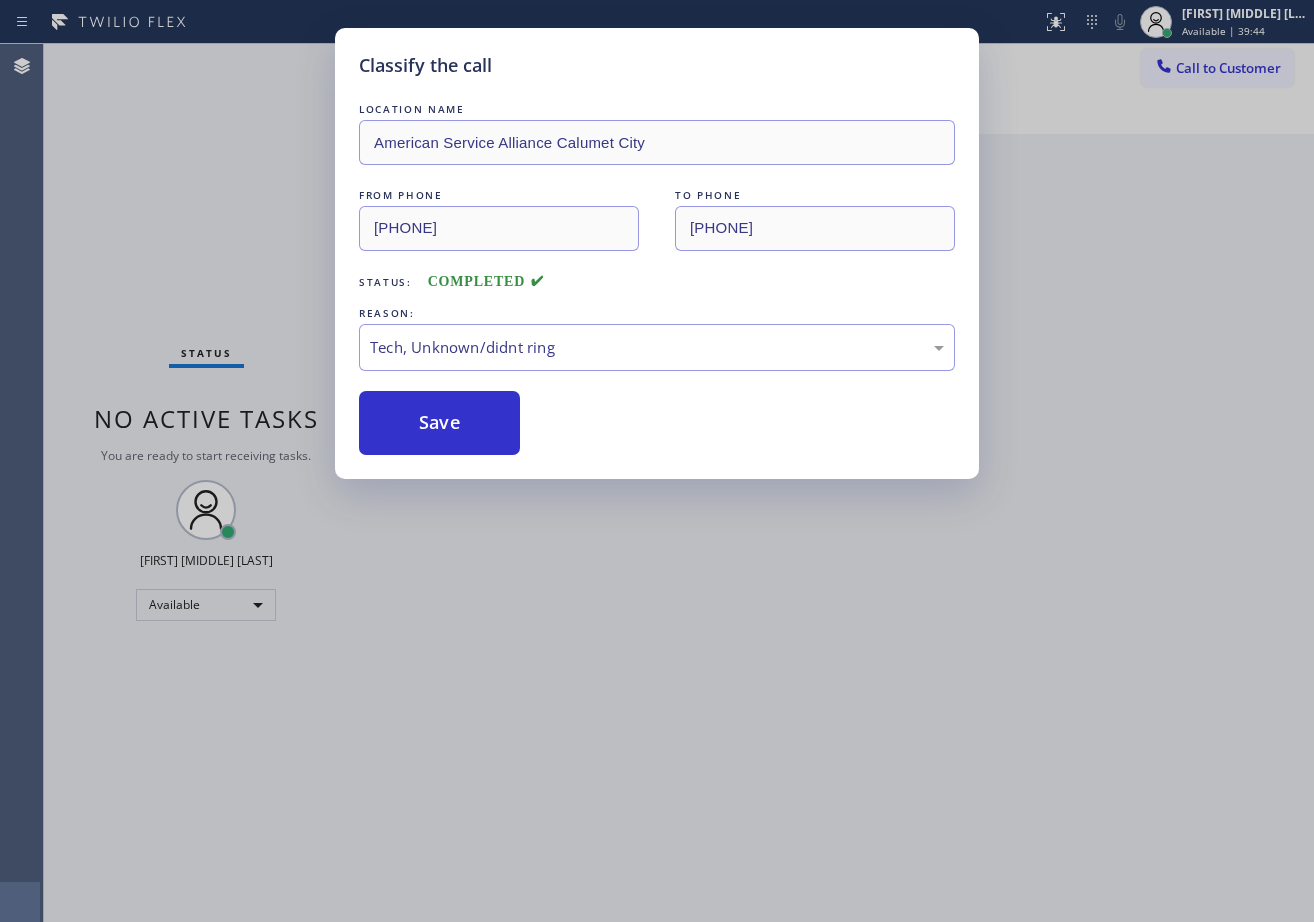 drag, startPoint x: 739, startPoint y: 700, endPoint x: 1103, endPoint y: 821, distance: 383.5844 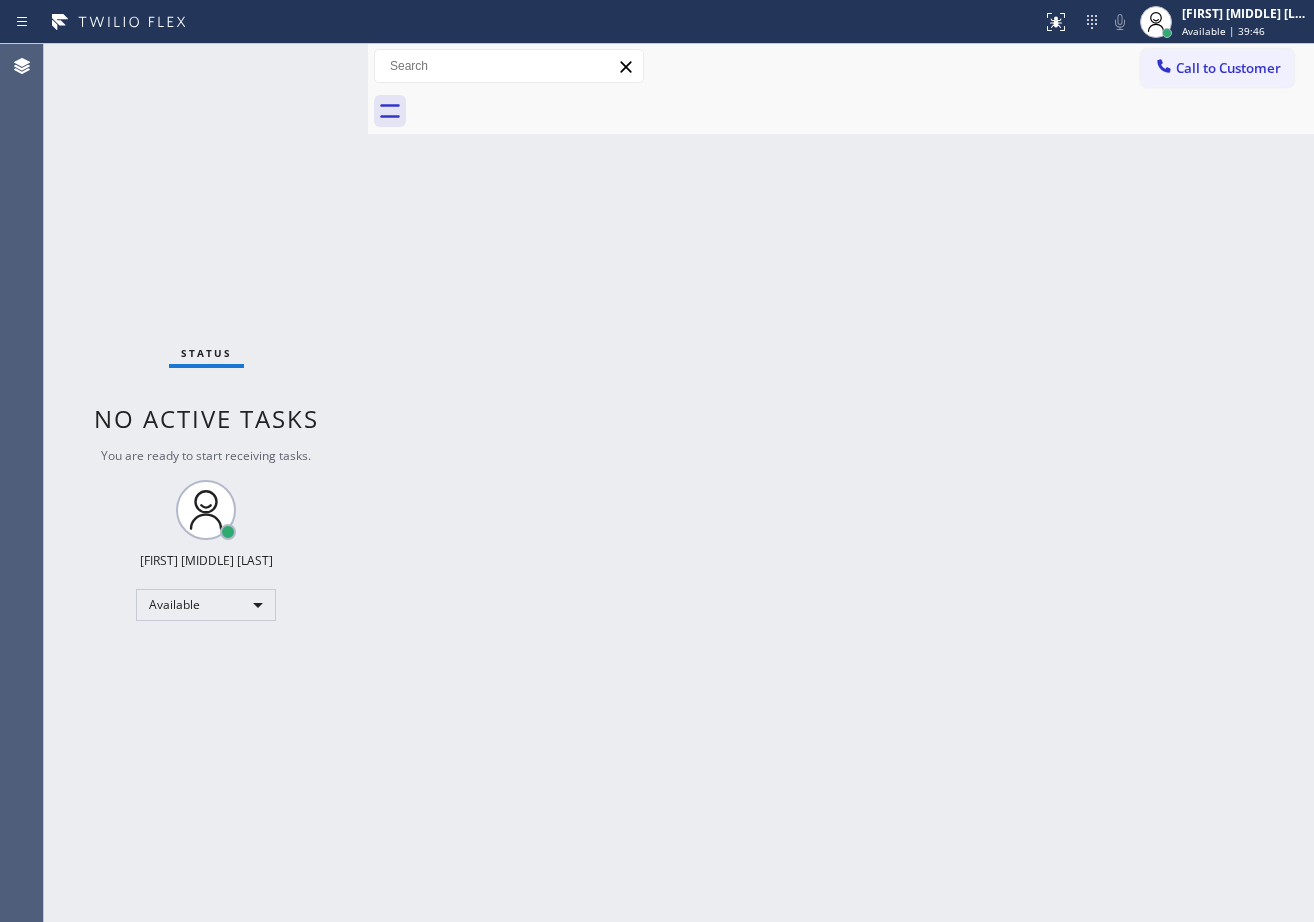 click on "Back to Dashboard Change Sender ID Customers Technicians Select a contact Outbound call Technician Search Technician Your caller id phone number Your caller id phone number Call Technician info Name   Phone none Address none Change Sender ID HVAC [PHONE] 5 Star Appliance [PHONE] Appliance Repair [PHONE] Plumbing [PHONE] Air Duct Cleaning [PHONE]  Electricians [PHONE] Cancel Change Check personal SMS Reset Change No tabs Call to Customer Outbound call Location Subzero Repair Professionals ([CITY], Google Ads) Your caller id phone number [PHONE] Customer number Call Outbound call Technician Search Technician Your caller id phone number Your caller id phone number Call" at bounding box center (841, 483) 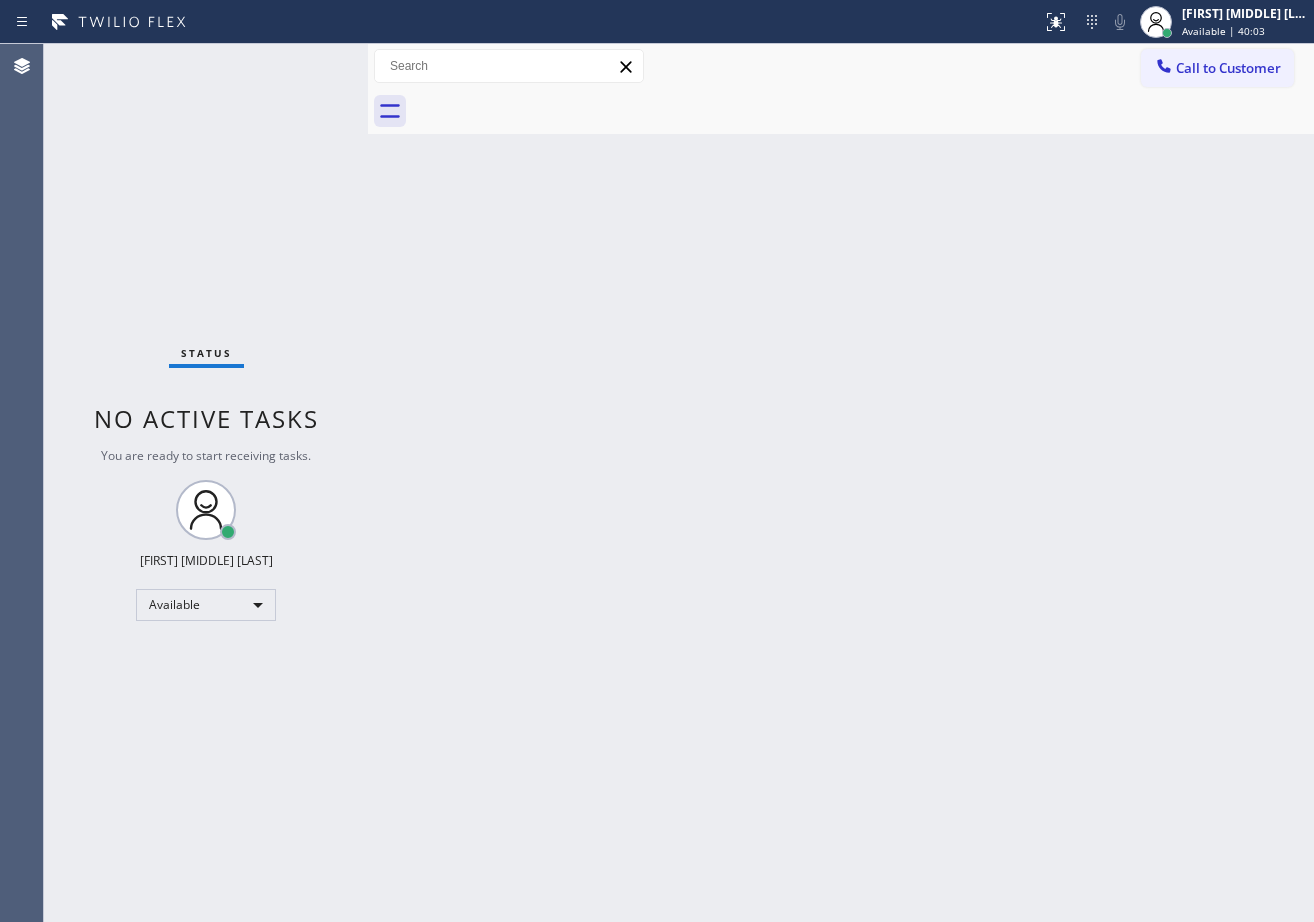 drag, startPoint x: 308, startPoint y: 107, endPoint x: 313, endPoint y: 90, distance: 17.720045 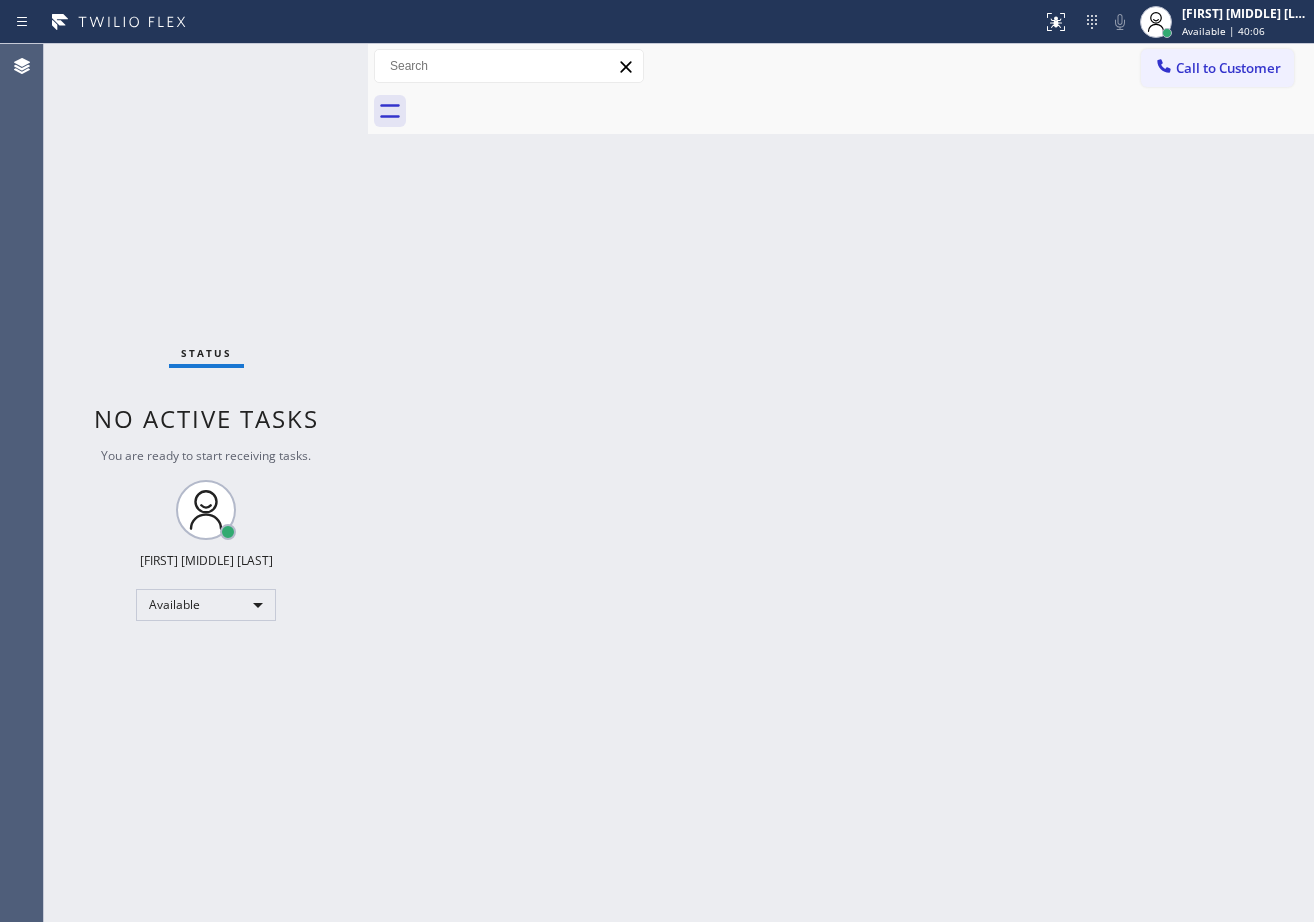 drag, startPoint x: 346, startPoint y: 259, endPoint x: 345, endPoint y: 245, distance: 14.035668 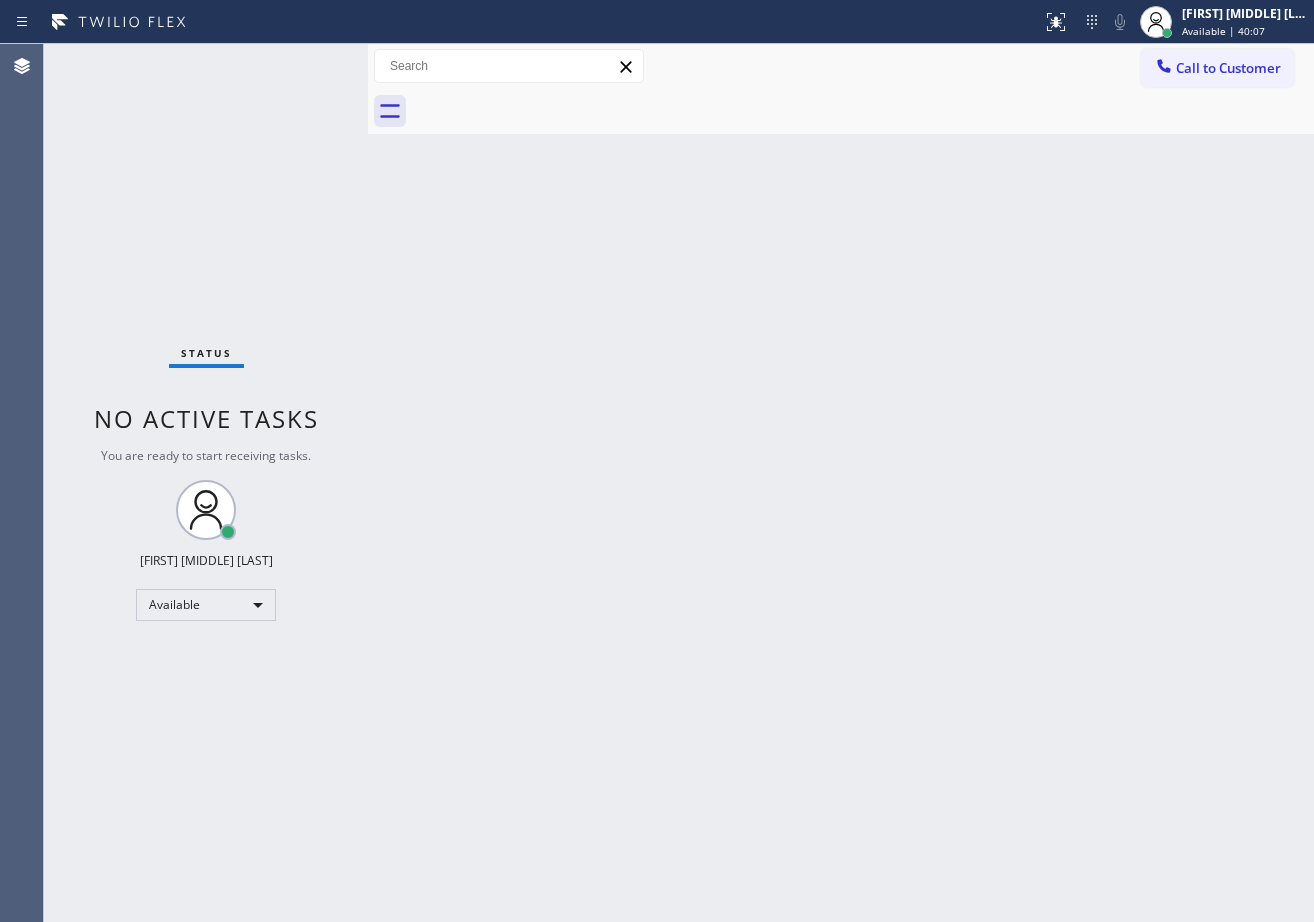 click on "Status   No active tasks     You are ready to start receiving tasks.   [FIRST] [LAST] Available" at bounding box center [206, 483] 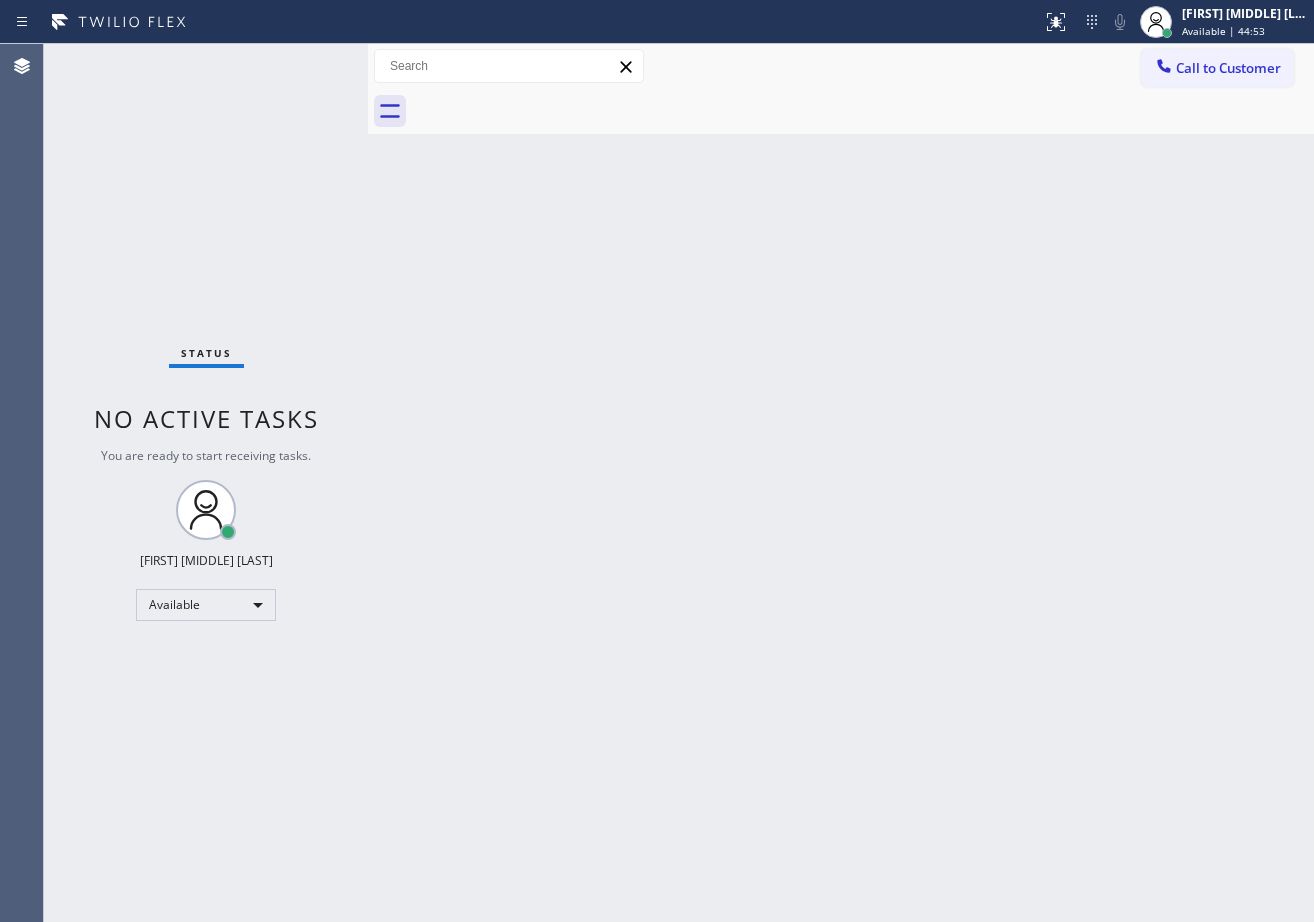click on "Status   No active tasks     You are ready to start receiving tasks.   [FIRST] [LAST] Available" at bounding box center [206, 483] 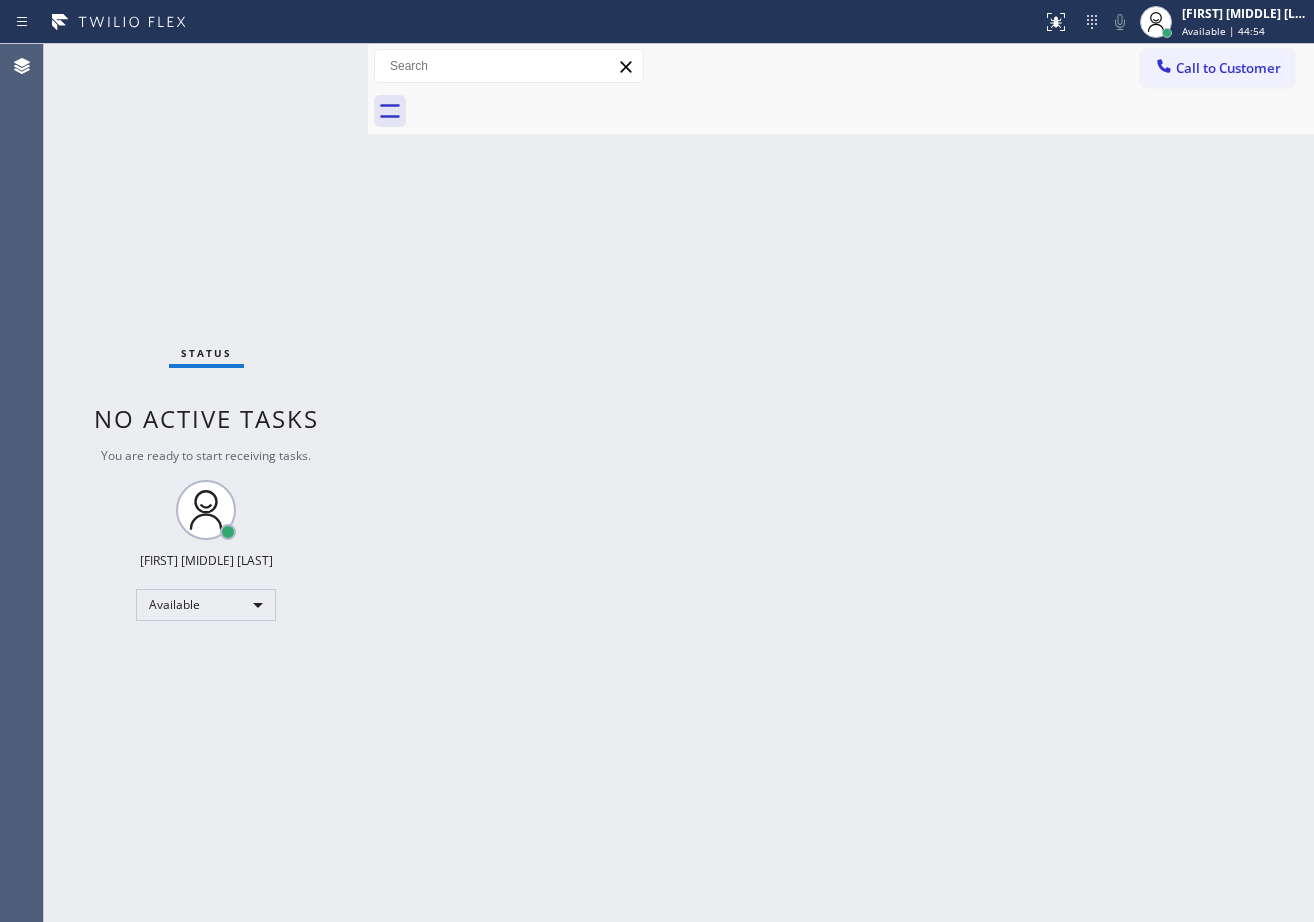 click on "Status   No active tasks     You are ready to start receiving tasks.   [FIRST] [LAST] Available" at bounding box center (206, 483) 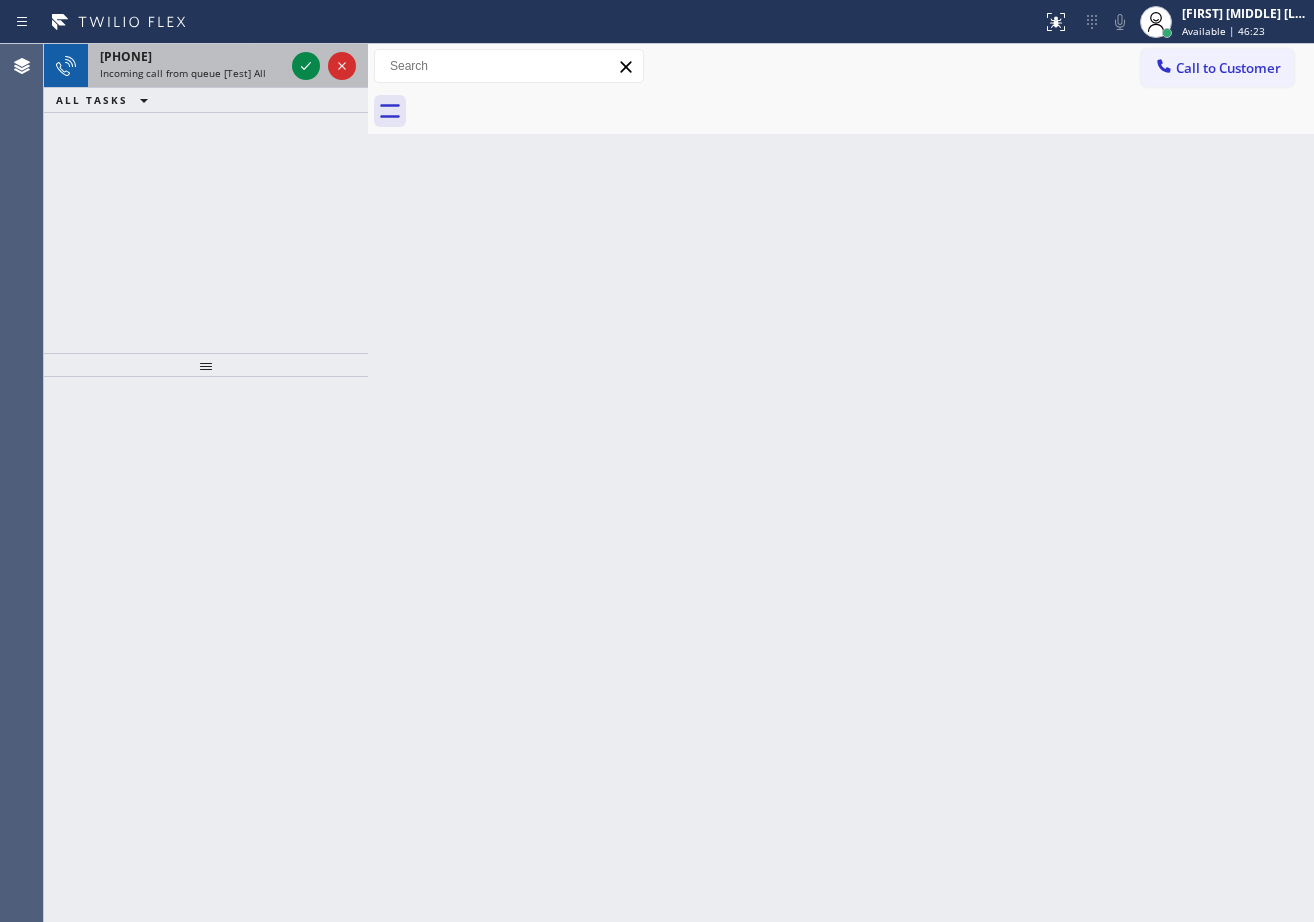 click on "Incoming call from queue [Test] All" at bounding box center (183, 73) 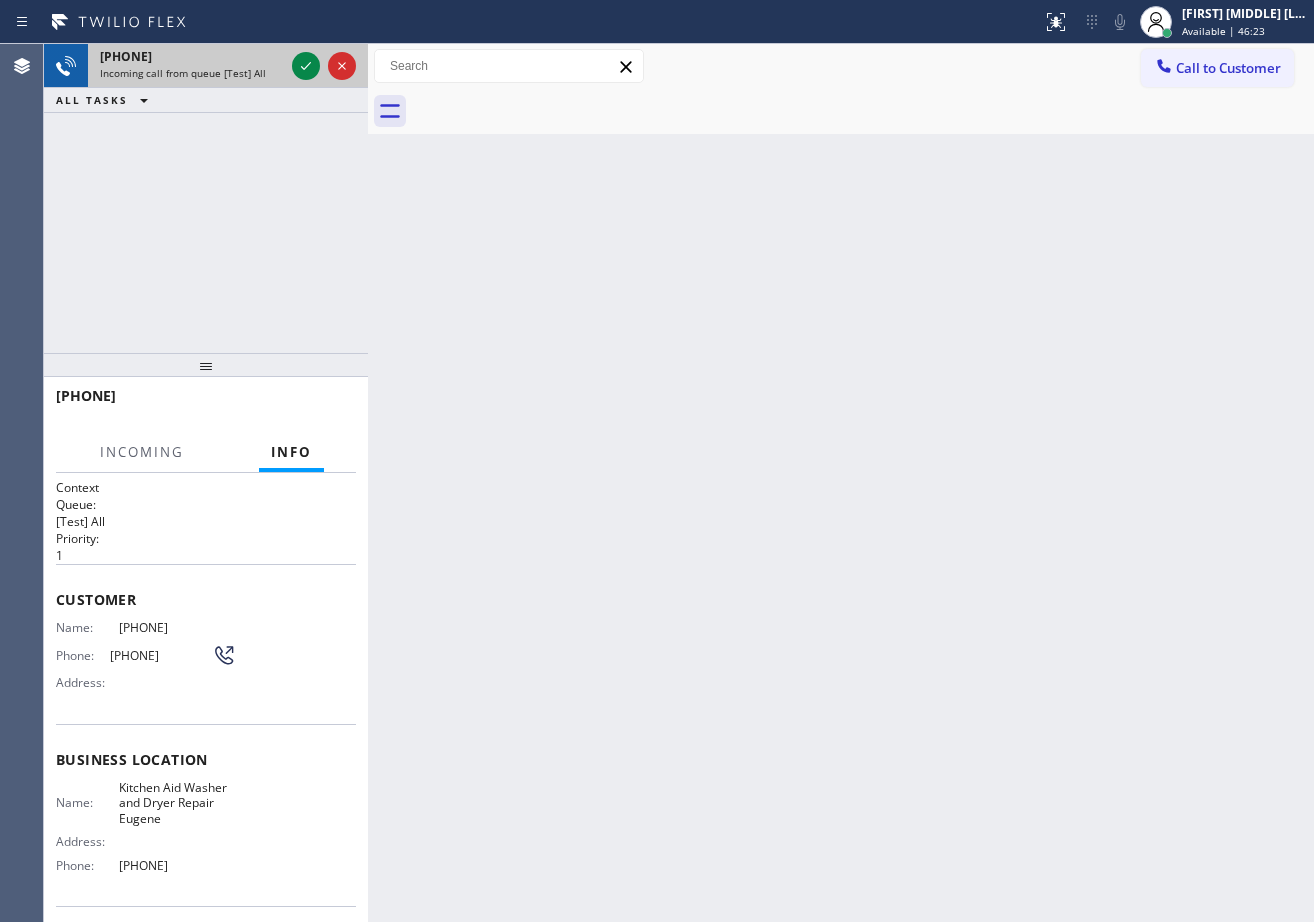 click on "Incoming call from queue [Test] All" at bounding box center (183, 73) 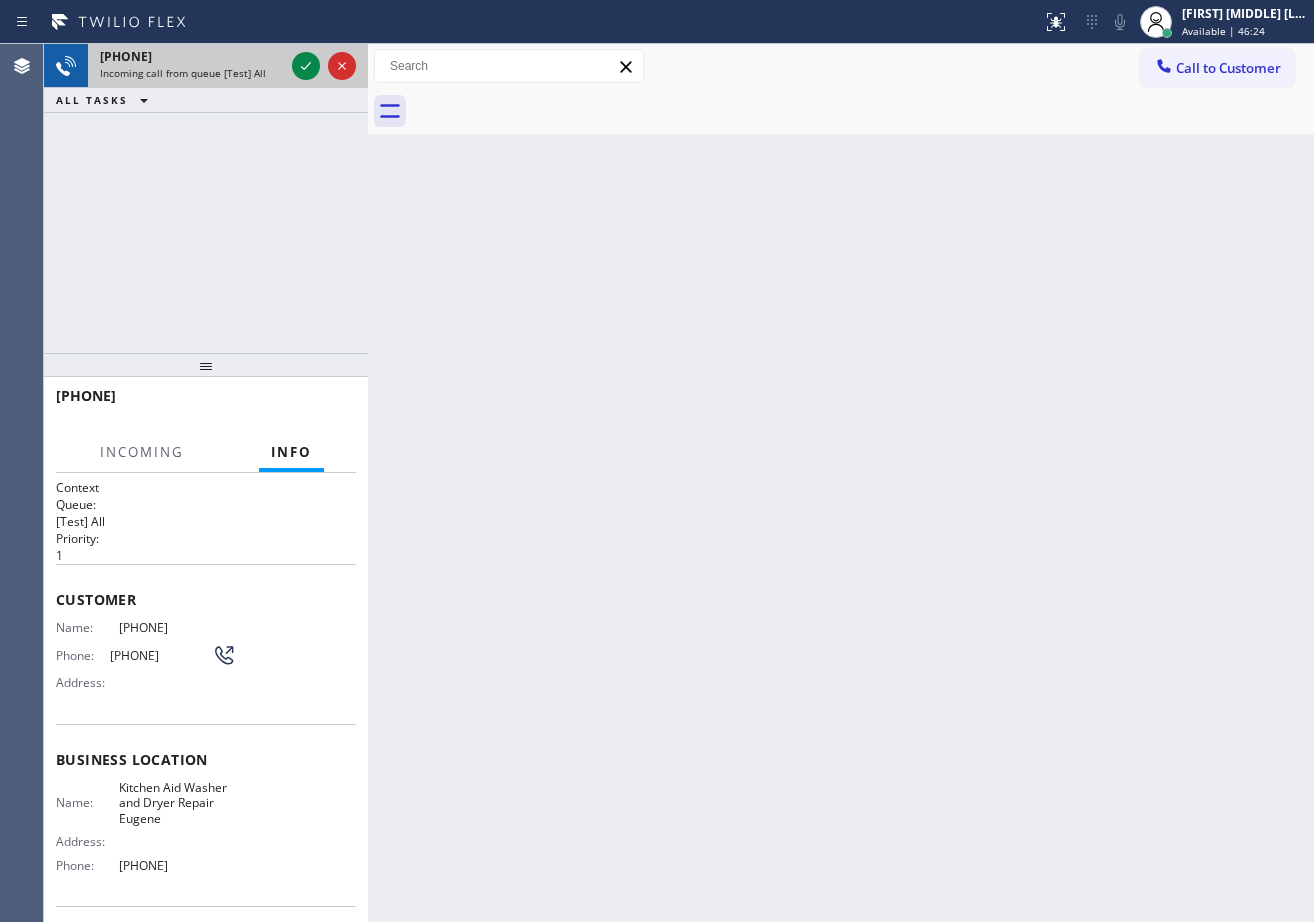 click on "Incoming call from queue [Test] All" at bounding box center [183, 73] 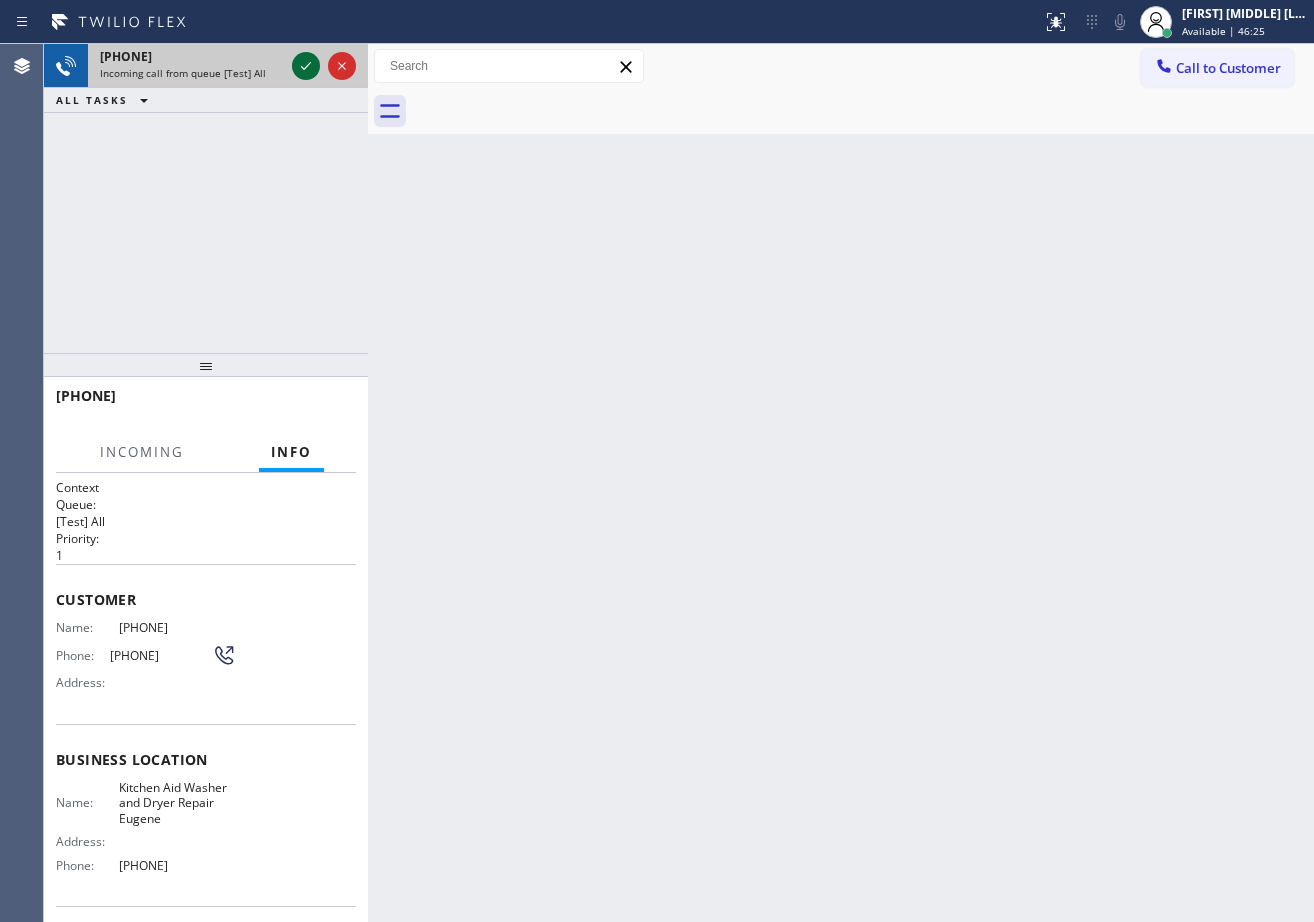click 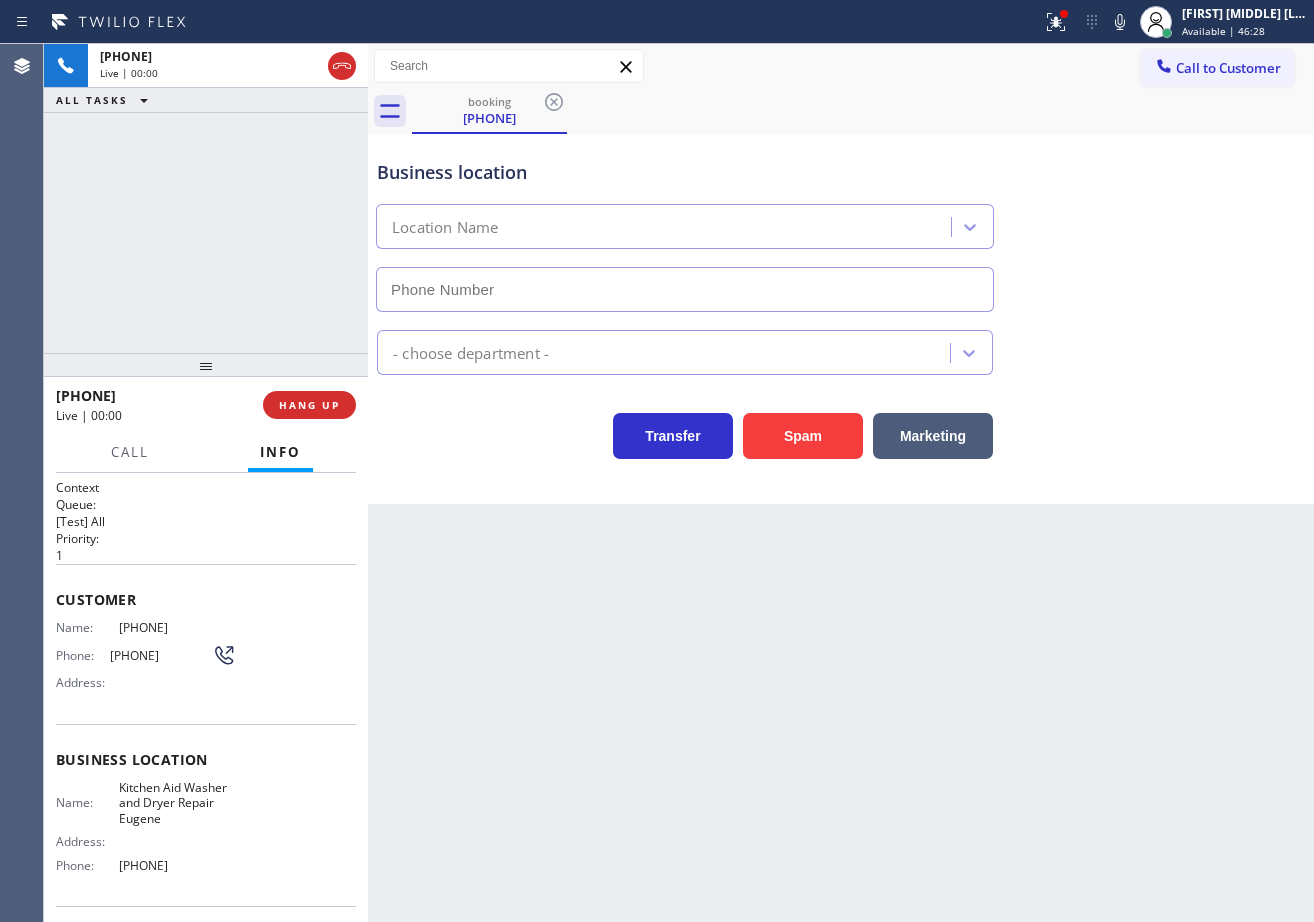 type on "[PHONE]" 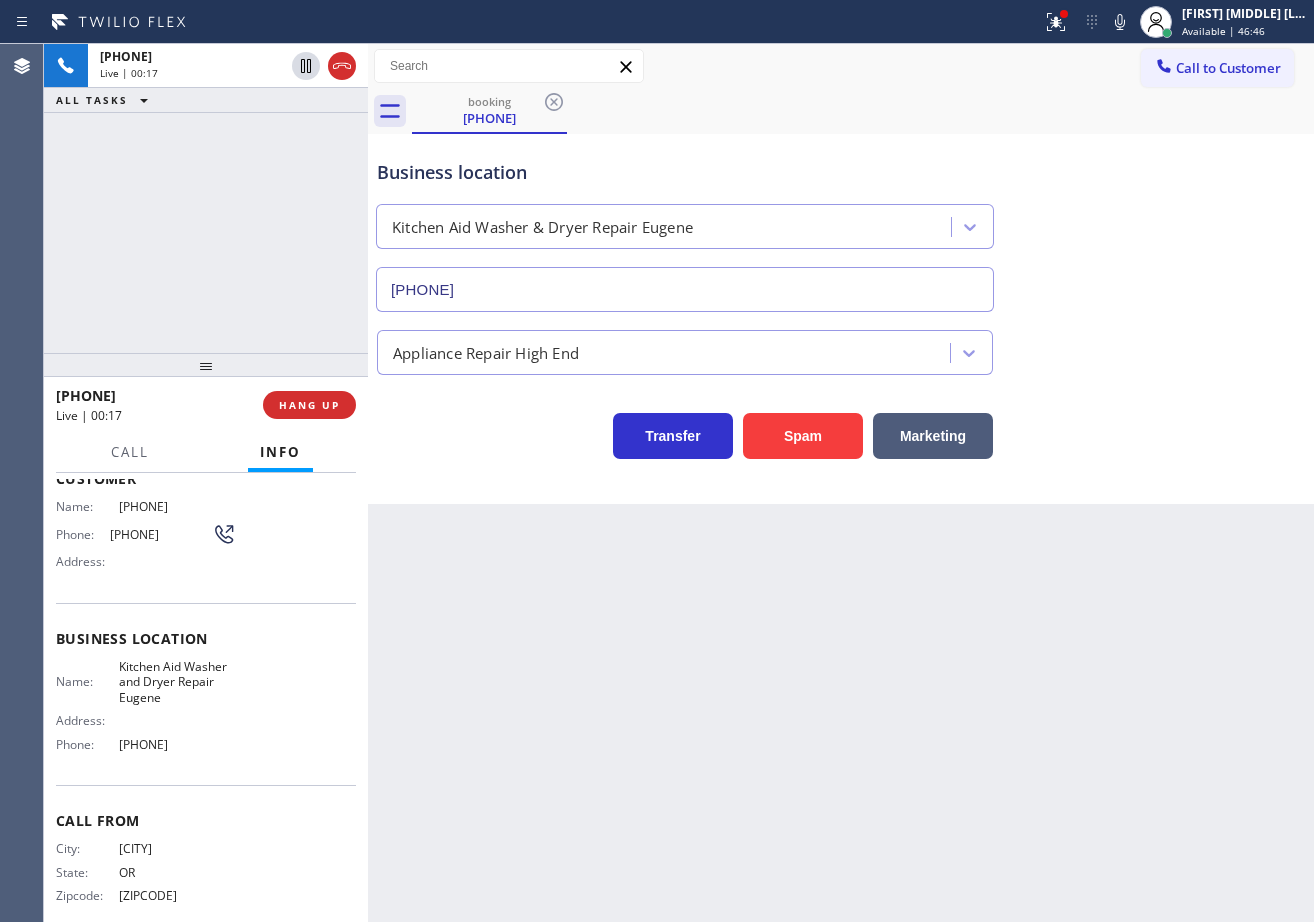 scroll, scrollTop: 0, scrollLeft: 0, axis: both 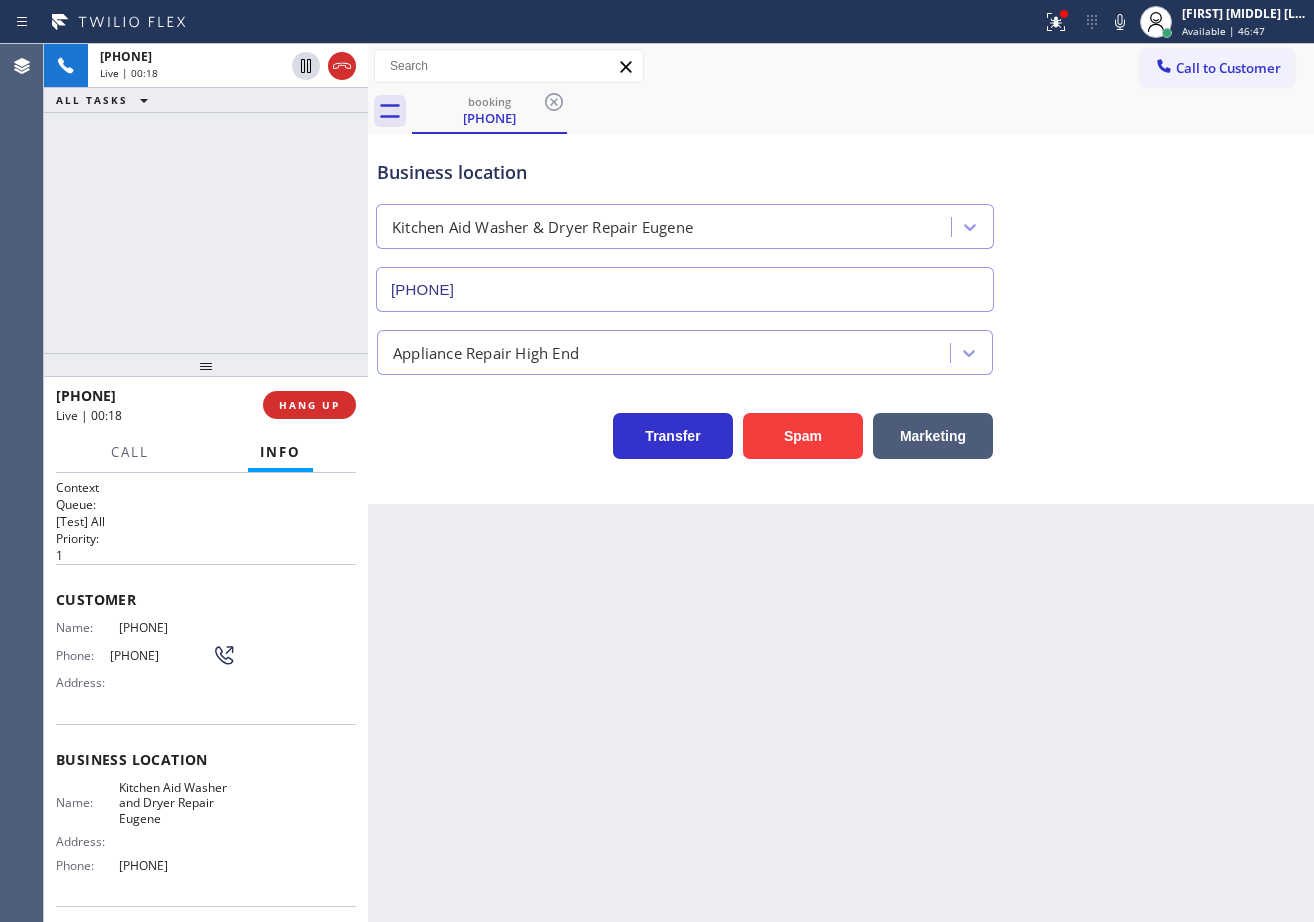 drag, startPoint x: 803, startPoint y: 745, endPoint x: 403, endPoint y: 677, distance: 405.73883 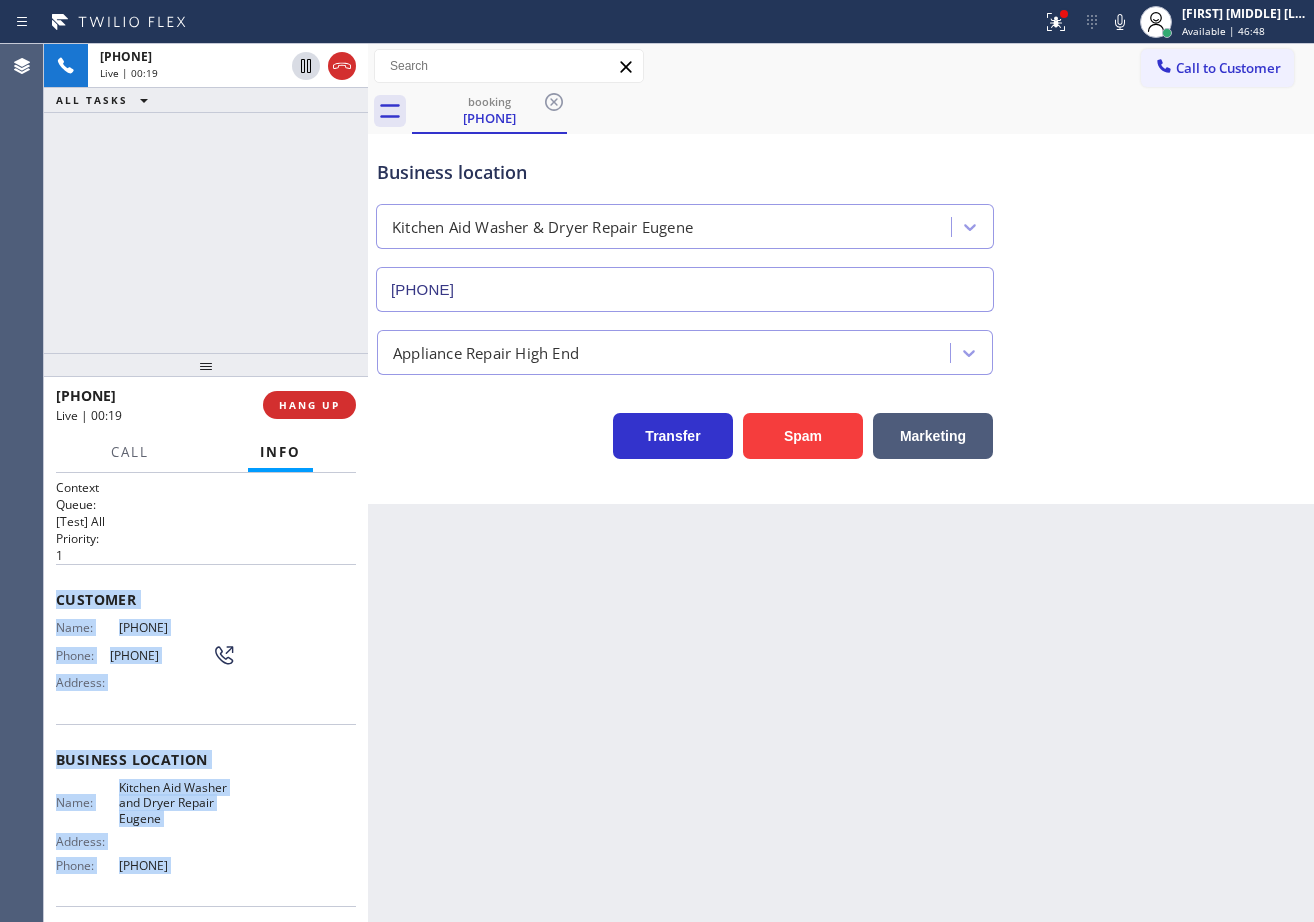 scroll, scrollTop: 142, scrollLeft: 0, axis: vertical 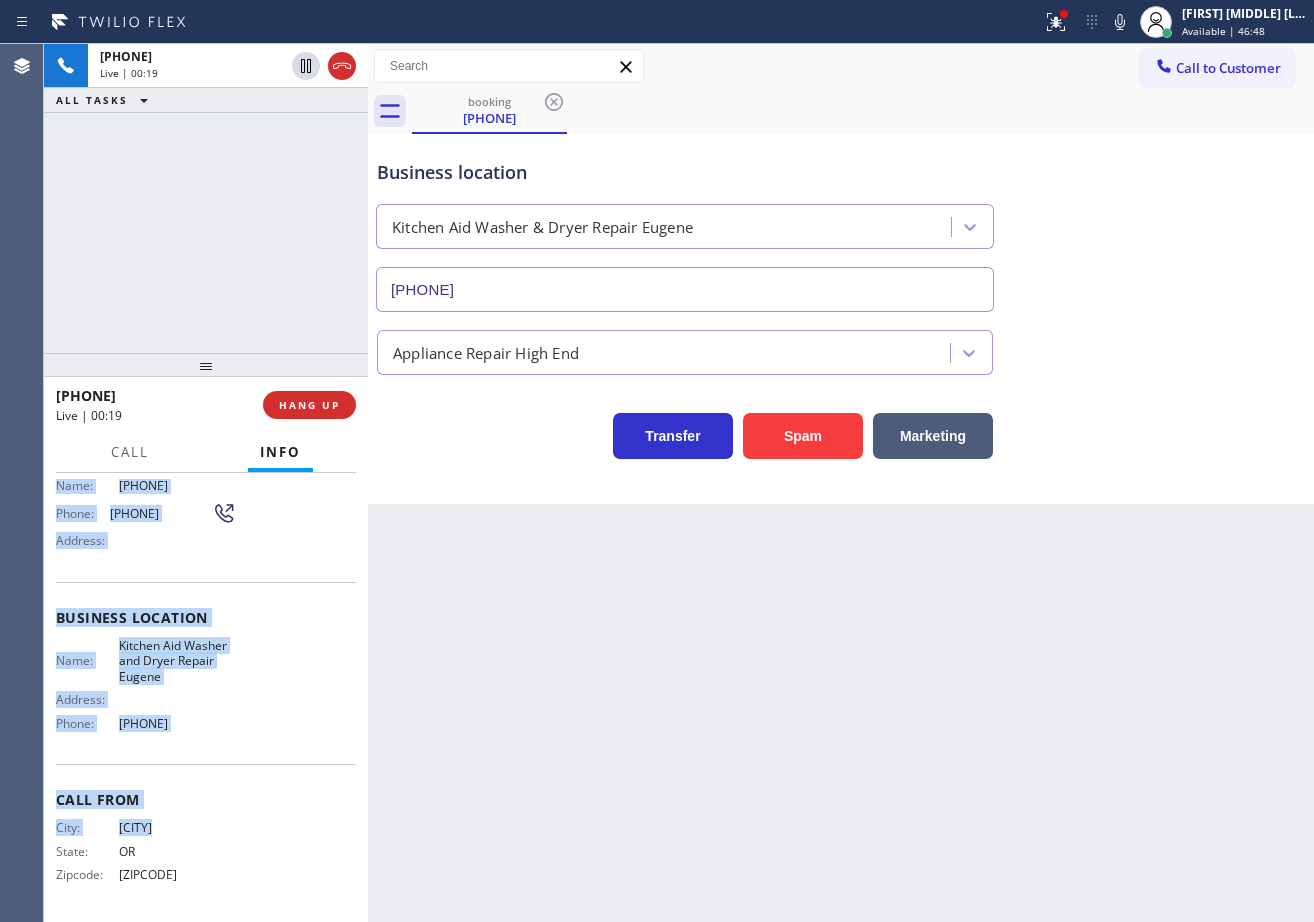 drag, startPoint x: 52, startPoint y: 597, endPoint x: 300, endPoint y: 695, distance: 266.66083 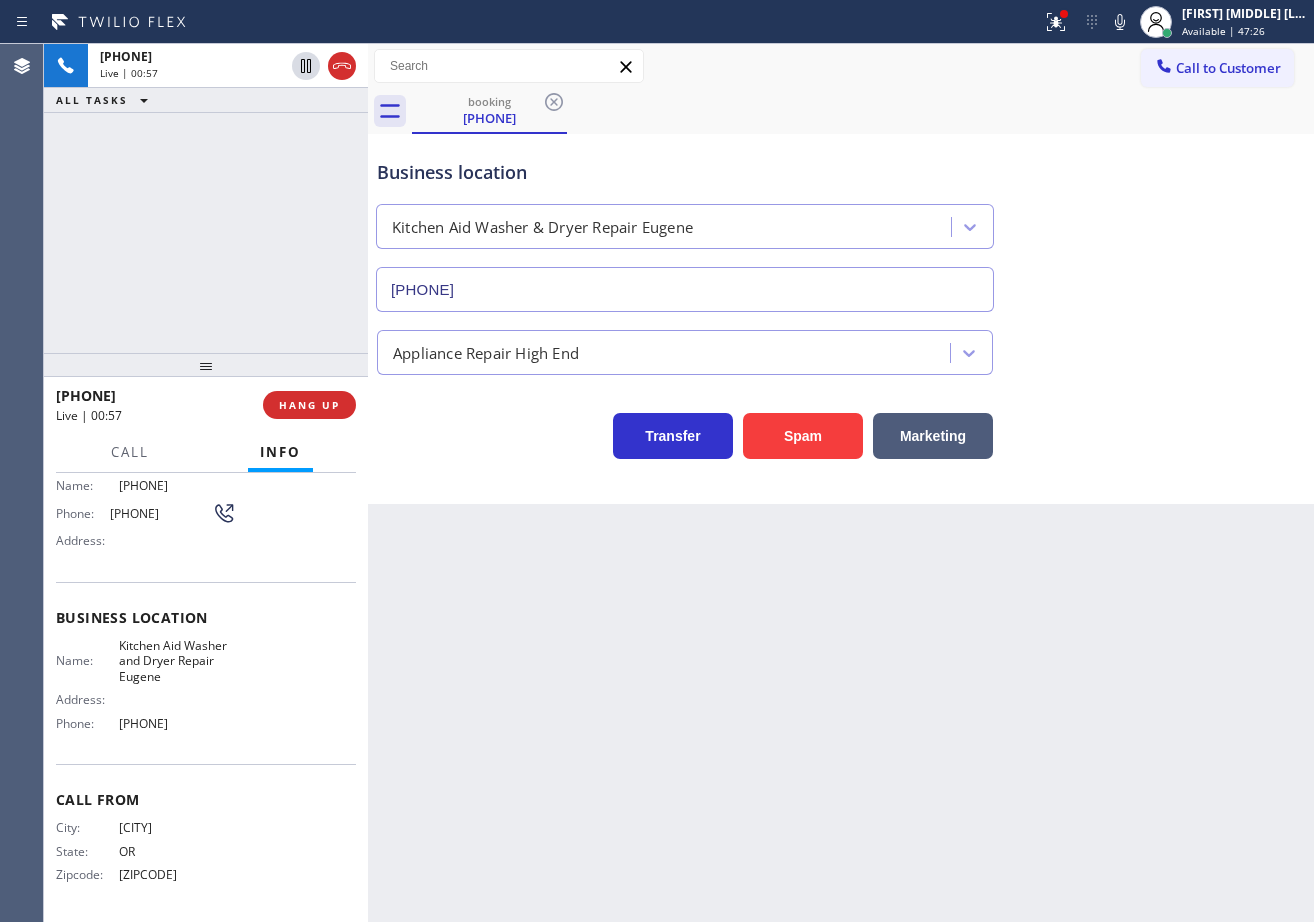 click on "Back to Dashboard Change Sender ID Customers Technicians Select a contact Outbound call Technician Search Technician Your caller id phone number Your caller id phone number Call Technician info Name   Phone none Address none Change Sender ID HVAC [PHONE] 5 Star Appliance [PHONE] Appliance Repair [PHONE] Plumbing [PHONE] Air Duct Cleaning [PHONE]  Electricians [PHONE] Cancel Change Check personal SMS Reset Change booking [PHONE] Call to Customer Outbound call Location Subzero Repair Professionals ([CITY], Google Ads) Your caller id phone number [PHONE] Customer number Call Outbound call Technician Search Technician Your caller id phone number Your caller id phone number Call booking [PHONE] Business location Kitchen Aid Washer & Dryer Repair [CITY] [PHONE] Appliance Repair High End Transfer Spam Marketing" at bounding box center (841, 483) 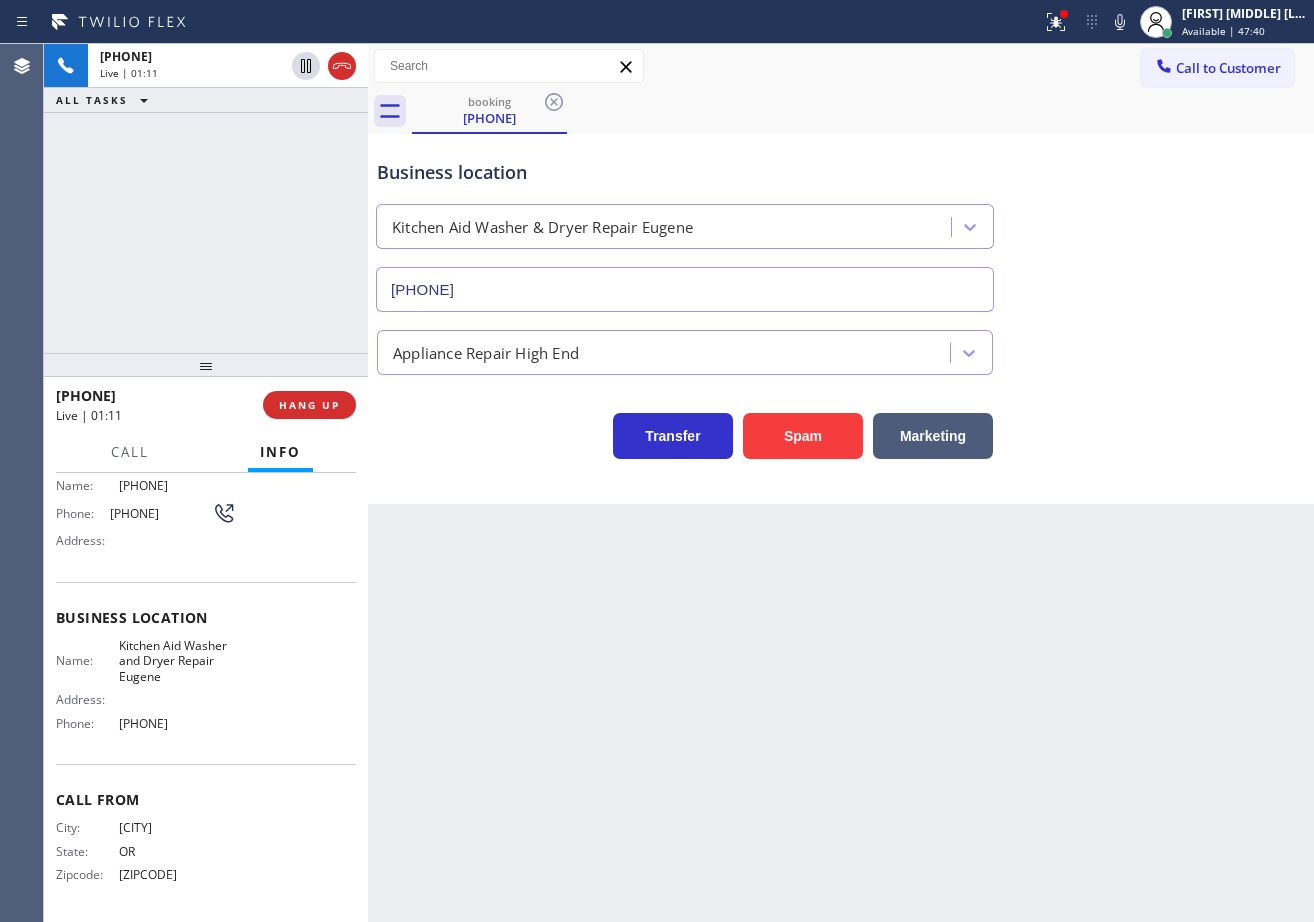 click on "[PHONE] Live | 01:11 ALL TASKS ALL TASKS ACTIVE TASKS TASKS IN WRAP UP" at bounding box center [206, 198] 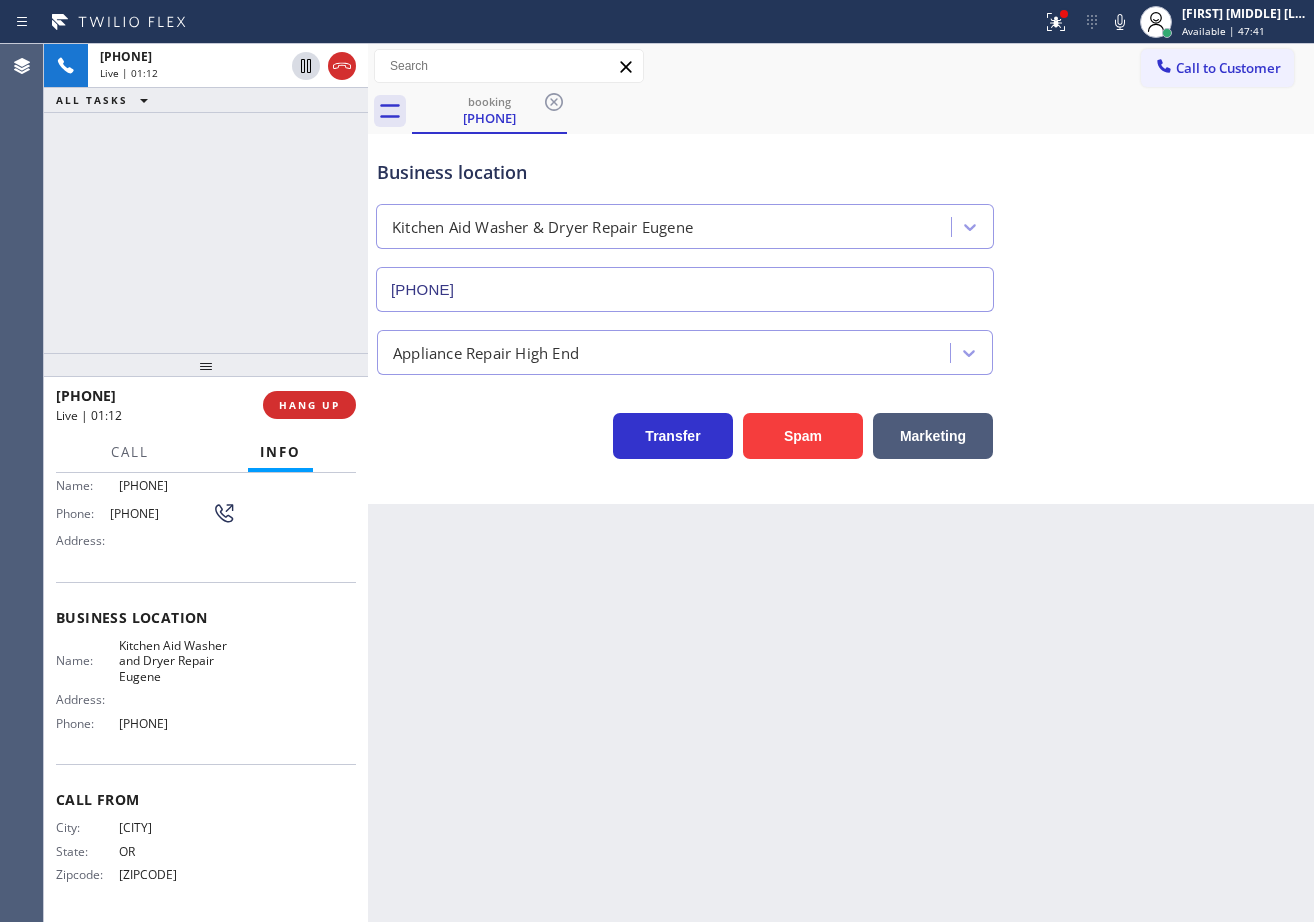 click on "Back to Dashboard Change Sender ID Customers Technicians Select a contact Outbound call Technician Search Technician Your caller id phone number Your caller id phone number Call Technician info Name   Phone none Address none Change Sender ID HVAC [PHONE] 5 Star Appliance [PHONE] Appliance Repair [PHONE] Plumbing [PHONE] Air Duct Cleaning [PHONE]  Electricians [PHONE] Cancel Change Check personal SMS Reset Change booking [PHONE] Call to Customer Outbound call Location Subzero Repair Professionals ([CITY], Google Ads) Your caller id phone number [PHONE] Customer number Call Outbound call Technician Search Technician Your caller id phone number Your caller id phone number Call booking [PHONE] Business location Kitchen Aid Washer & Dryer Repair [CITY] [PHONE] Appliance Repair High End Transfer Spam Marketing" at bounding box center [841, 483] 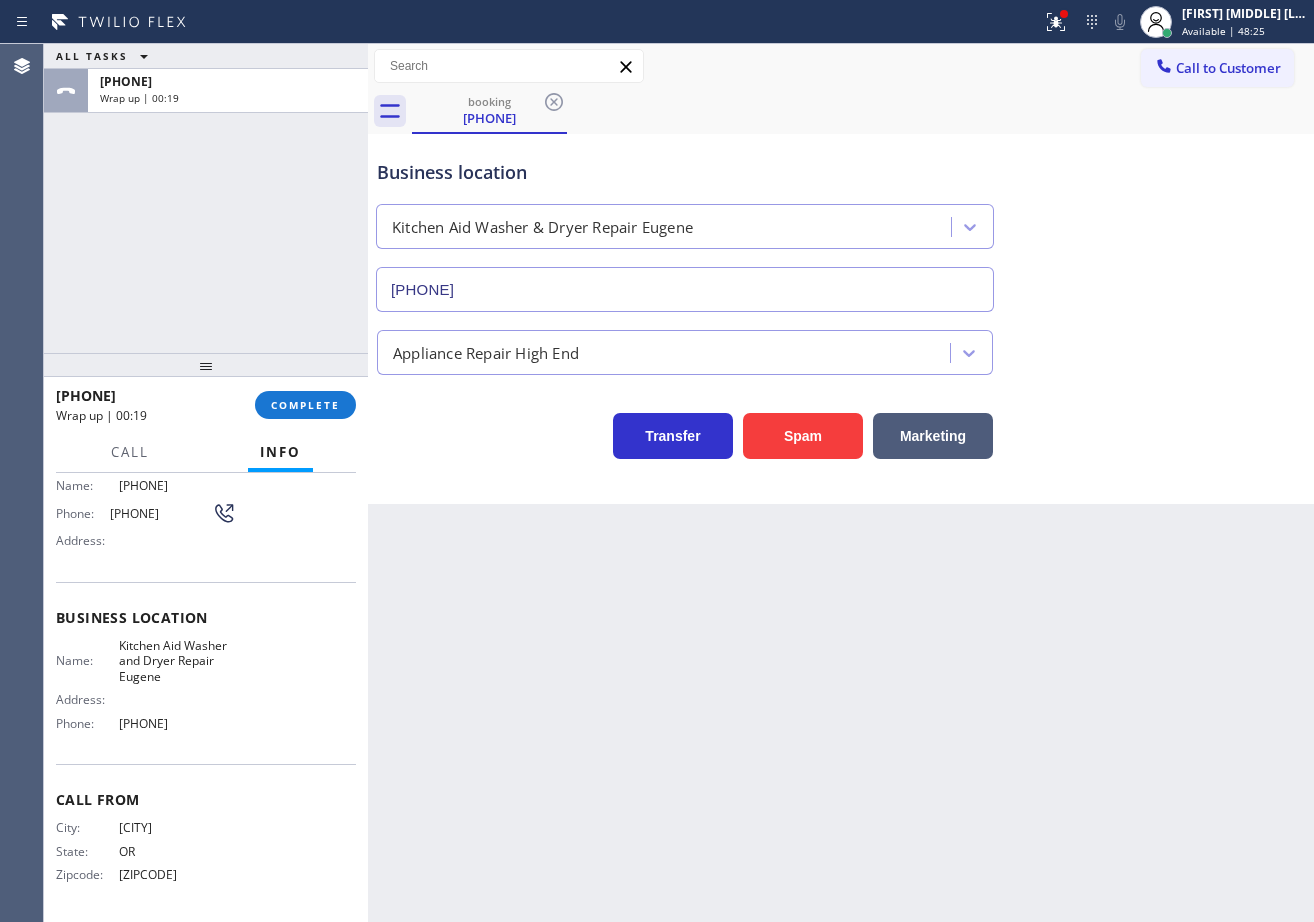 click on "ALL TASKS ALL TASKS ACTIVE TASKS TASKS IN WRAP UP [PHONE] Wrap up | 00:19" at bounding box center (206, 198) 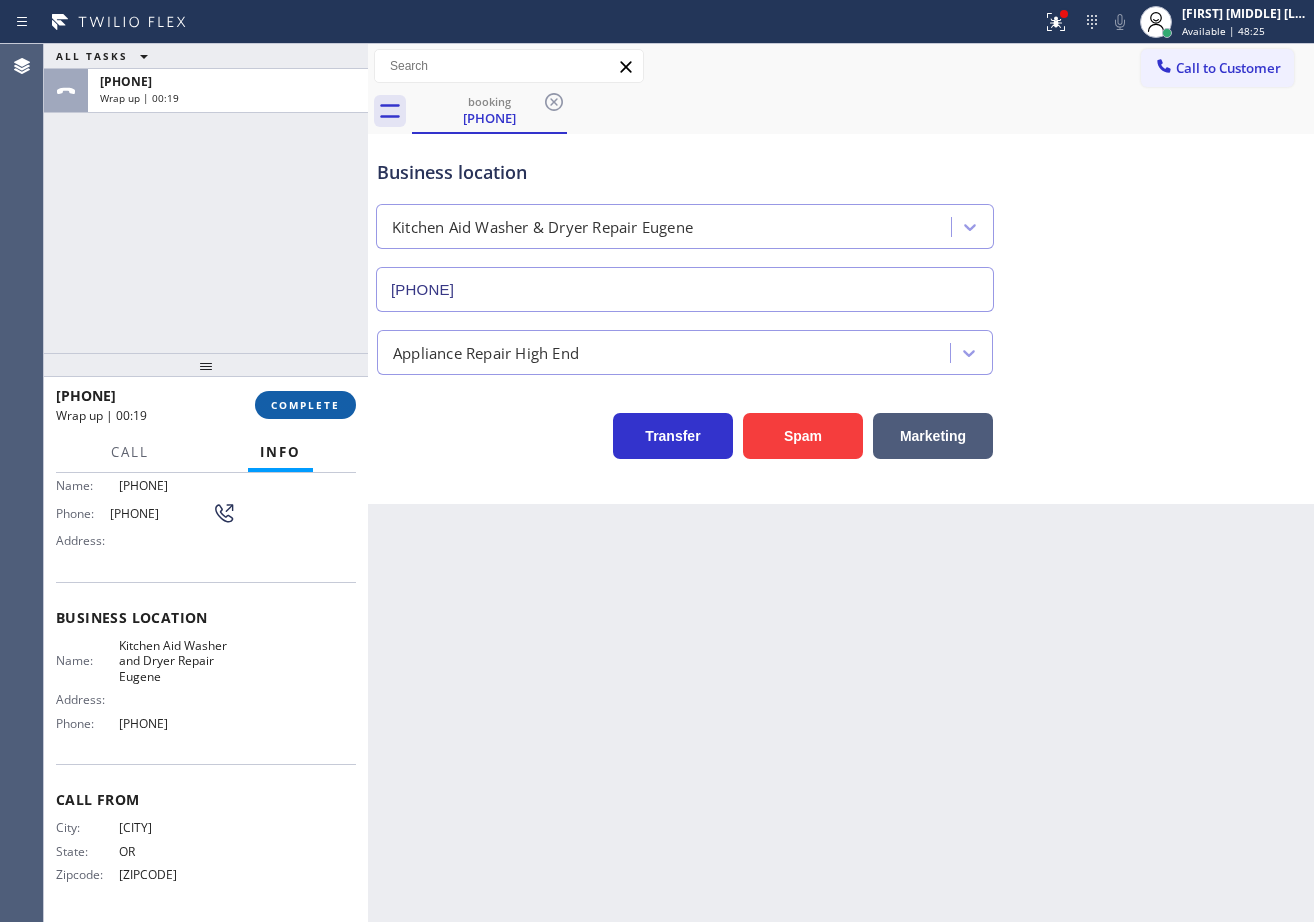 click on "COMPLETE" at bounding box center [305, 405] 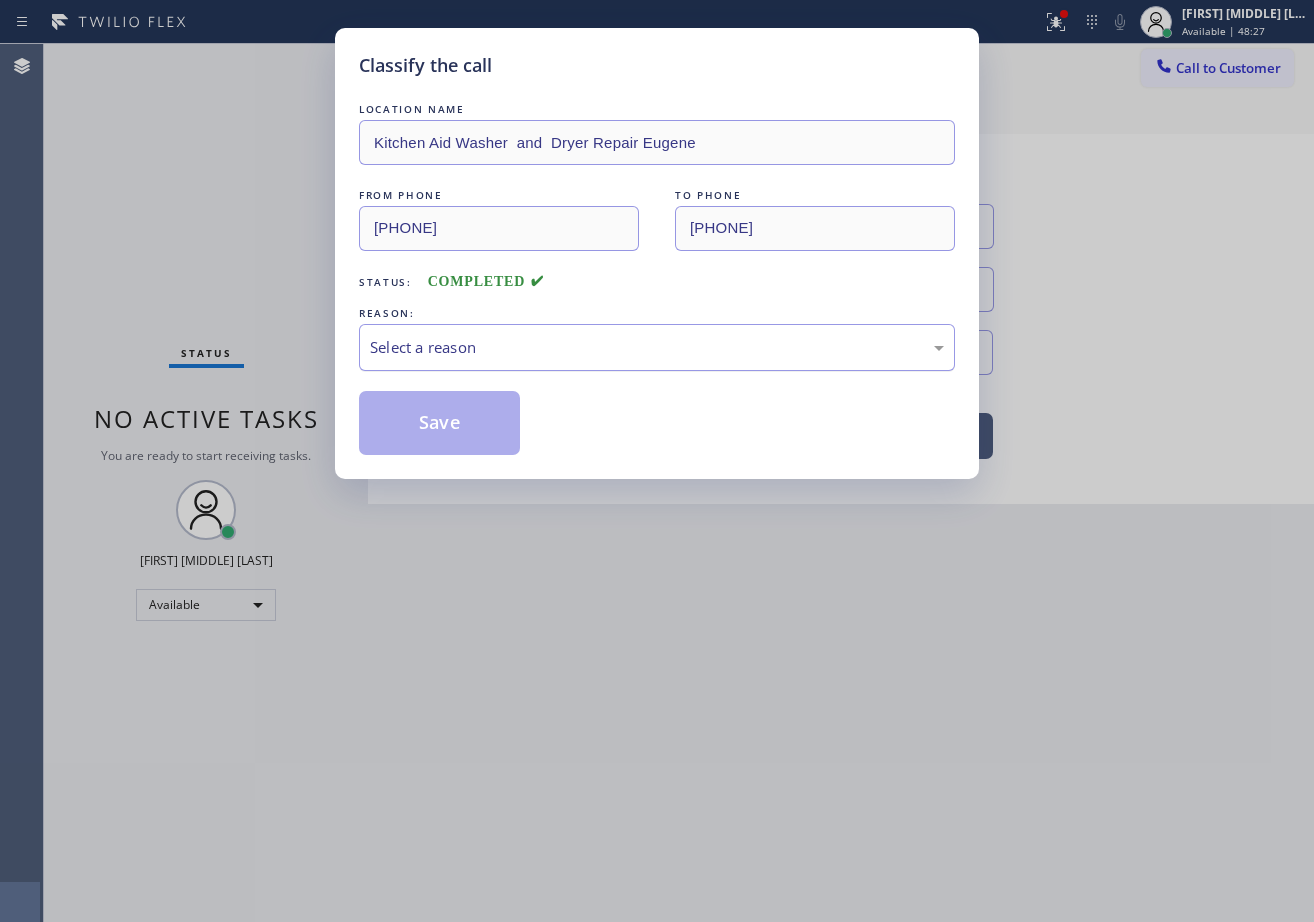 click on "Select a reason" at bounding box center (657, 347) 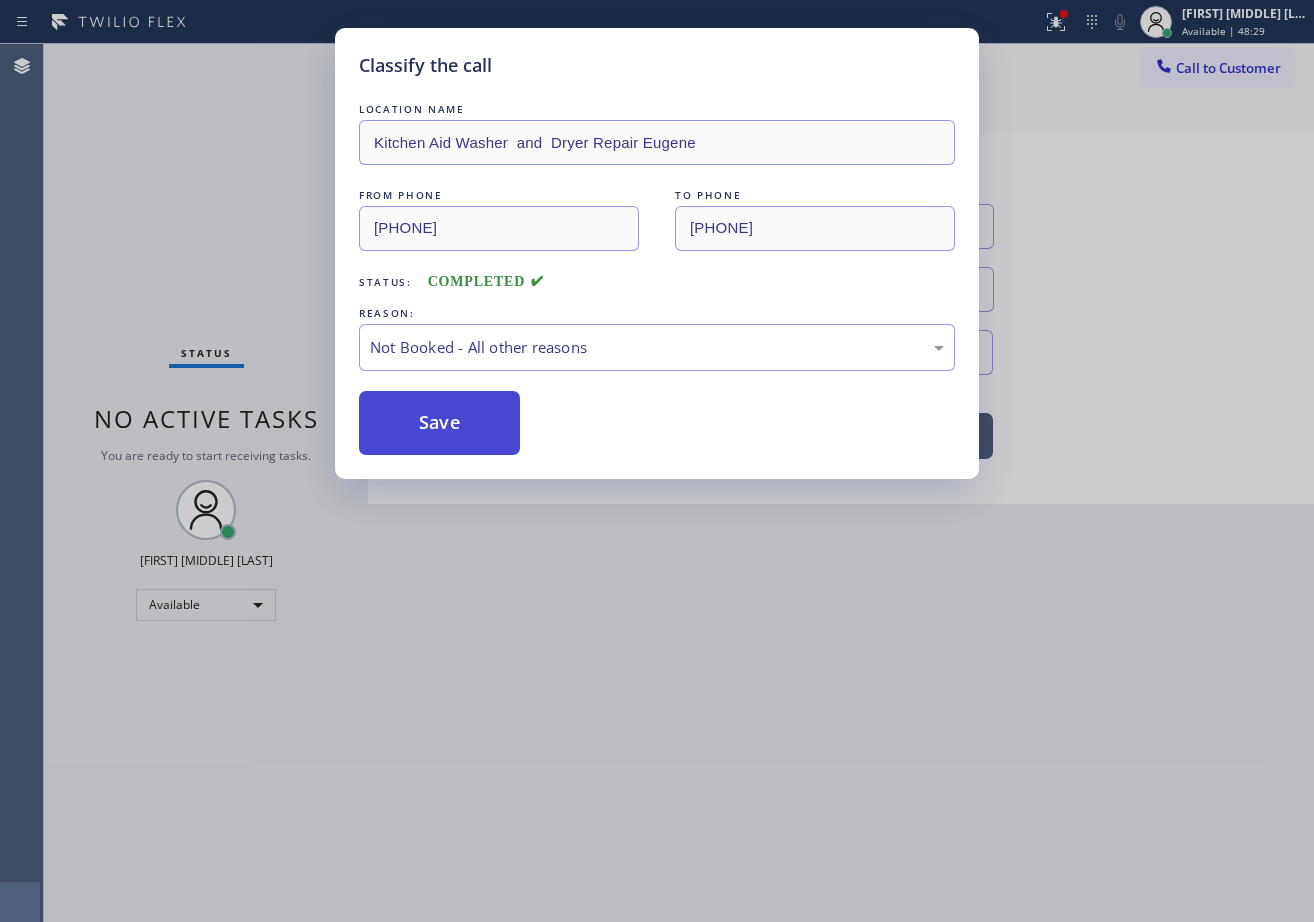 click on "Save" at bounding box center [439, 423] 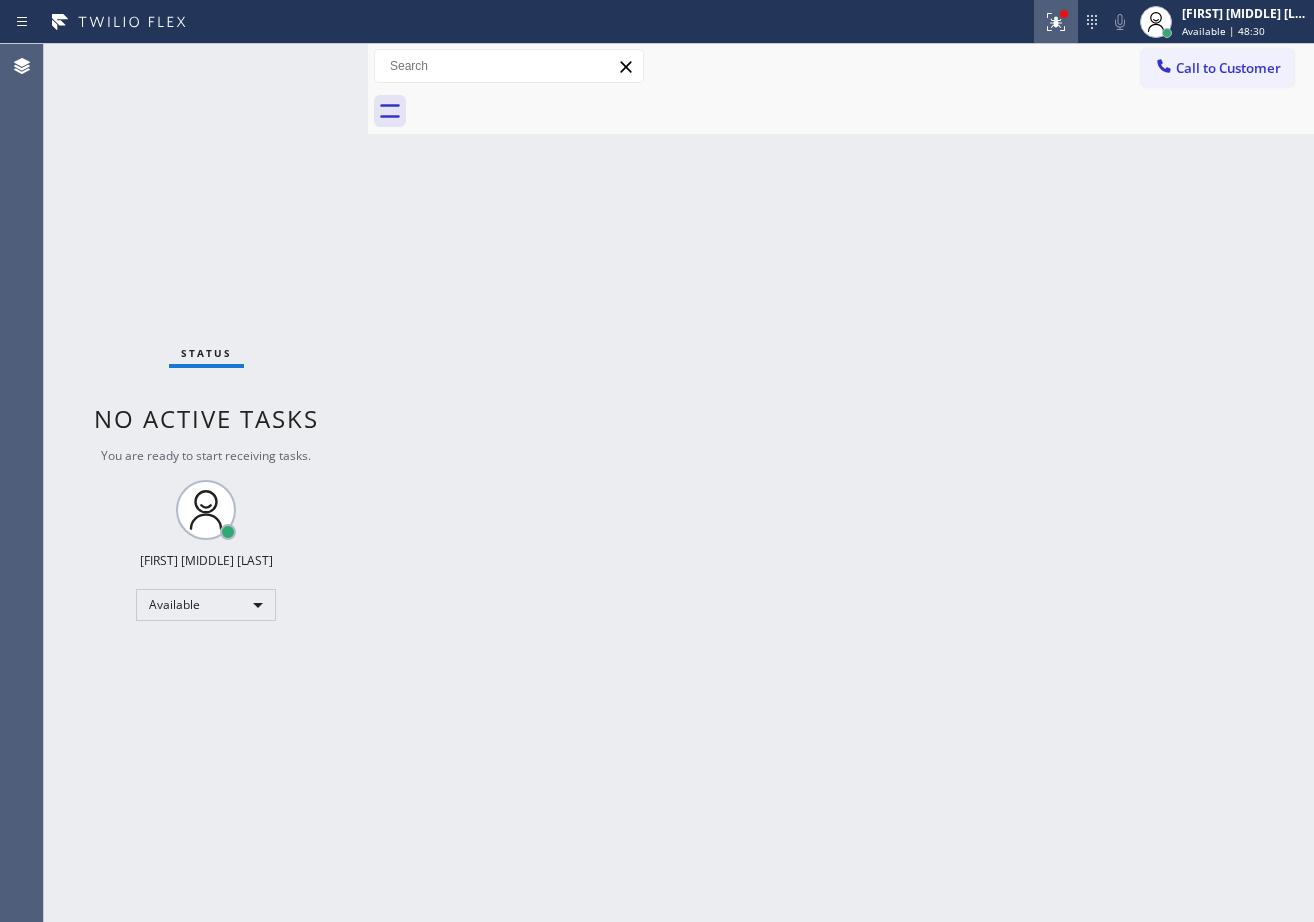 click 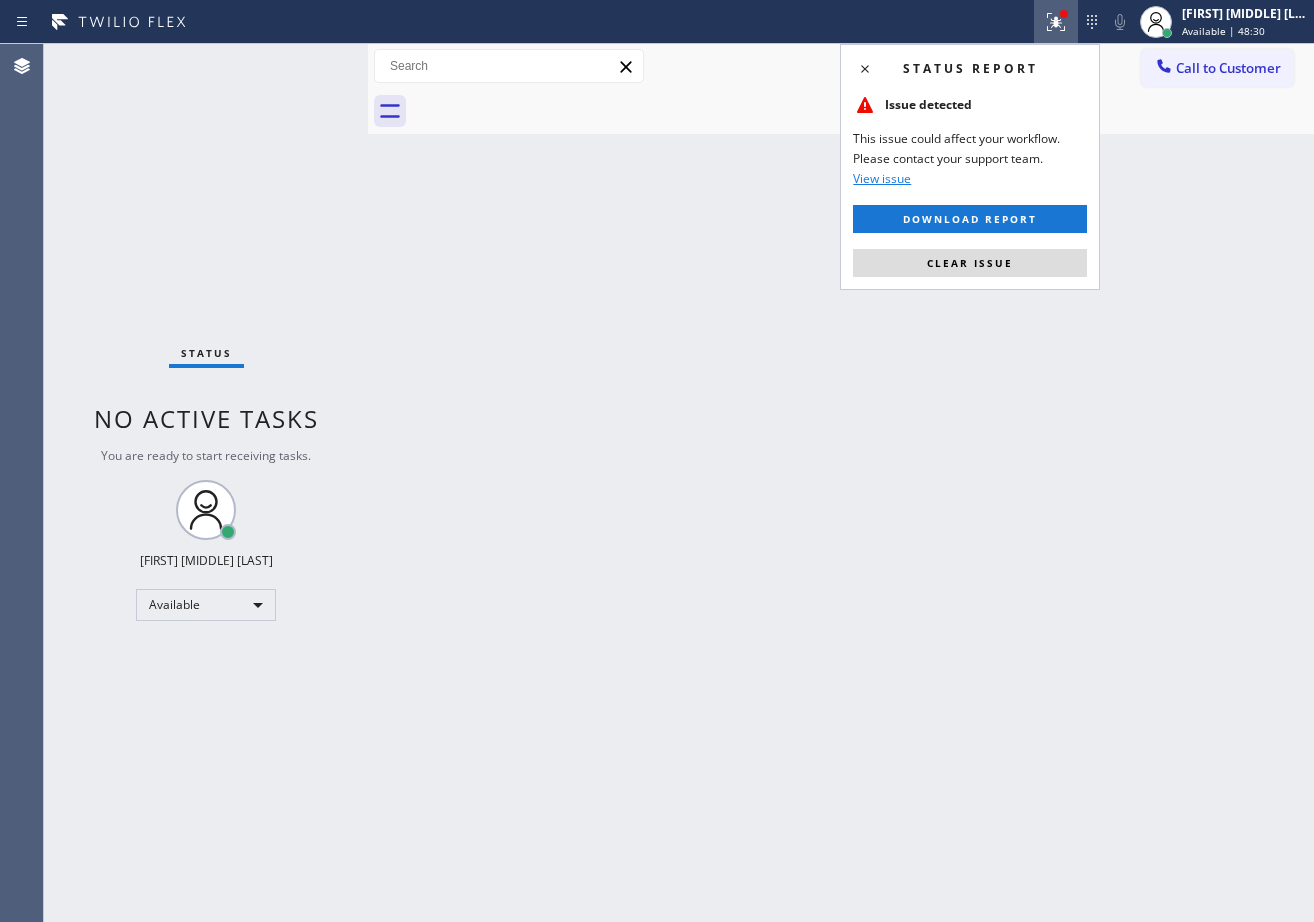 click on "Clear issue" at bounding box center (970, 263) 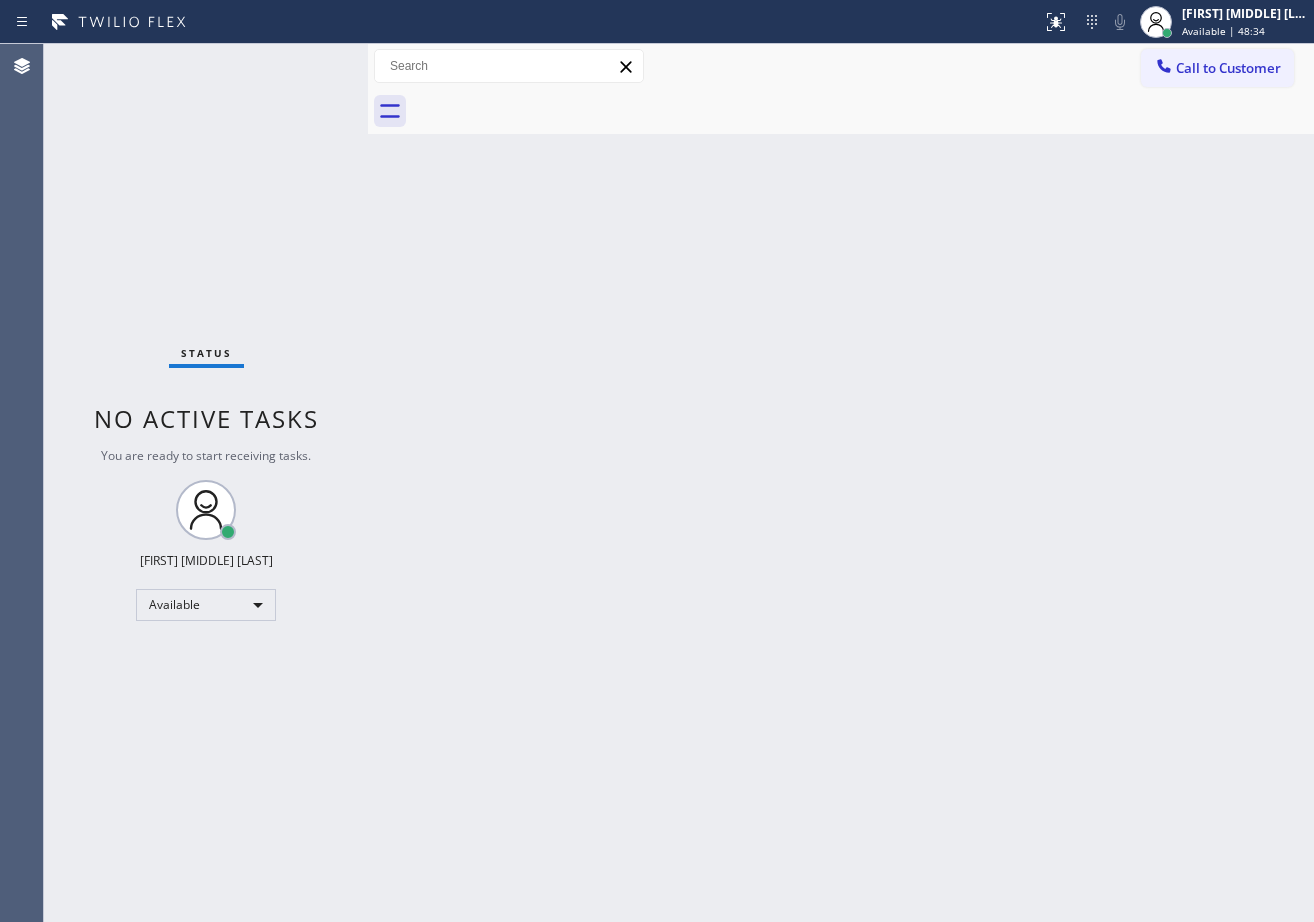 drag, startPoint x: 1201, startPoint y: 724, endPoint x: 1261, endPoint y: 916, distance: 201.15666 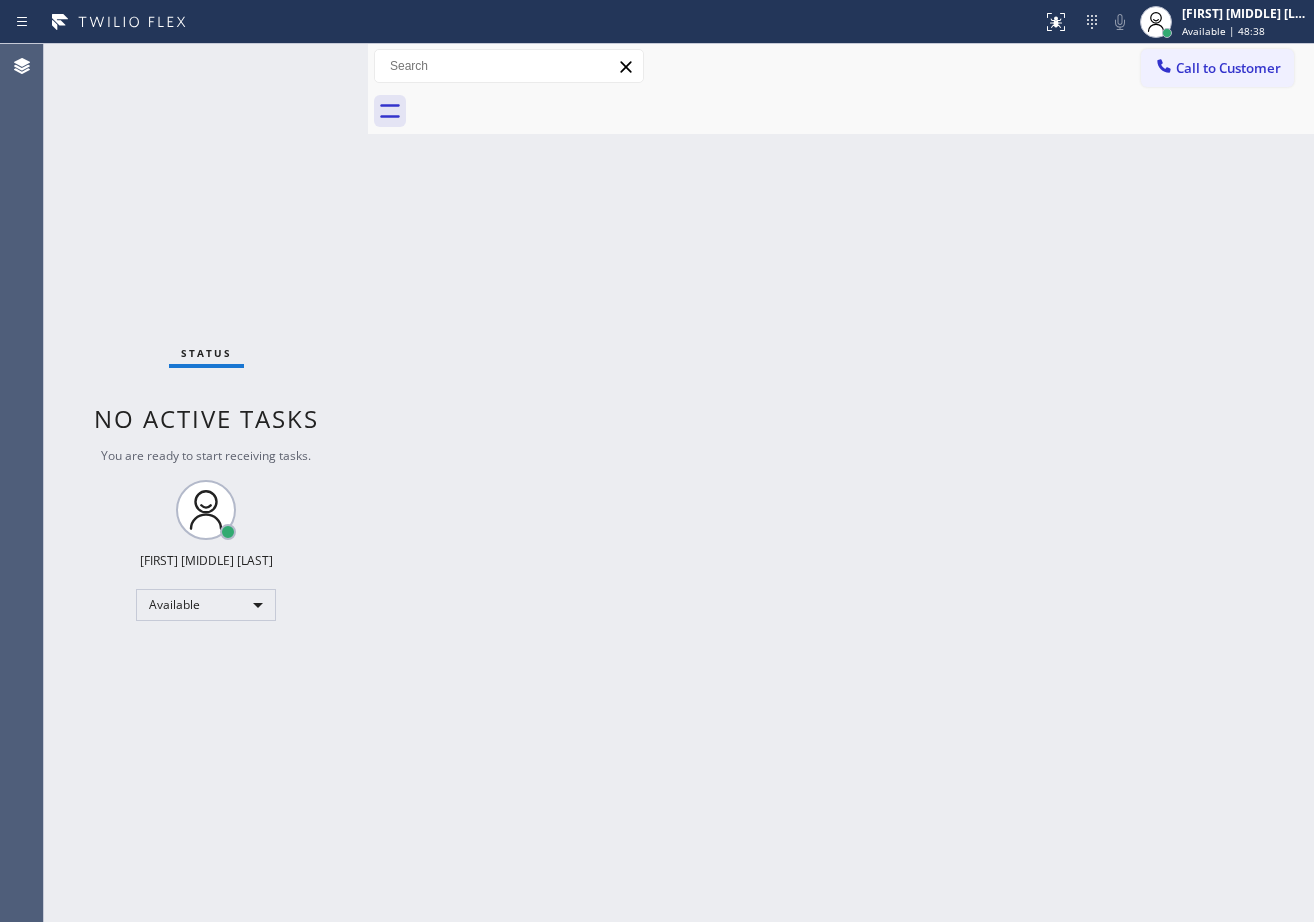 drag, startPoint x: 1174, startPoint y: 892, endPoint x: 1201, endPoint y: 896, distance: 27.294687 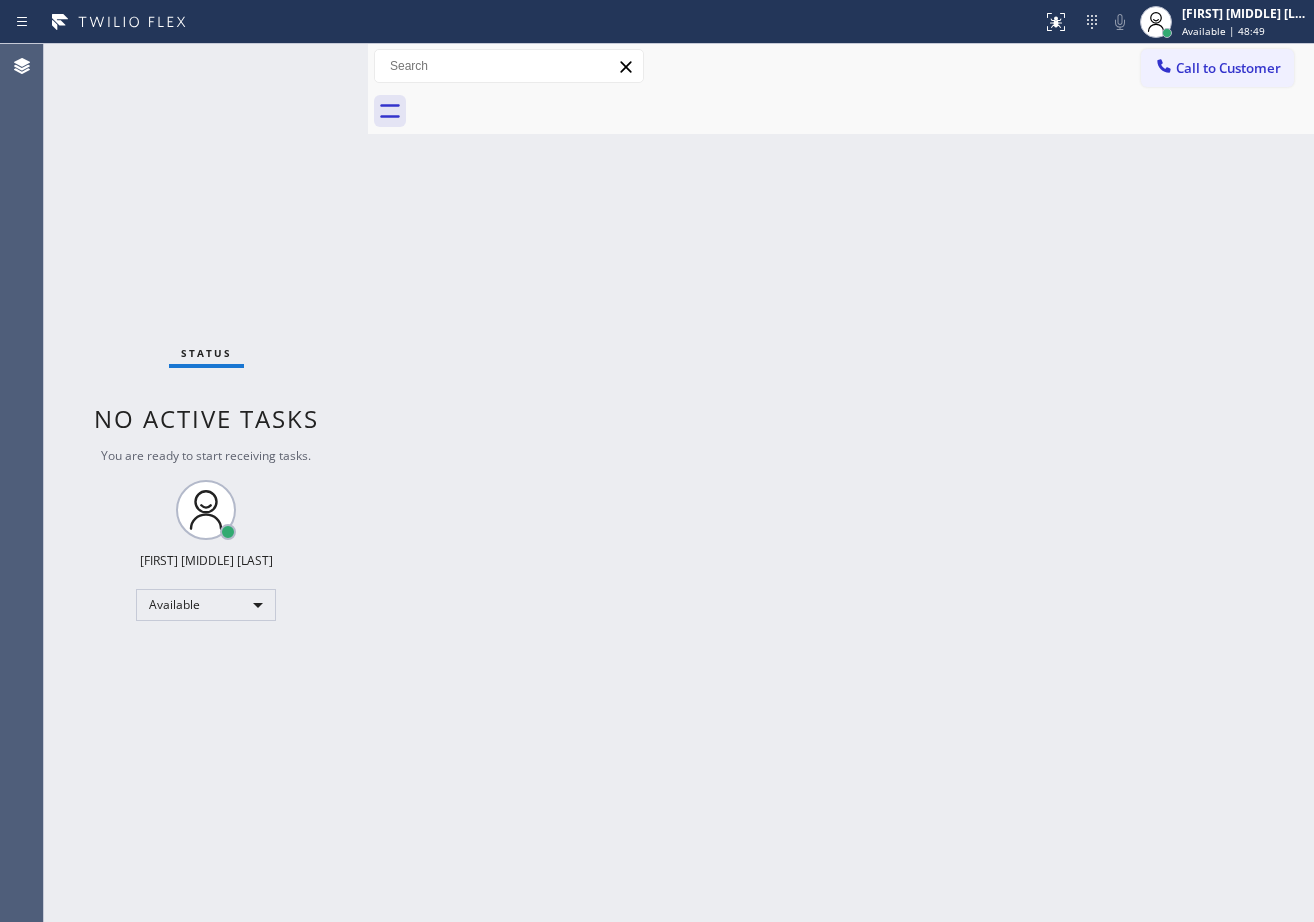 drag, startPoint x: 1030, startPoint y: 619, endPoint x: 1029, endPoint y: 592, distance: 27.018513 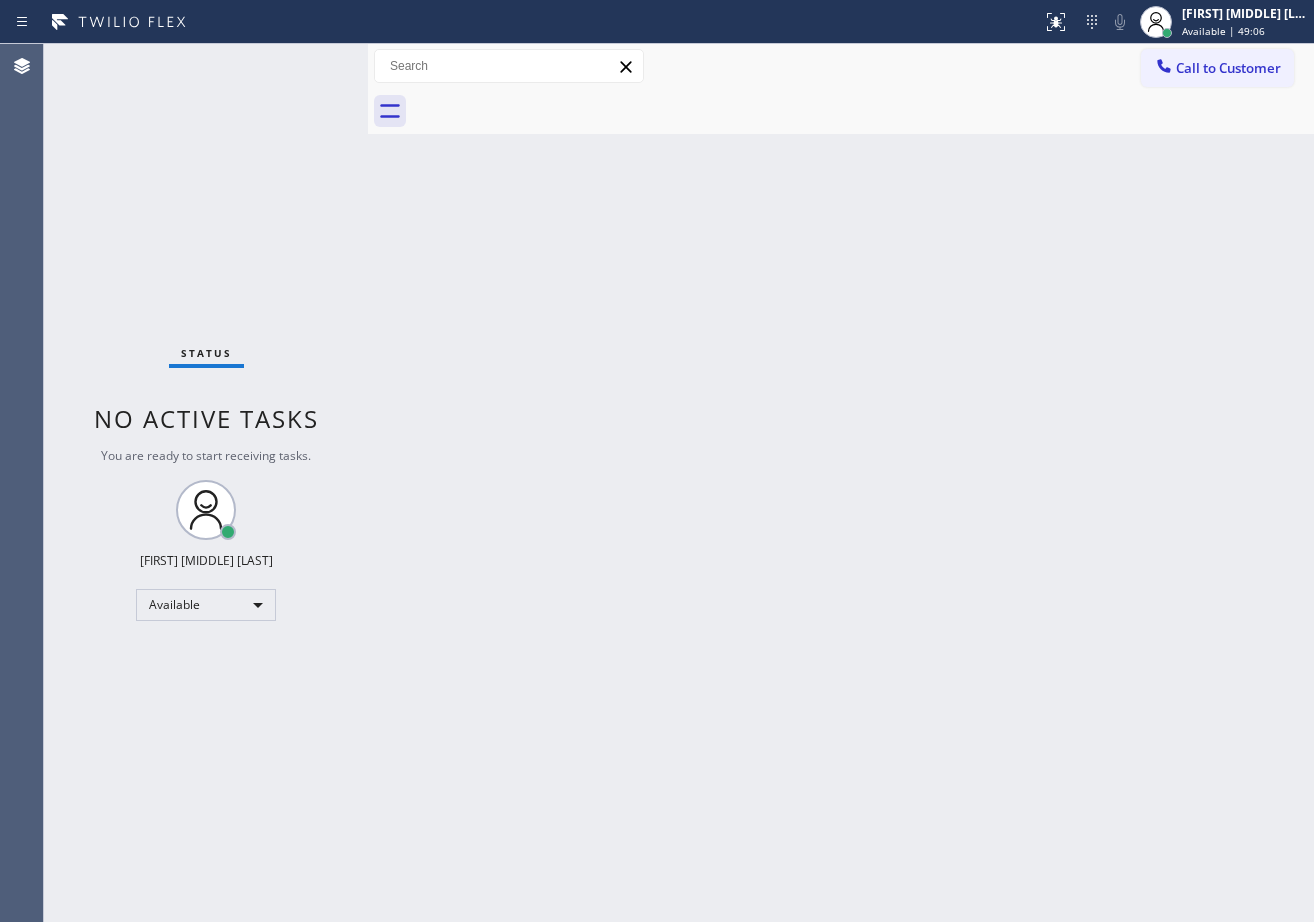 click on "Status   No active tasks     You are ready to start receiving tasks.   [FIRST] [LAST] Available" at bounding box center [206, 483] 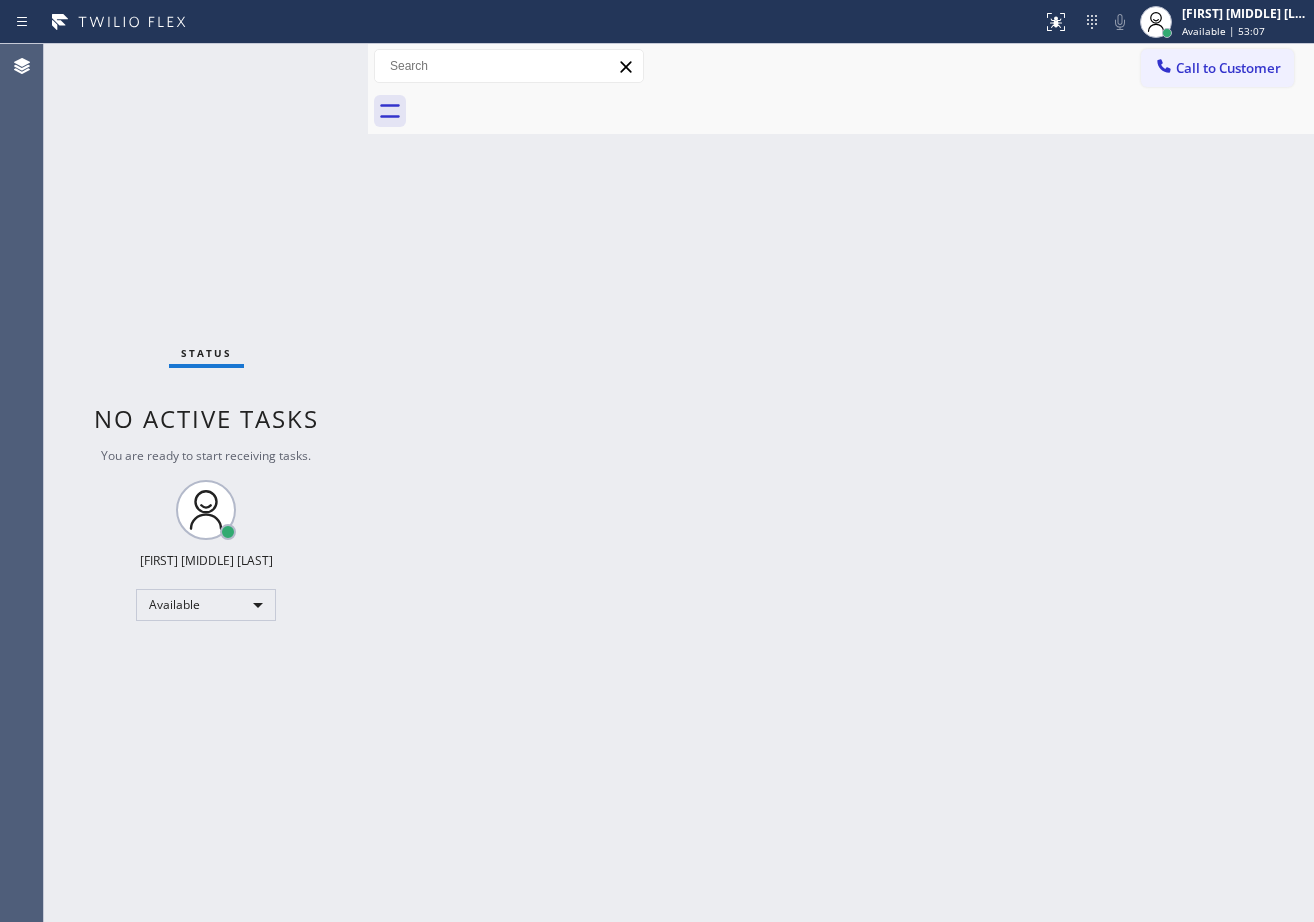 click on "Status   No active tasks     You are ready to start receiving tasks.   [FIRST] [LAST] Available" at bounding box center (206, 483) 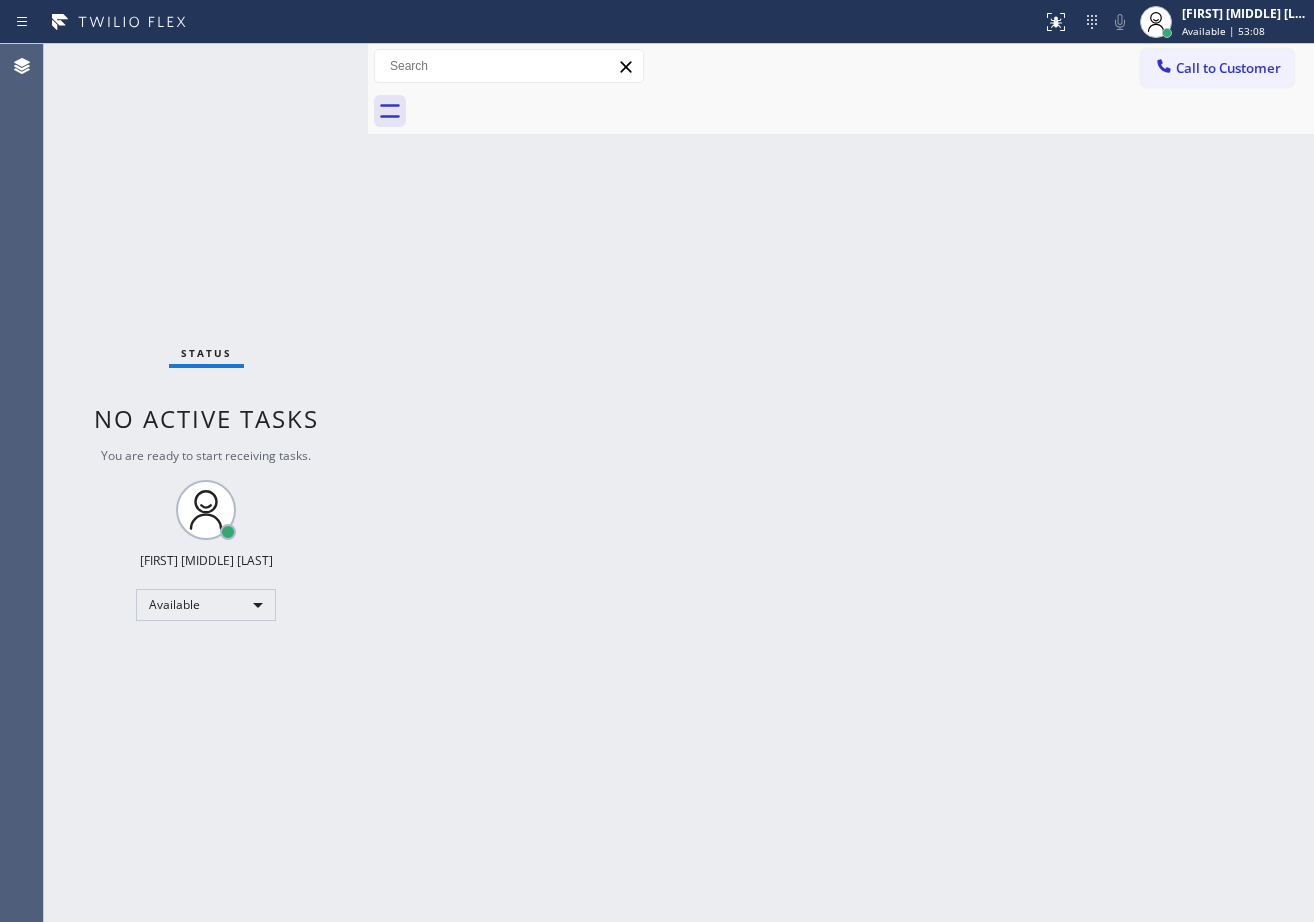 click on "Status   No active tasks     You are ready to start receiving tasks.   [FIRST] [LAST] Available" at bounding box center (206, 483) 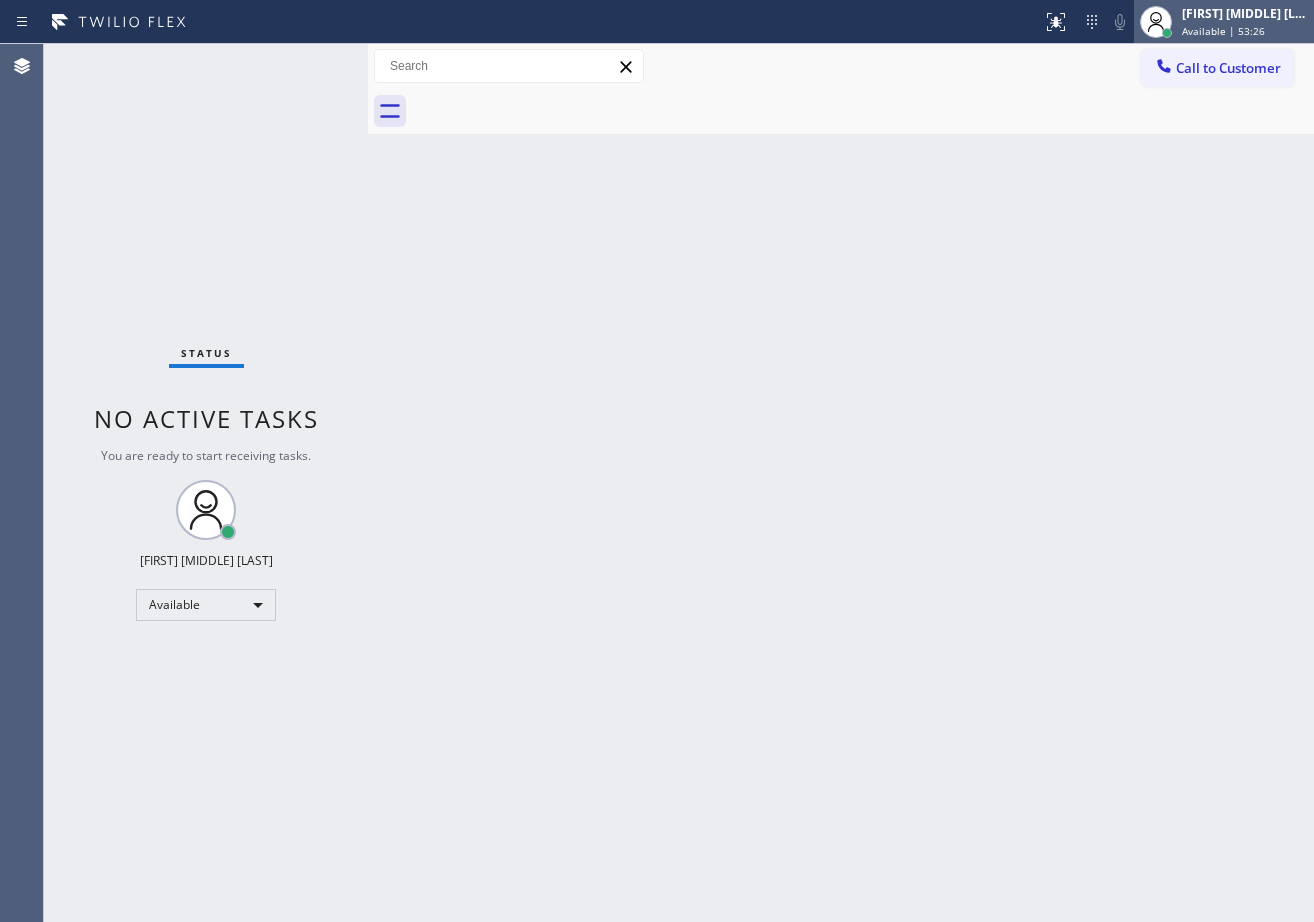click on "[FIRST] [MIDDLE] [LAST]" at bounding box center (1245, 13) 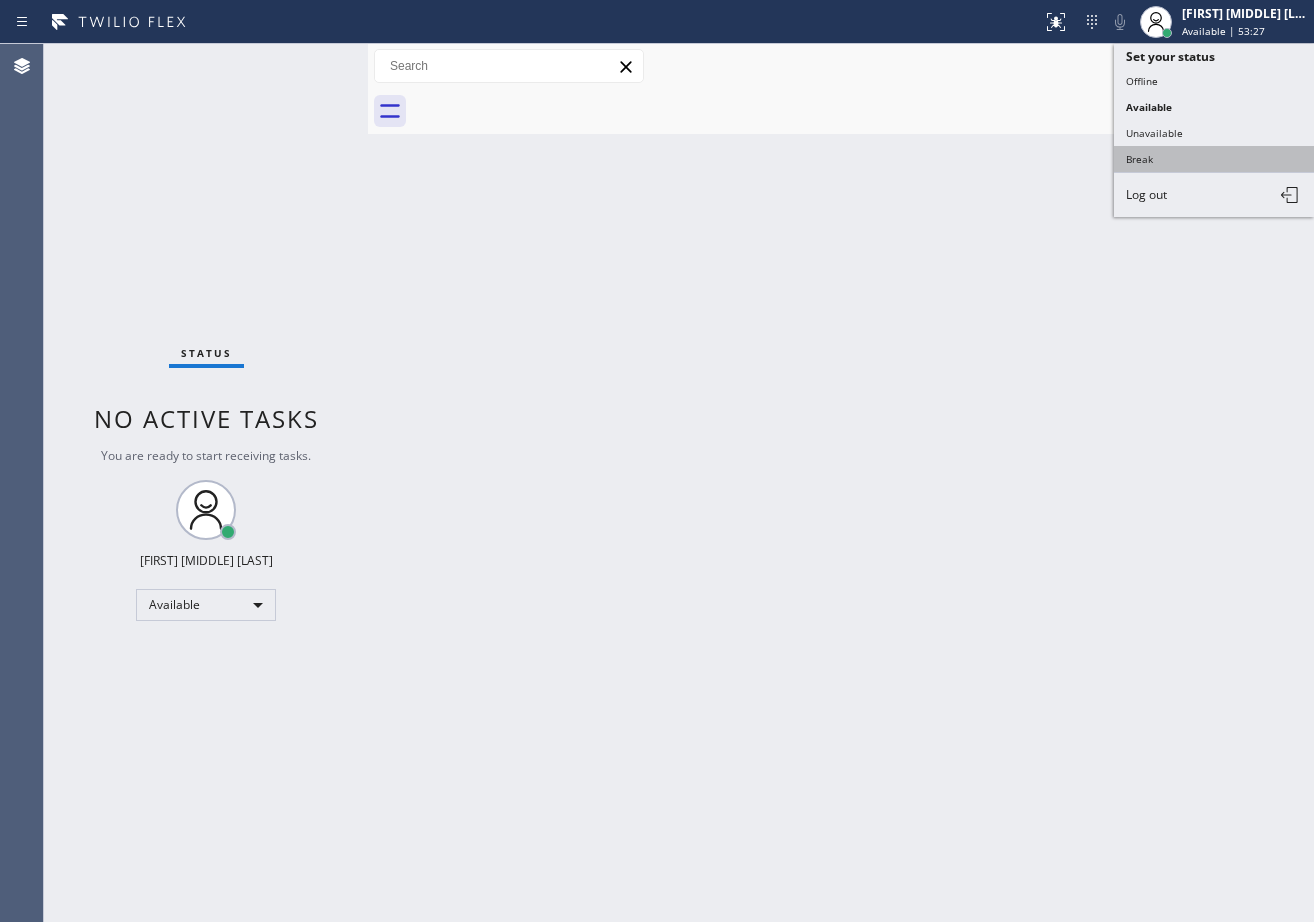 click on "Break" at bounding box center [1214, 159] 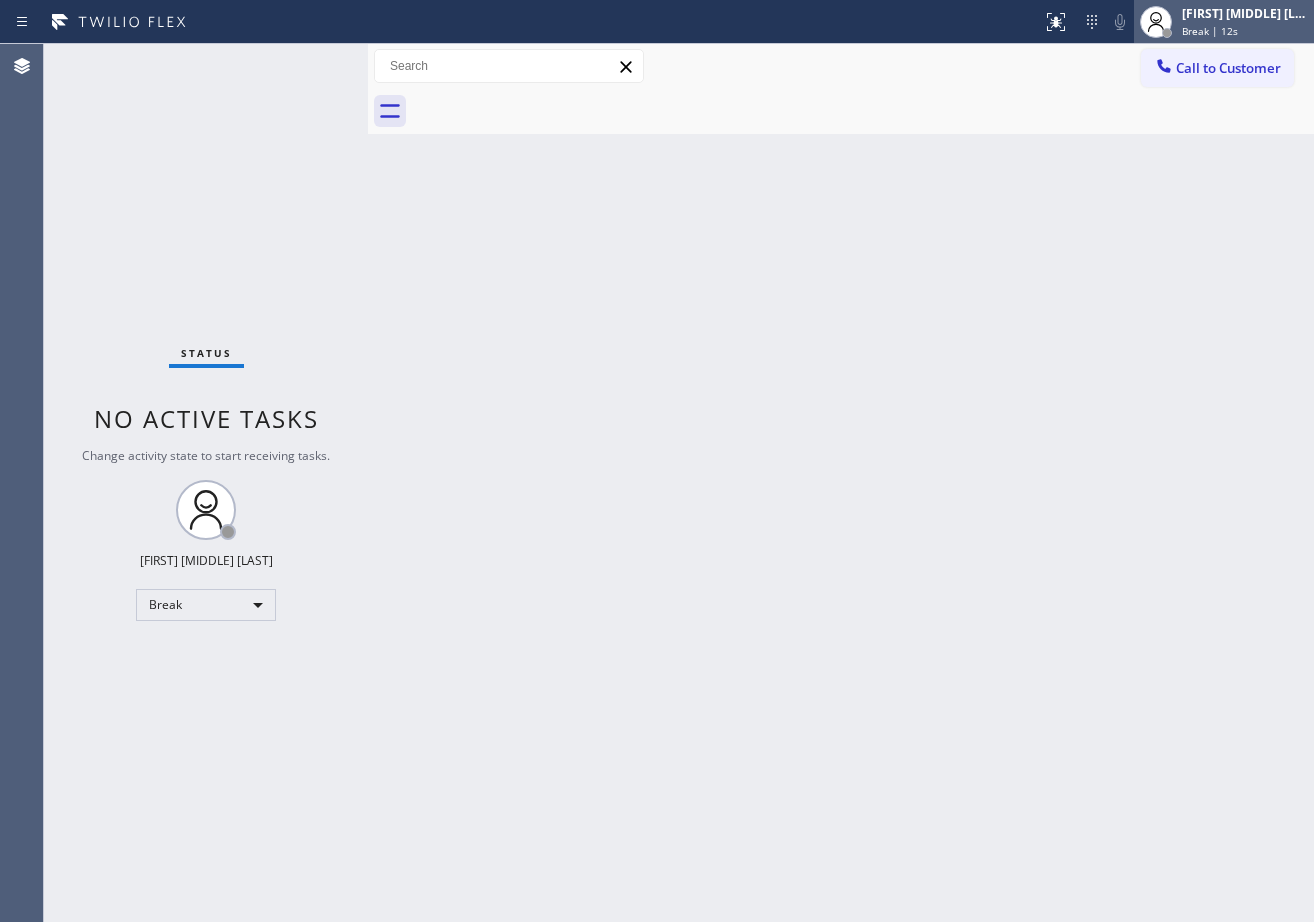 click on "[FIRST] [MIDDLE] [LAST]" at bounding box center [1245, 13] 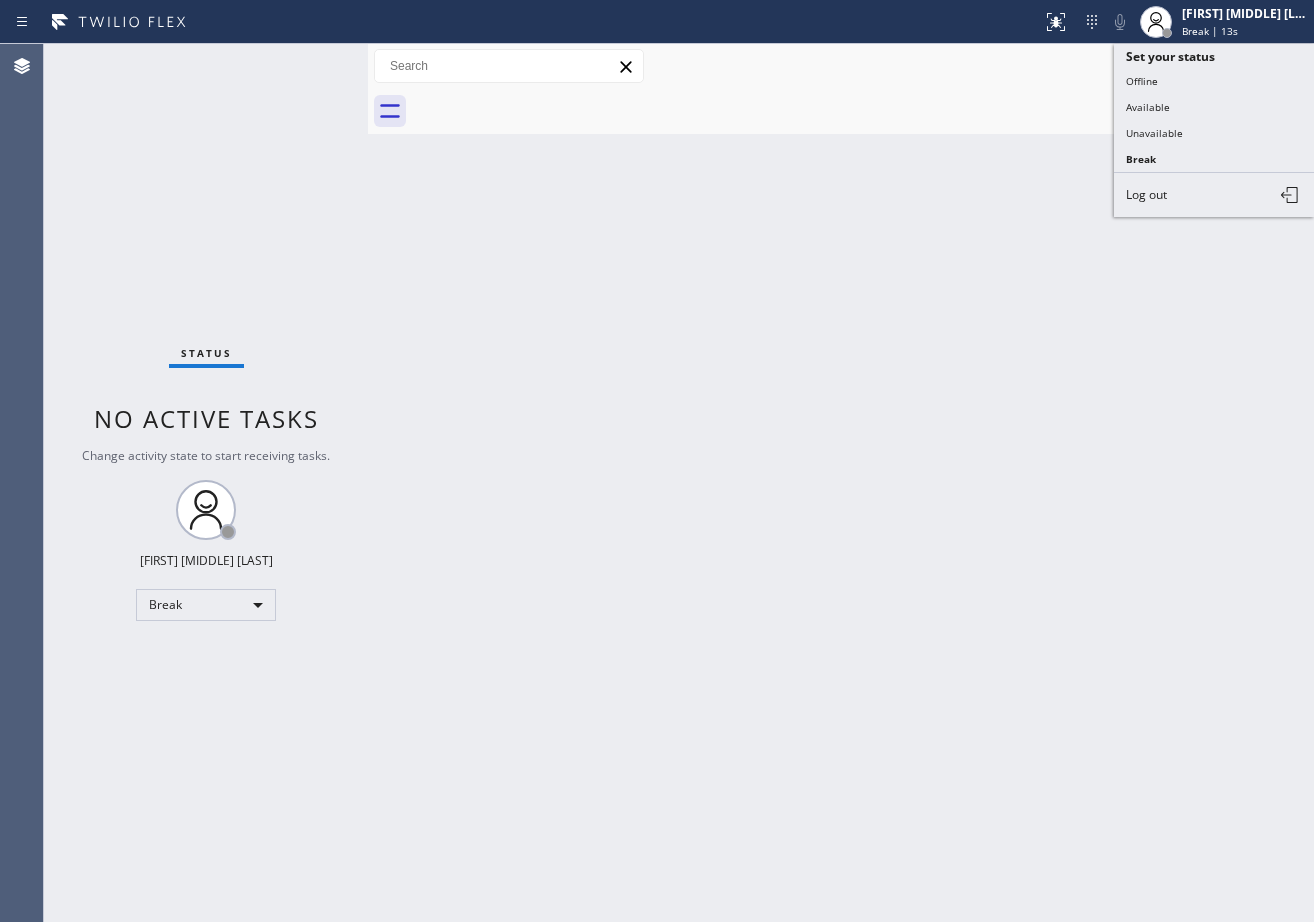 click on "Back to Dashboard Change Sender ID Customers Technicians Select a contact Outbound call Technician Search Technician Your caller id phone number Your caller id phone number Call Technician info Name   Phone none Address none Change Sender ID HVAC [PHONE] 5 Star Appliance [PHONE] Appliance Repair [PHONE] Plumbing [PHONE] Air Duct Cleaning [PHONE]  Electricians [PHONE] Cancel Change Check personal SMS Reset Change No tabs Call to Customer Outbound call Location Subzero Repair Professionals ([CITY], Google Ads) Your caller id phone number [PHONE] Customer number Call Outbound call Technician Search Technician Your caller id phone number Your caller id phone number Call" at bounding box center (841, 483) 